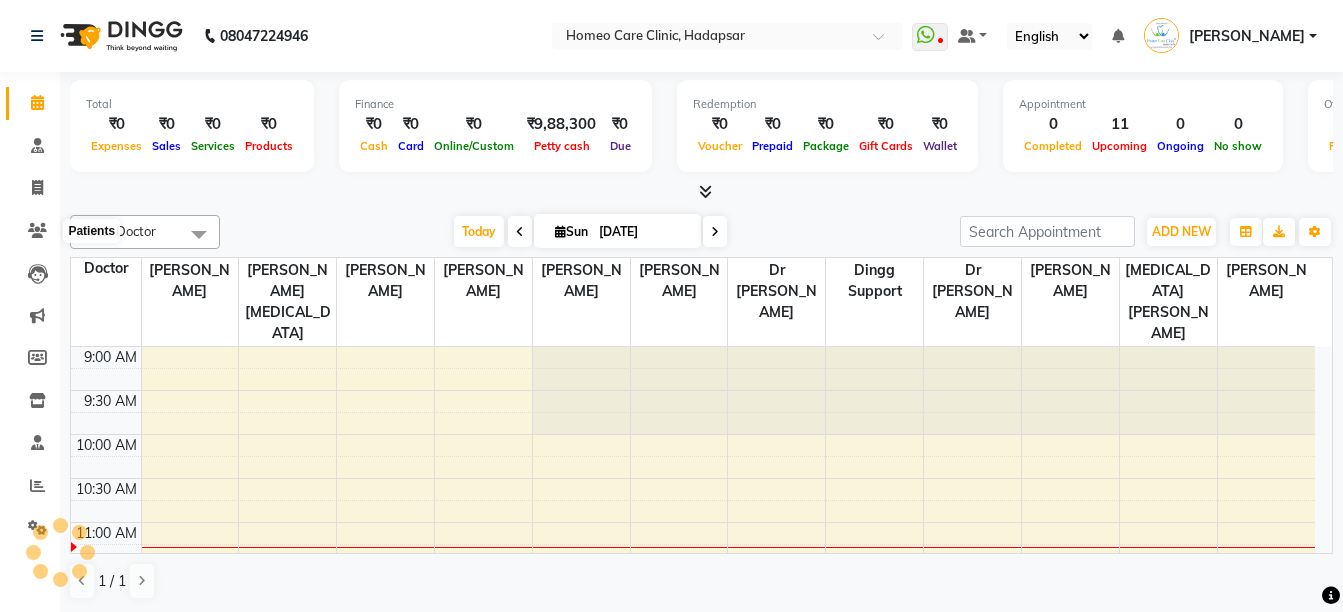 scroll, scrollTop: 0, scrollLeft: 0, axis: both 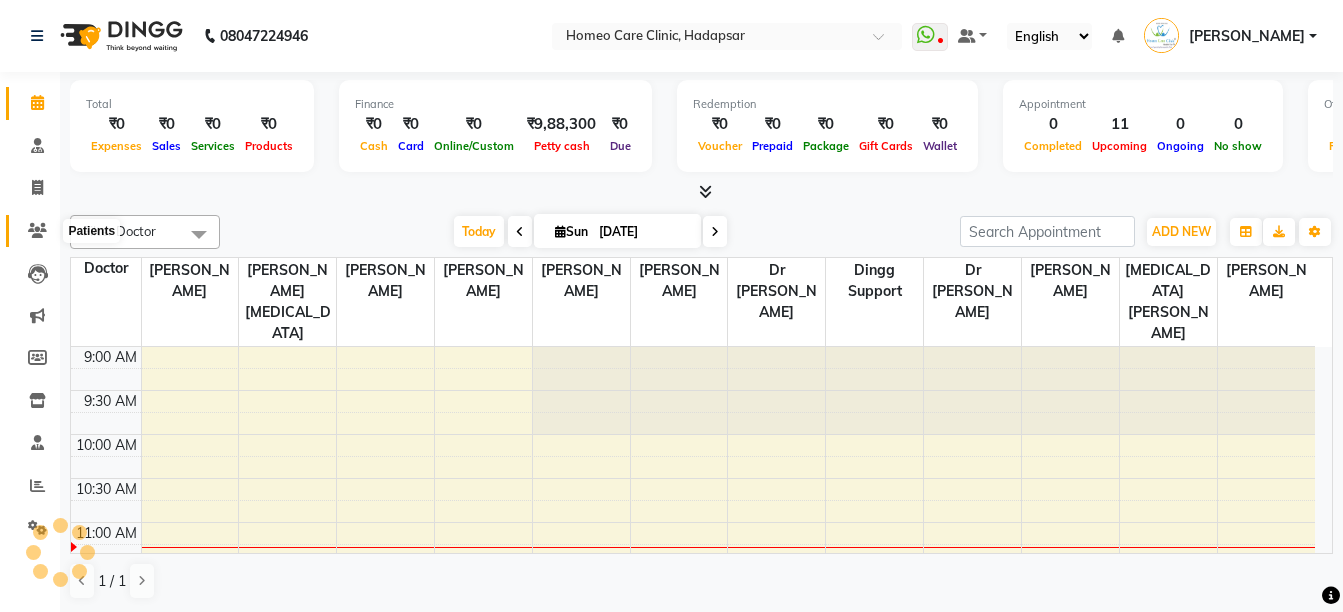 click 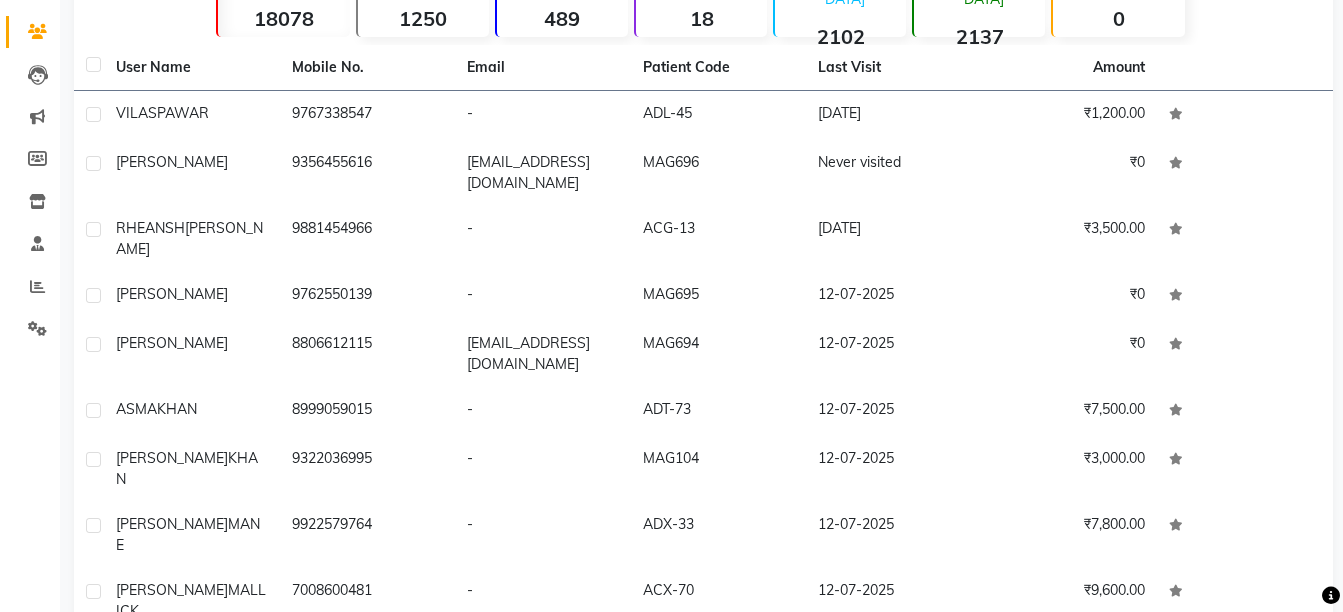scroll, scrollTop: 215, scrollLeft: 0, axis: vertical 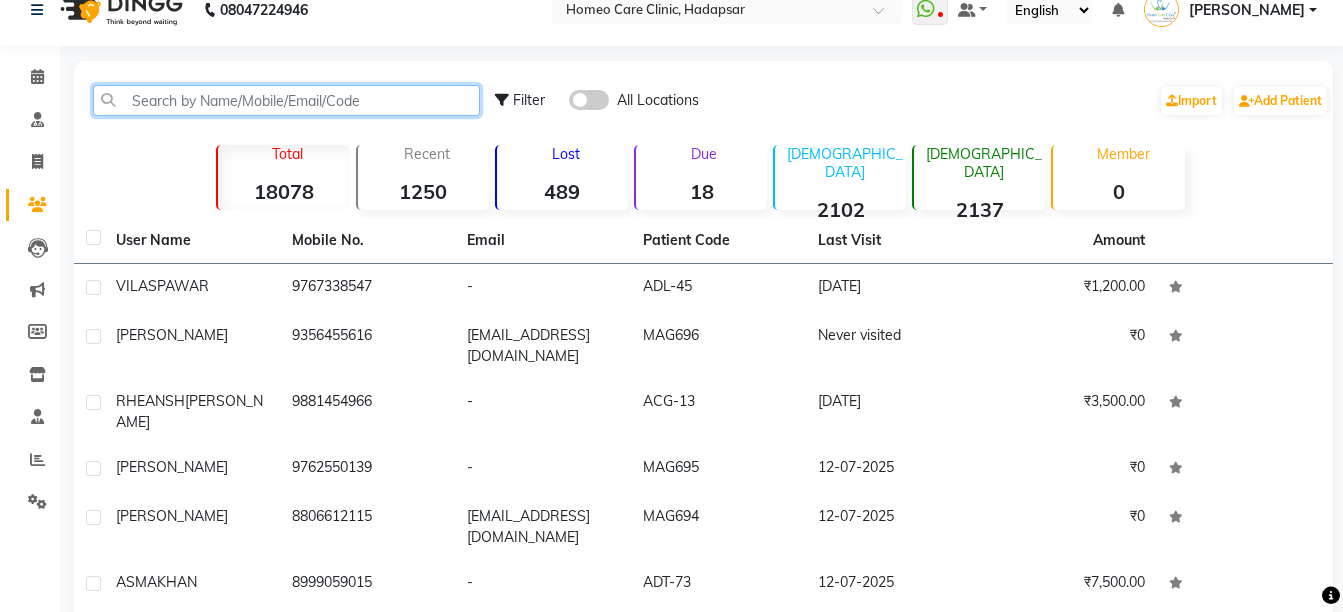 click 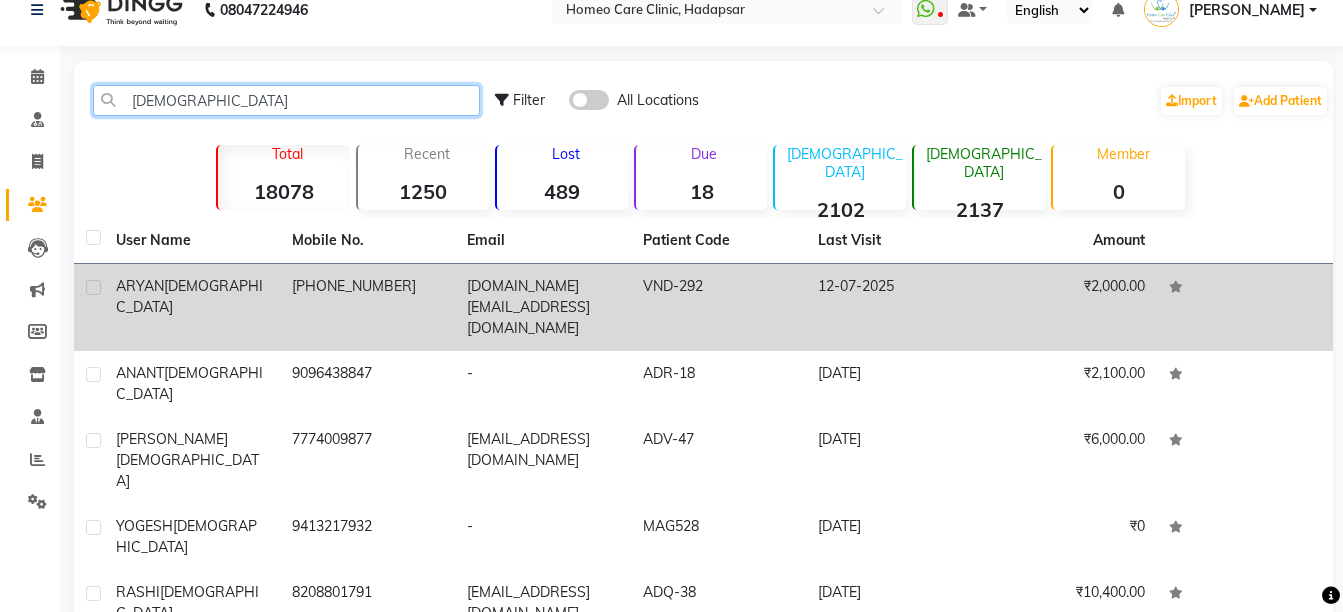 type on "[DEMOGRAPHIC_DATA]" 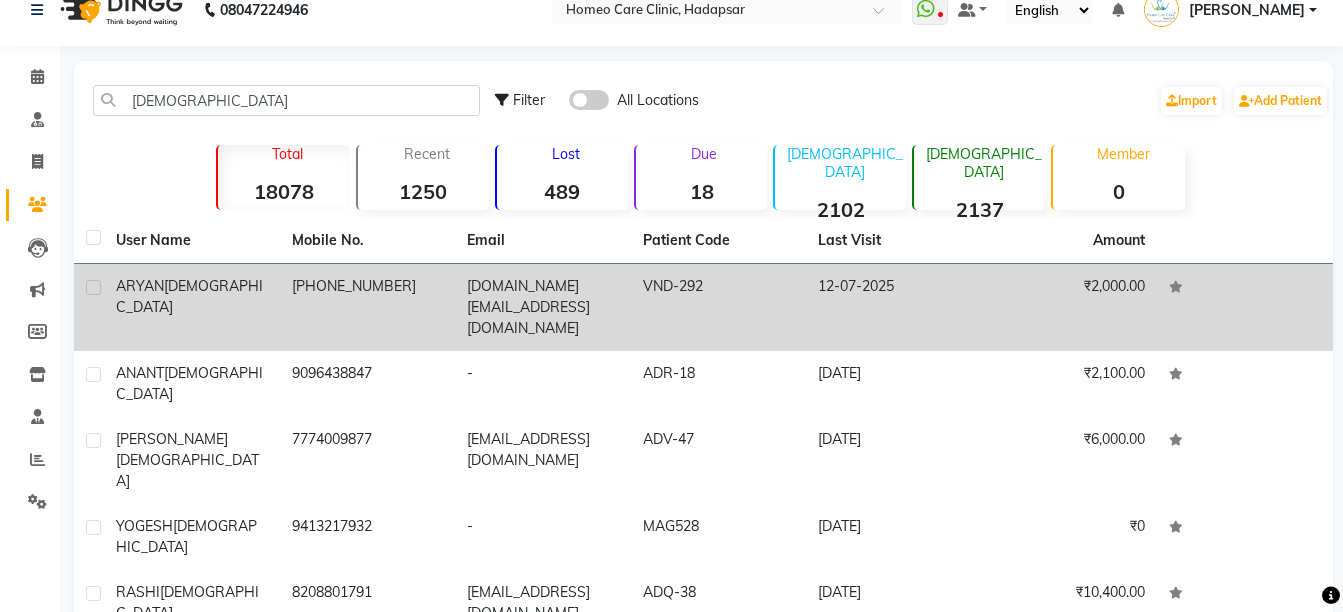 click on "[PHONE_NUMBER]" 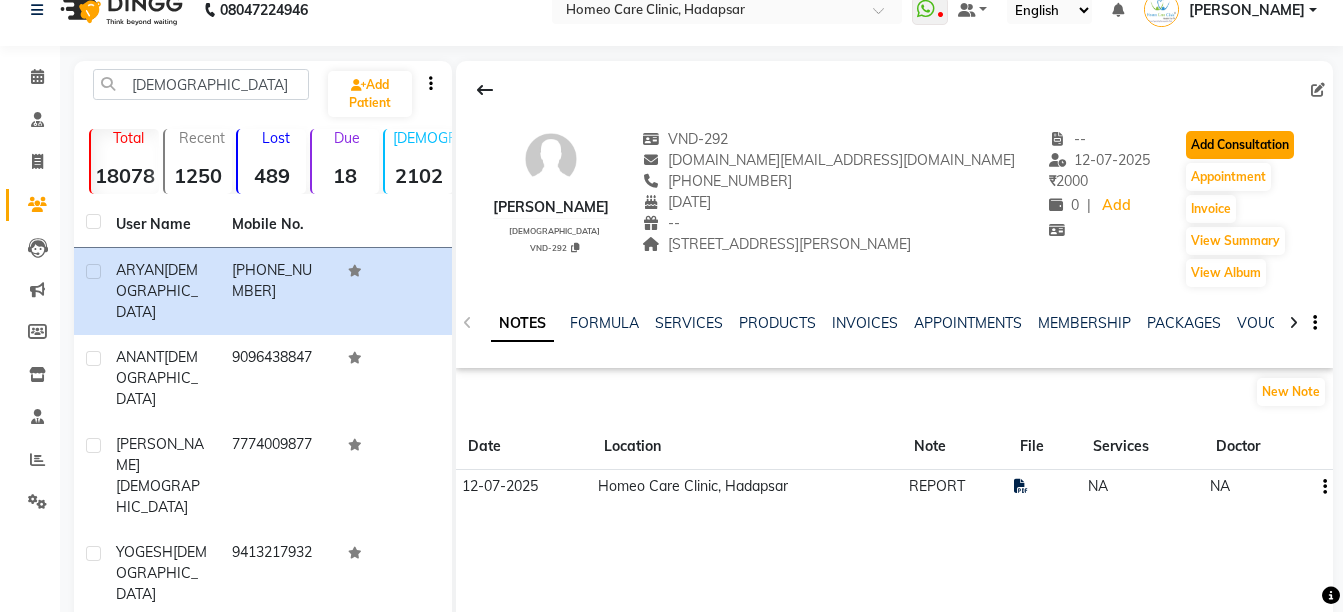 click on "Add Consultation" 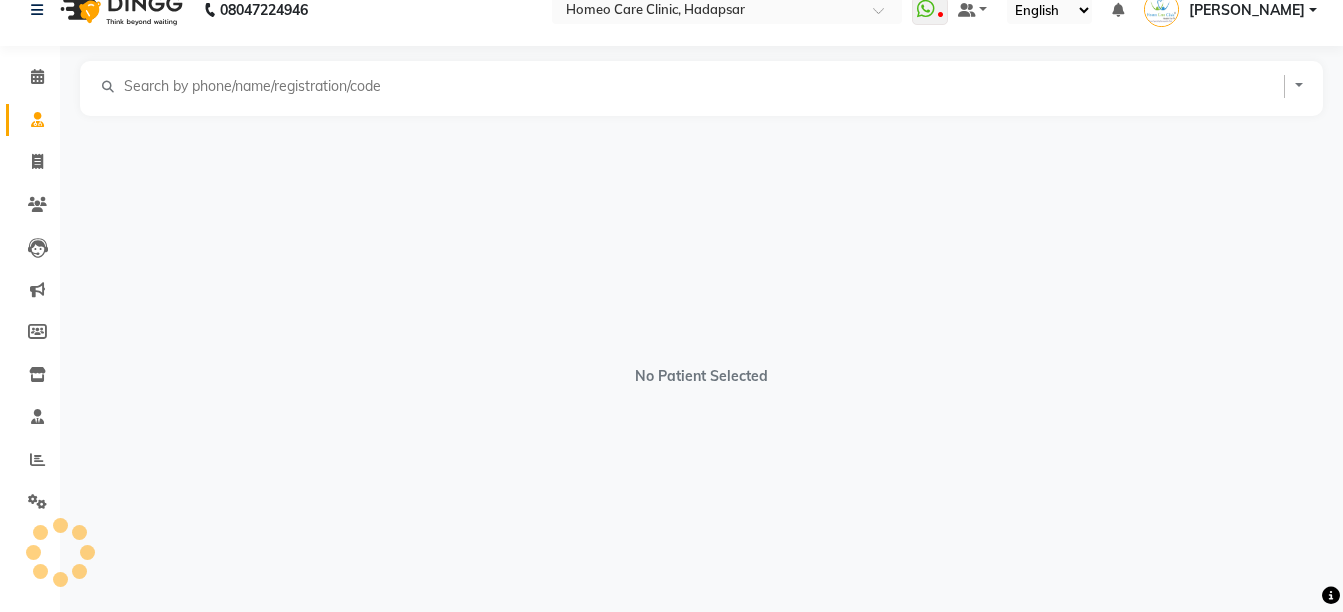 select on "[DEMOGRAPHIC_DATA]" 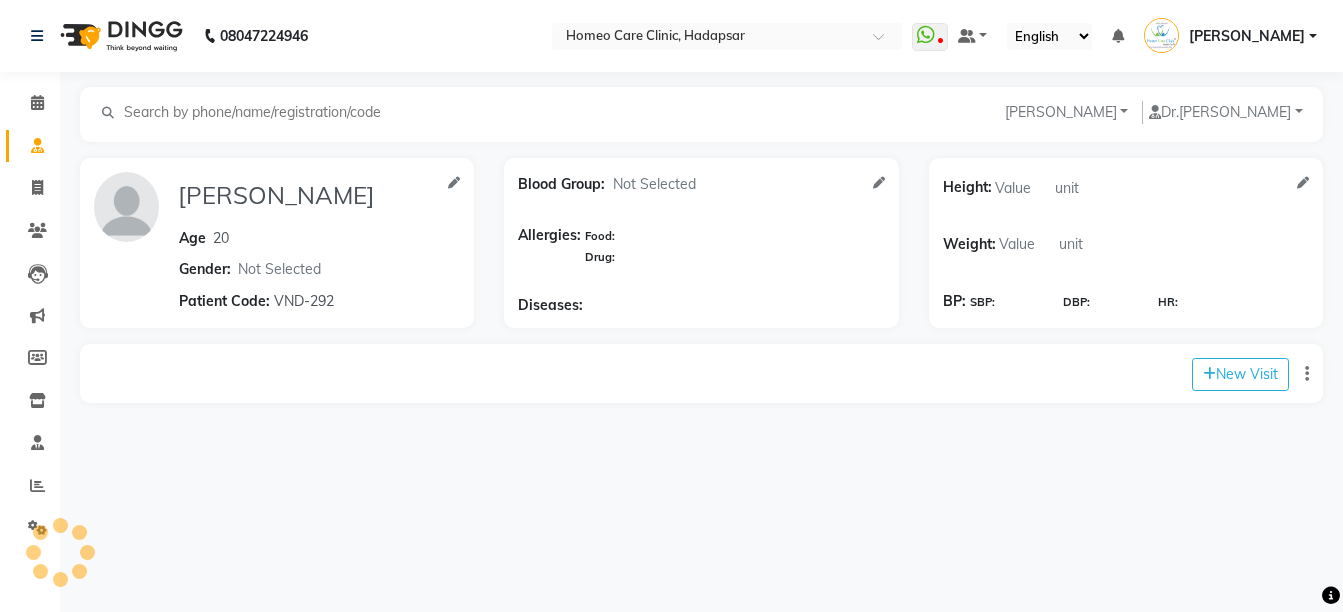 scroll, scrollTop: 0, scrollLeft: 0, axis: both 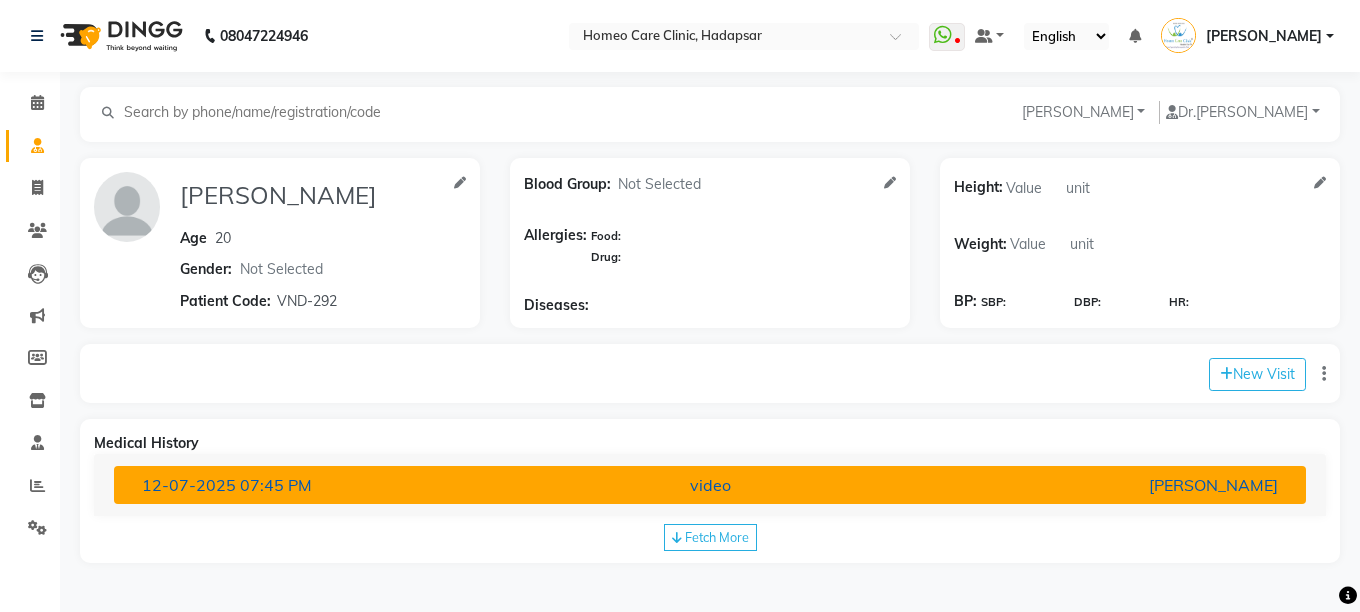click on "[PERSON_NAME]" at bounding box center [1098, 485] 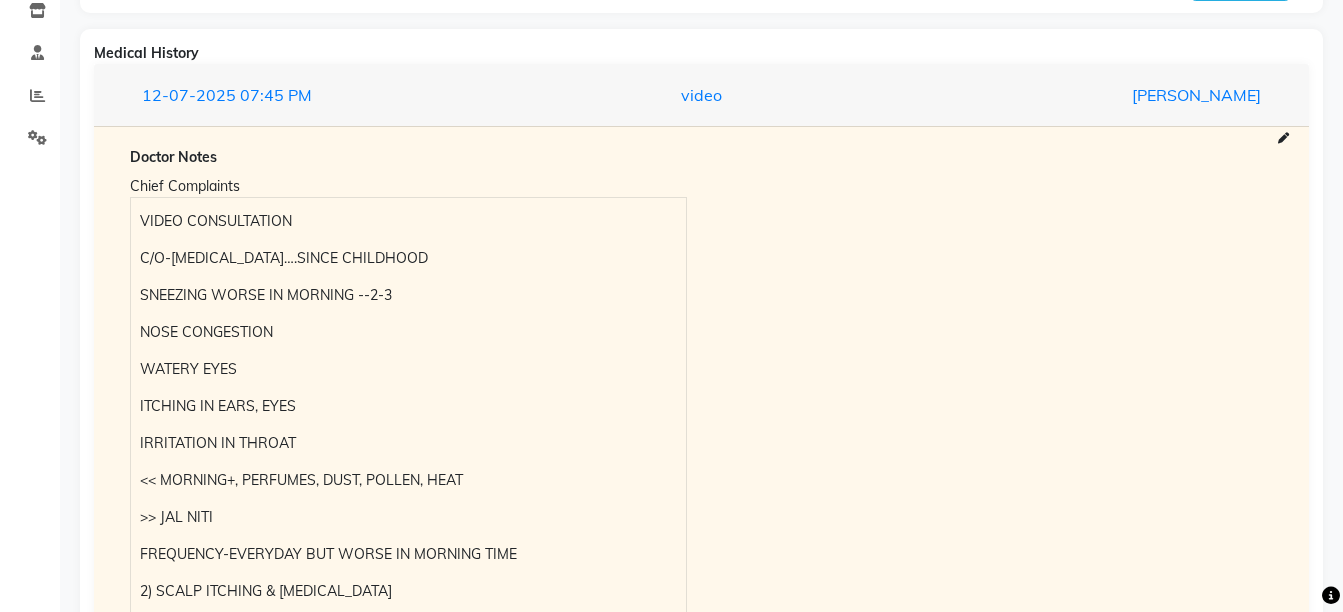 scroll, scrollTop: 613, scrollLeft: 0, axis: vertical 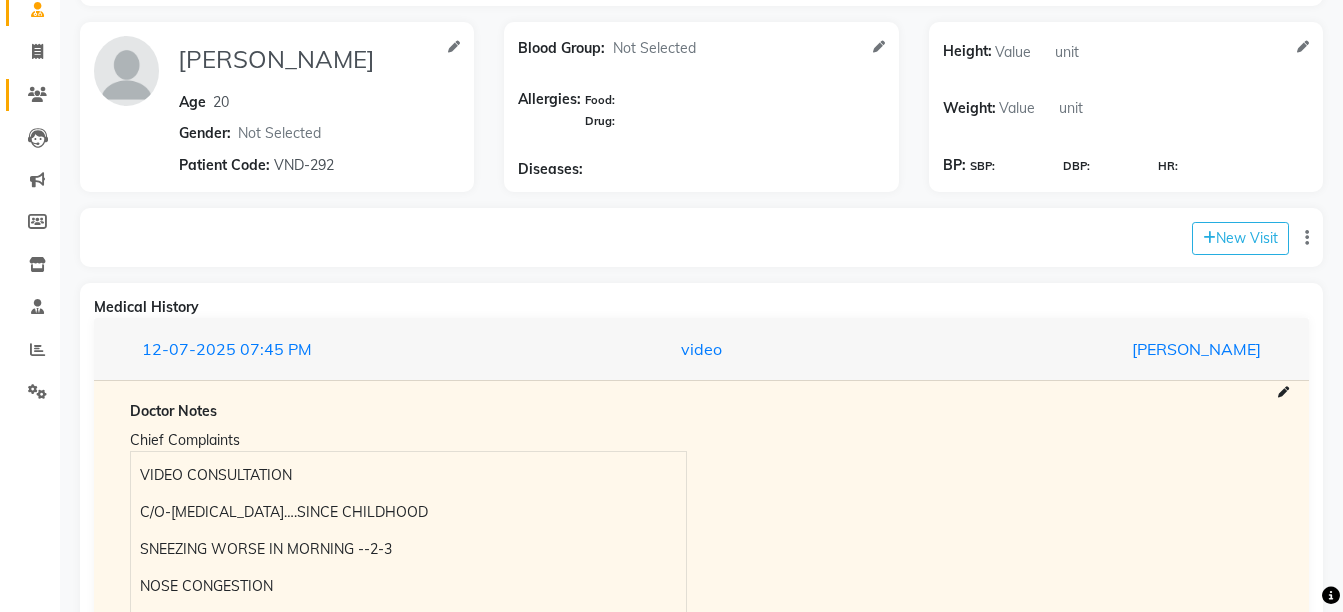 click on "Patients" 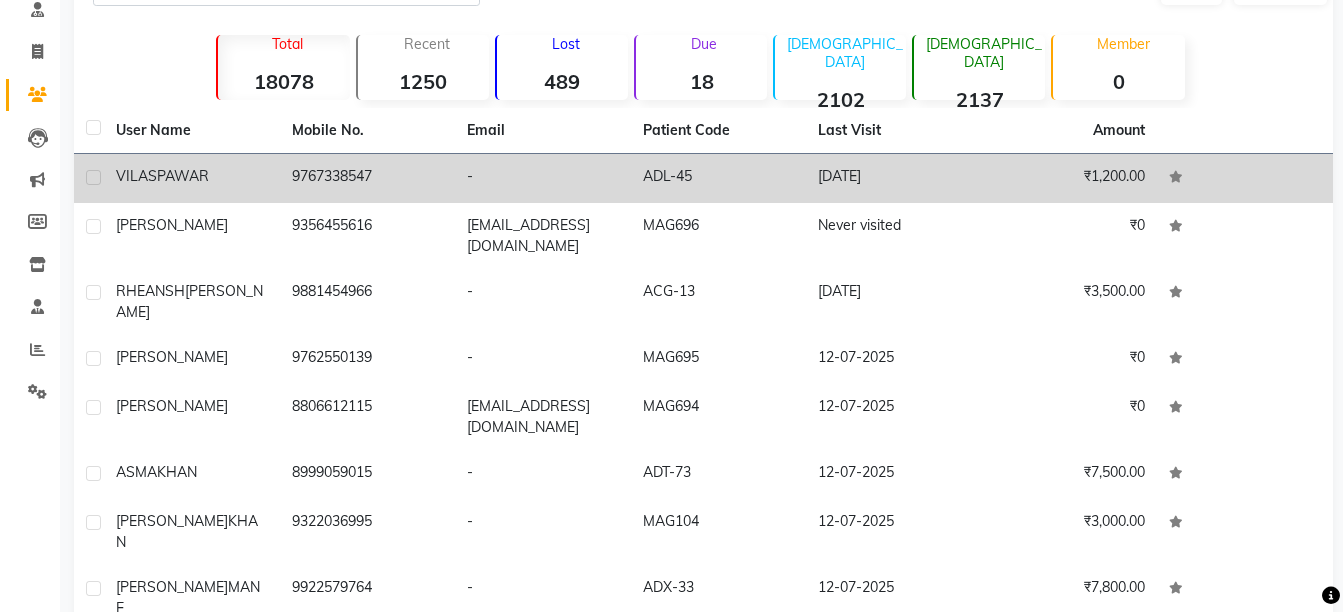 click on "[PERSON_NAME]" 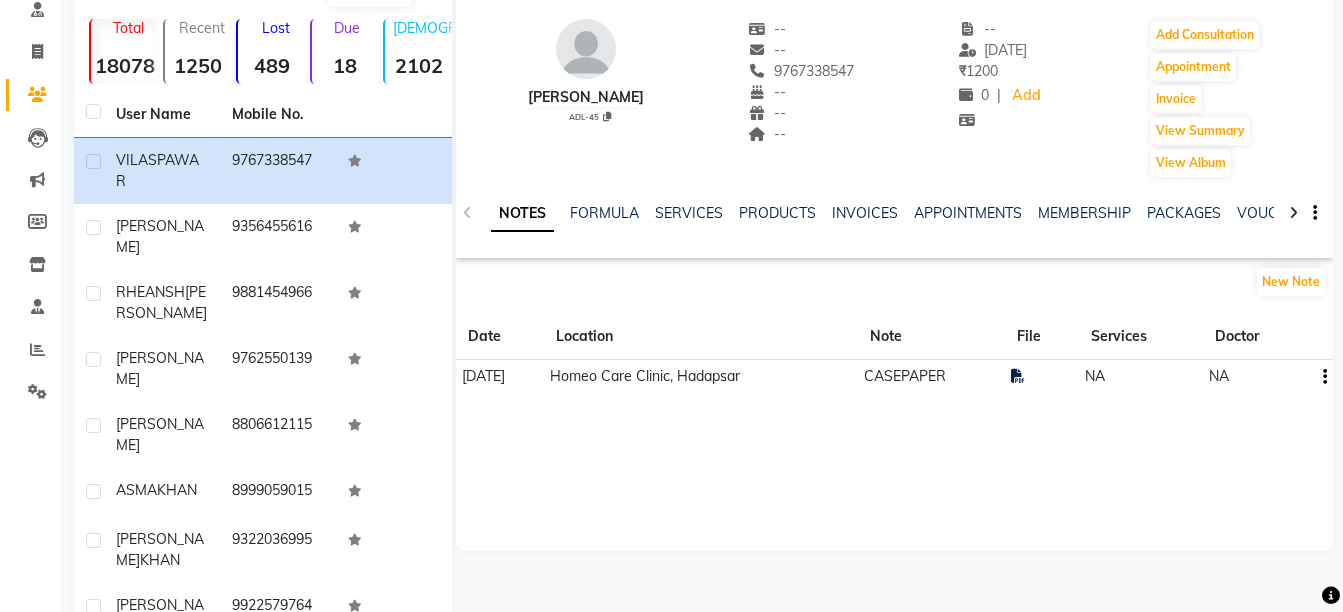 scroll, scrollTop: 0, scrollLeft: 0, axis: both 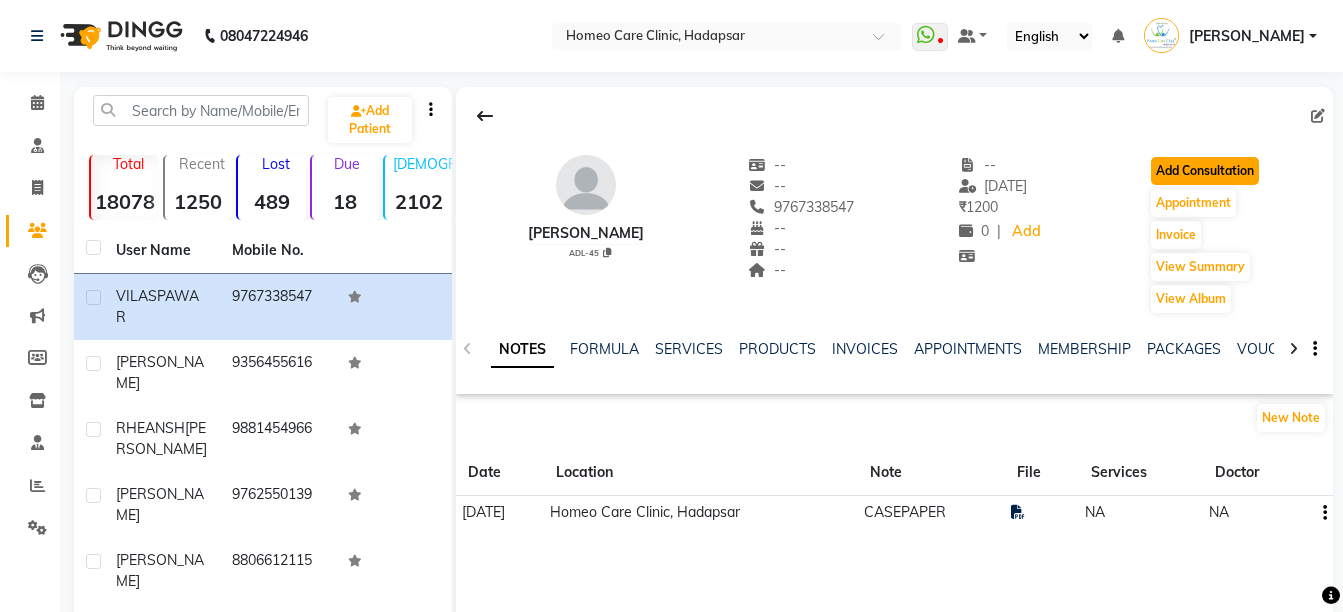 click on "Add Consultation" 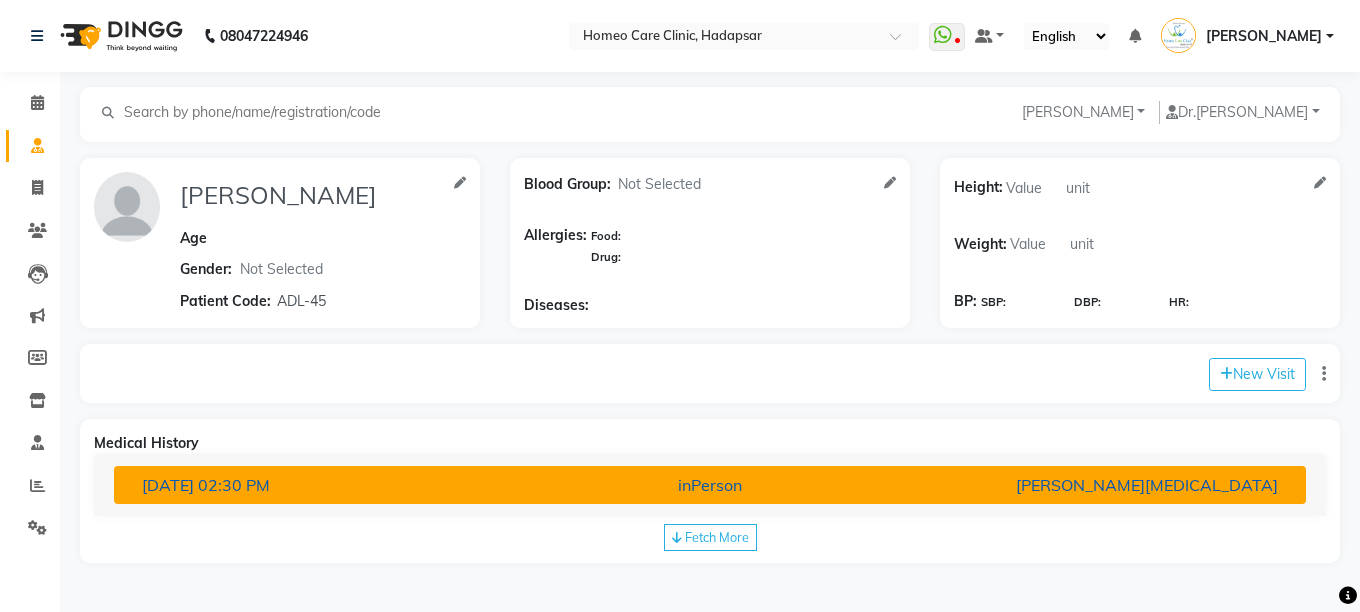 click on "[PERSON_NAME][MEDICAL_DATA]" at bounding box center (1098, 485) 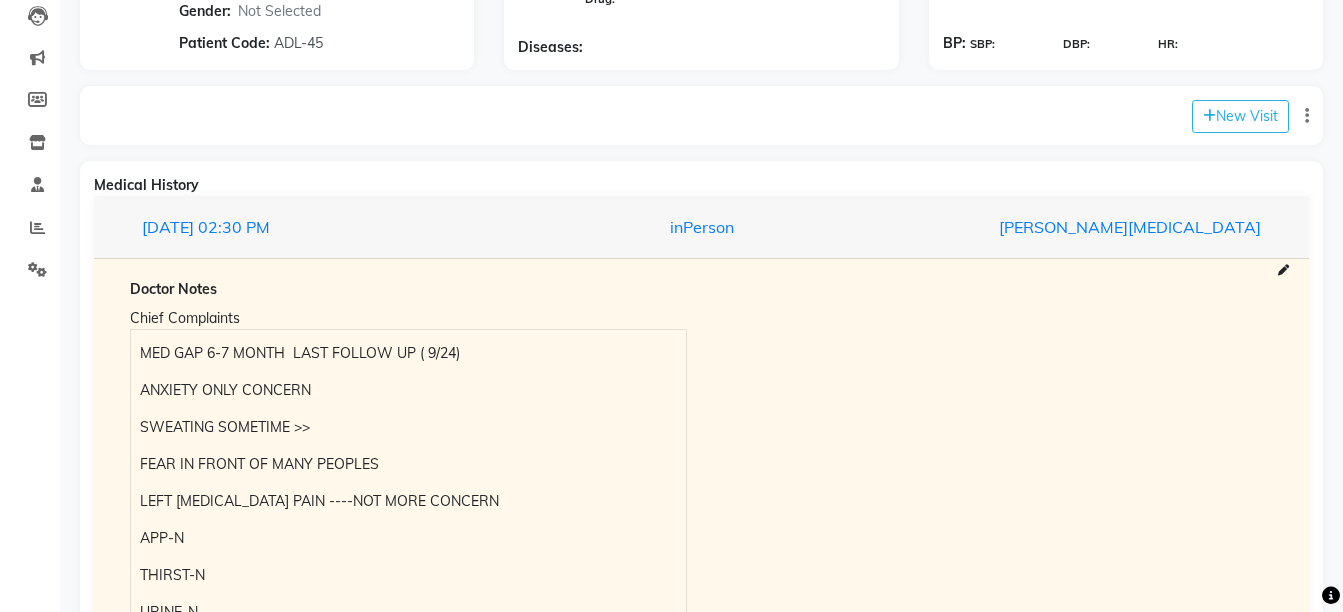 scroll, scrollTop: 292, scrollLeft: 0, axis: vertical 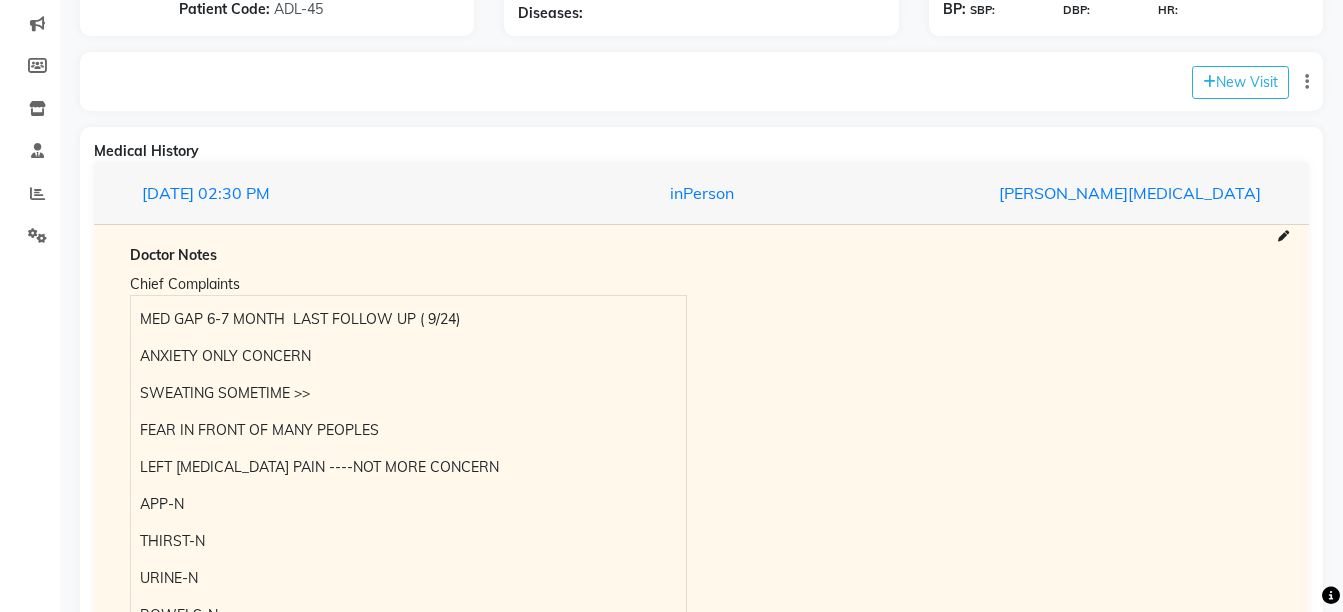 drag, startPoint x: 1332, startPoint y: 340, endPoint x: 1351, endPoint y: 361, distance: 28.319605 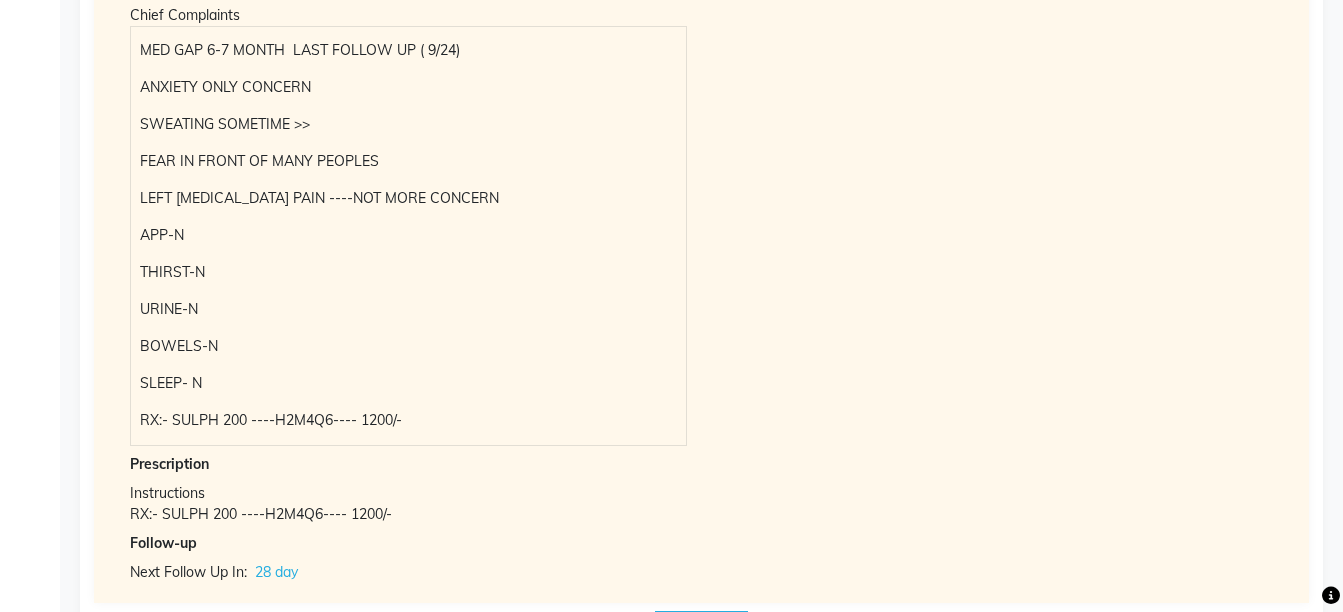 scroll, scrollTop: 613, scrollLeft: 0, axis: vertical 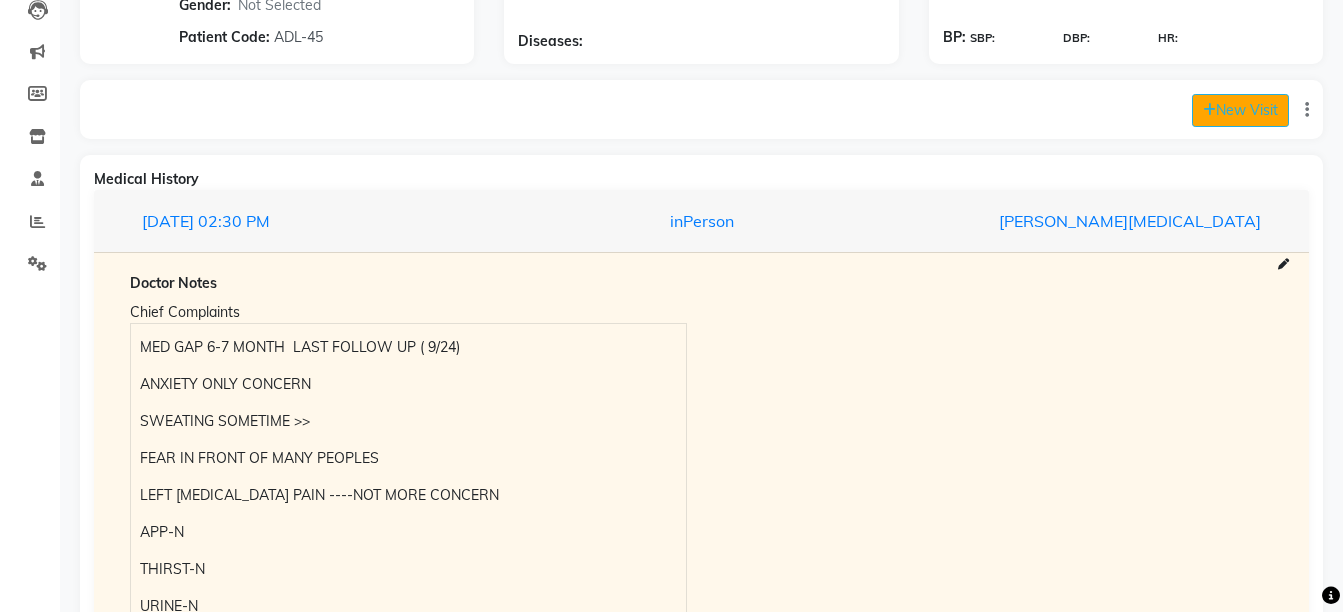 click on "New Visit" 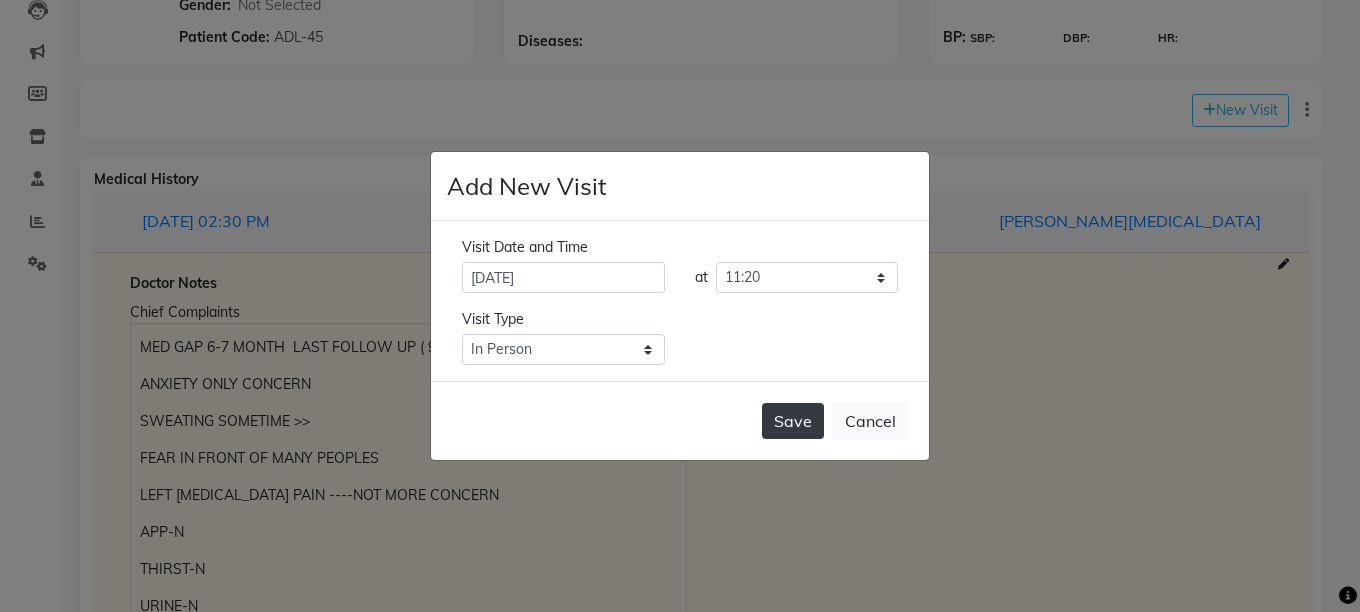 click on "Save" 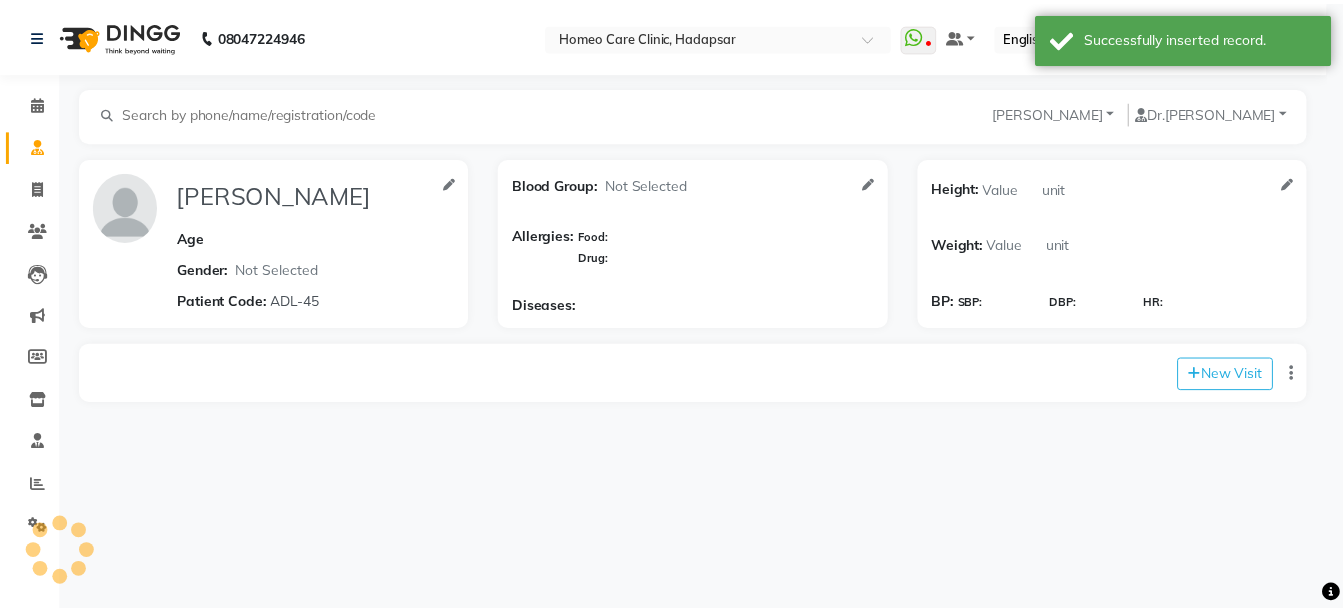 scroll, scrollTop: 0, scrollLeft: 0, axis: both 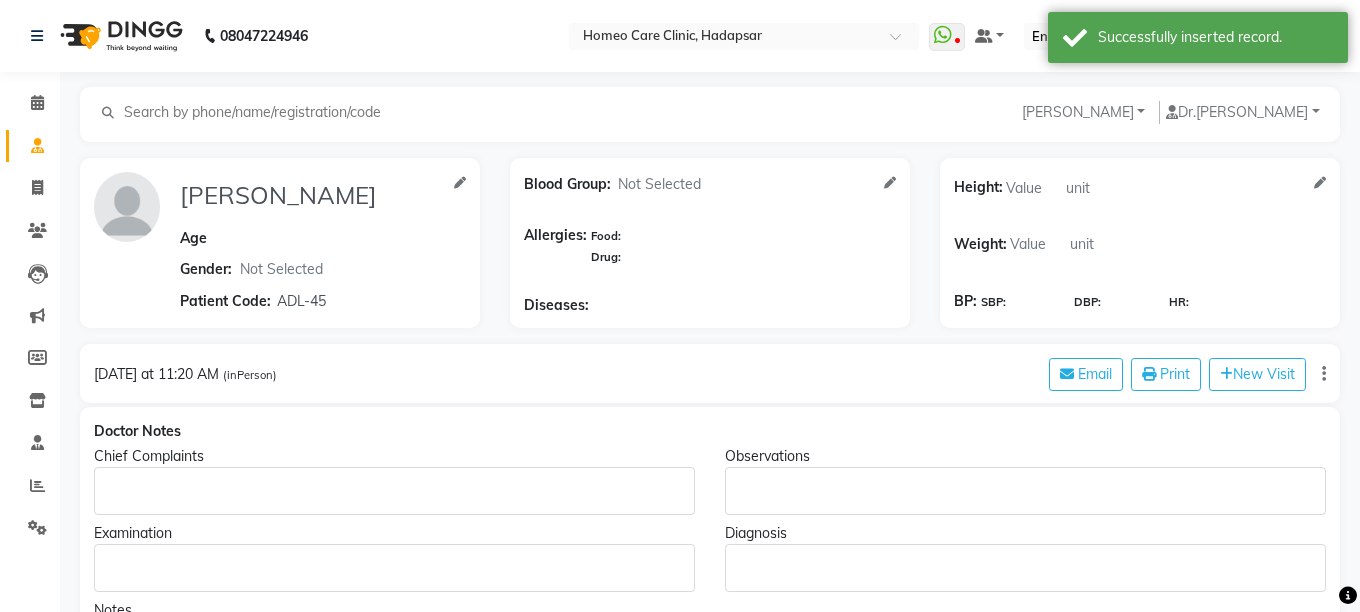 type on "[PERSON_NAME]" 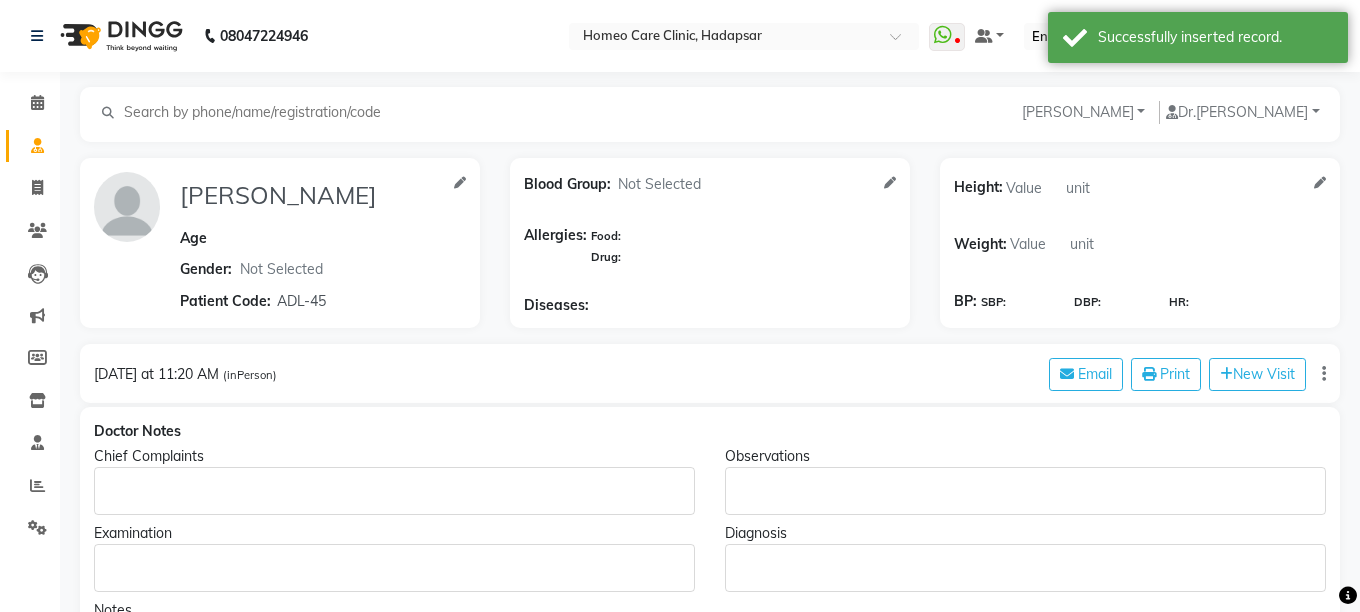 select 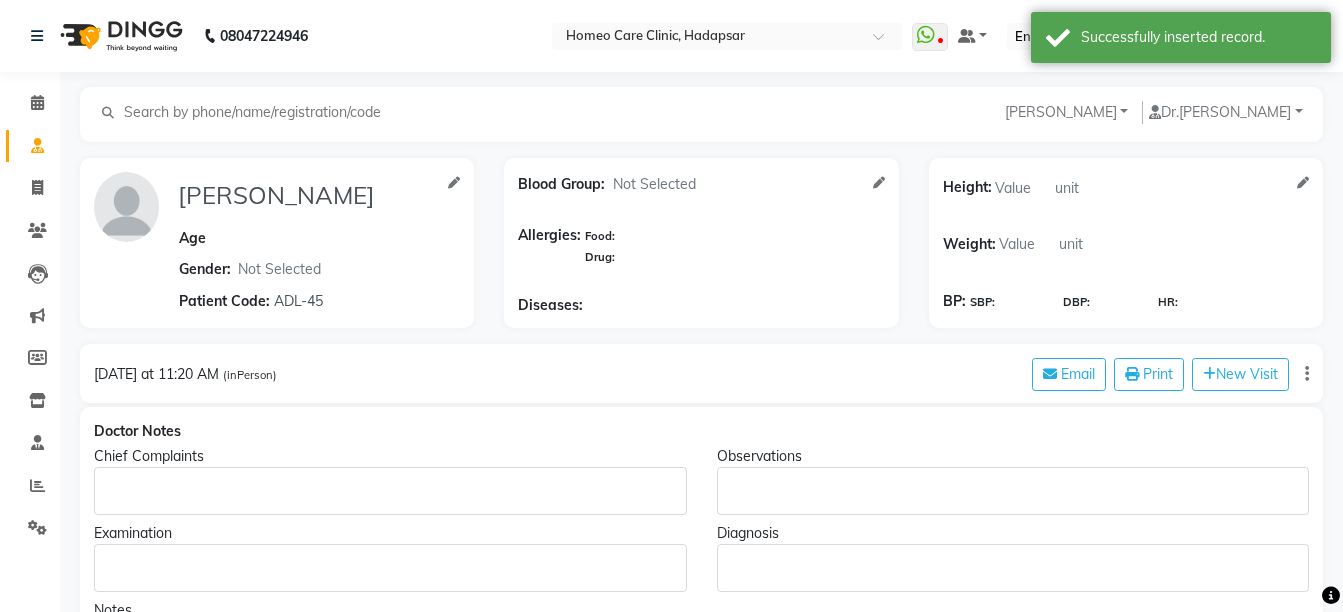 click 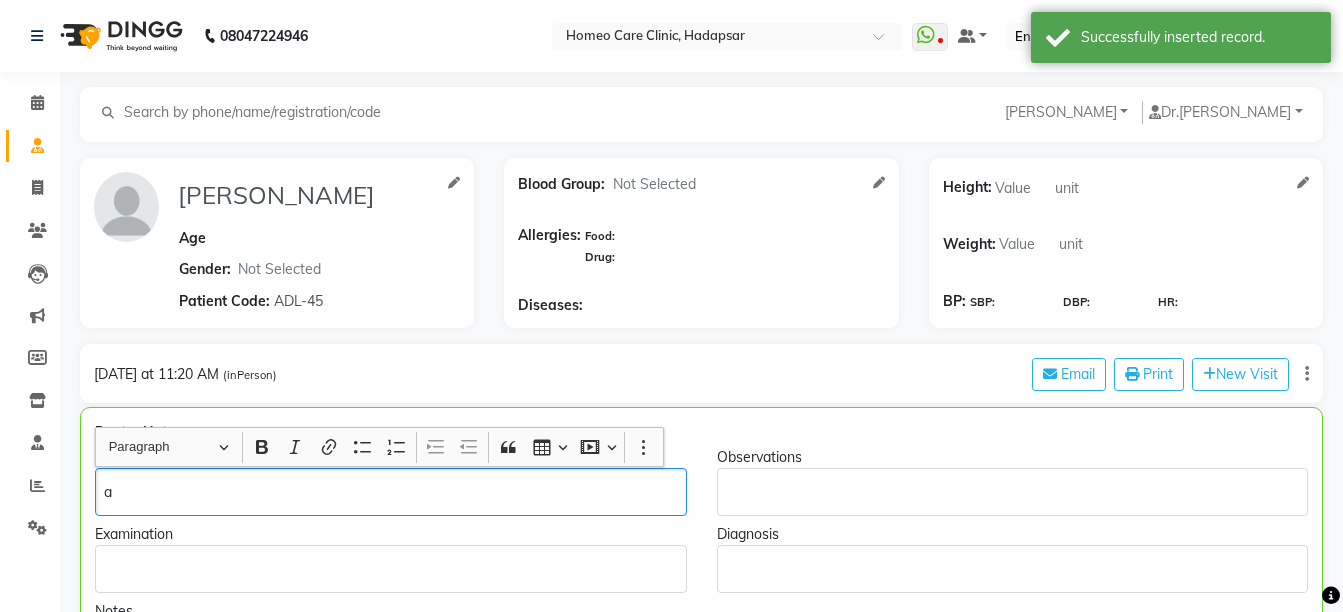 type 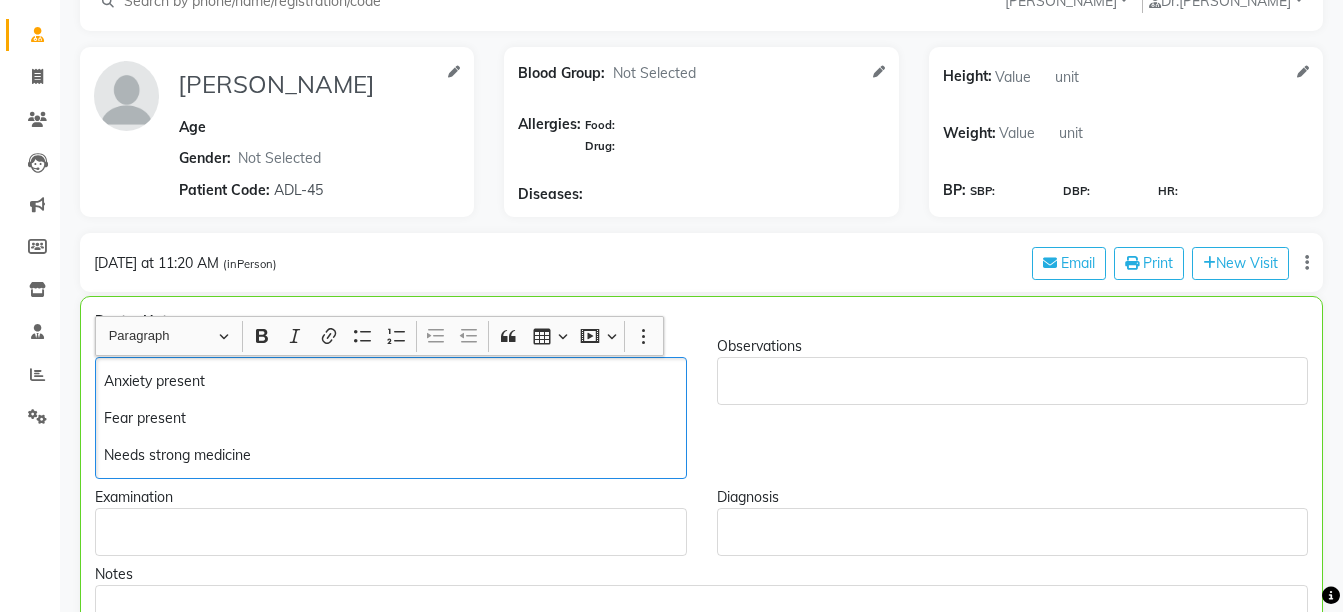 scroll, scrollTop: 137, scrollLeft: 0, axis: vertical 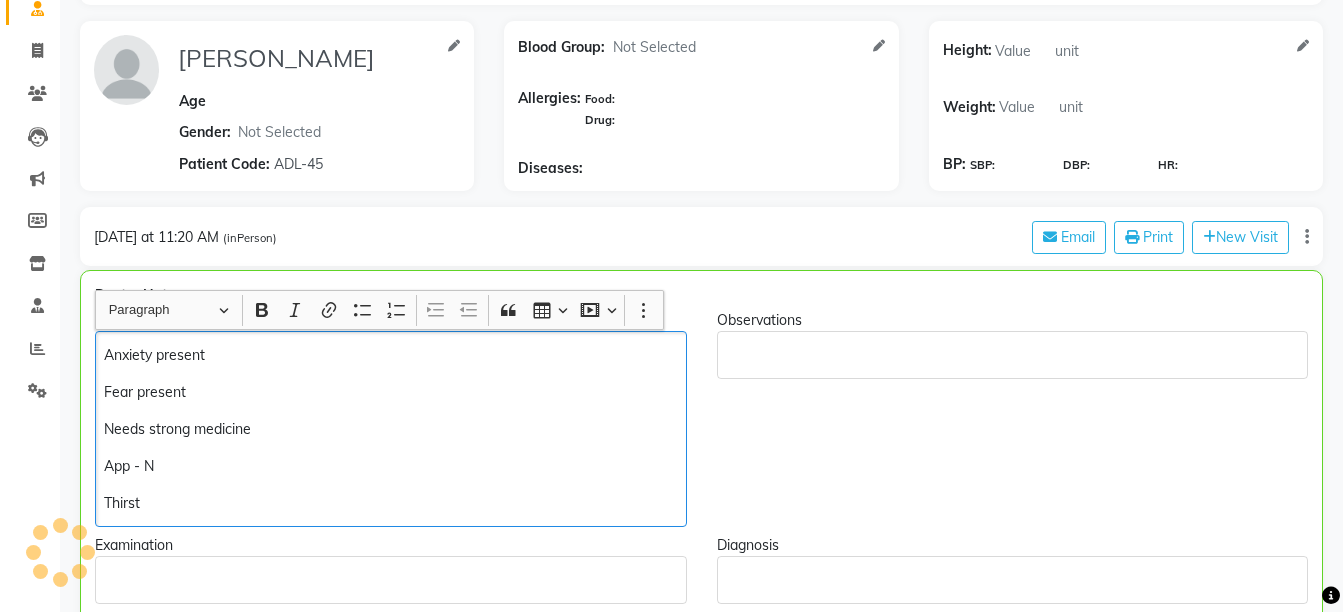 click on "App - N" 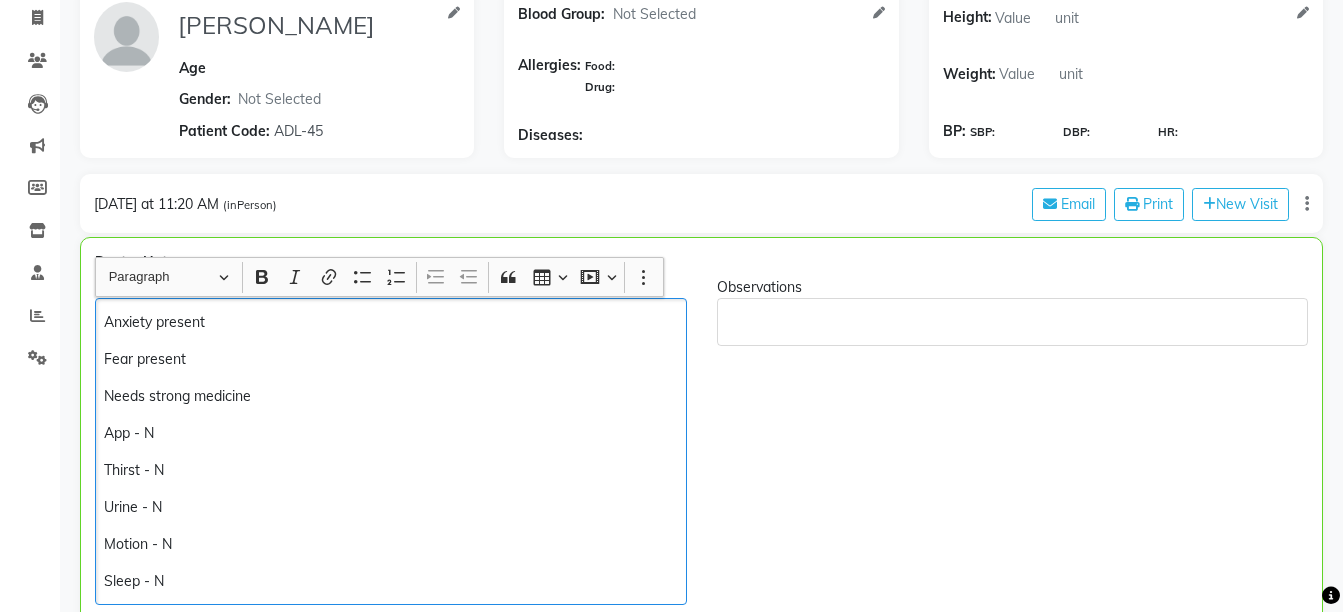 scroll, scrollTop: 207, scrollLeft: 0, axis: vertical 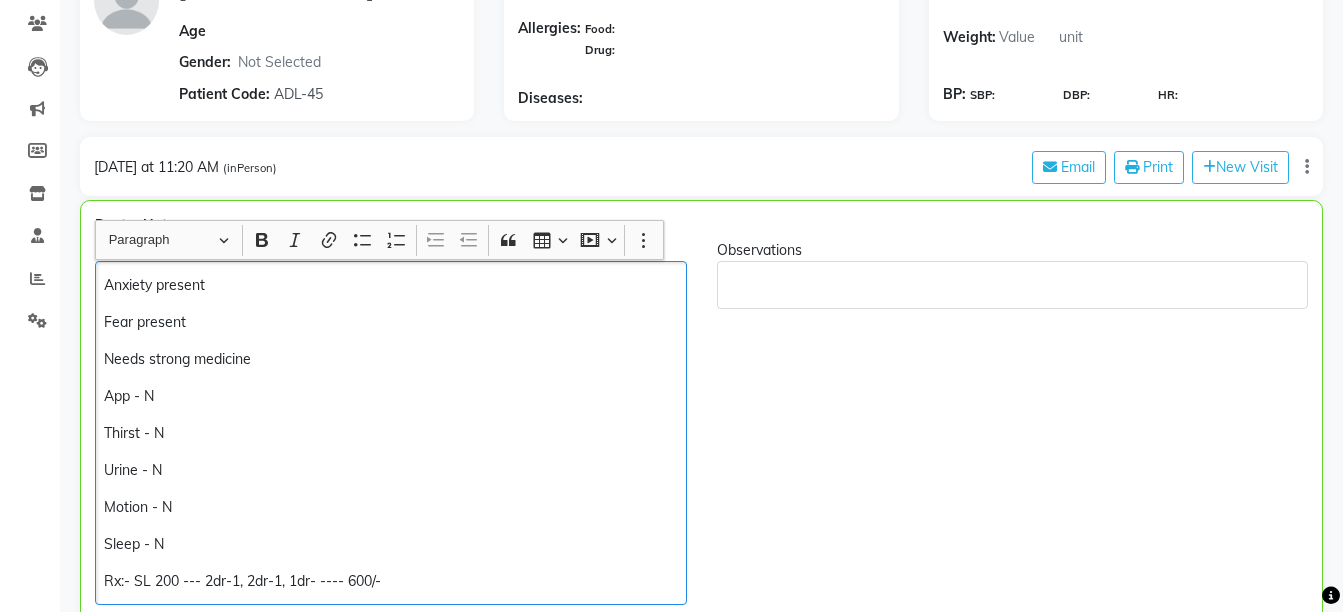 click on "Anxiety present Fear present Needs strong medicine App - N  Thirst - N Urine - N Motion - N Sleep - N Rx:- SL 200 --- 2dr-1, 2dr-1, 1dr- ---- 600/-" 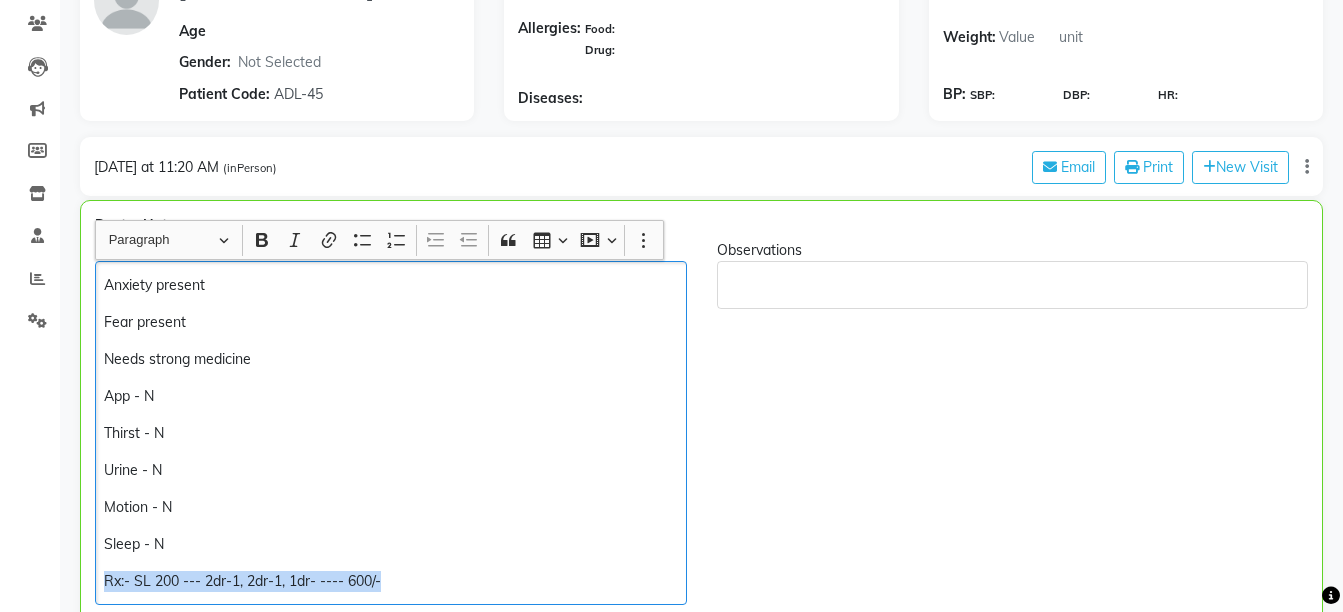 copy on "Rx:- SL 200 --- 2dr-1, 2dr-1, 1dr- ---- 600/-" 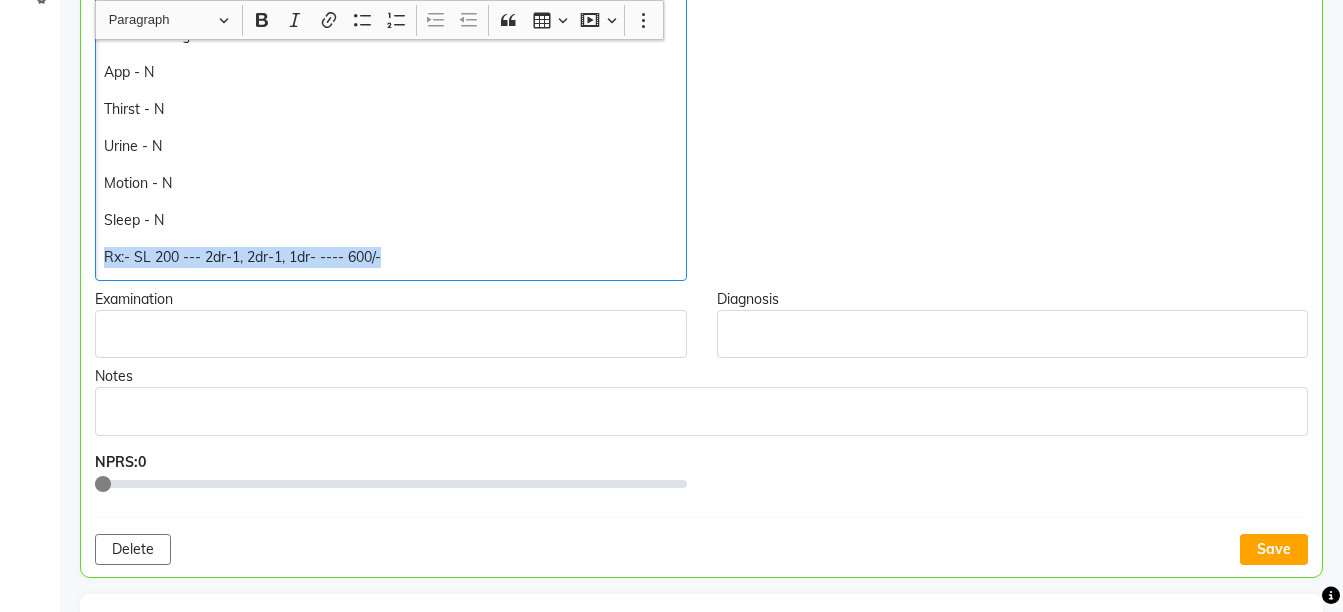scroll, scrollTop: 553, scrollLeft: 0, axis: vertical 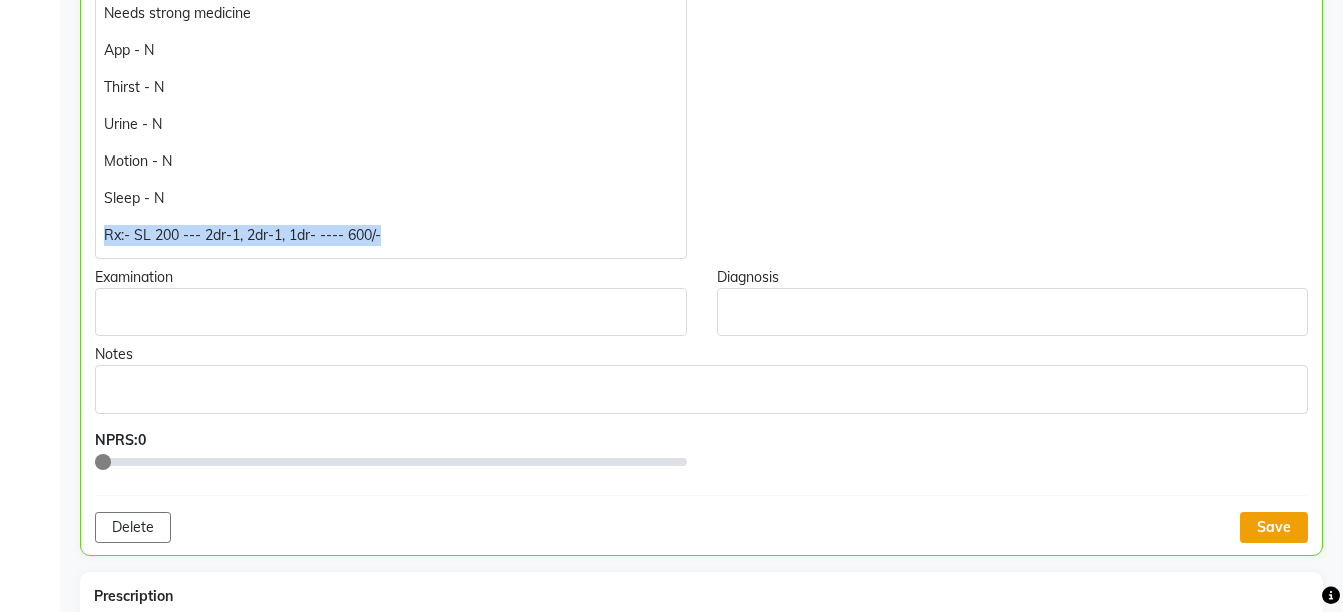 click on "Save" 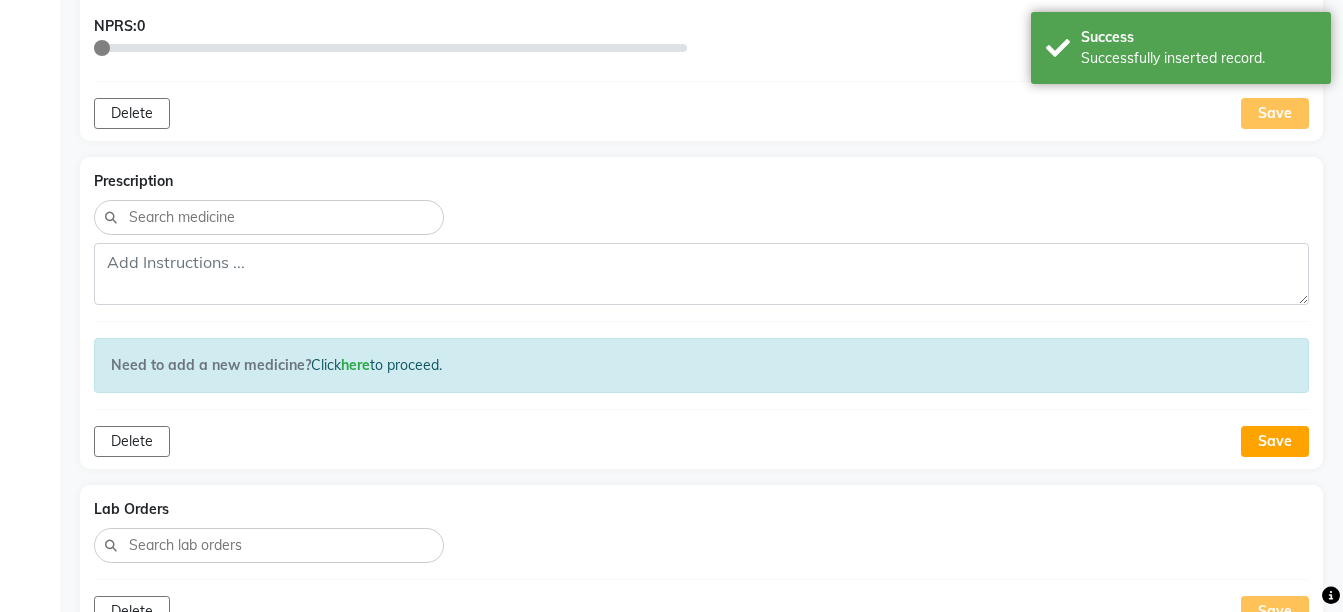 scroll, scrollTop: 980, scrollLeft: 0, axis: vertical 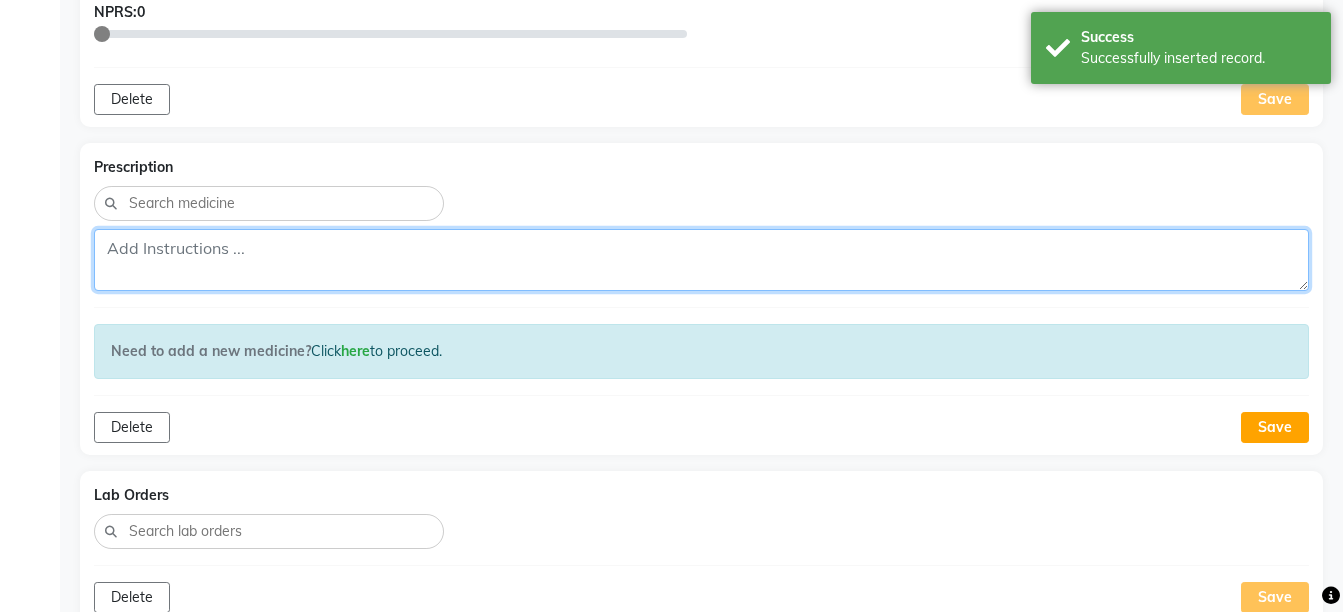 click 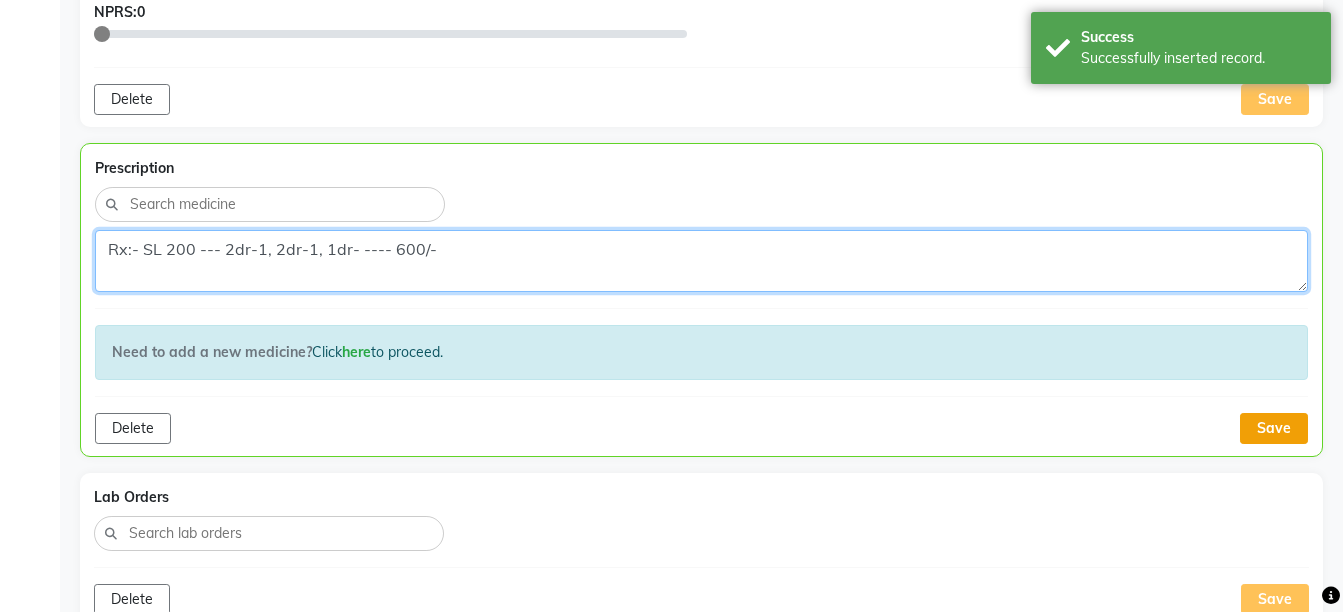 type on "Rx:- SL 200 --- 2dr-1, 2dr-1, 1dr- ---- 600/-" 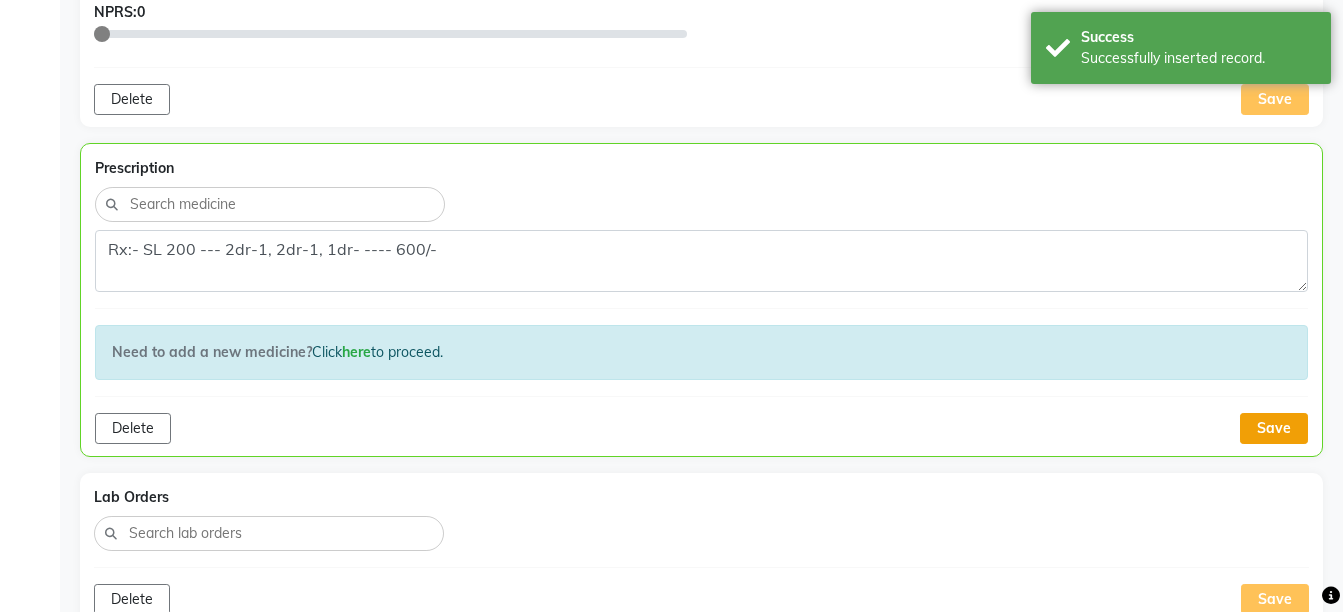 click on "Save" 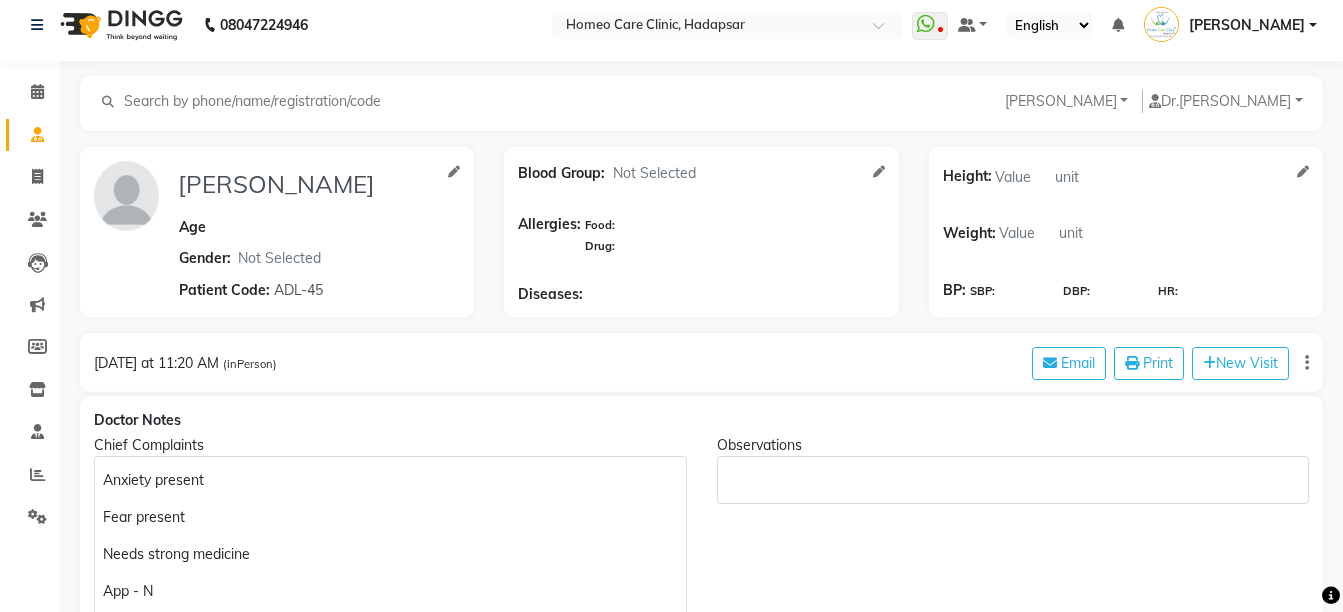 scroll, scrollTop: 0, scrollLeft: 0, axis: both 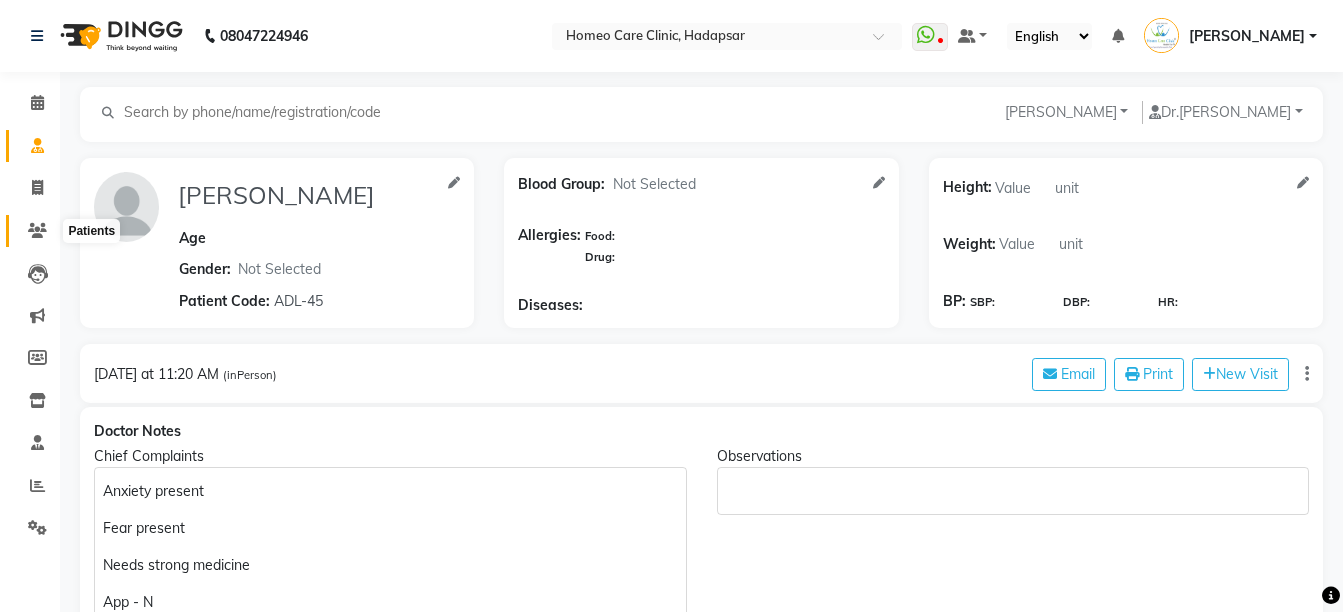 click 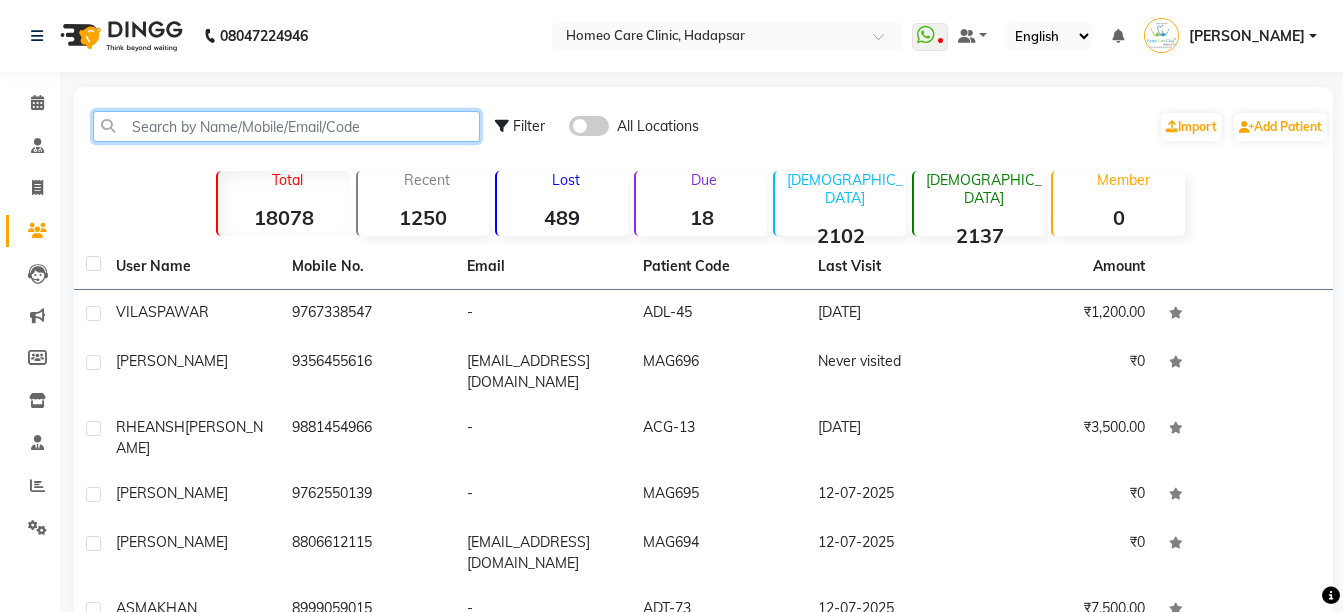 click 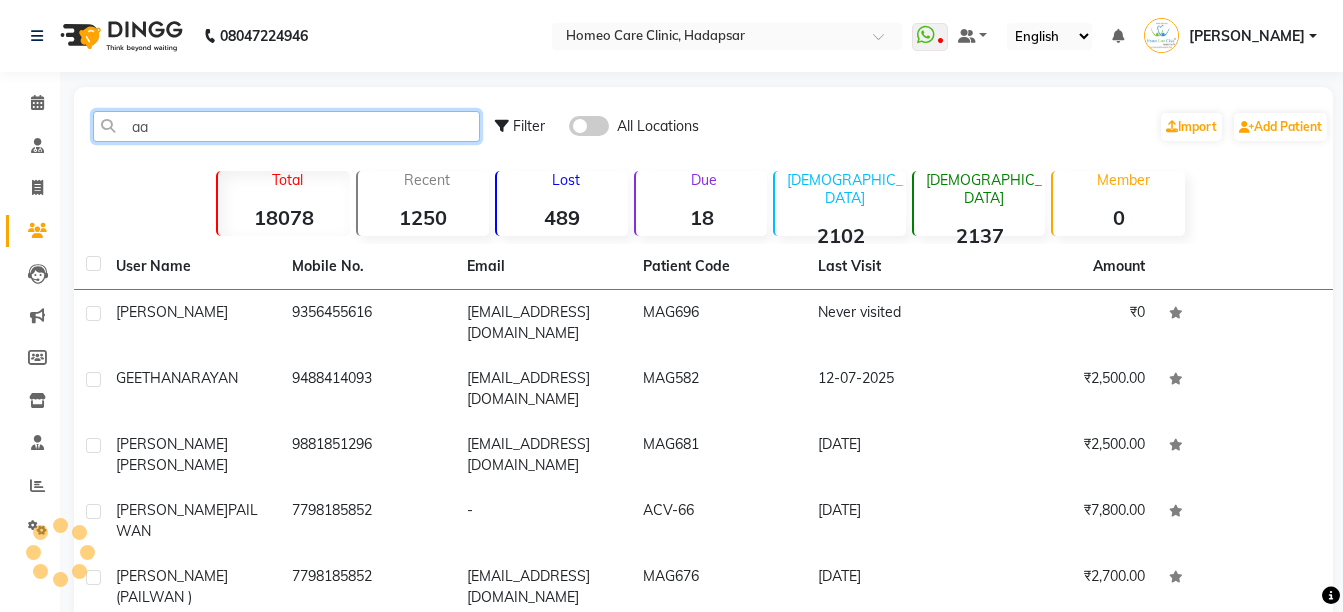 type on "a" 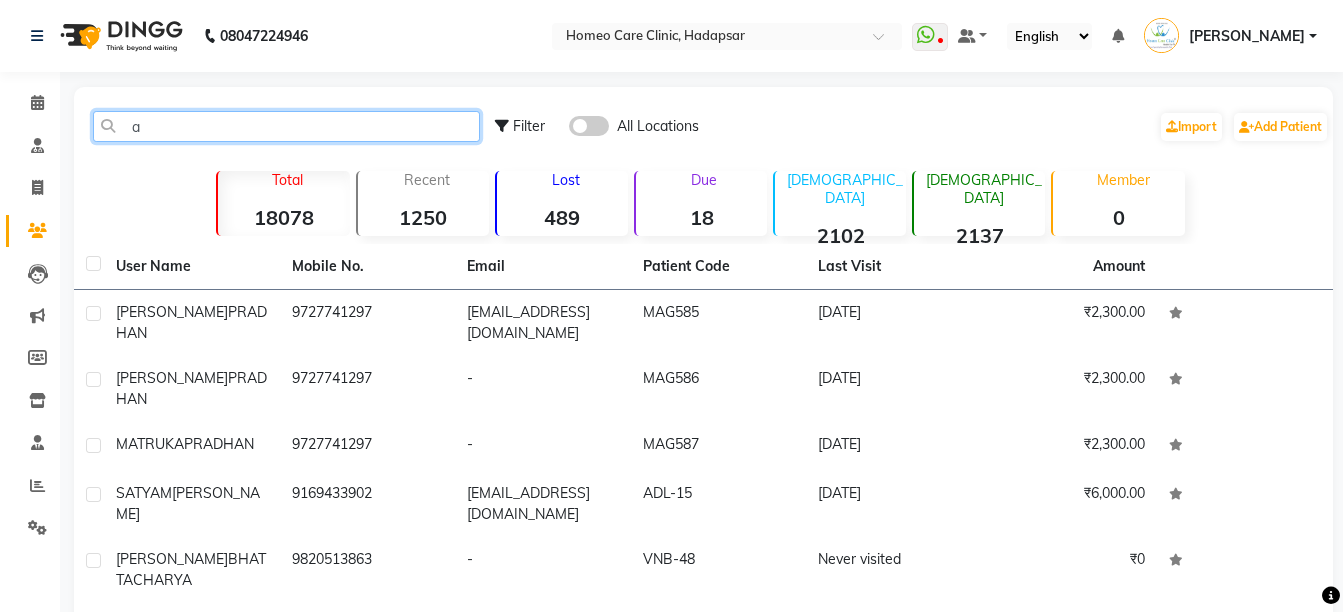 type 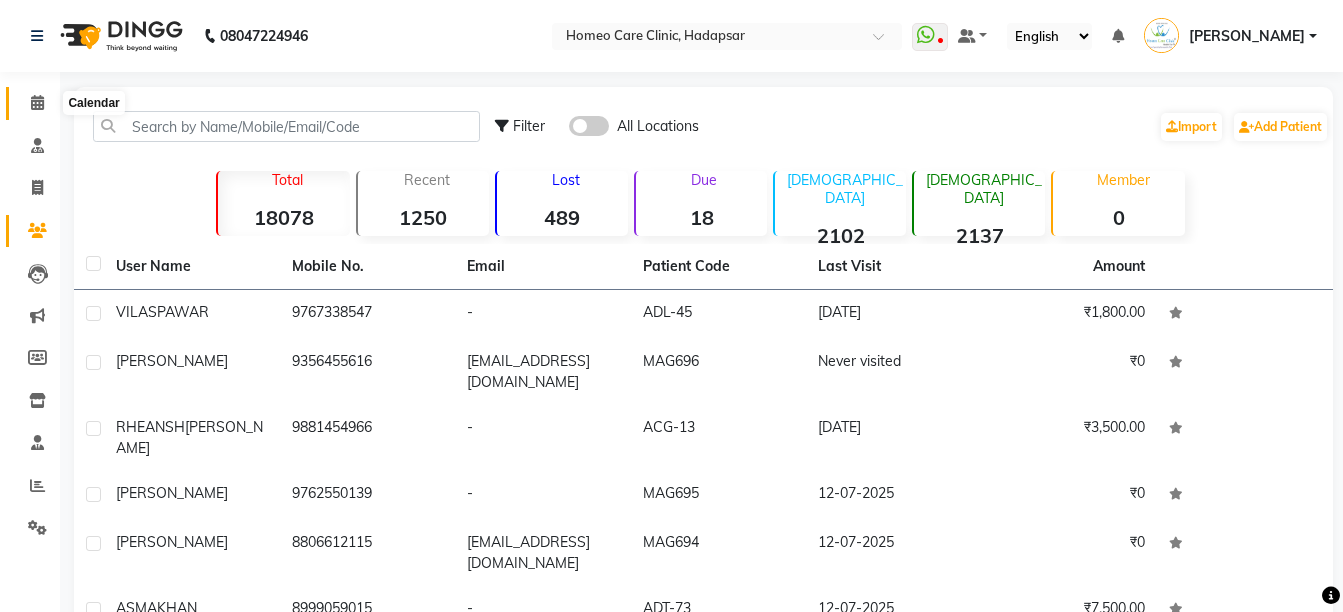 click 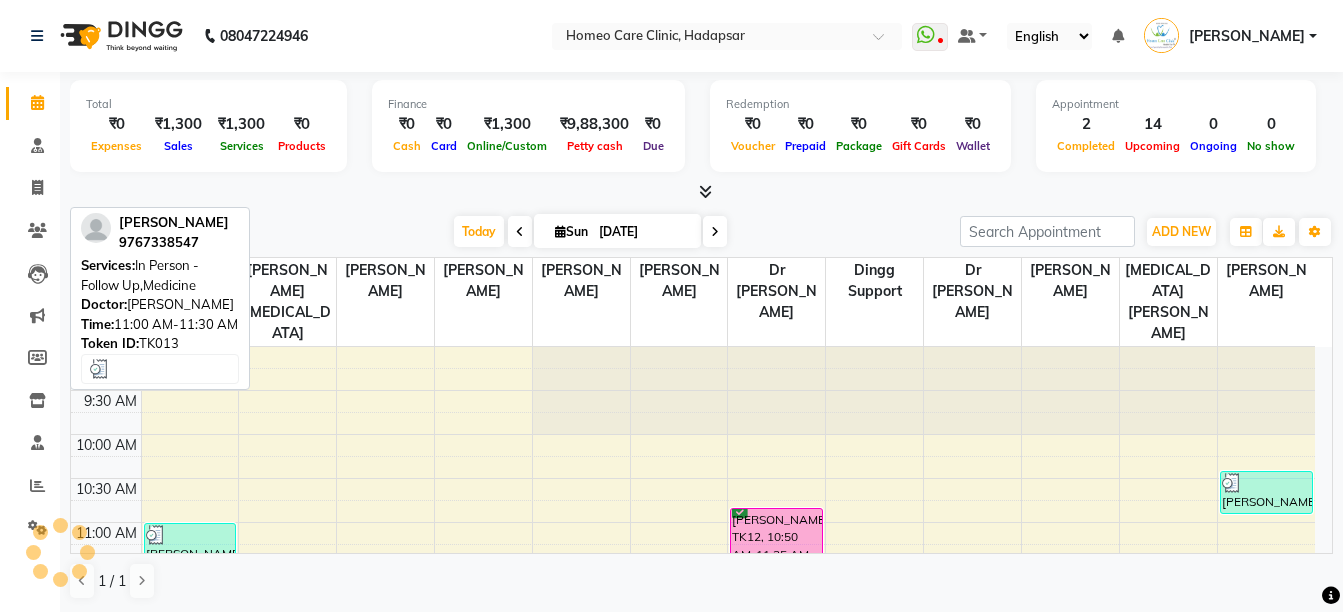 scroll, scrollTop: 0, scrollLeft: 0, axis: both 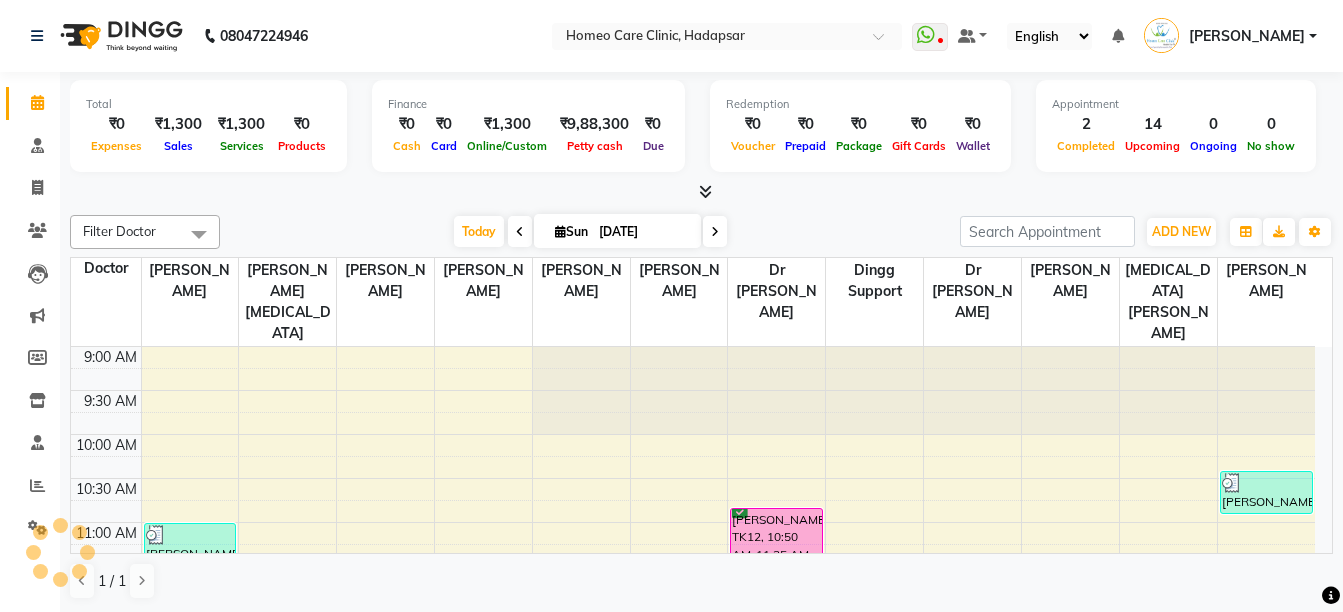 click on "9:00 AM 9:30 AM 10:00 AM 10:30 AM 11:00 AM 11:30 AM 12:00 PM 12:30 PM 1:00 PM 1:30 PM 2:00 PM 2:30 PM 3:00 PM 3:30 PM 4:00 PM 4:30 PM 5:00 PM 5:30 PM 6:00 PM 6:30 PM 7:00 PM 7:30 PM 8:00 PM 8:30 PM 9:00 PM 9:30 PM 10:00 PM 10:30 PM     [PERSON_NAME][GEOGRAPHIC_DATA], 11:00 AM-11:30 AM, In Person - Follow Up,Medicine    [PERSON_NAME], TK05, 12:00 PM-12:15 PM, In Person - Follow Up    [PERSON_NAME], TK03, 02:00 PM-02:15 PM, In Person - Follow Up    [PERSON_NAME], TK04, 02:30 PM-02:45 PM, Online - Follow Up    [PERSON_NAME], TK01, 03:00 PM-03:15 PM, In Person - Follow Up    [PERSON_NAME], TK06, 03:15 PM-04:15 PM, GFC PRP    [PERSON_NAME], TK07, 05:00 PM-05:15 PM, In Person - Follow Up    [PERSON_NAME], TK02, 07:00 PM-07:15 PM, In Person - Follow Up    [PERSON_NAME], TK08, 08:00 PM-08:15 PM, In Person - Follow Up     SURAJ MANE, TK15, 11:40 AM-11:55 AM, In Person - Follow Up     [PERSON_NAME], TK12, 10:50 AM-11:35 AM, In Person - Consultation    [PERSON_NAME], TK09, 04:00 PM-04:15 PM, Online - Follow Up" at bounding box center [693, 962] 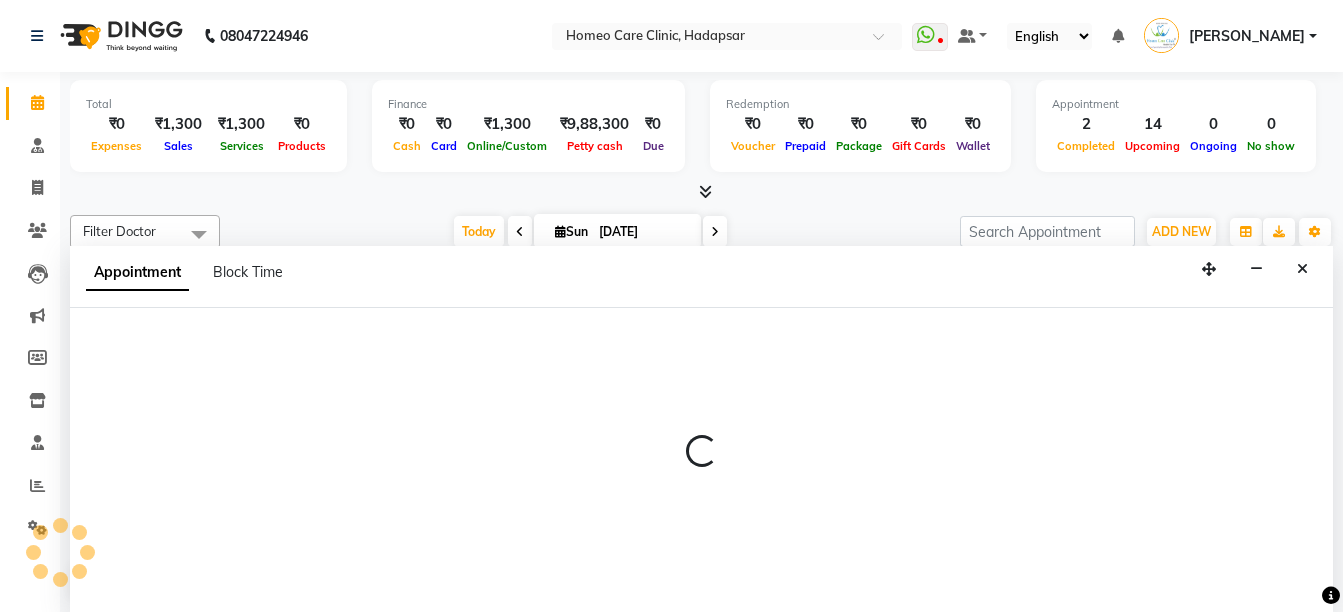 select on "65961" 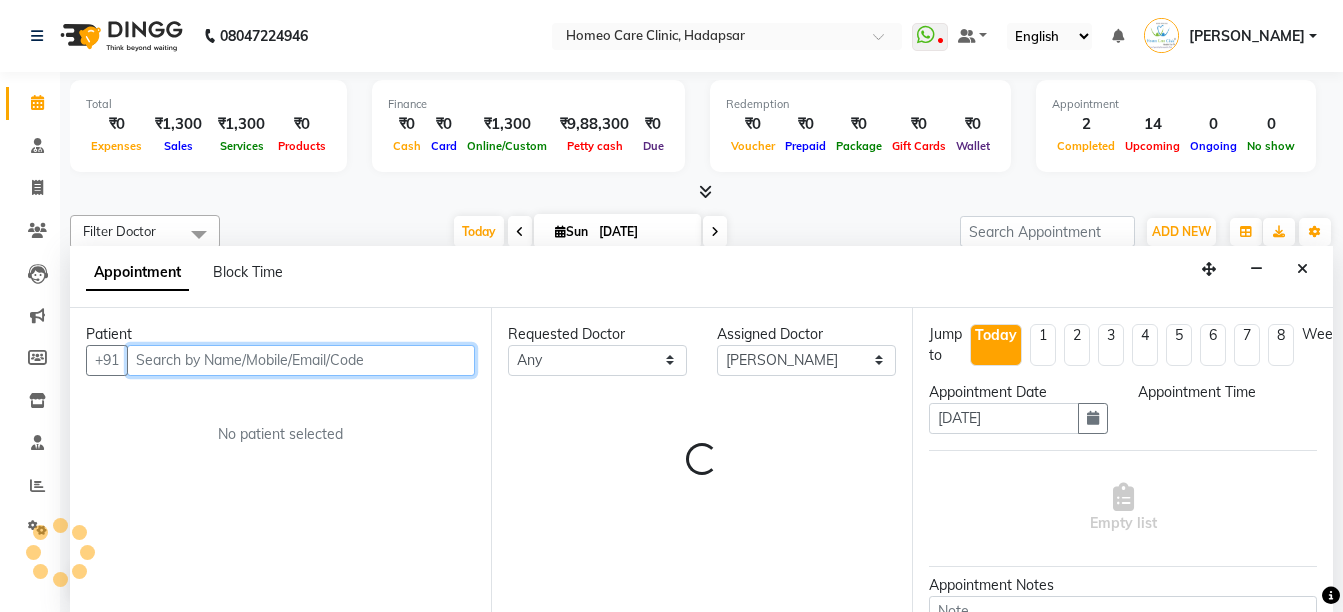 select on "690" 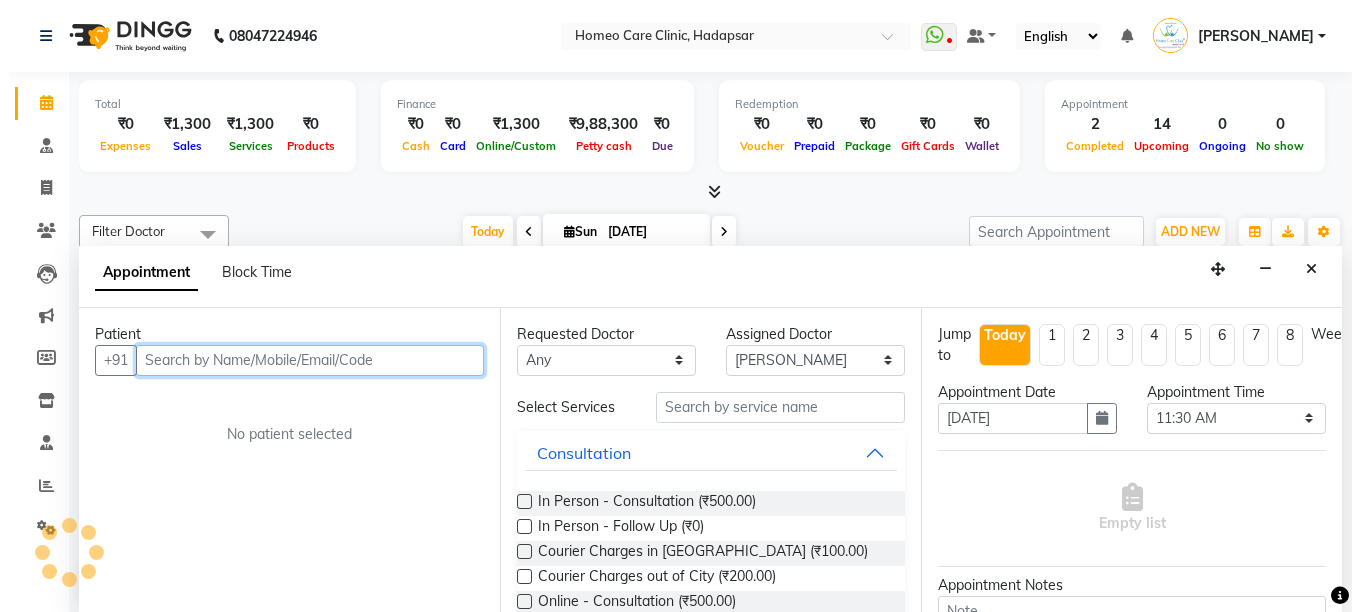 scroll, scrollTop: 1, scrollLeft: 0, axis: vertical 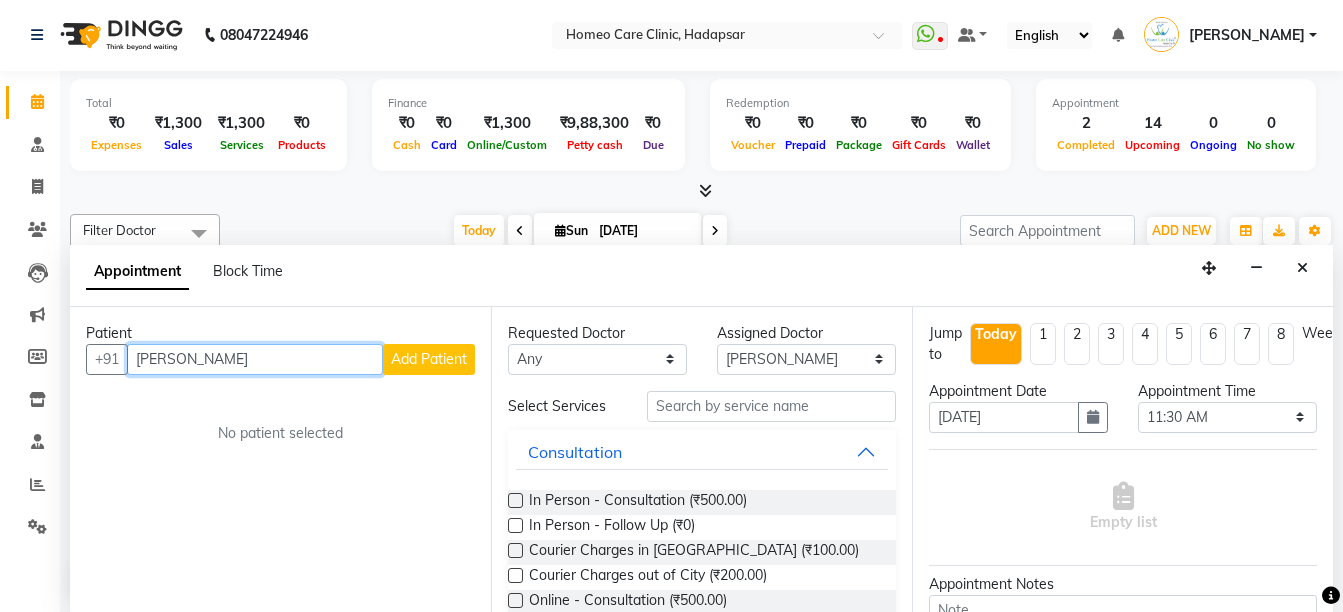 type on "[PERSON_NAME]" 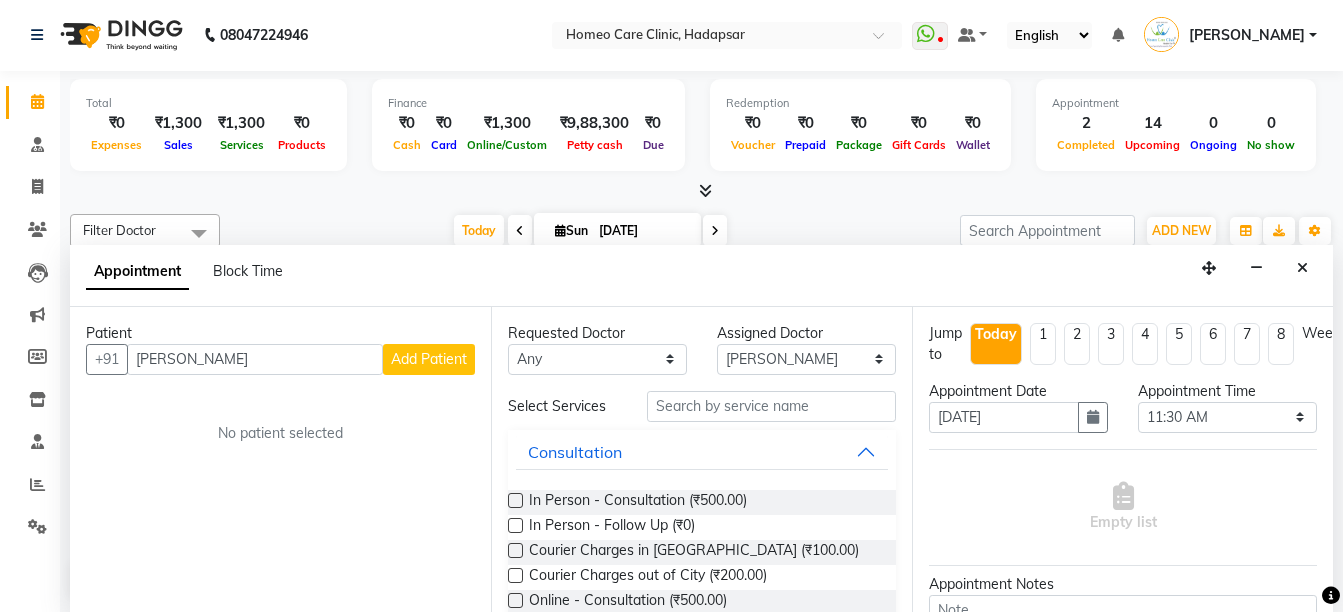 click on "Add Patient" at bounding box center (429, 359) 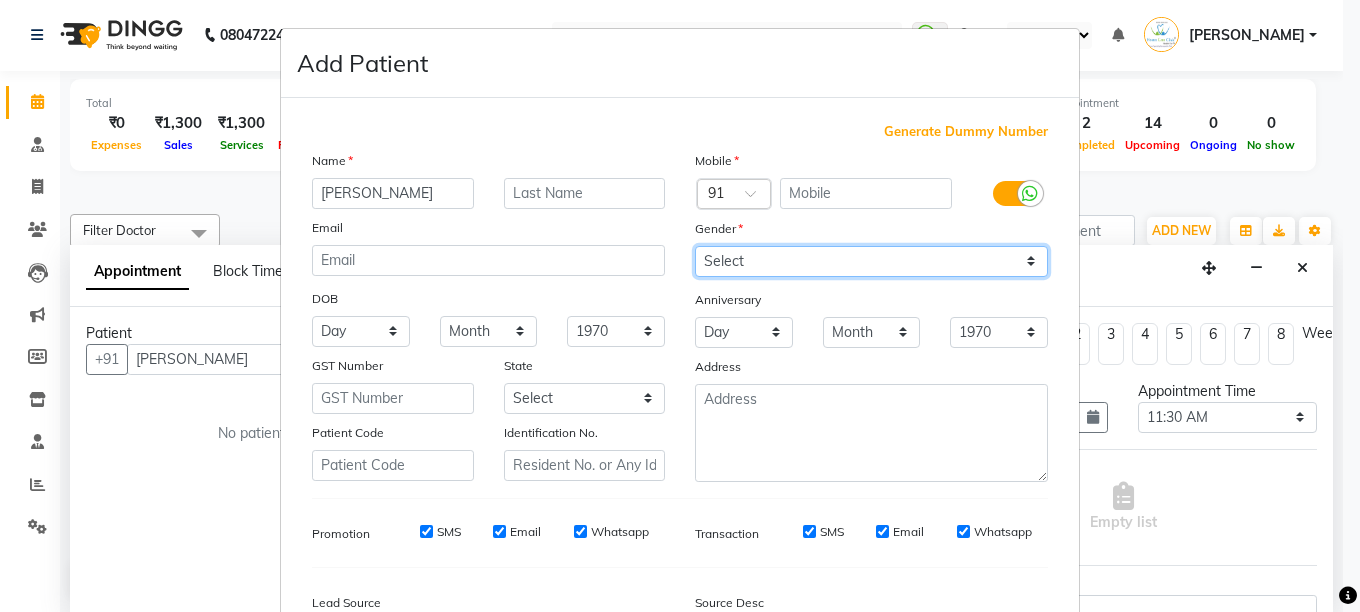 click on "Select [DEMOGRAPHIC_DATA] [DEMOGRAPHIC_DATA] Other Prefer Not To Say" at bounding box center [871, 261] 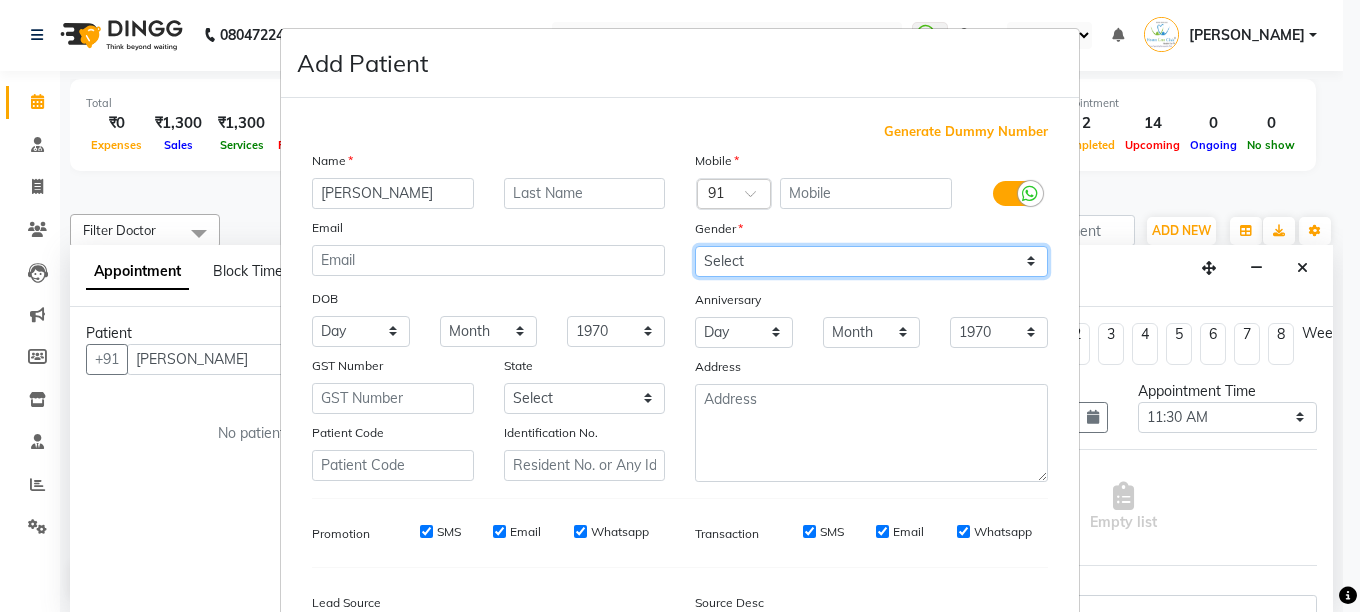 select on "[DEMOGRAPHIC_DATA]" 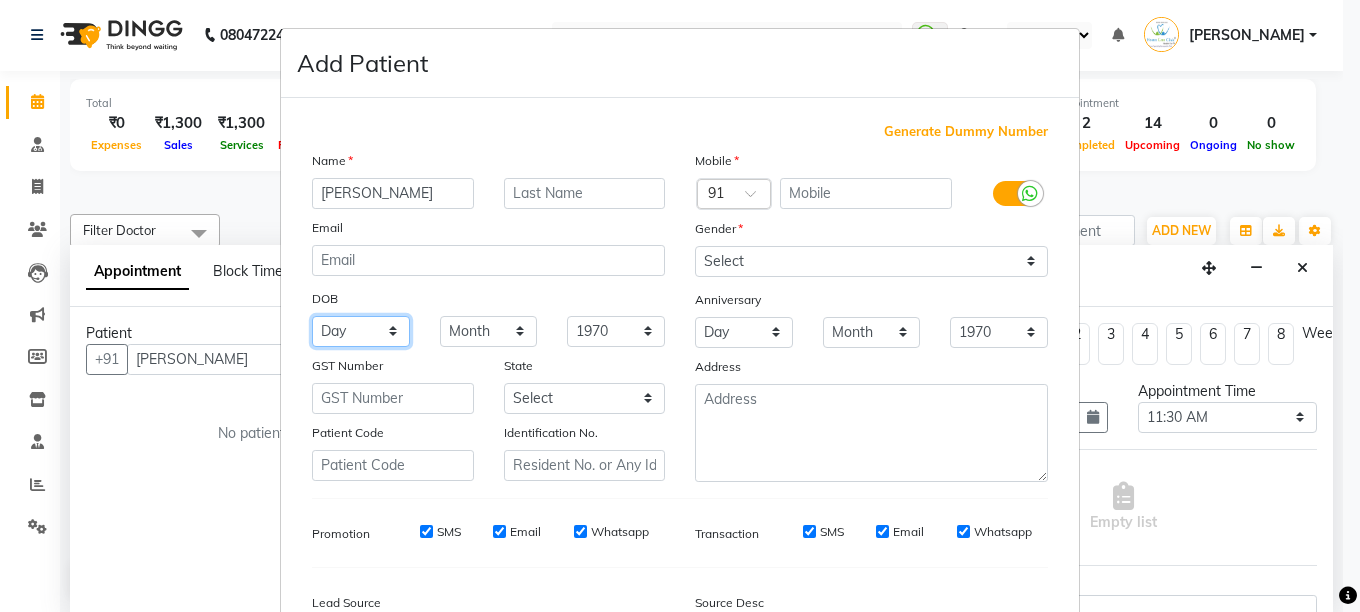 click on "Day 01 02 03 04 05 06 07 08 09 10 11 12 13 14 15 16 17 18 19 20 21 22 23 24 25 26 27 28 29 30 31" at bounding box center [361, 331] 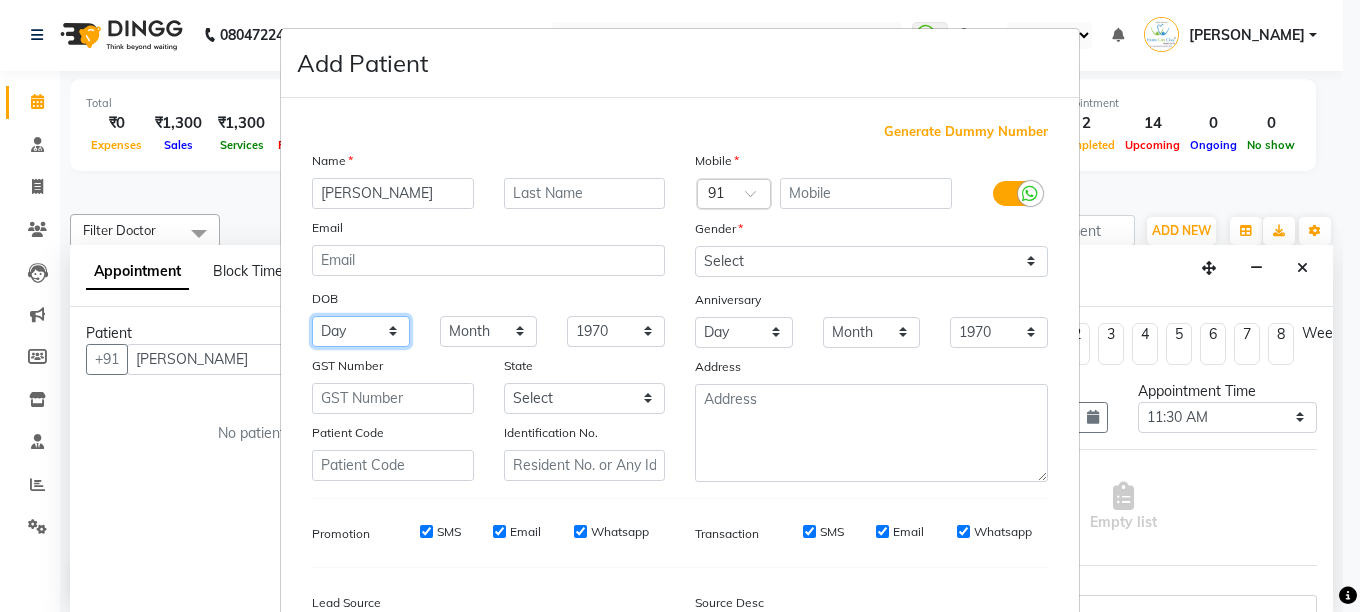select on "23" 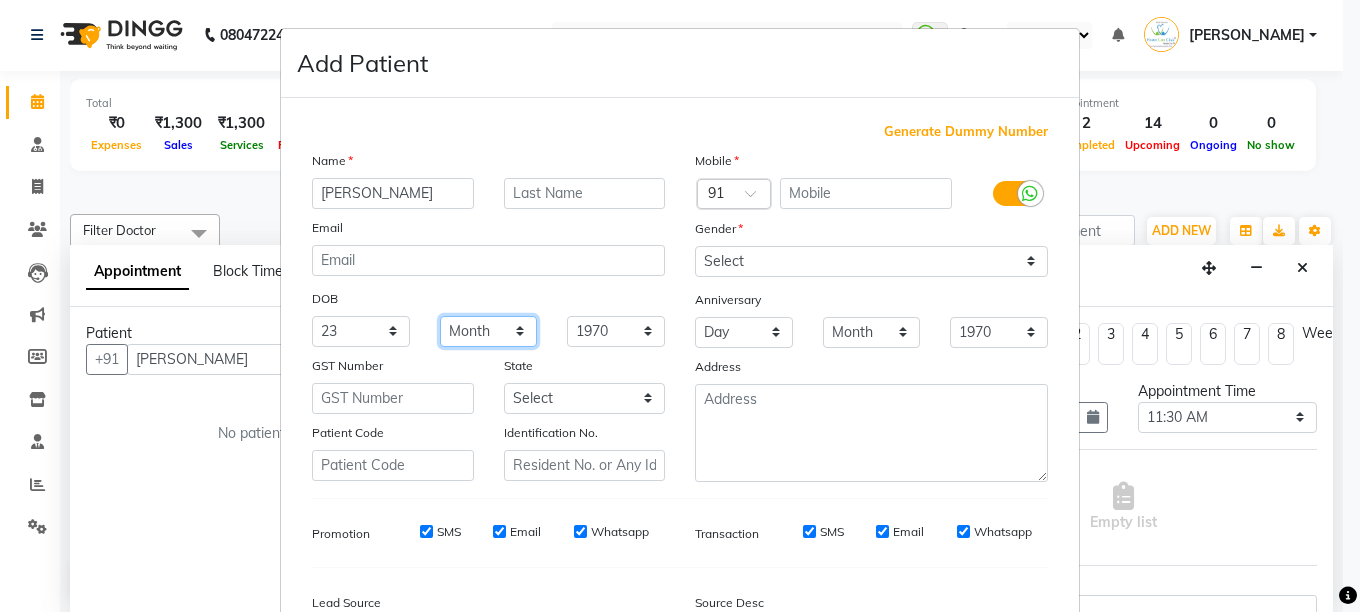 click on "Month January February March April May June July August September October November December" at bounding box center (489, 331) 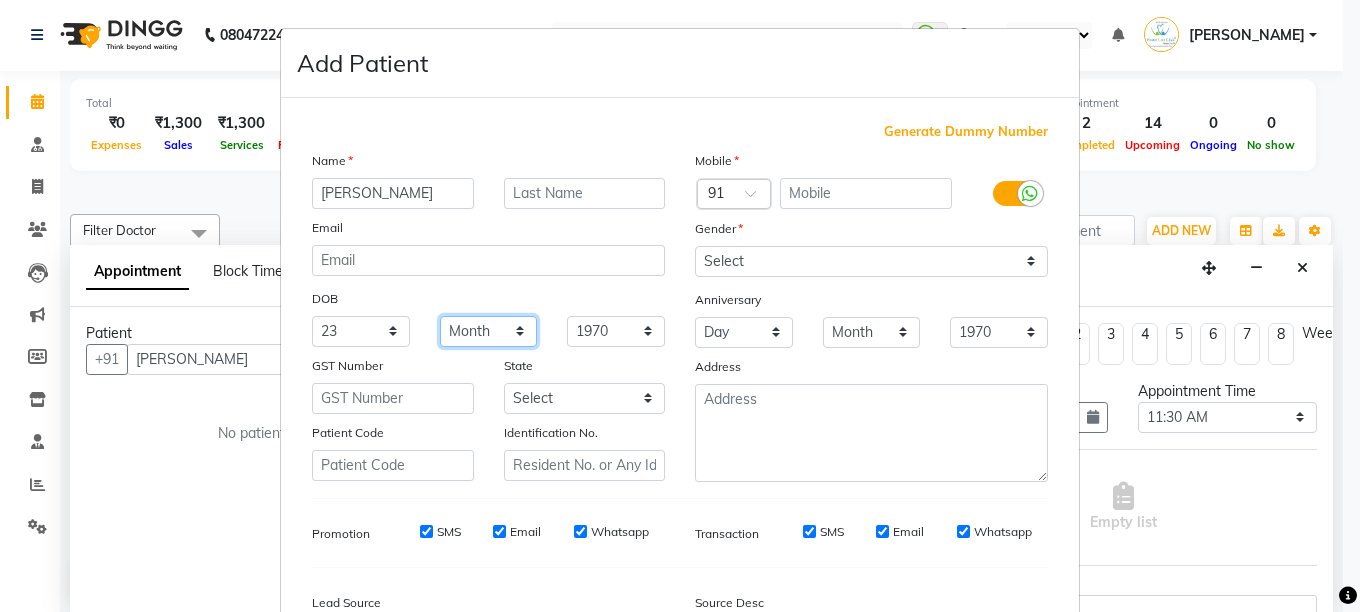 select on "09" 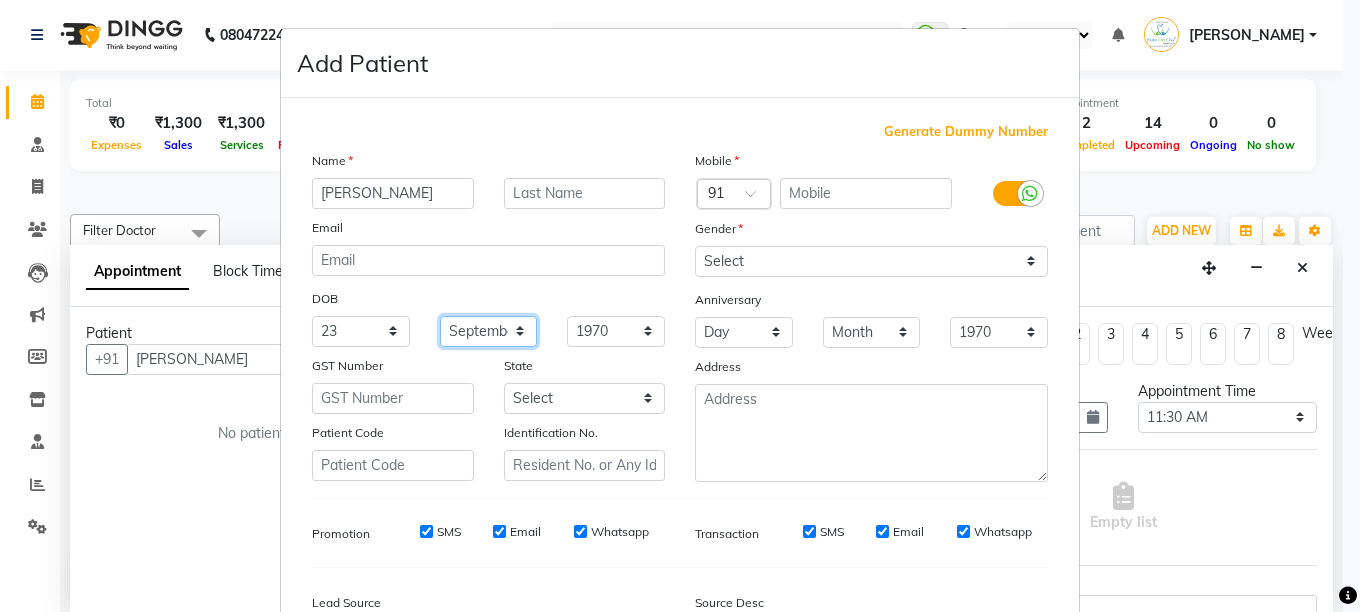 click on "Month January February March April May June July August September October November December" at bounding box center [489, 331] 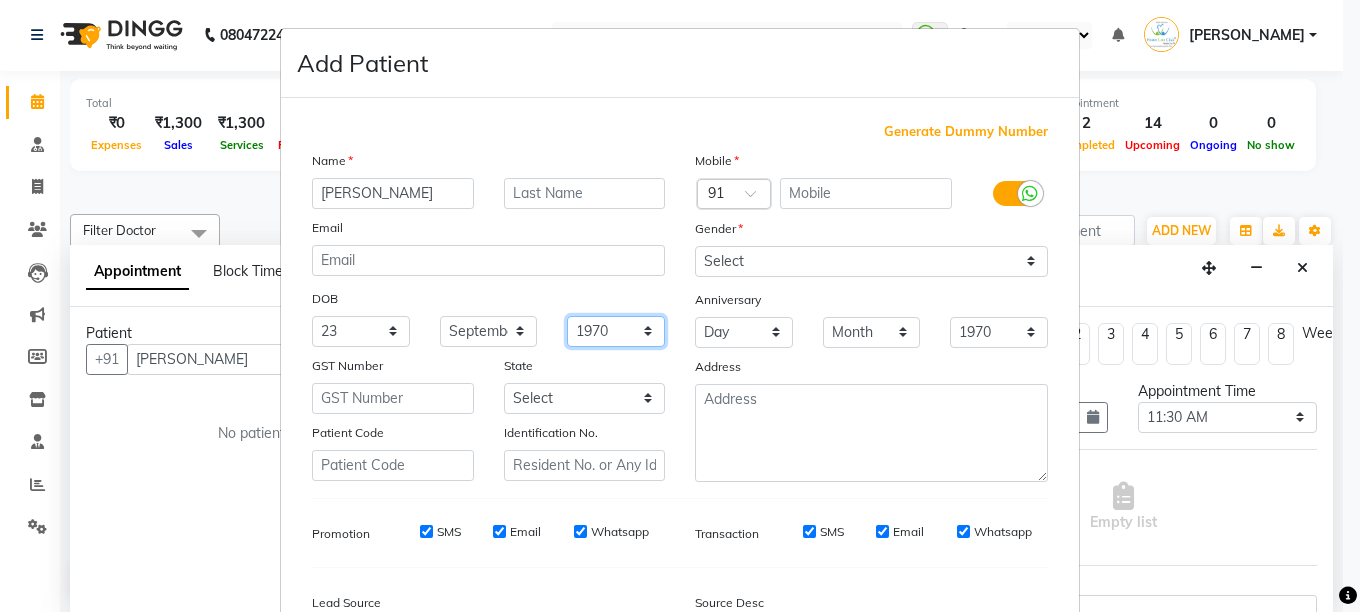 click on "1940 1941 1942 1943 1944 1945 1946 1947 1948 1949 1950 1951 1952 1953 1954 1955 1956 1957 1958 1959 1960 1961 1962 1963 1964 1965 1966 1967 1968 1969 1970 1971 1972 1973 1974 1975 1976 1977 1978 1979 1980 1981 1982 1983 1984 1985 1986 1987 1988 1989 1990 1991 1992 1993 1994 1995 1996 1997 1998 1999 2000 2001 2002 2003 2004 2005 2006 2007 2008 2009 2010 2011 2012 2013 2014 2015 2016 2017 2018 2019 2020 2021 2022 2023 2024" at bounding box center [616, 331] 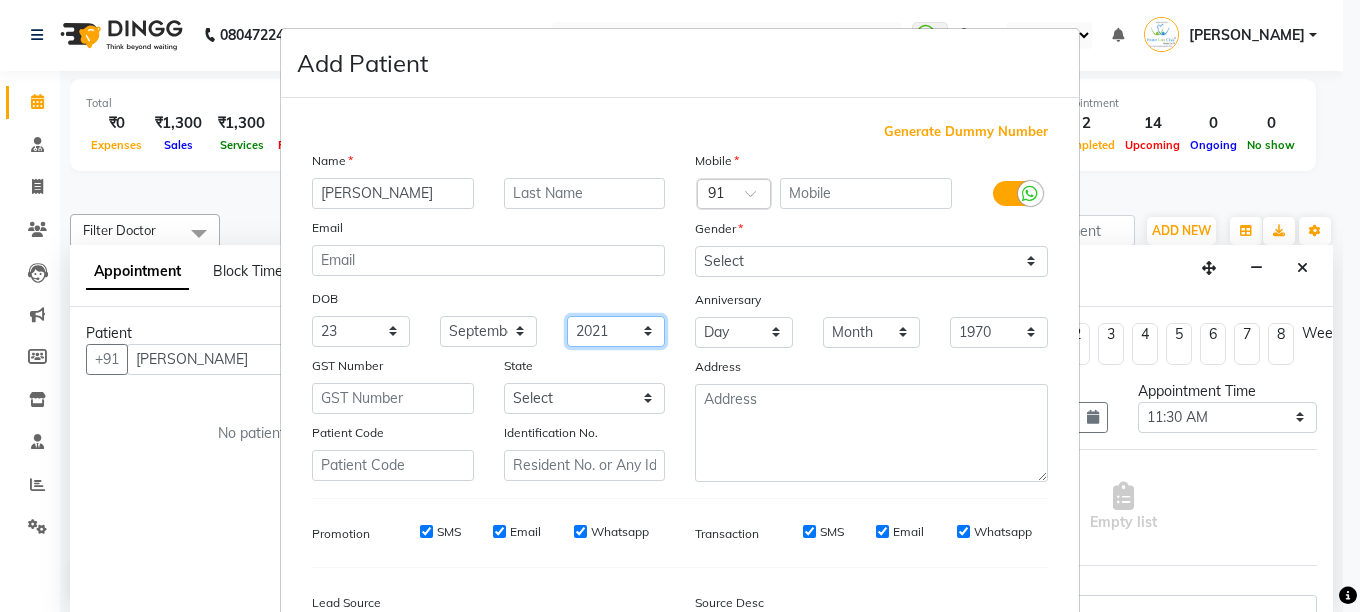 click on "1940 1941 1942 1943 1944 1945 1946 1947 1948 1949 1950 1951 1952 1953 1954 1955 1956 1957 1958 1959 1960 1961 1962 1963 1964 1965 1966 1967 1968 1969 1970 1971 1972 1973 1974 1975 1976 1977 1978 1979 1980 1981 1982 1983 1984 1985 1986 1987 1988 1989 1990 1991 1992 1993 1994 1995 1996 1997 1998 1999 2000 2001 2002 2003 2004 2005 2006 2007 2008 2009 2010 2011 2012 2013 2014 2015 2016 2017 2018 2019 2020 2021 2022 2023 2024" at bounding box center (616, 331) 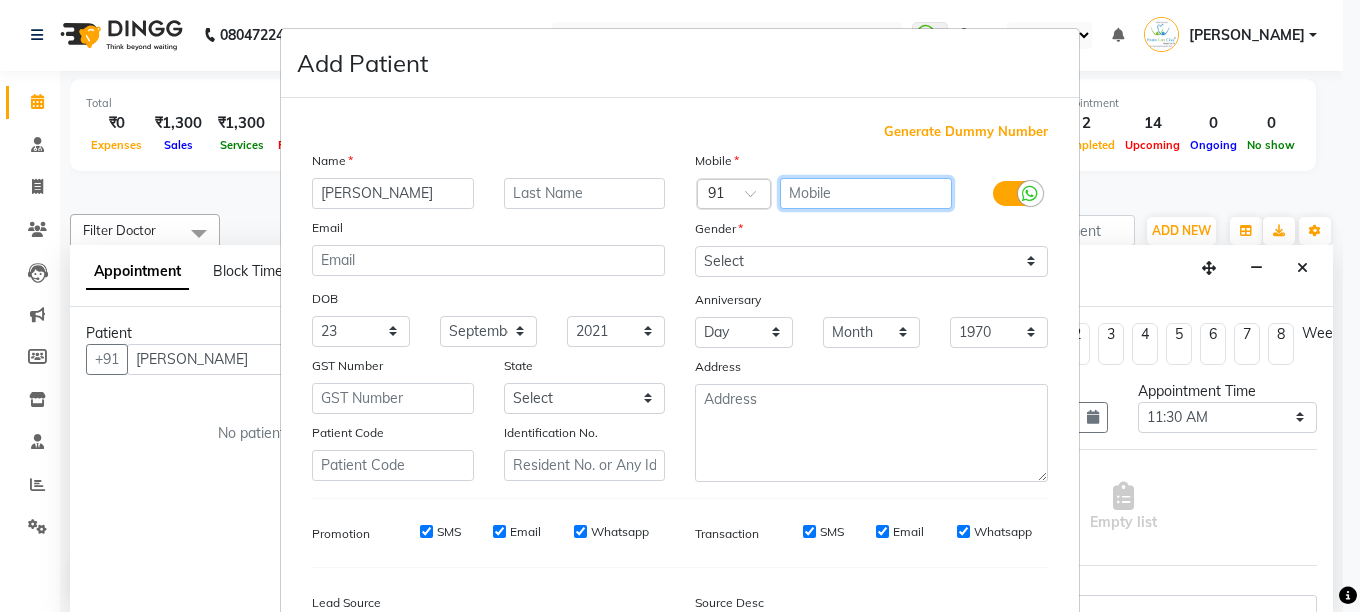 click at bounding box center (866, 193) 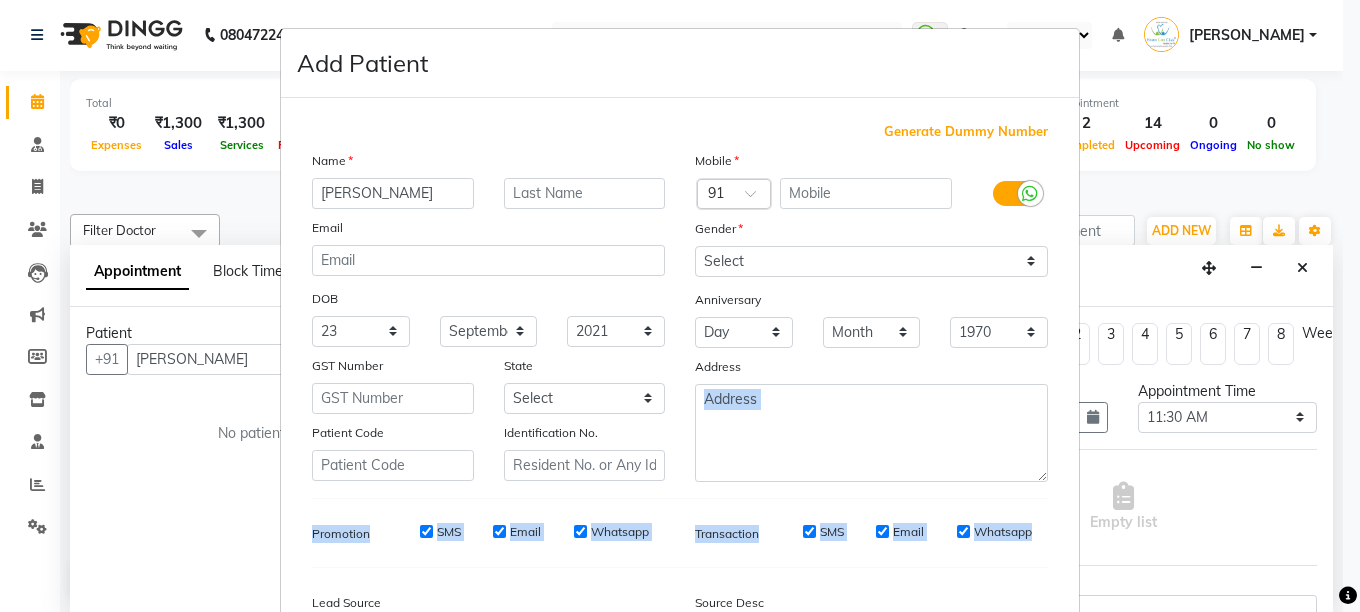 drag, startPoint x: 1326, startPoint y: 372, endPoint x: 1324, endPoint y: 533, distance: 161.01242 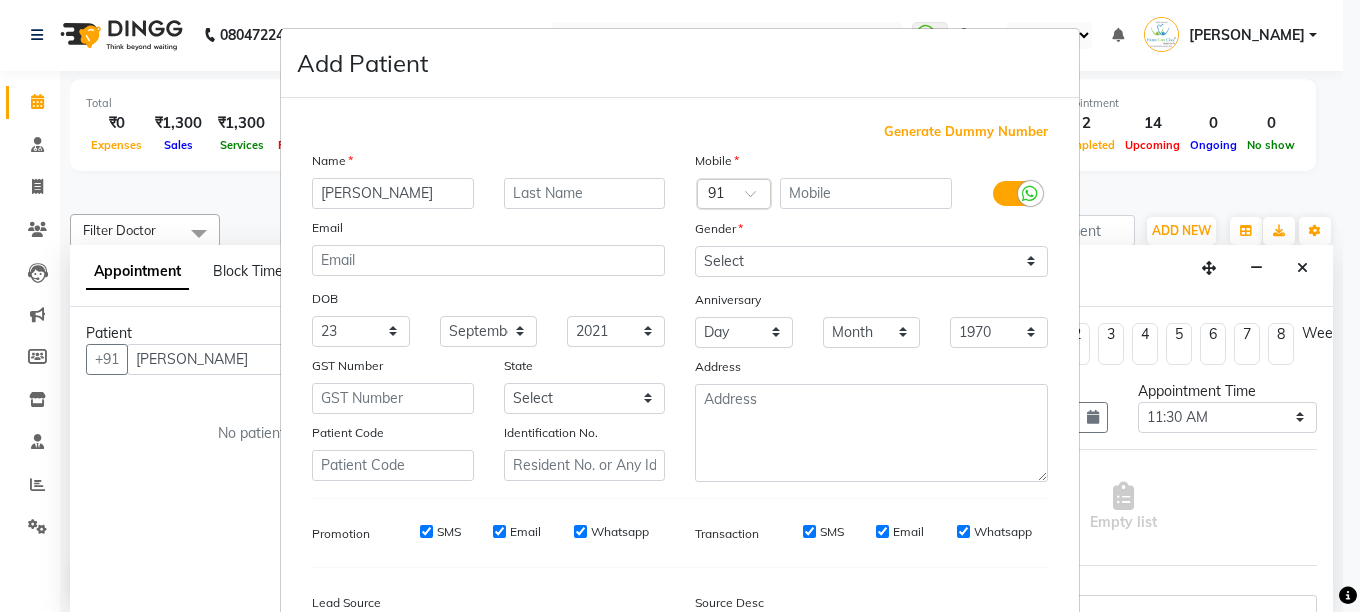 drag, startPoint x: 1321, startPoint y: 468, endPoint x: 1359, endPoint y: 368, distance: 106.97663 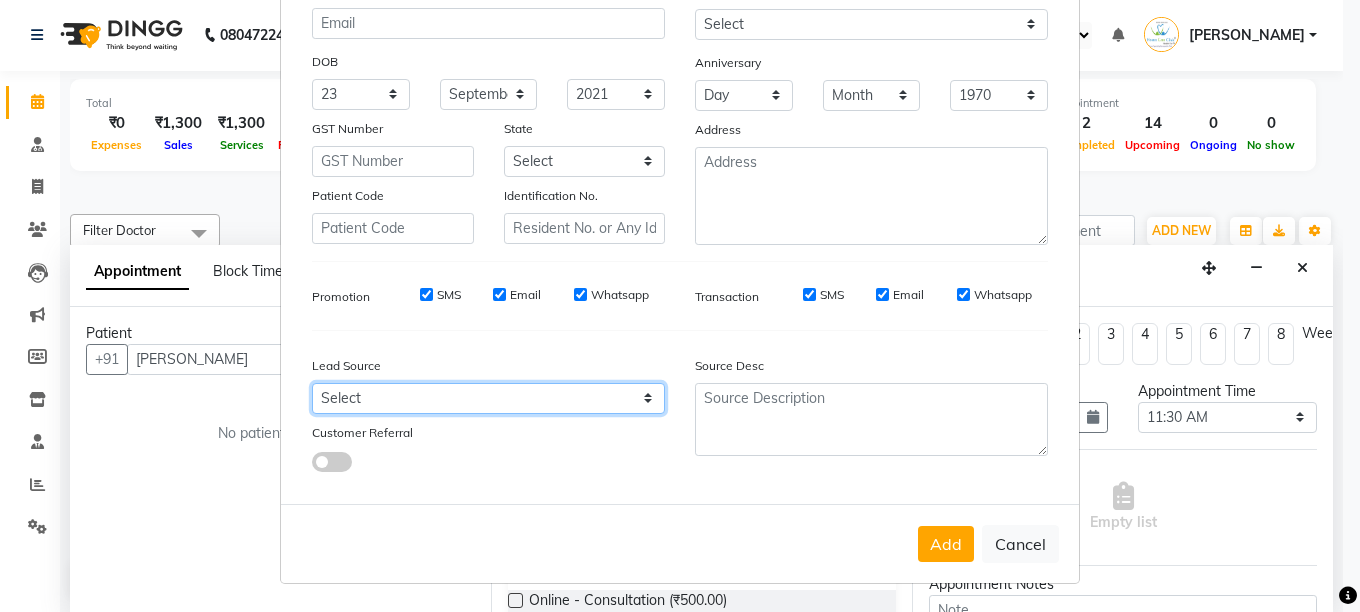 click on "Select Walk-in Referral Internet Friend Word of Mouth Advertisement Facebook JustDial Google Other Meta By Doctor Website" at bounding box center (488, 398) 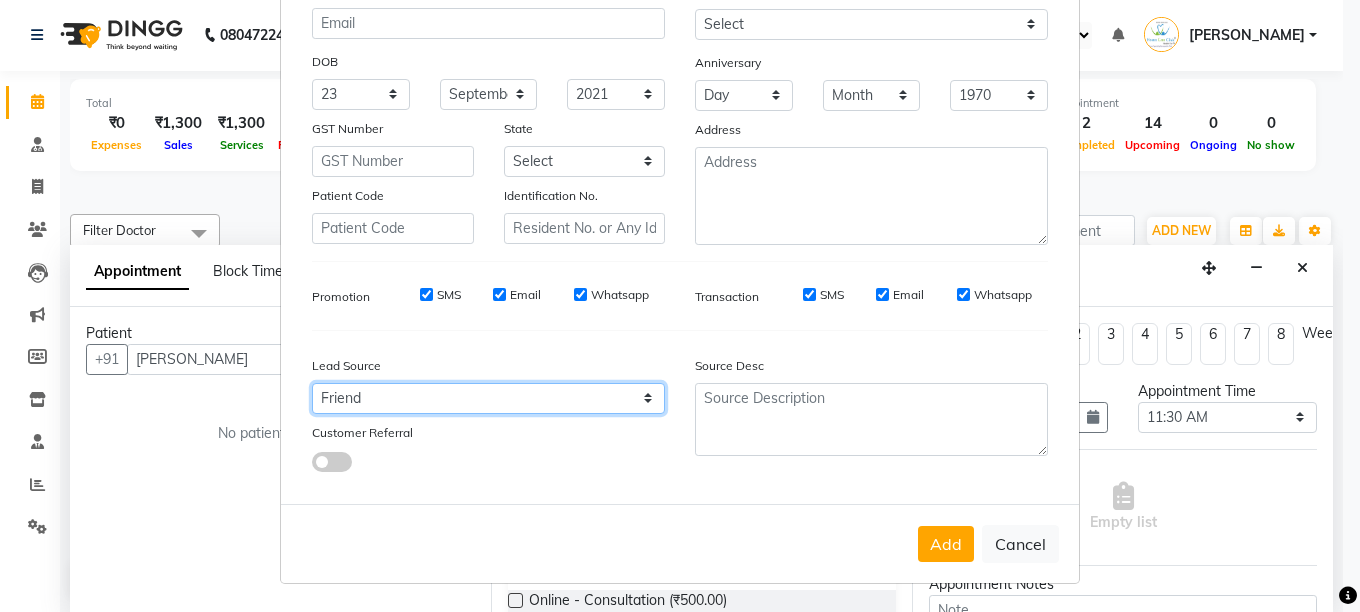 click on "Select Walk-in Referral Internet Friend Word of Mouth Advertisement Facebook JustDial Google Other Meta By Doctor Website" at bounding box center (488, 398) 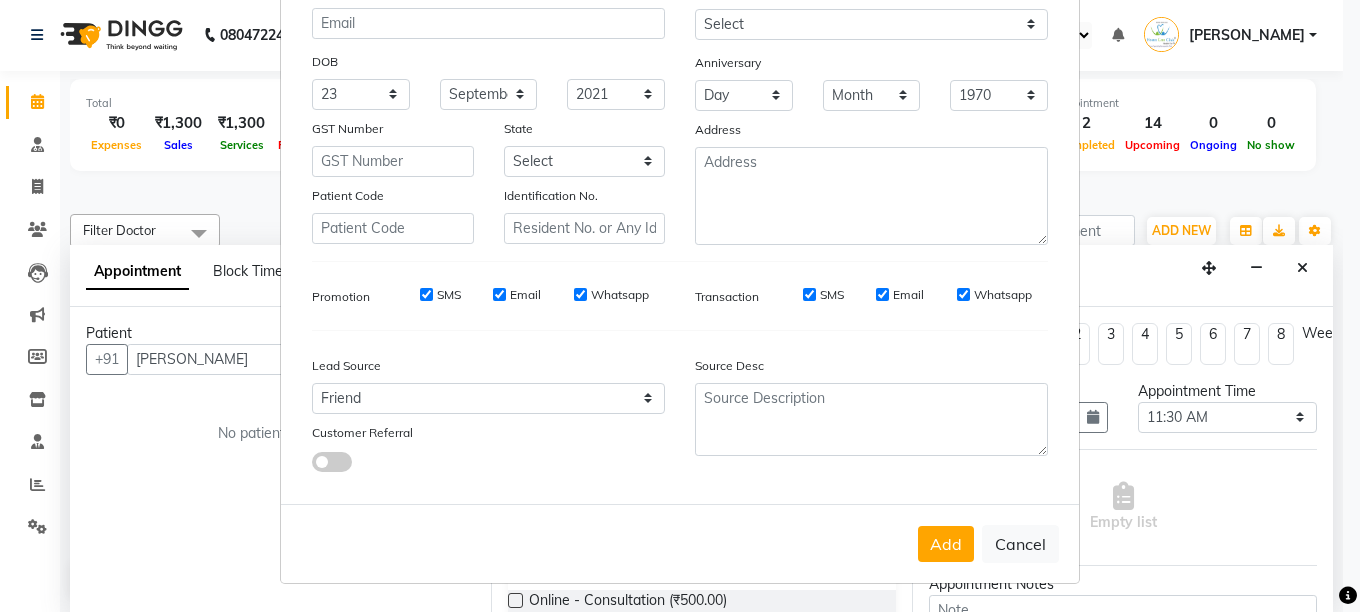 click at bounding box center (332, 462) 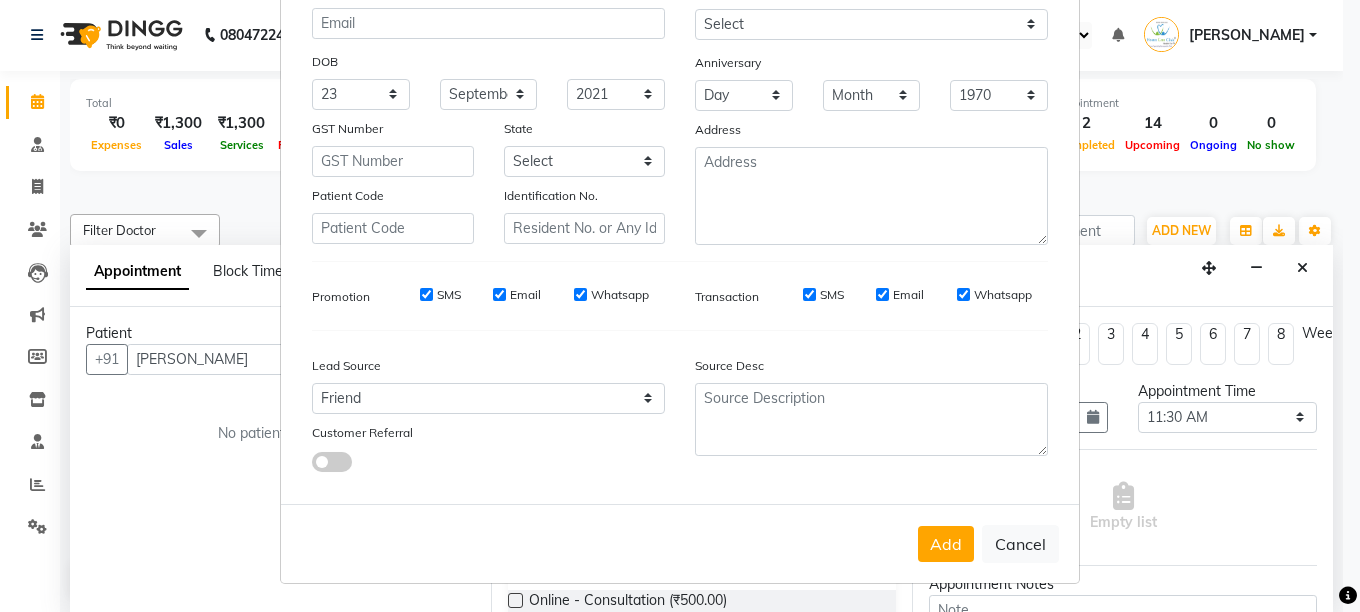 click at bounding box center (312, 465) 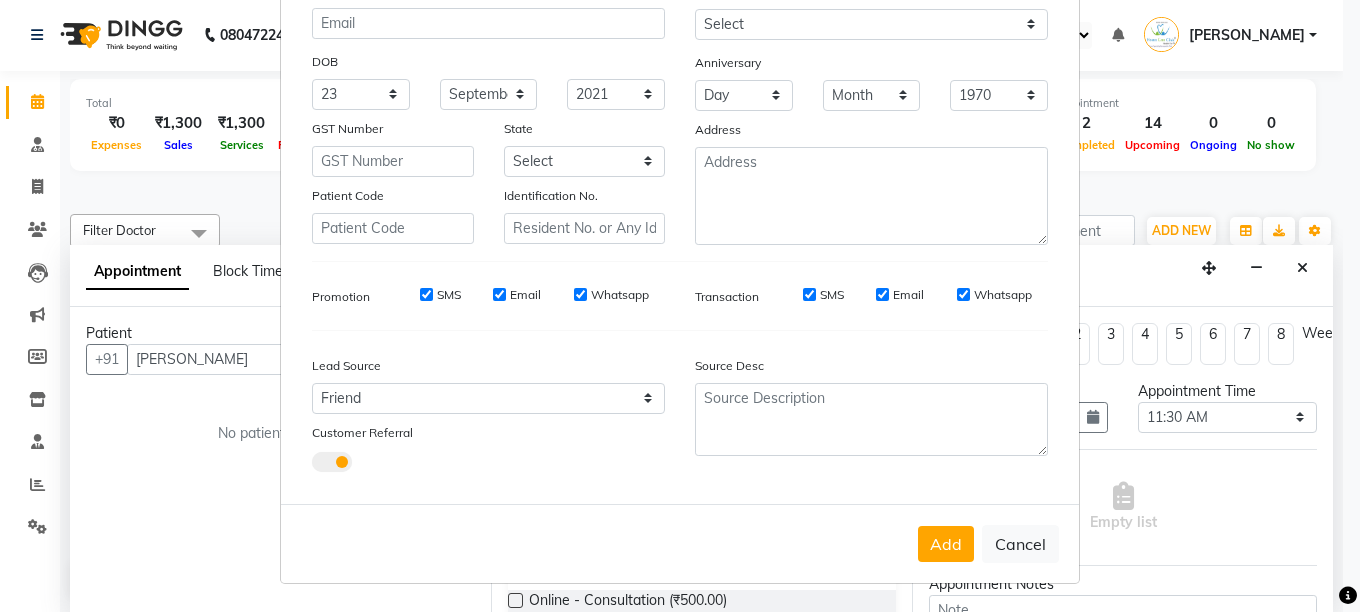 select on "50937" 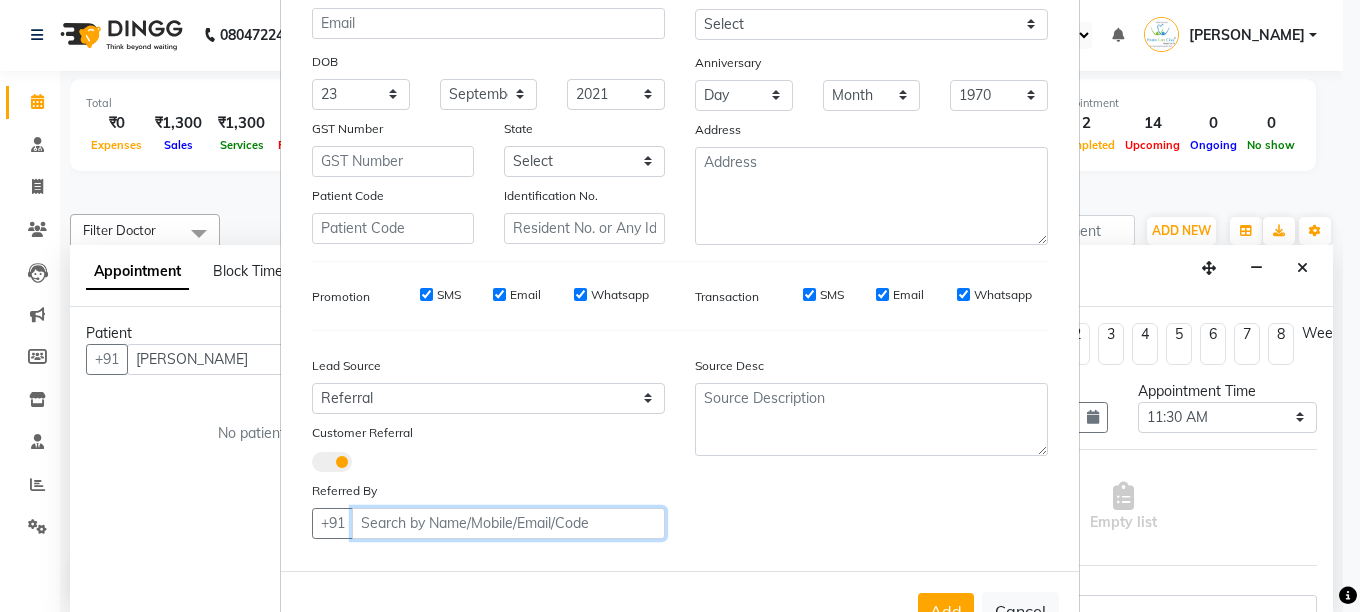 click at bounding box center (508, 523) 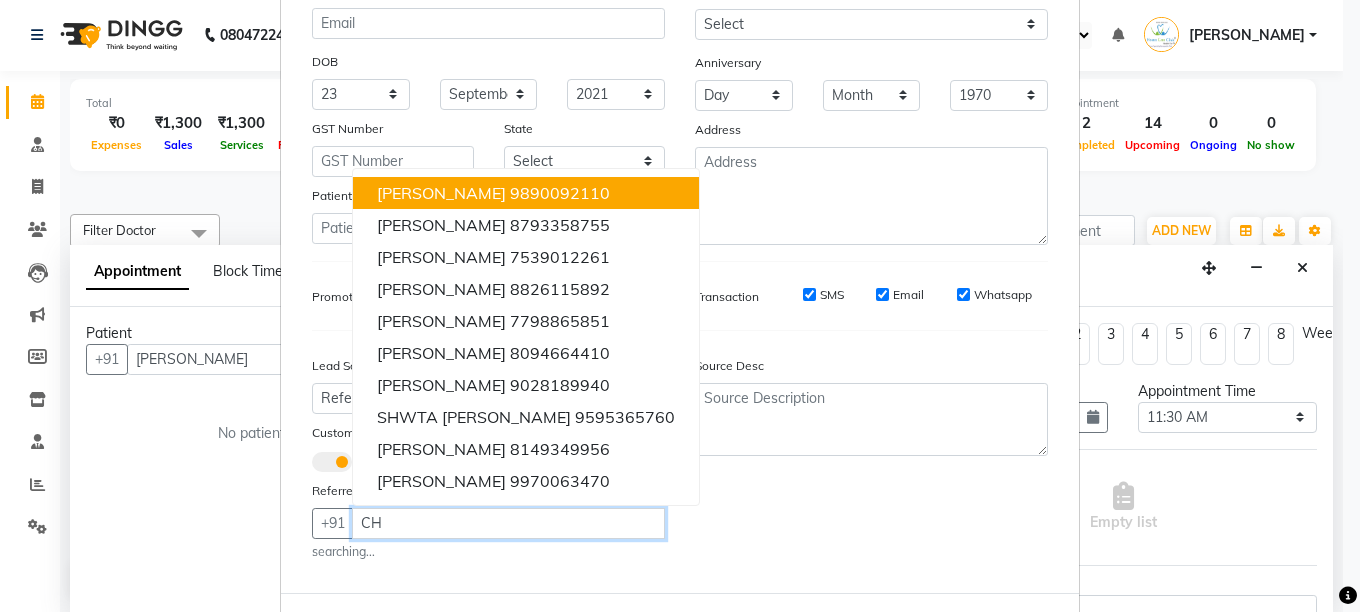 type on "C" 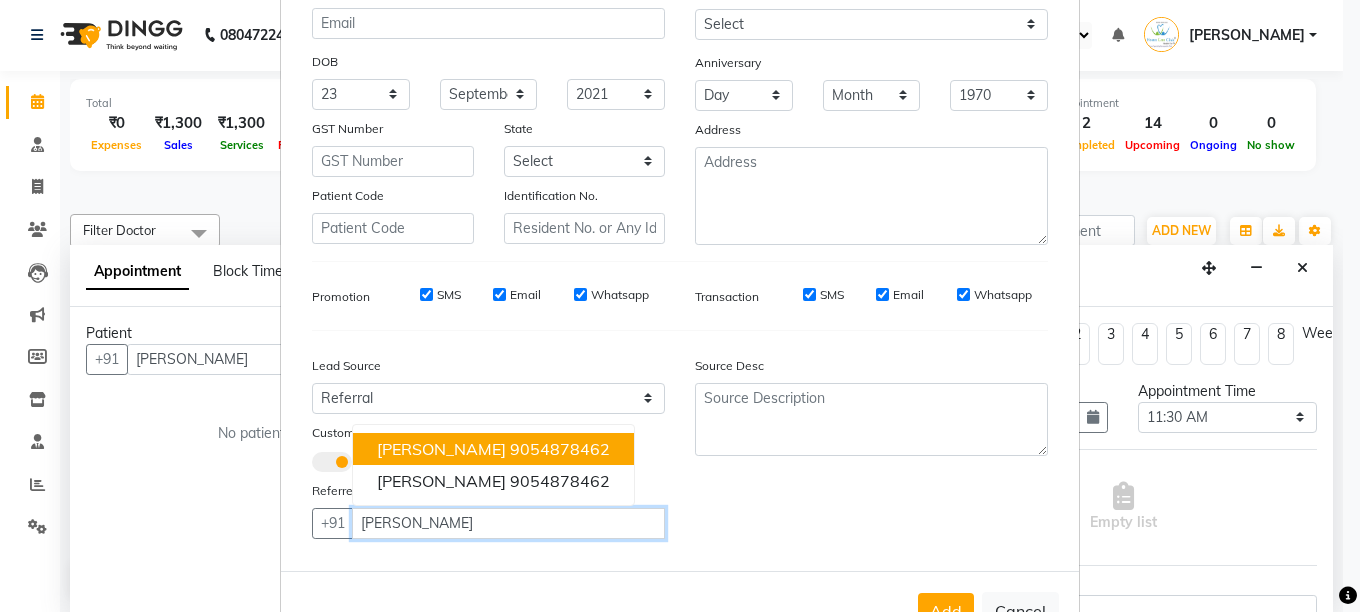 click on "[PERSON_NAME]" at bounding box center [441, 449] 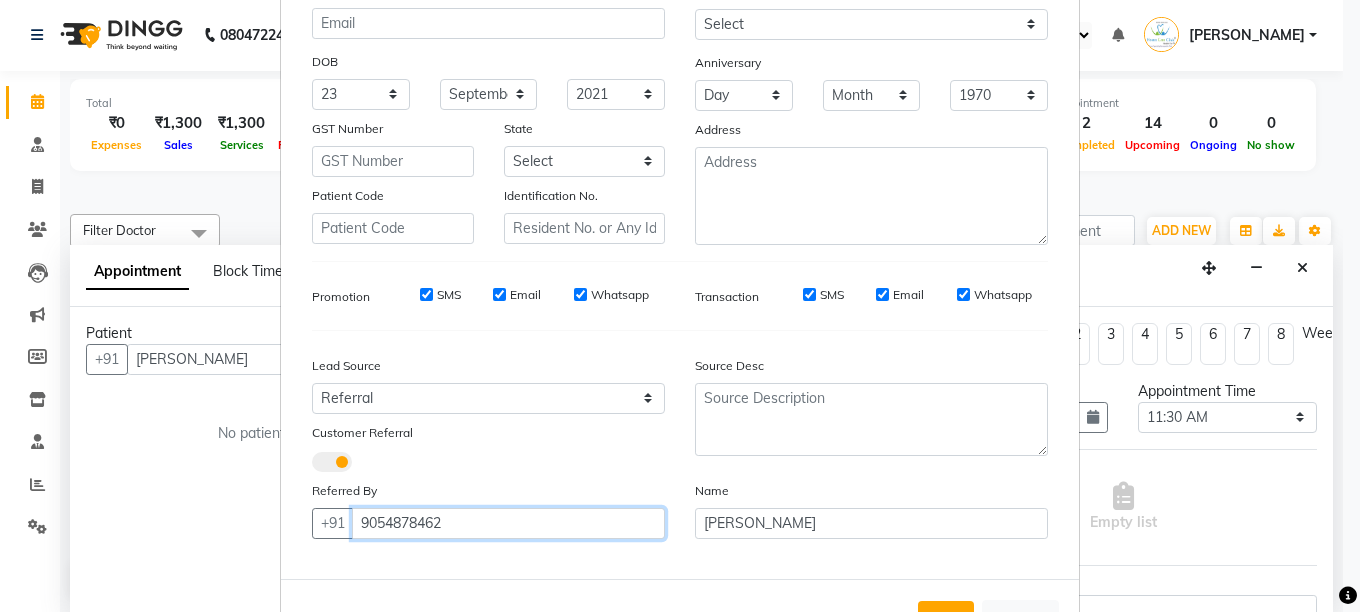 type on "9054878462" 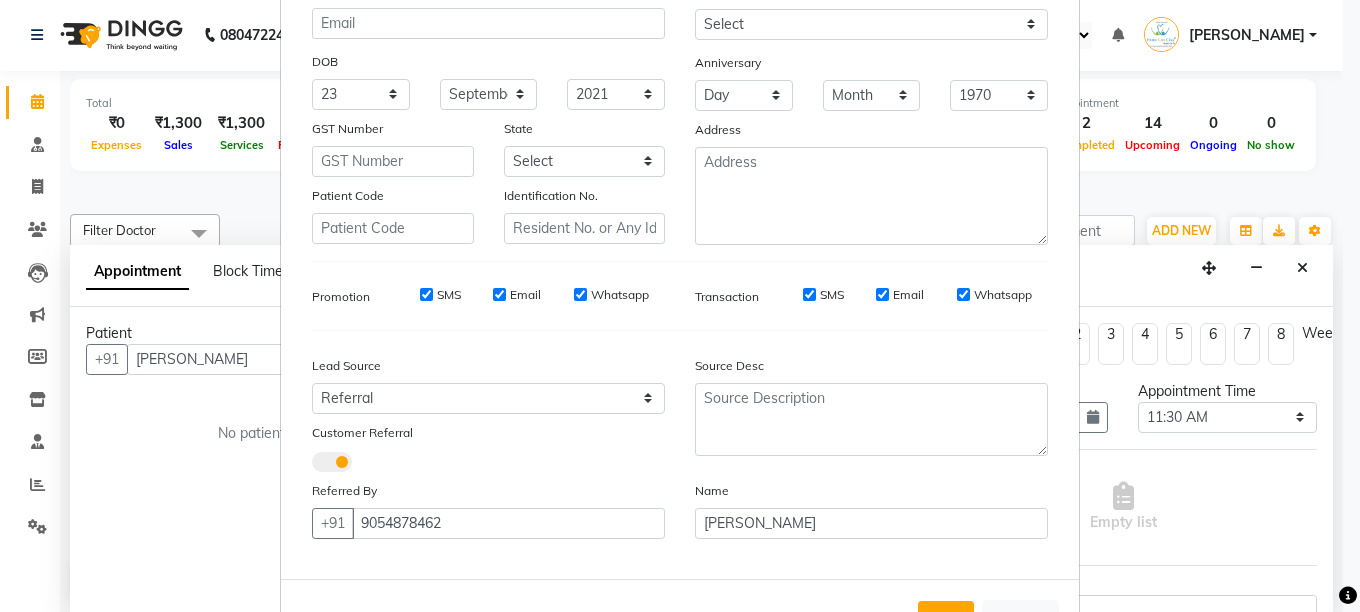 drag, startPoint x: 1322, startPoint y: 408, endPoint x: 1321, endPoint y: 467, distance: 59.008472 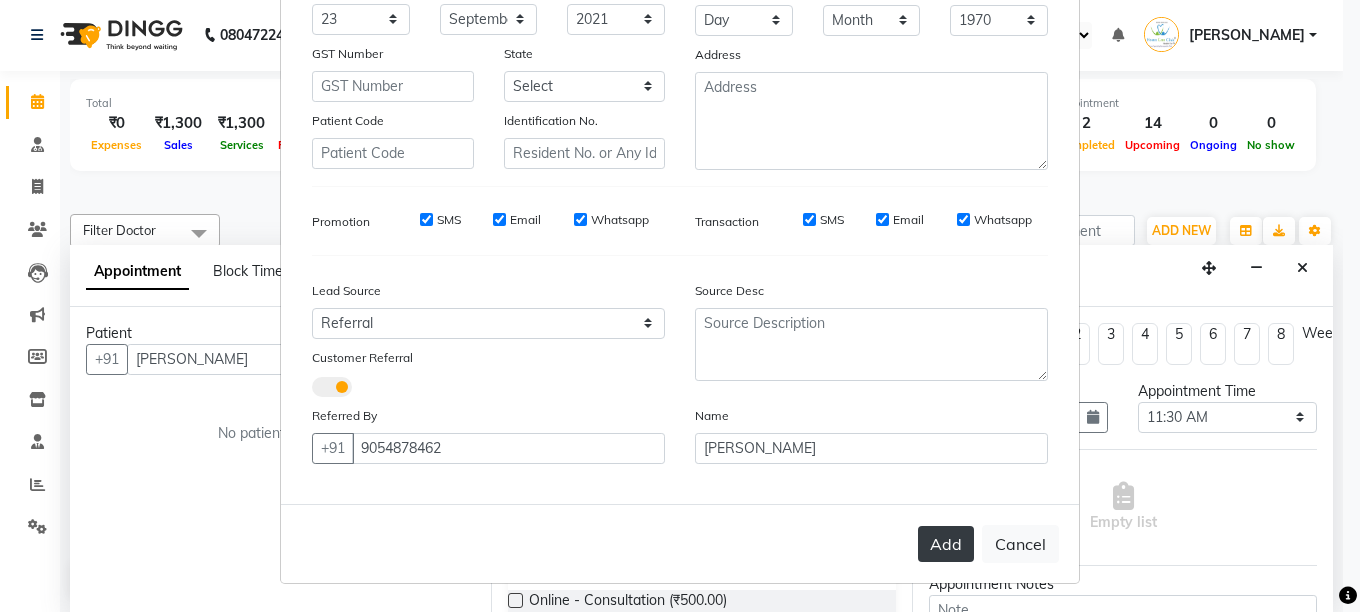 click on "Add" at bounding box center [946, 544] 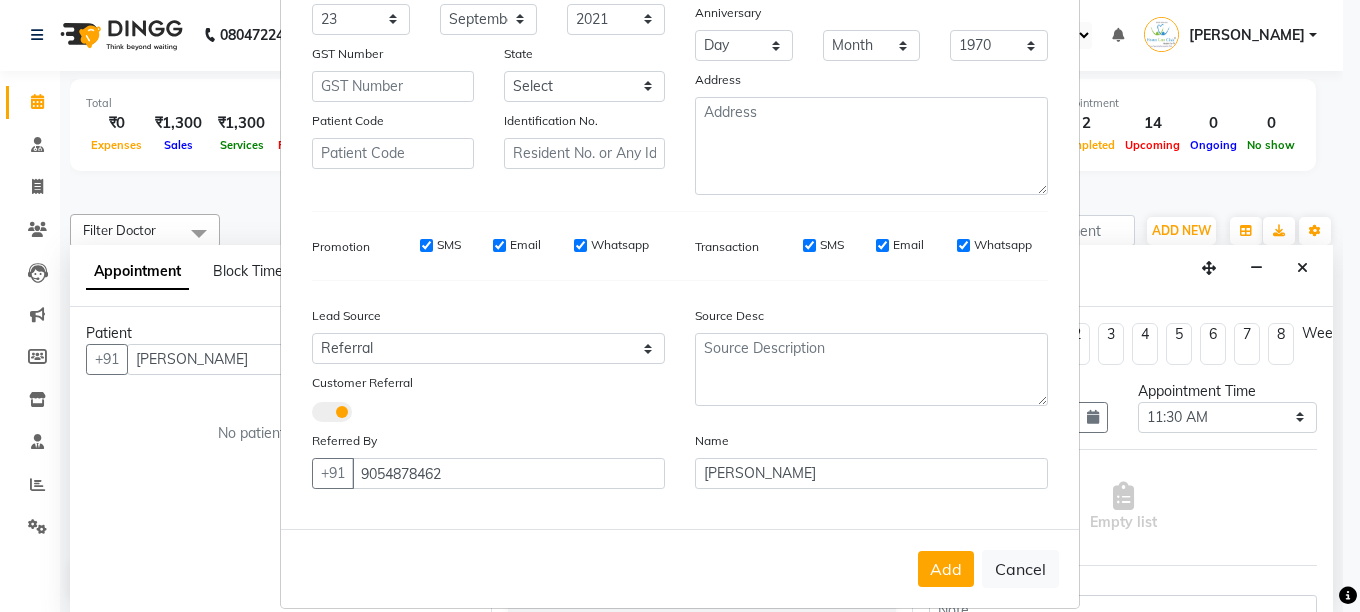 scroll, scrollTop: 0, scrollLeft: 0, axis: both 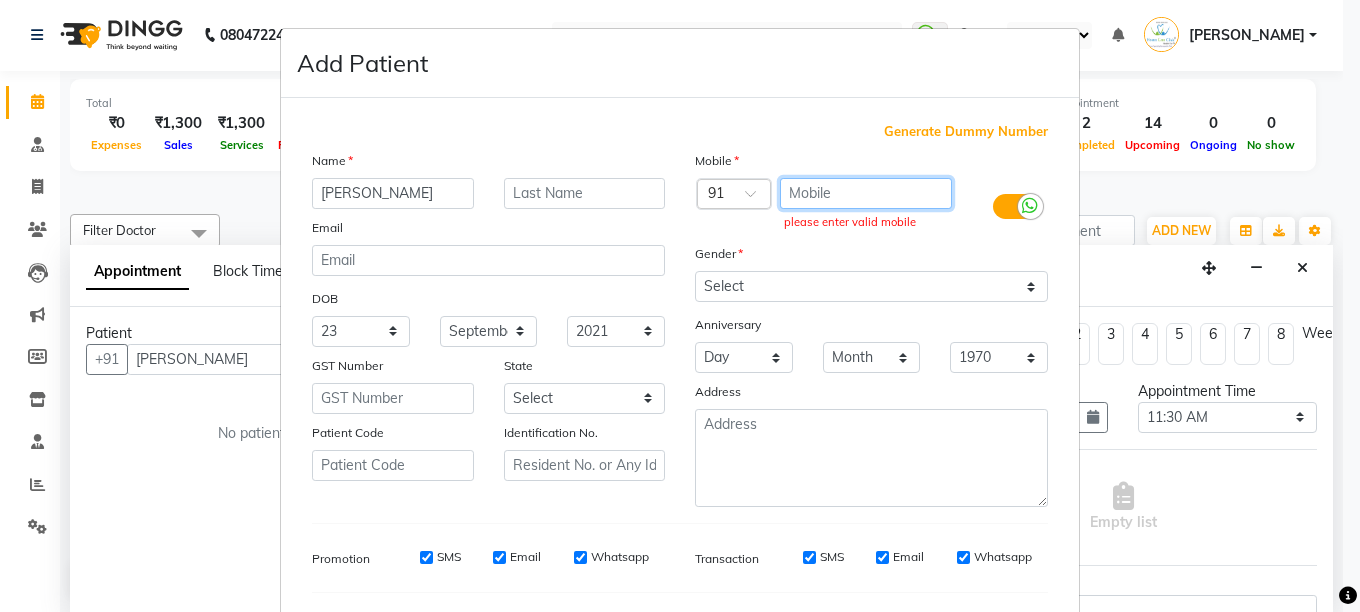 click at bounding box center [866, 193] 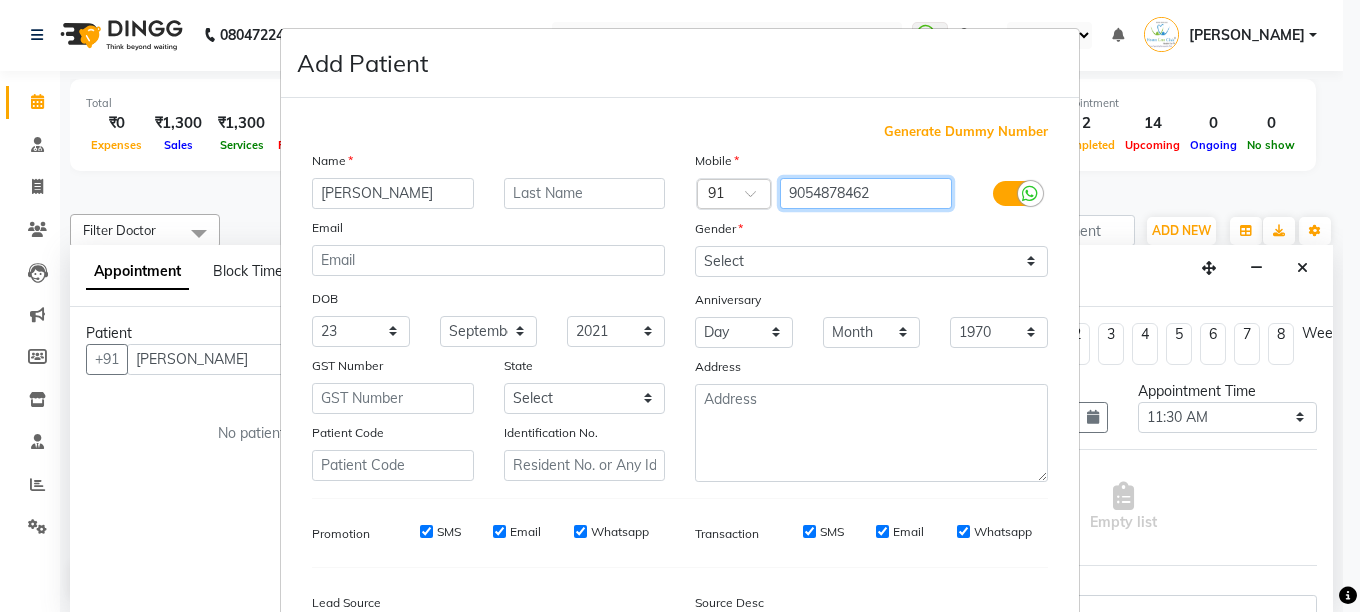 type on "9054878462" 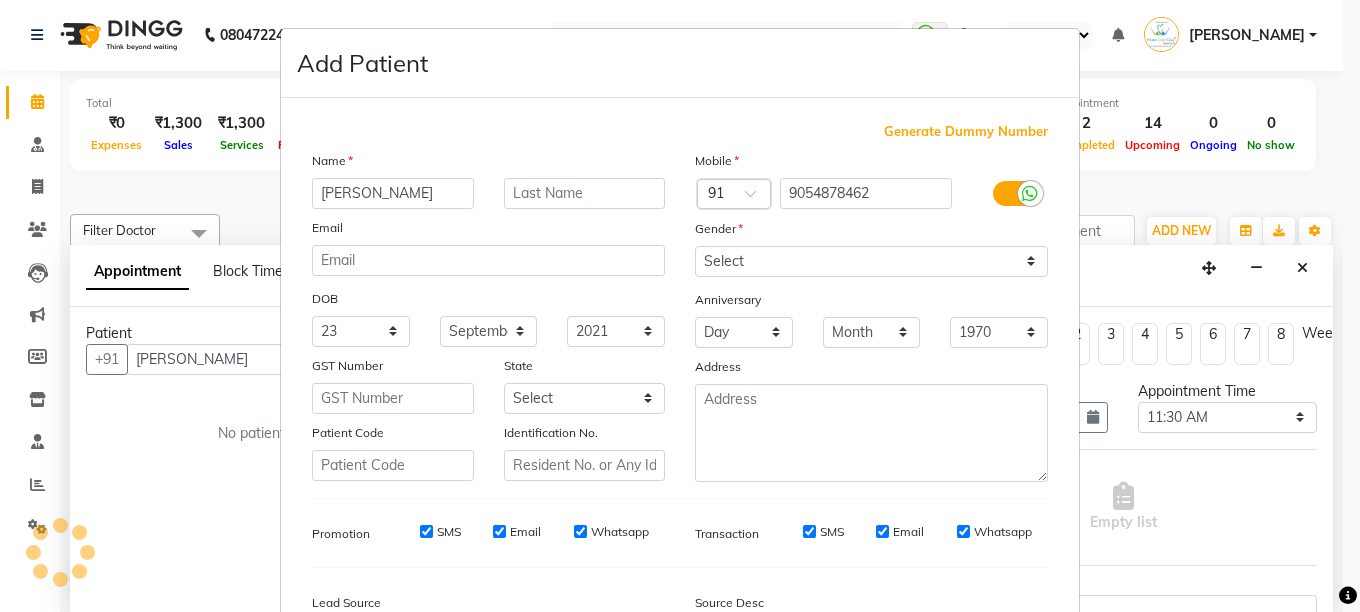 type on "[EMAIL_ADDRESS][DOMAIN_NAME]" 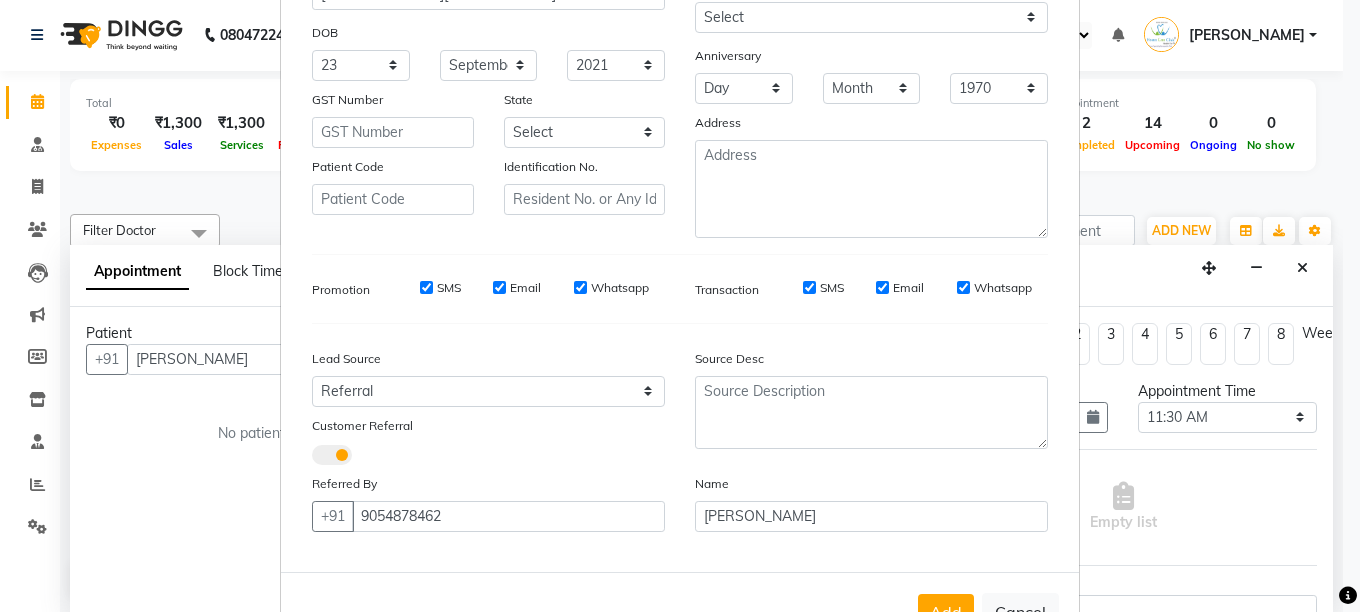 scroll, scrollTop: 314, scrollLeft: 0, axis: vertical 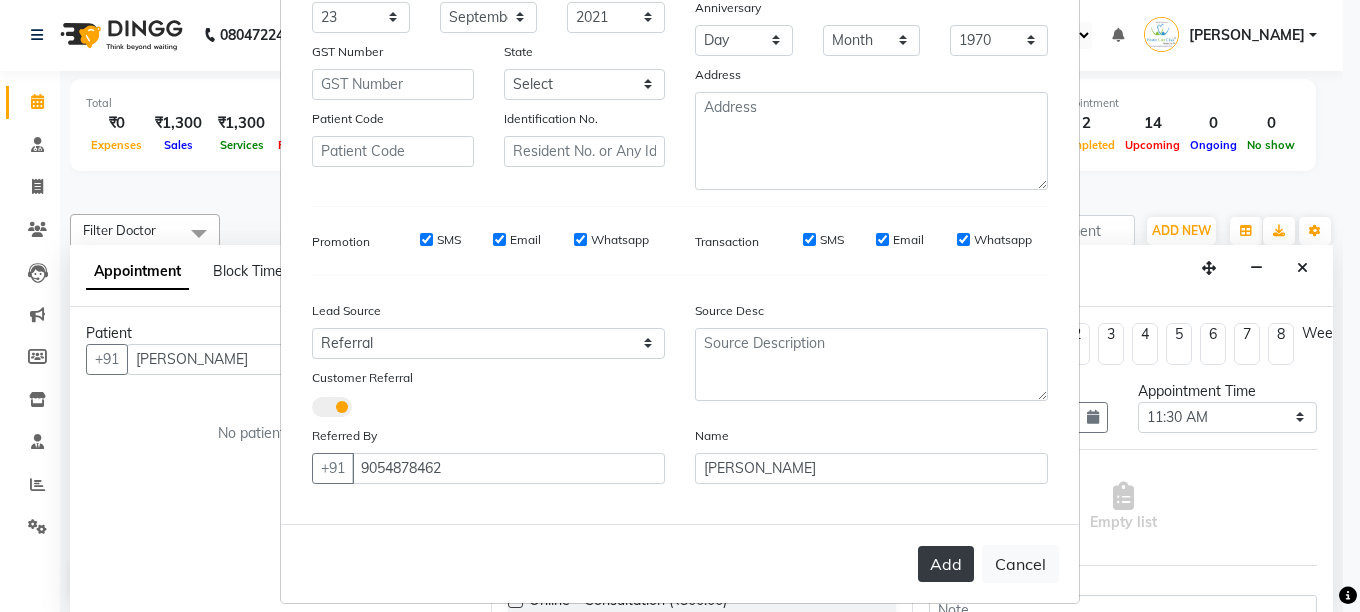 click on "Add" at bounding box center [946, 564] 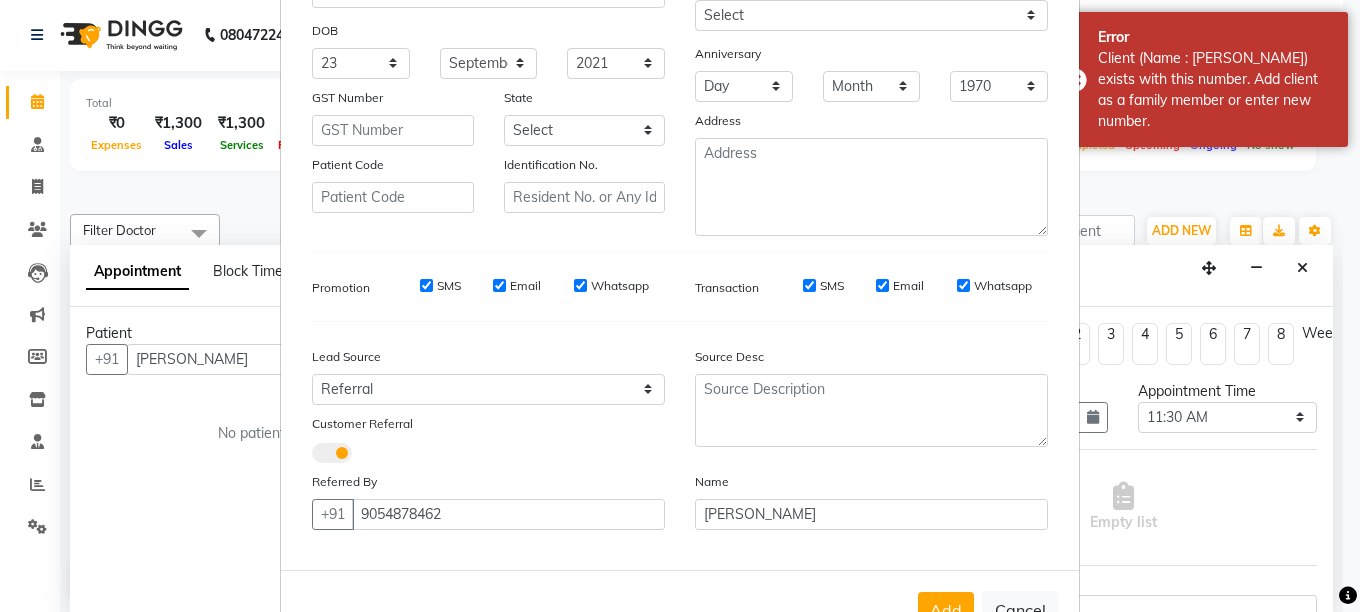 scroll, scrollTop: 229, scrollLeft: 0, axis: vertical 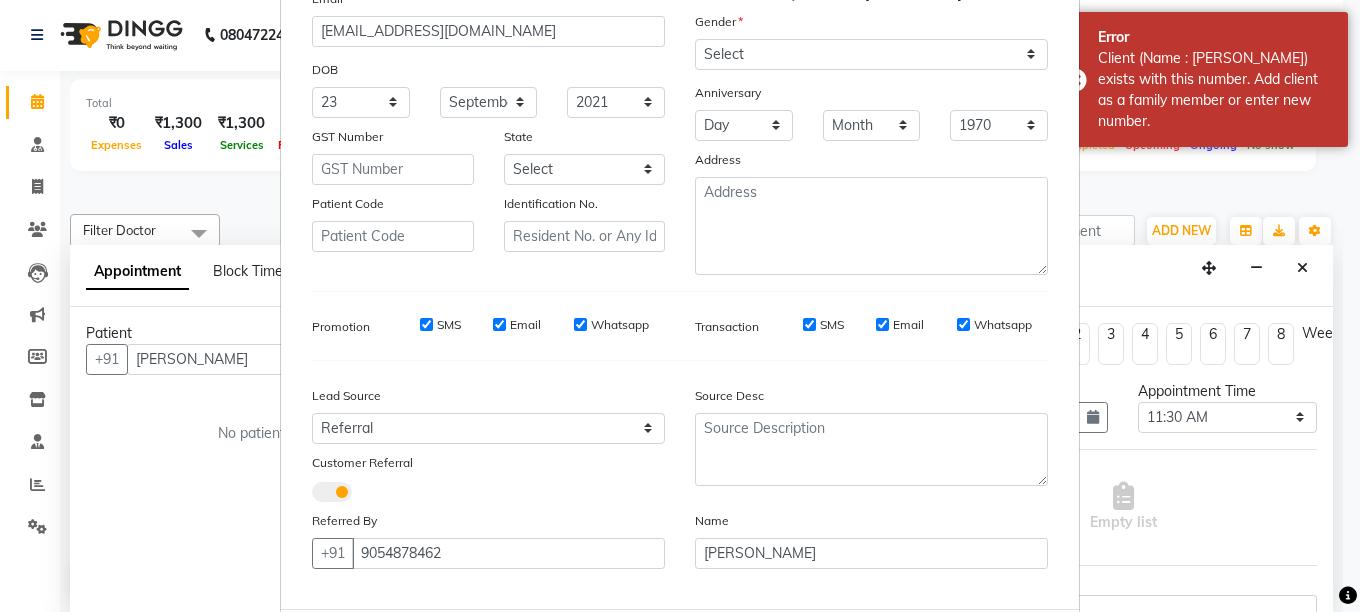 click on "Add Patient Generate Dummy Number Name [PERSON_NAME] Email [EMAIL_ADDRESS][DOMAIN_NAME] DOB Day 01 02 03 04 05 06 07 08 09 10 11 12 13 14 15 16 17 18 19 20 21 22 23 24 25 26 27 28 29 30 31 Month January February March April May June July August September October November [DATE] 1941 1942 1943 1944 1945 1946 1947 1948 1949 1950 1951 1952 1953 1954 1955 1956 1957 1958 1959 1960 1961 1962 1963 1964 1965 1966 1967 1968 1969 1970 1971 1972 1973 1974 1975 1976 1977 1978 1979 1980 1981 1982 1983 1984 1985 1986 1987 1988 1989 1990 1991 1992 1993 1994 1995 1996 1997 1998 1999 2000 2001 2002 2003 2004 2005 2006 2007 2008 2009 2010 2011 2012 2013 2014 2015 2016 2017 2018 2019 2020 2021 2022 2023 2024 GST Number State Select [GEOGRAPHIC_DATA] [GEOGRAPHIC_DATA] [GEOGRAPHIC_DATA] [GEOGRAPHIC_DATA] [GEOGRAPHIC_DATA] [GEOGRAPHIC_DATA] [GEOGRAPHIC_DATA] [GEOGRAPHIC_DATA] and [GEOGRAPHIC_DATA] [GEOGRAPHIC_DATA] and [GEOGRAPHIC_DATA] [GEOGRAPHIC_DATA] [GEOGRAPHIC_DATA] [GEOGRAPHIC_DATA] [GEOGRAPHIC_DATA] [GEOGRAPHIC_DATA] [GEOGRAPHIC_DATA] [GEOGRAPHIC_DATA] [GEOGRAPHIC_DATA] [GEOGRAPHIC_DATA] [GEOGRAPHIC_DATA] [GEOGRAPHIC_DATA] [GEOGRAPHIC_DATA] [GEOGRAPHIC_DATA] [GEOGRAPHIC_DATA] [GEOGRAPHIC_DATA] ×" at bounding box center (680, 306) 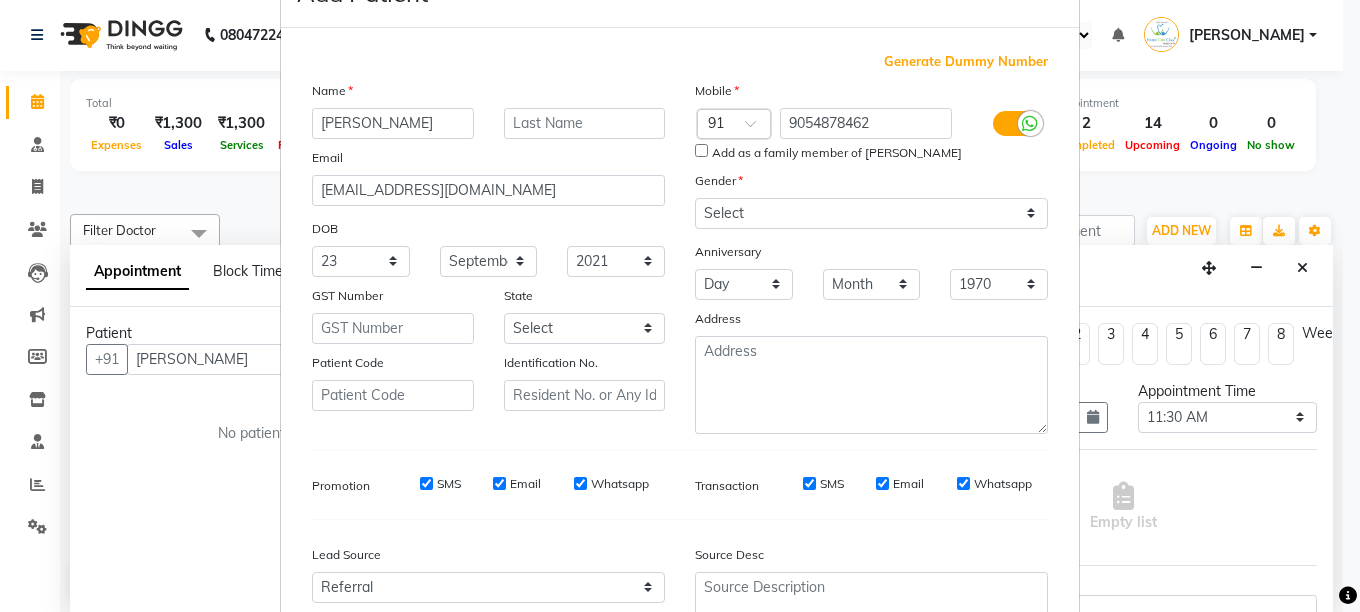 scroll, scrollTop: 0, scrollLeft: 0, axis: both 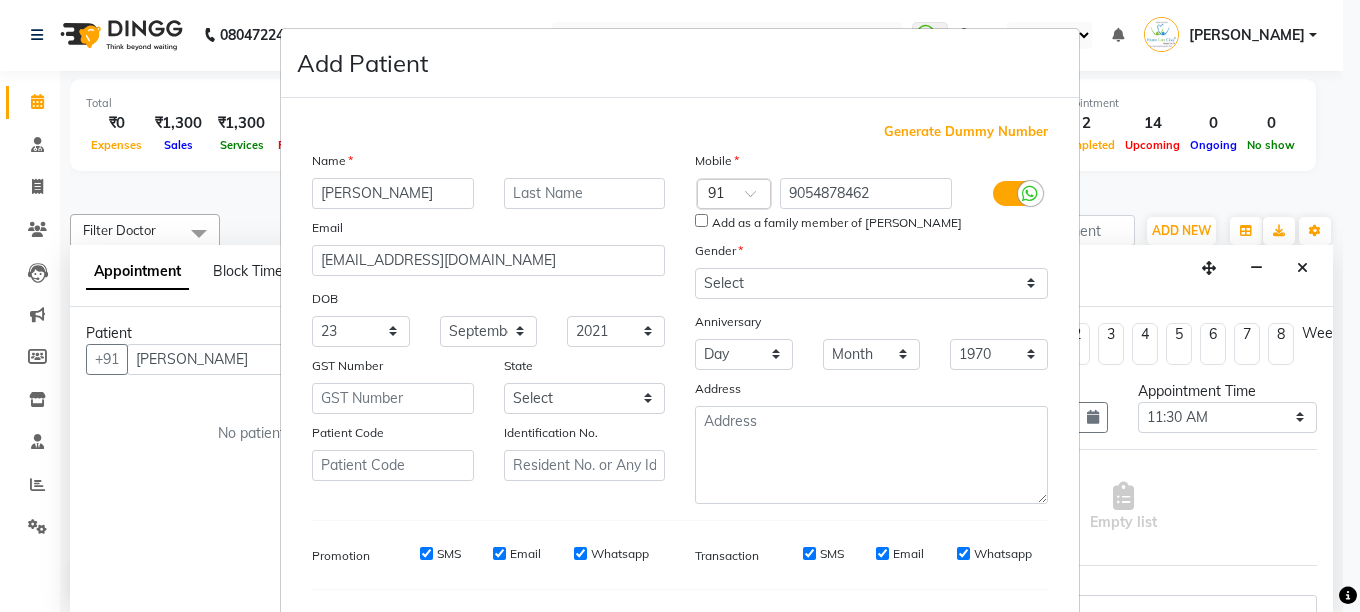 click on "Add as a family member of [PERSON_NAME]" at bounding box center [701, 220] 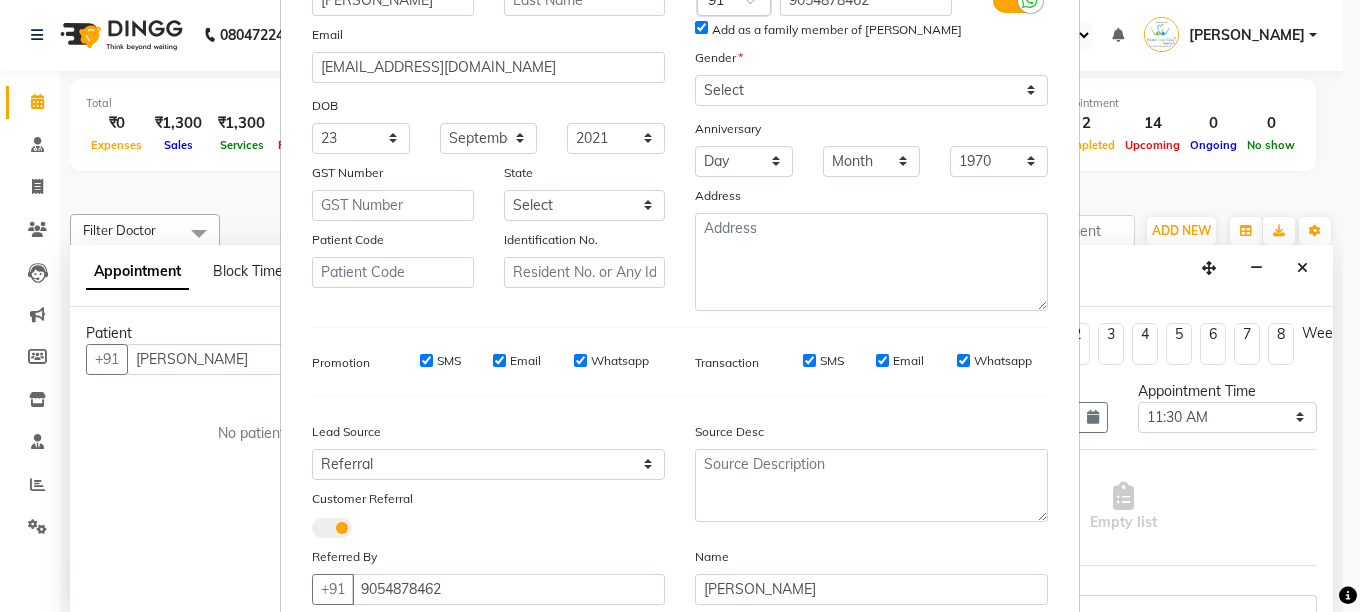 scroll, scrollTop: 334, scrollLeft: 0, axis: vertical 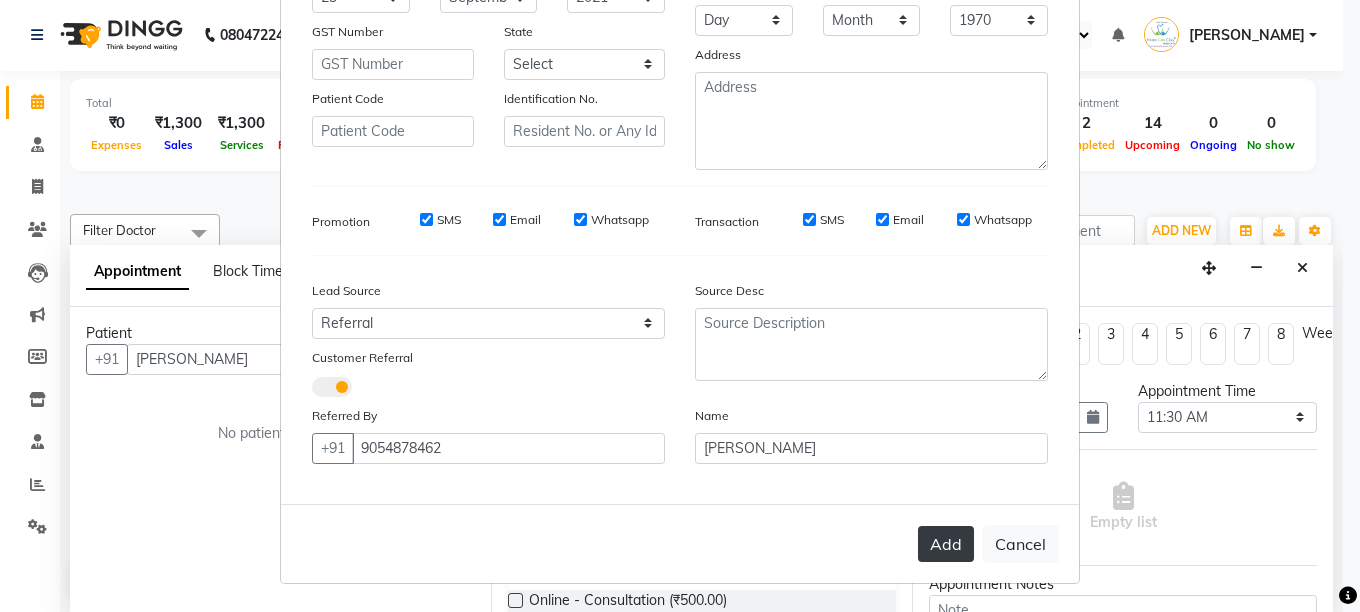 click on "Add" at bounding box center (946, 544) 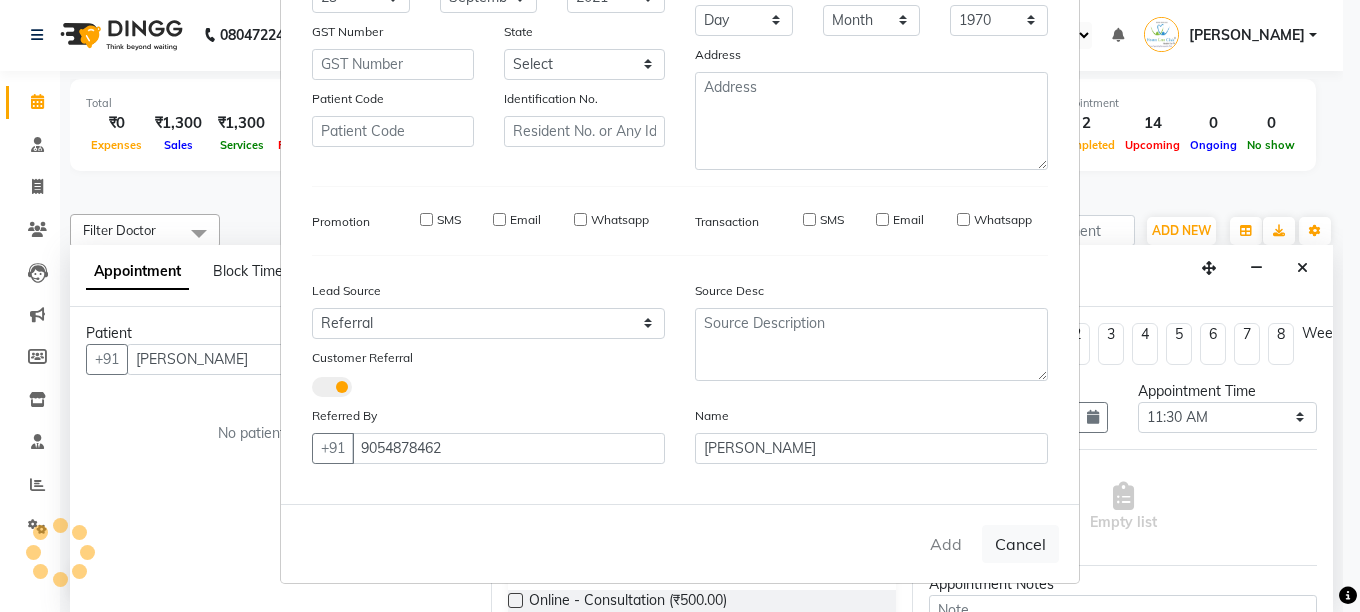type on "9054878462" 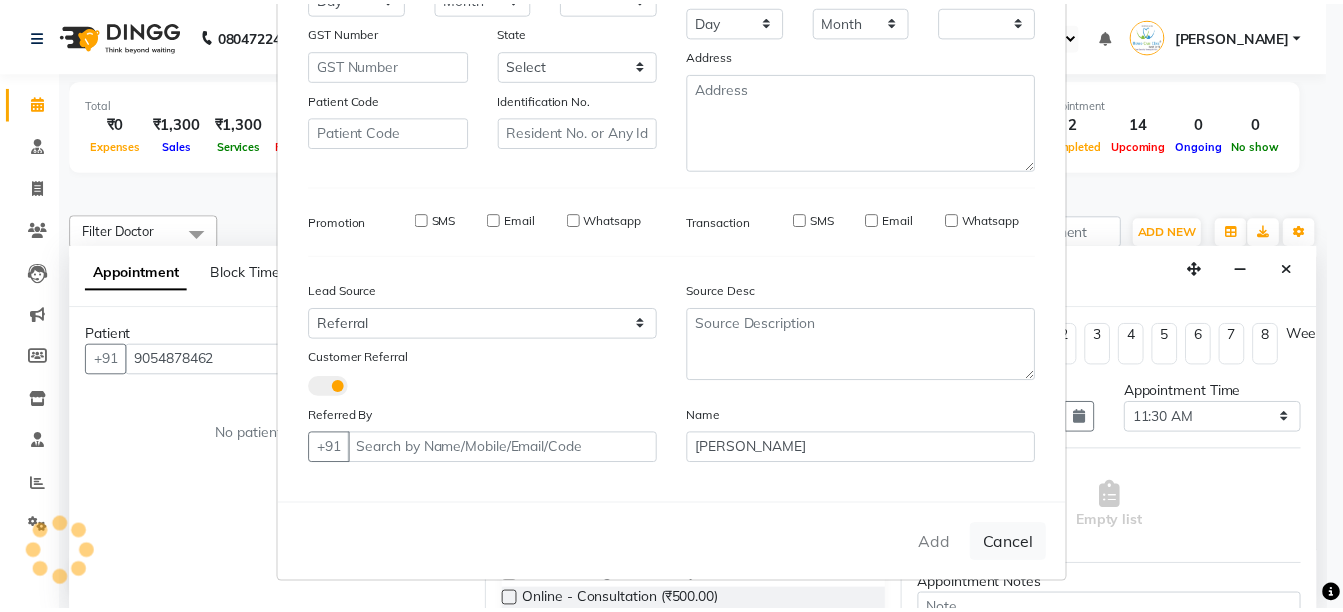 scroll, scrollTop: 304, scrollLeft: 0, axis: vertical 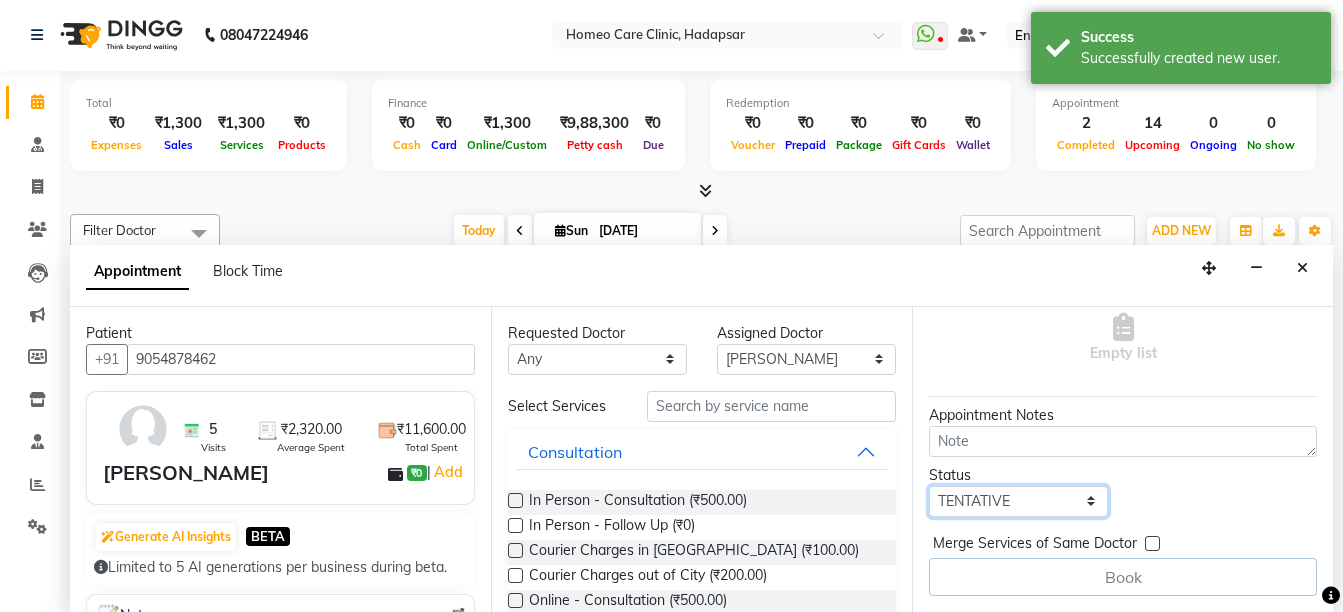 click on "Select TENTATIVE CONFIRM CHECK-IN UPCOMING" at bounding box center [1018, 501] 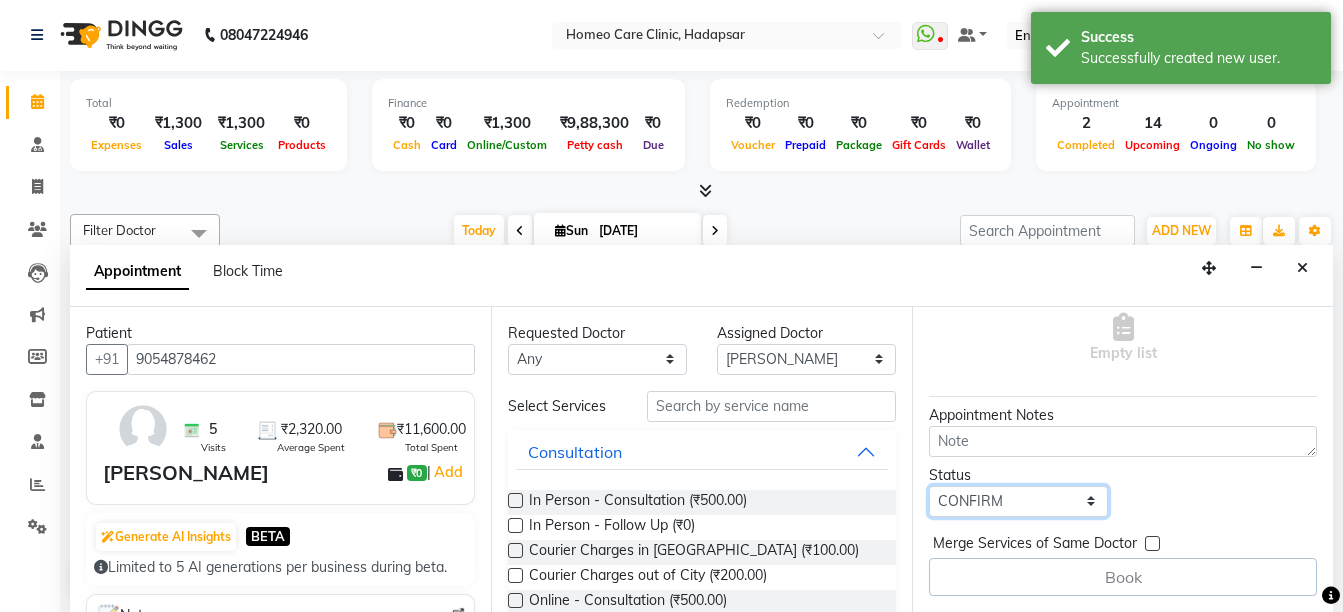 click on "Select TENTATIVE CONFIRM CHECK-IN UPCOMING" at bounding box center (1018, 501) 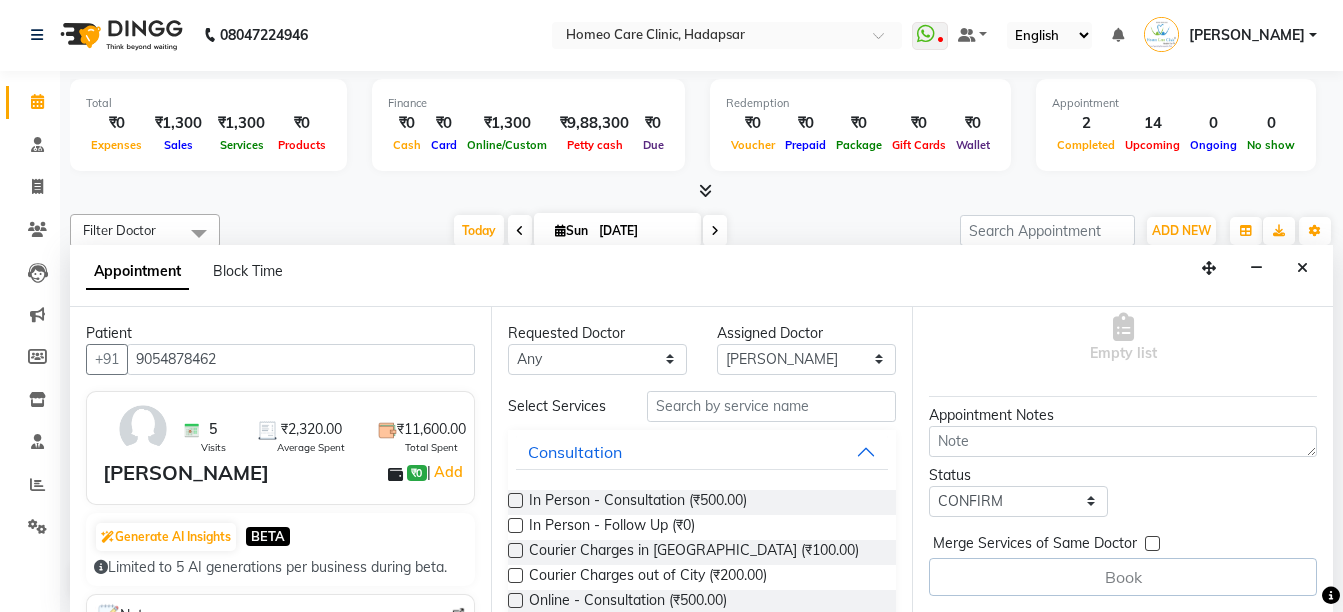 click at bounding box center [514, 504] 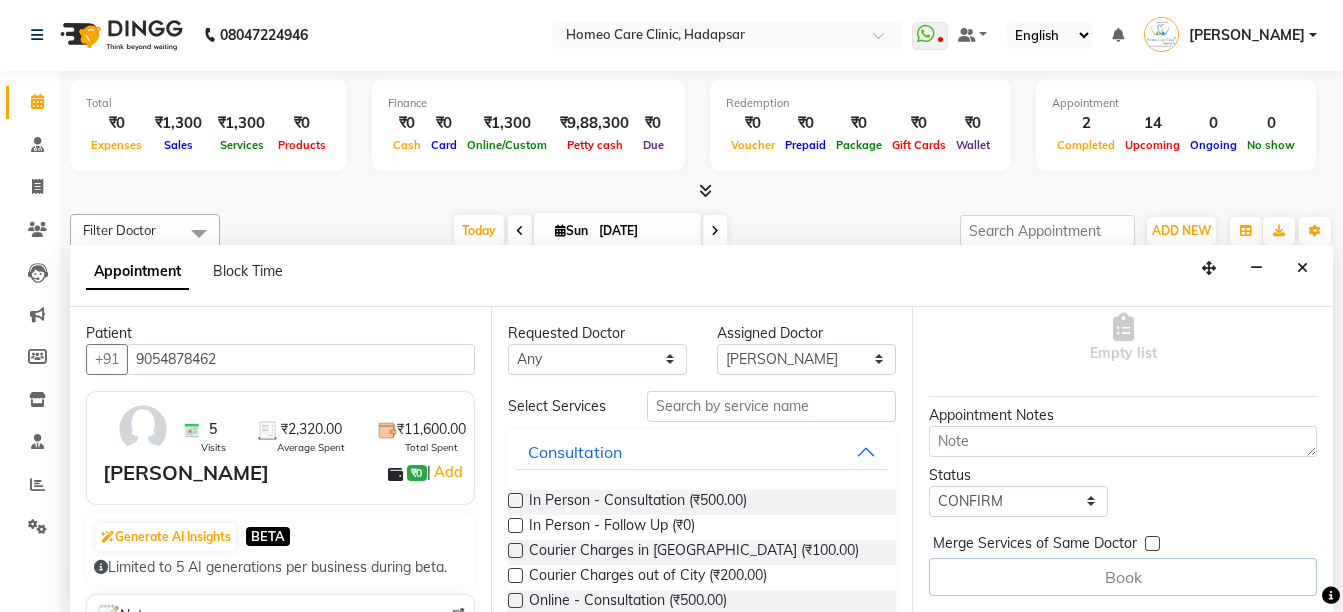 click at bounding box center [515, 500] 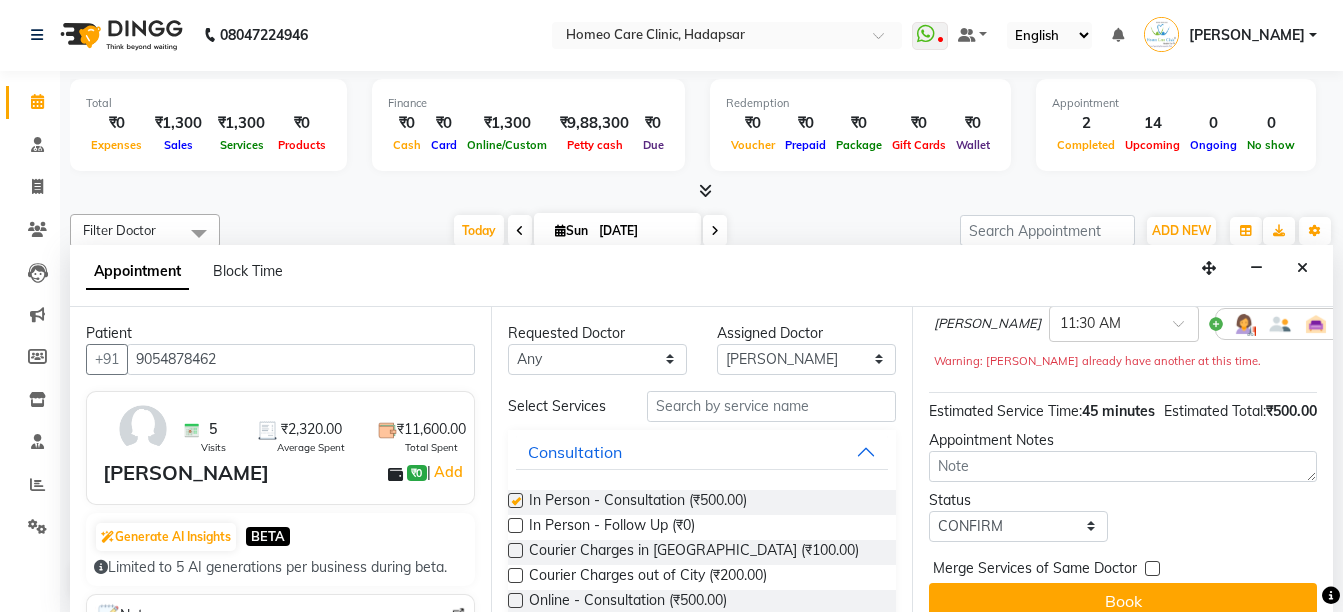 checkbox on "false" 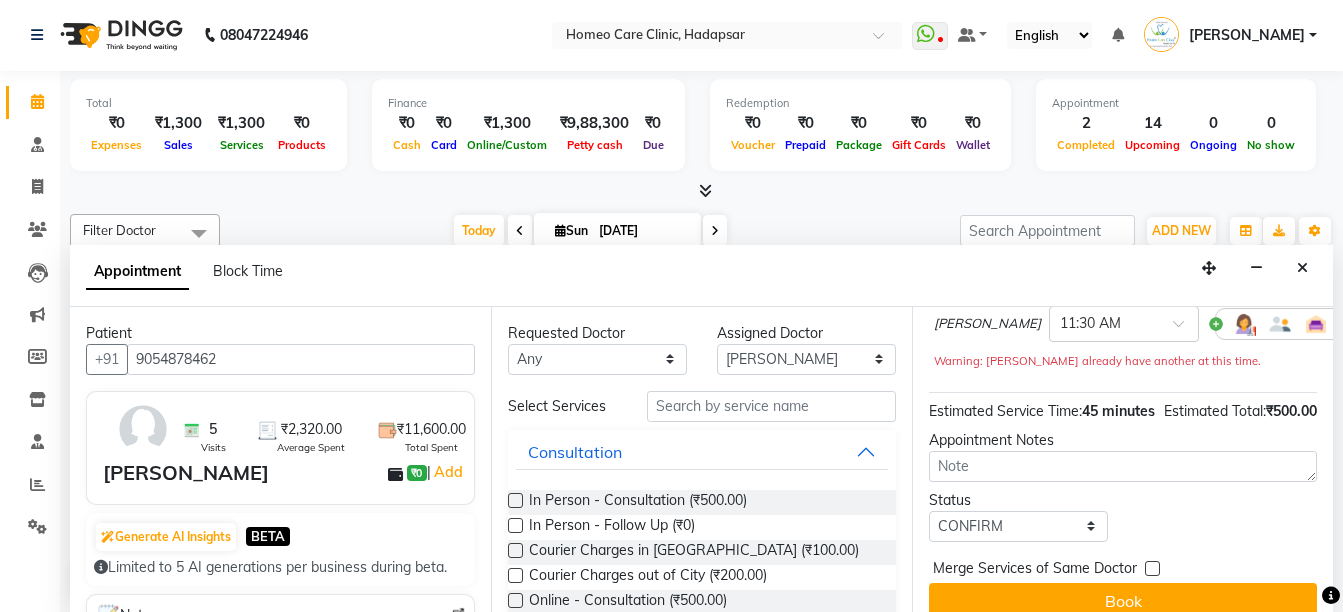 scroll, scrollTop: 250, scrollLeft: 0, axis: vertical 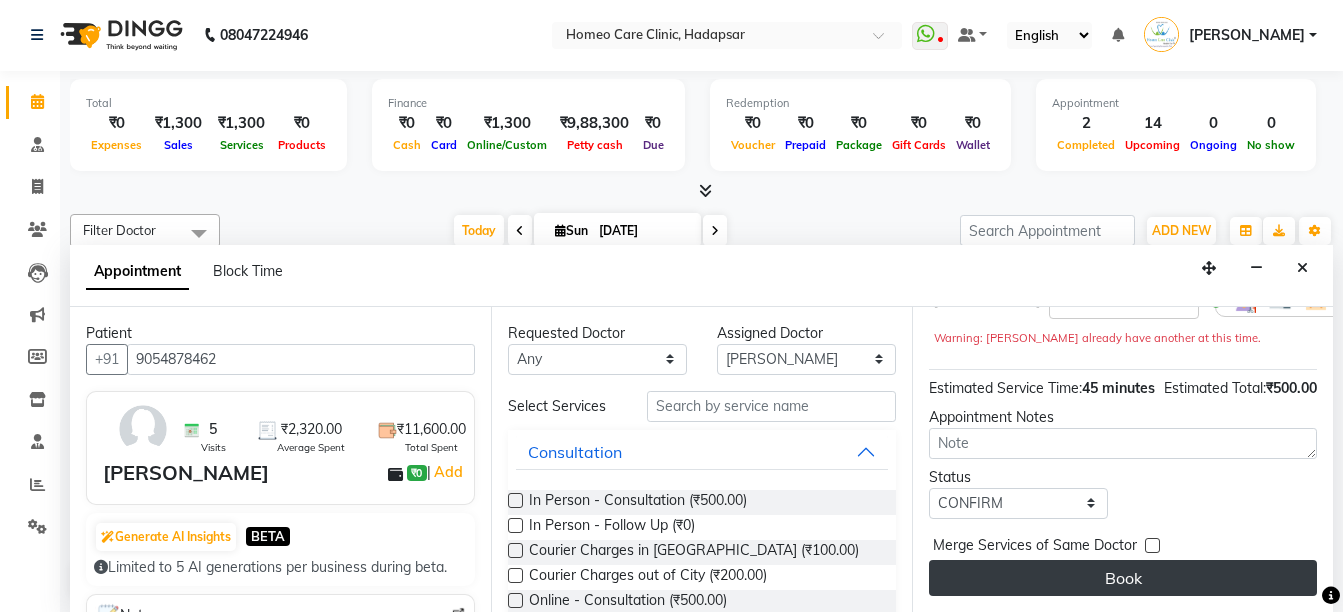 click on "Book" at bounding box center [1123, 578] 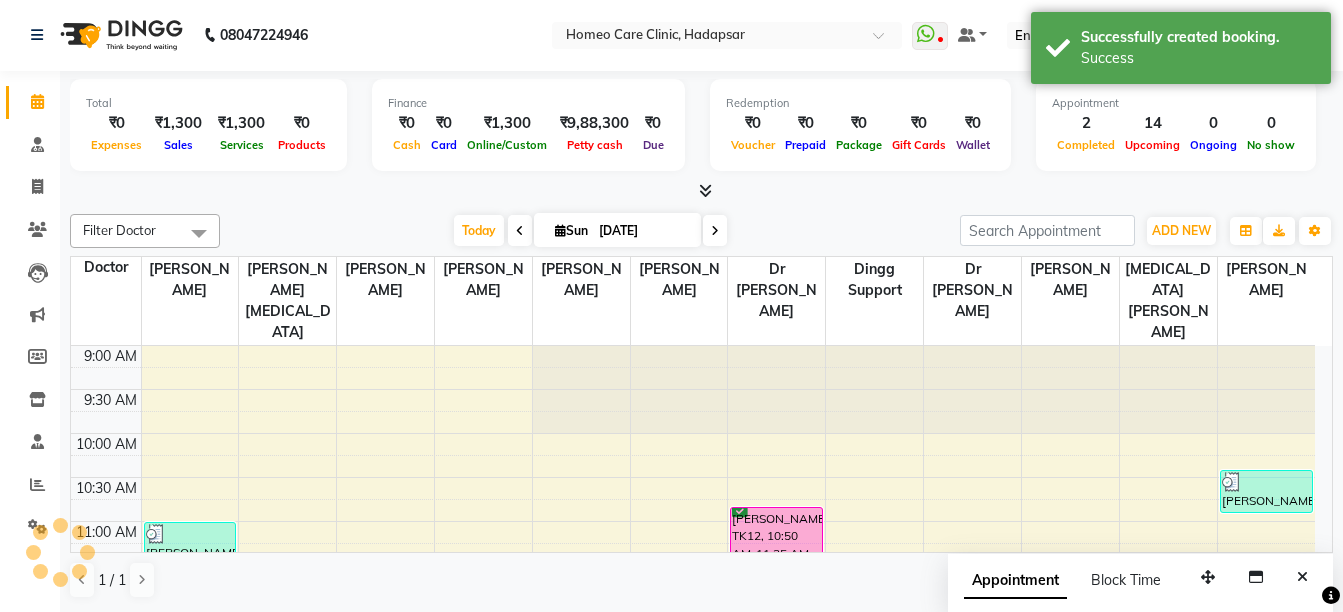 scroll, scrollTop: 0, scrollLeft: 0, axis: both 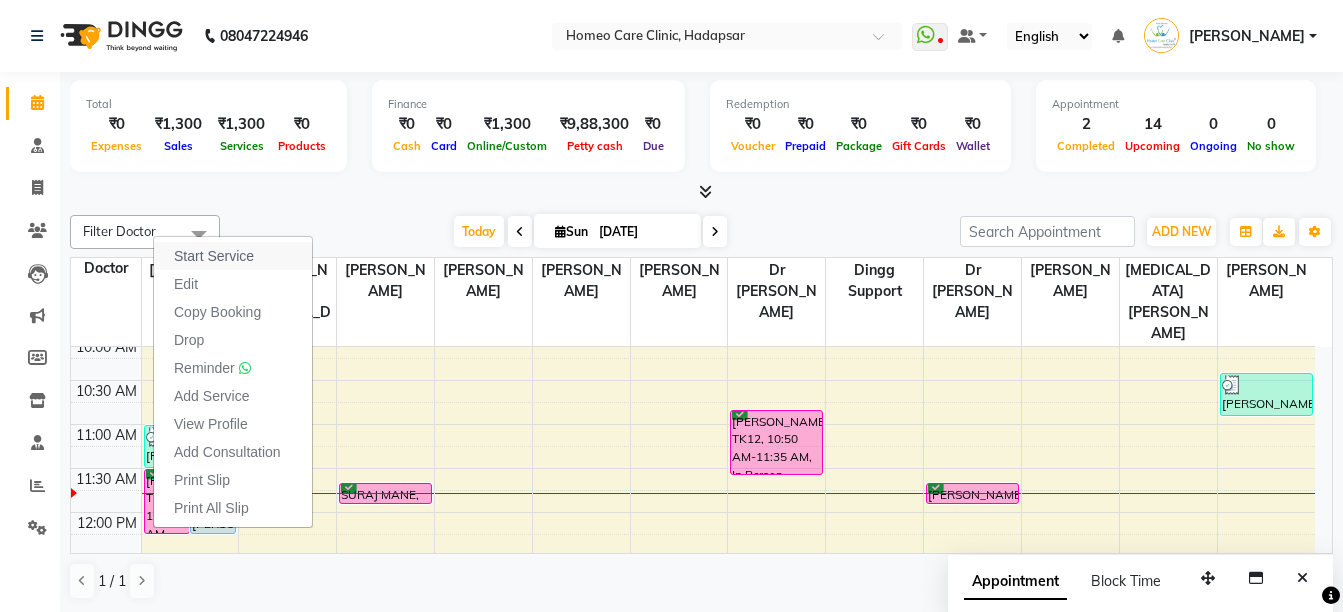 click on "Start Service" at bounding box center (214, 256) 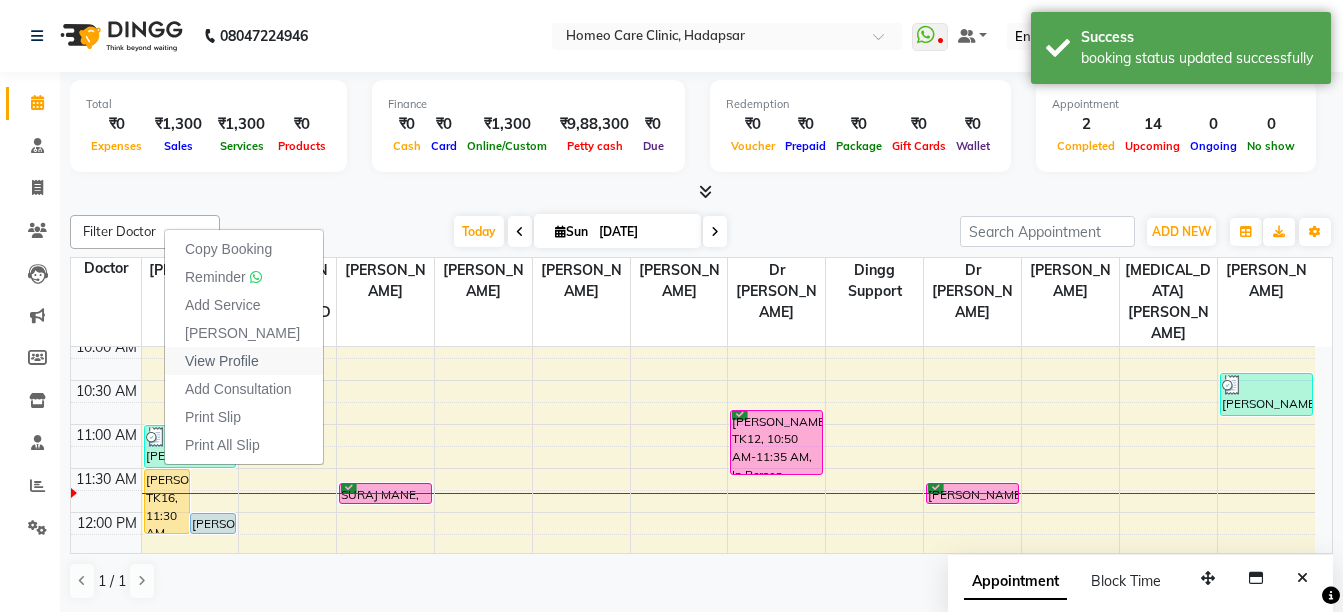 click on "View Profile" at bounding box center [244, 361] 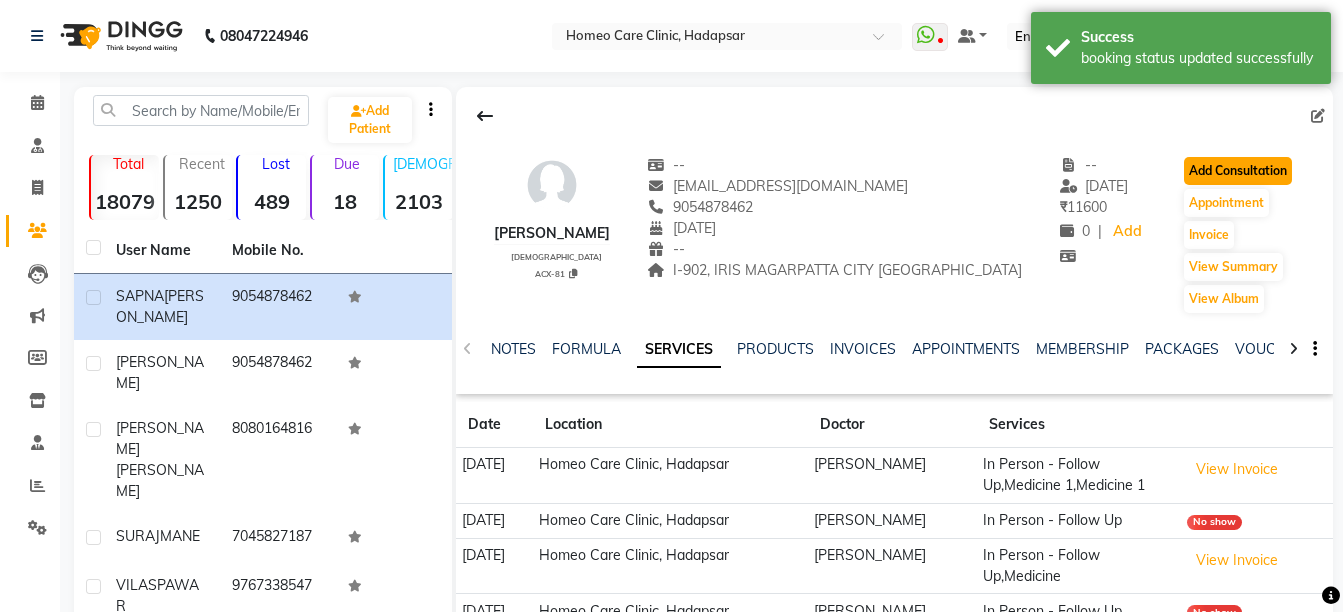 click on "Add Consultation" 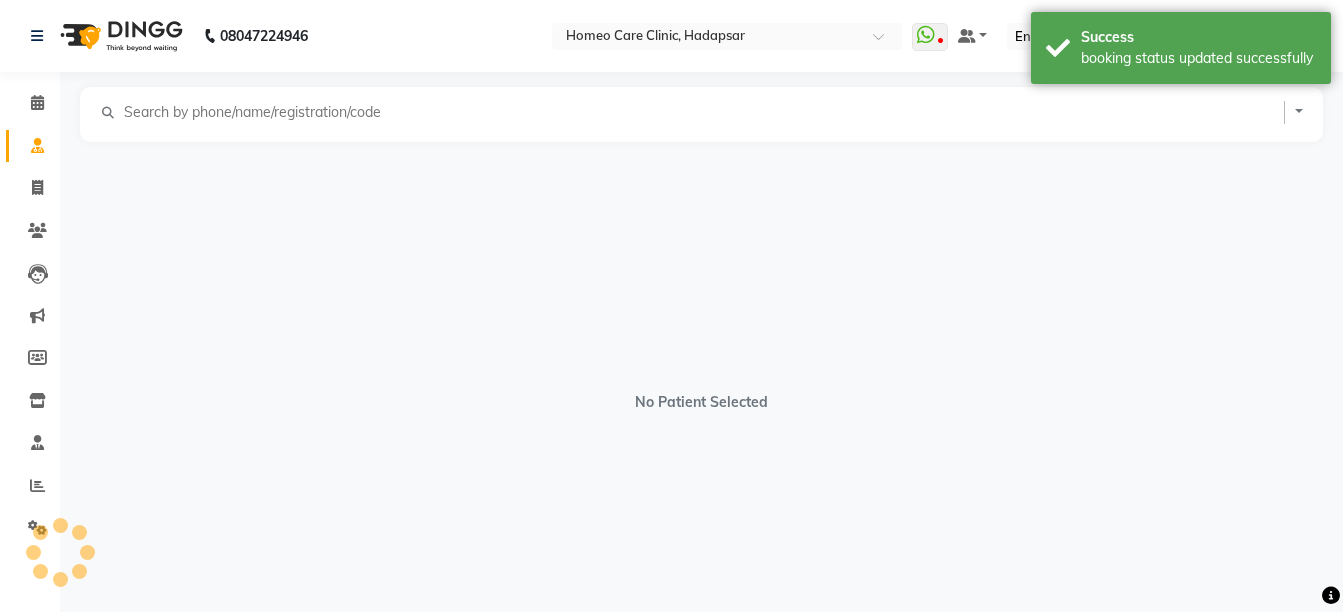 select on "[DEMOGRAPHIC_DATA]" 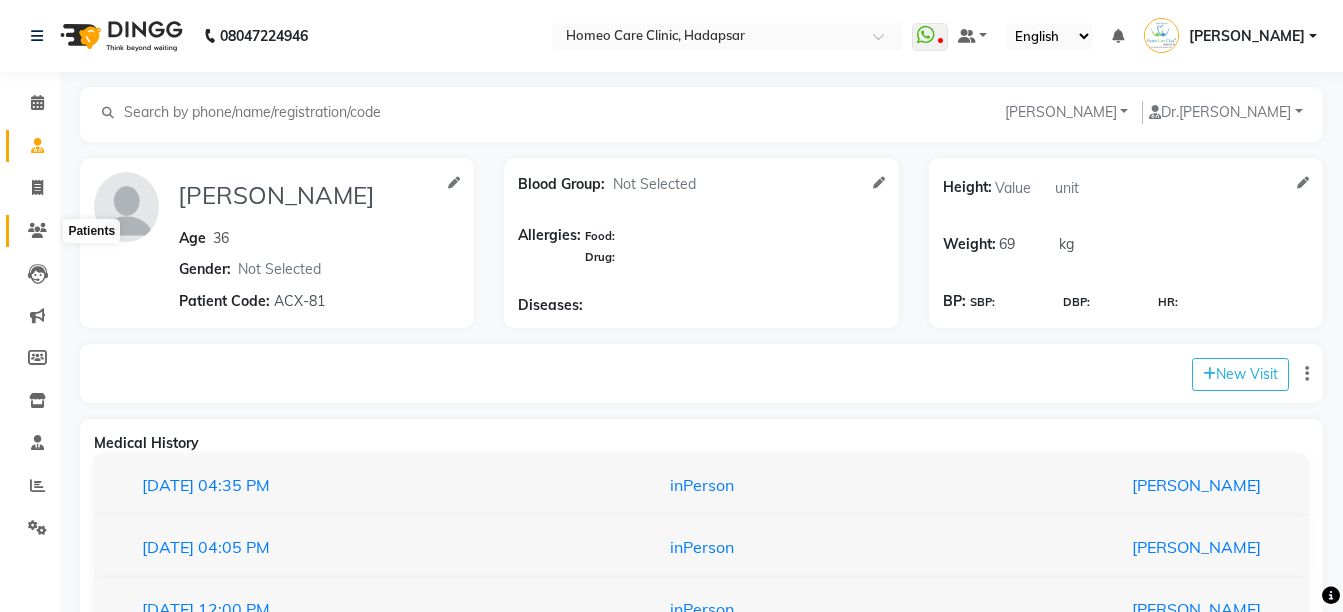 click 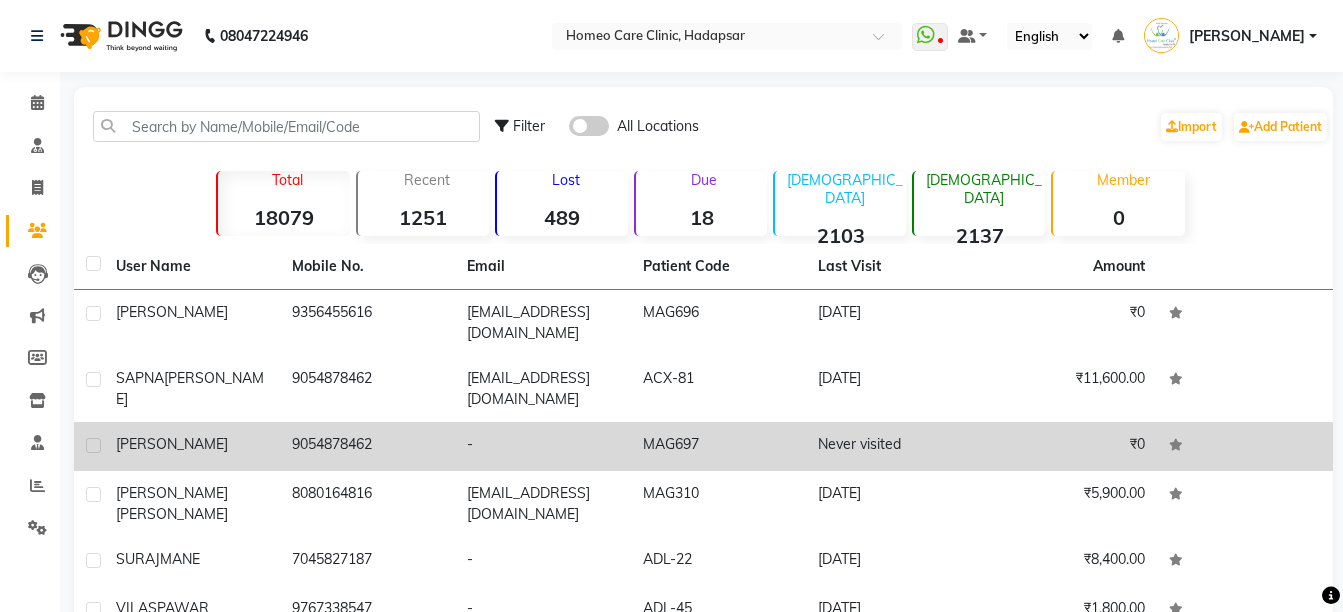 click on "9054878462" 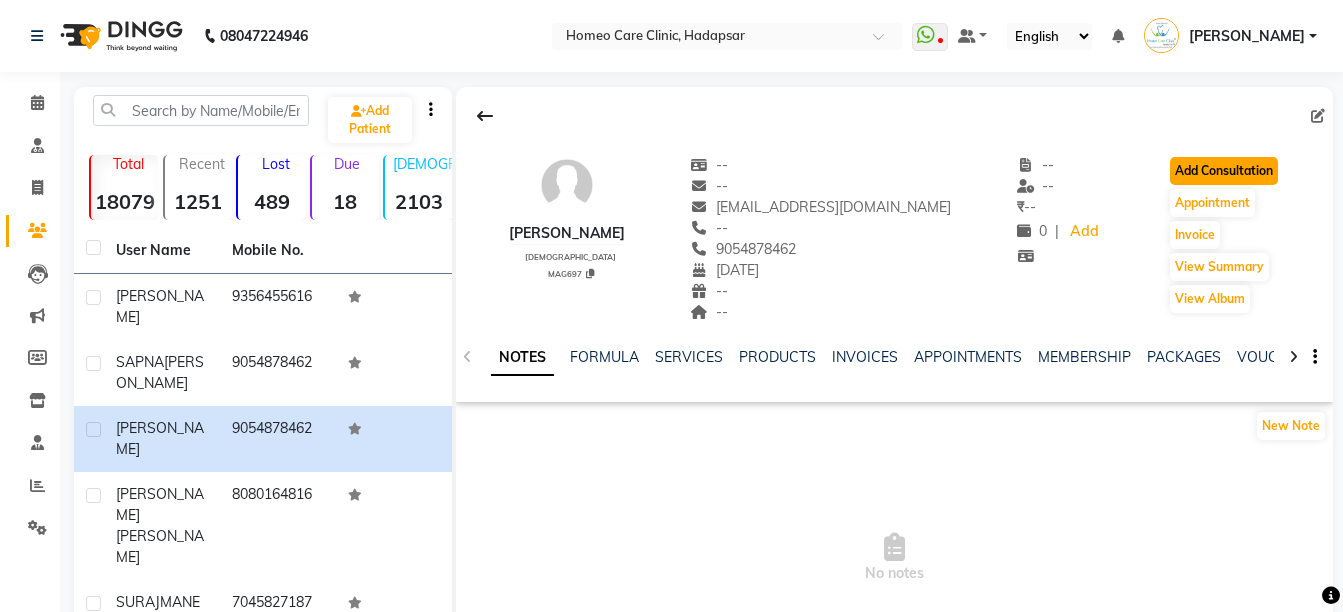 click on "Add Consultation" 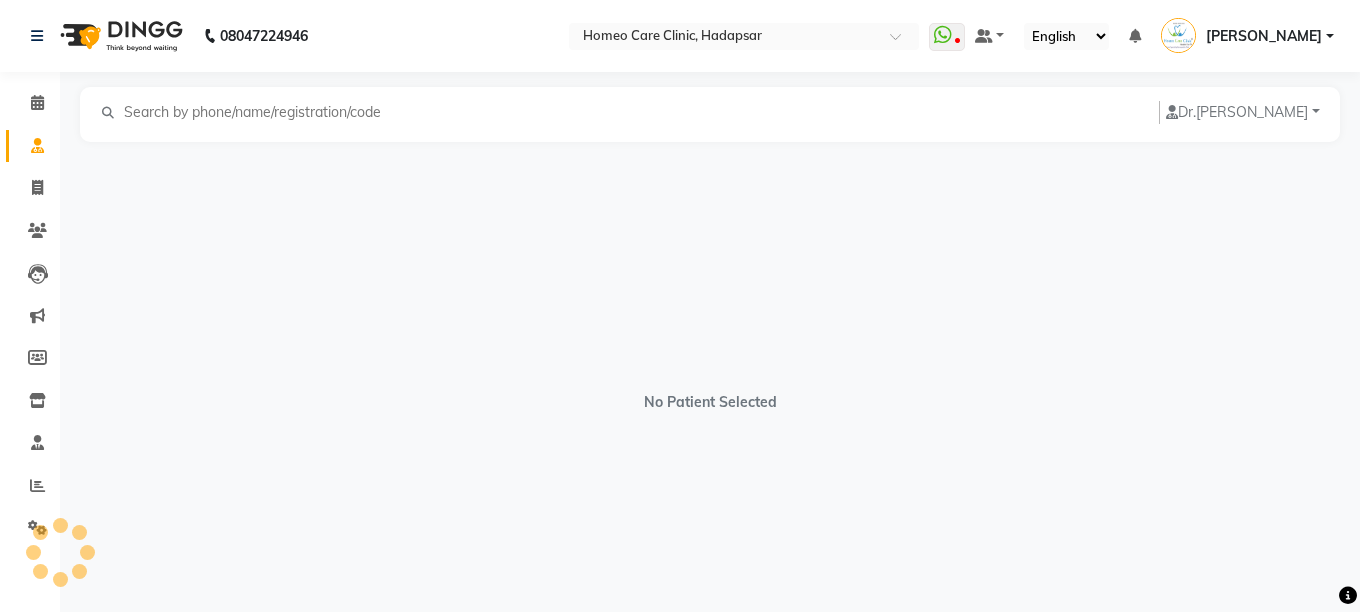 select on "[DEMOGRAPHIC_DATA]" 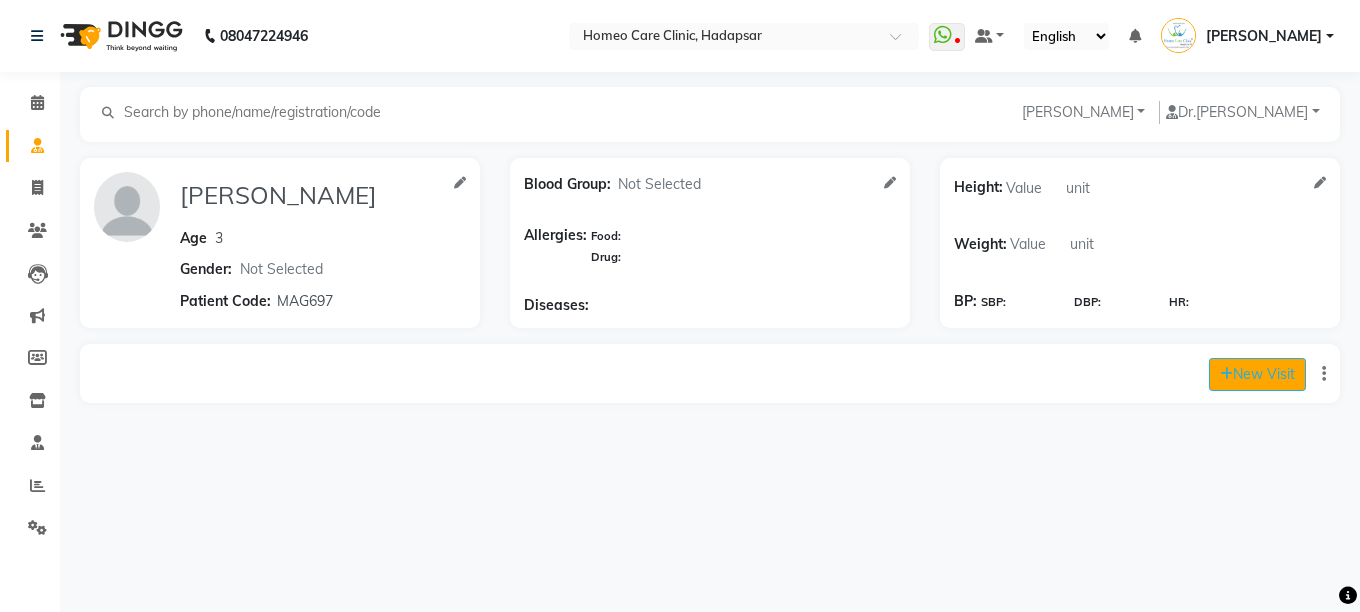 click on "New Visit" 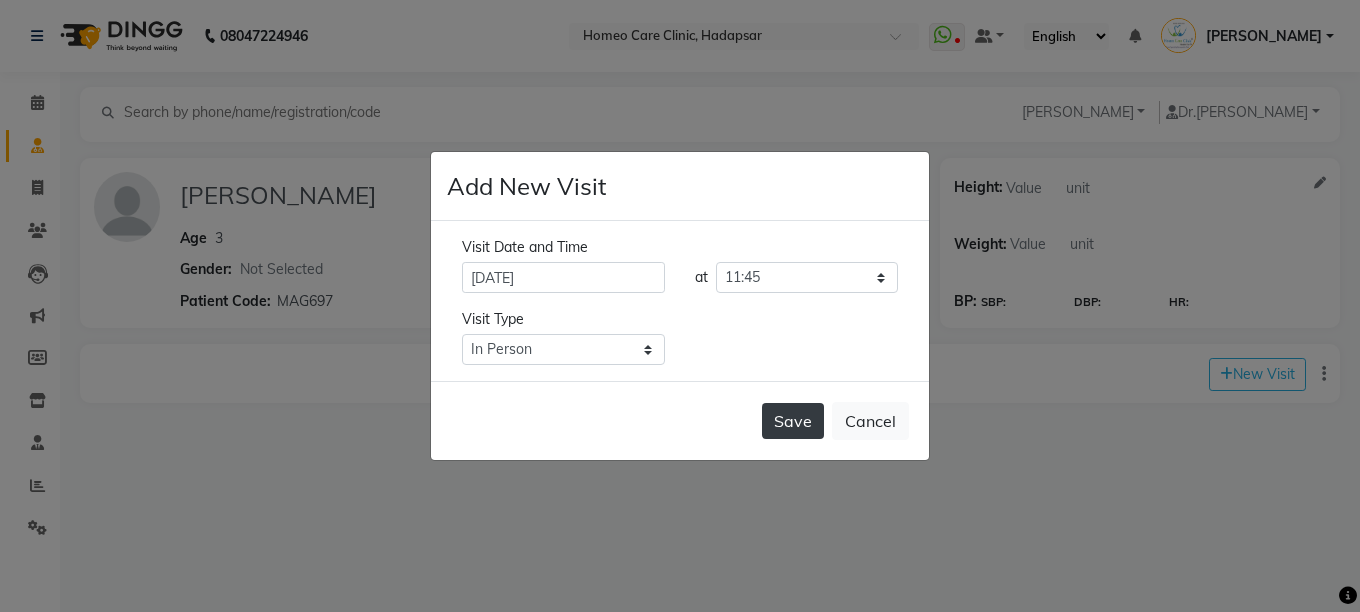 click on "Save" 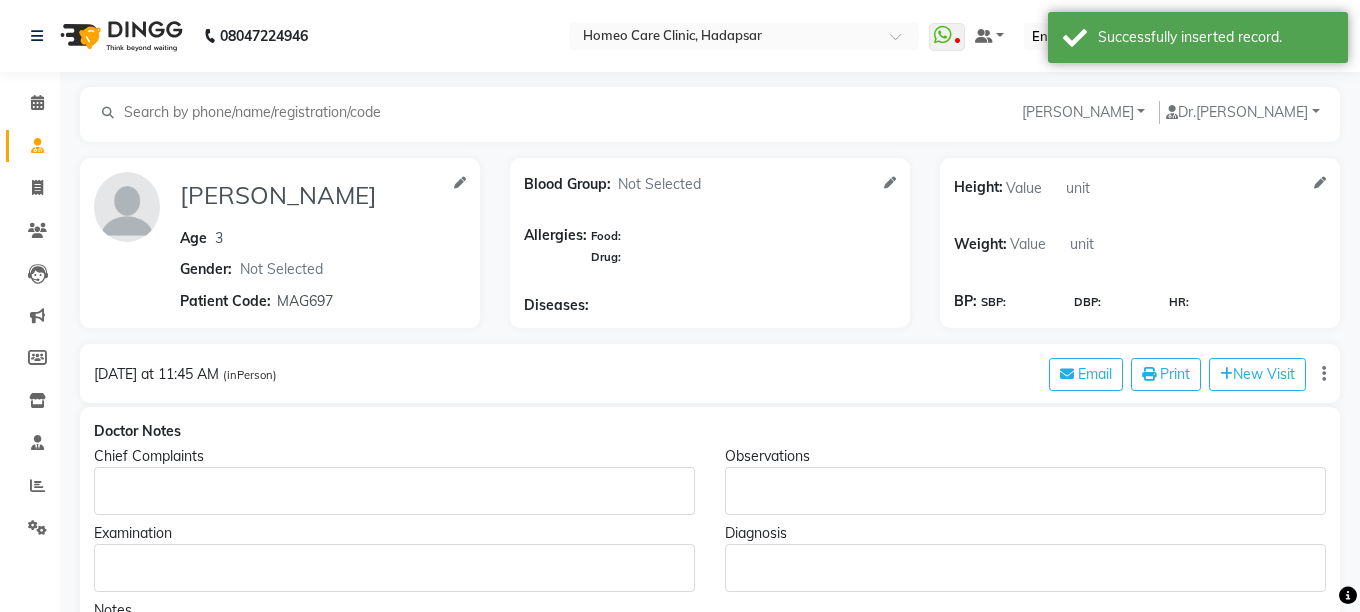 type on "[PERSON_NAME]" 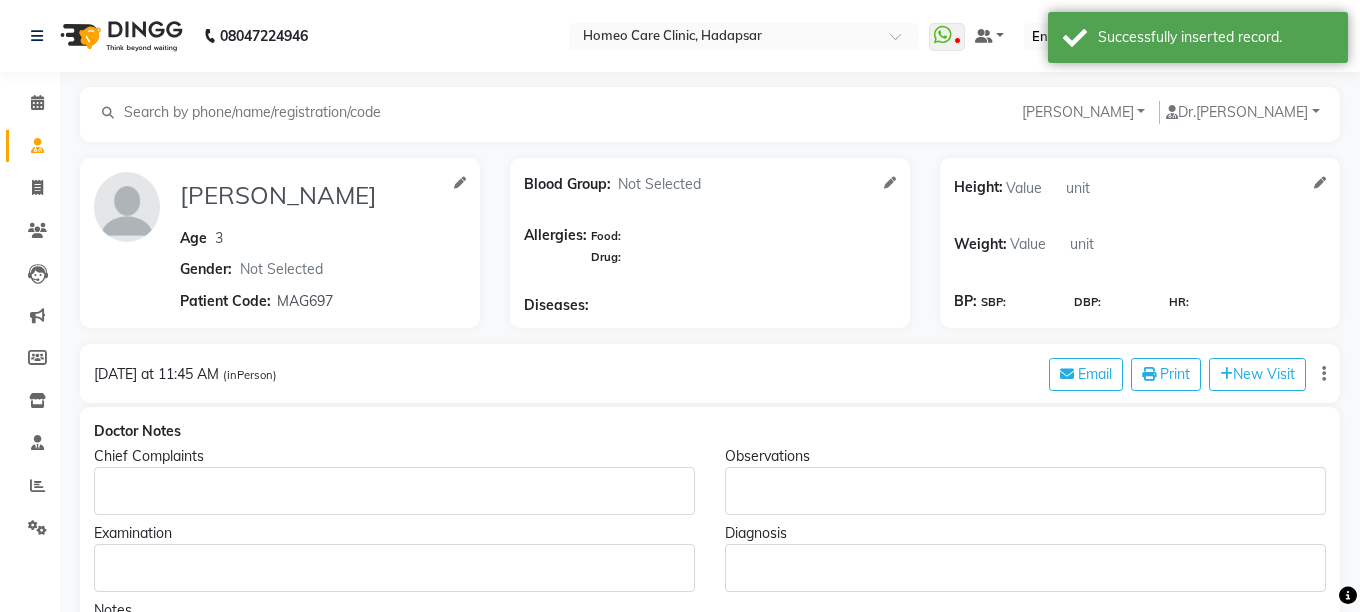 type on "3" 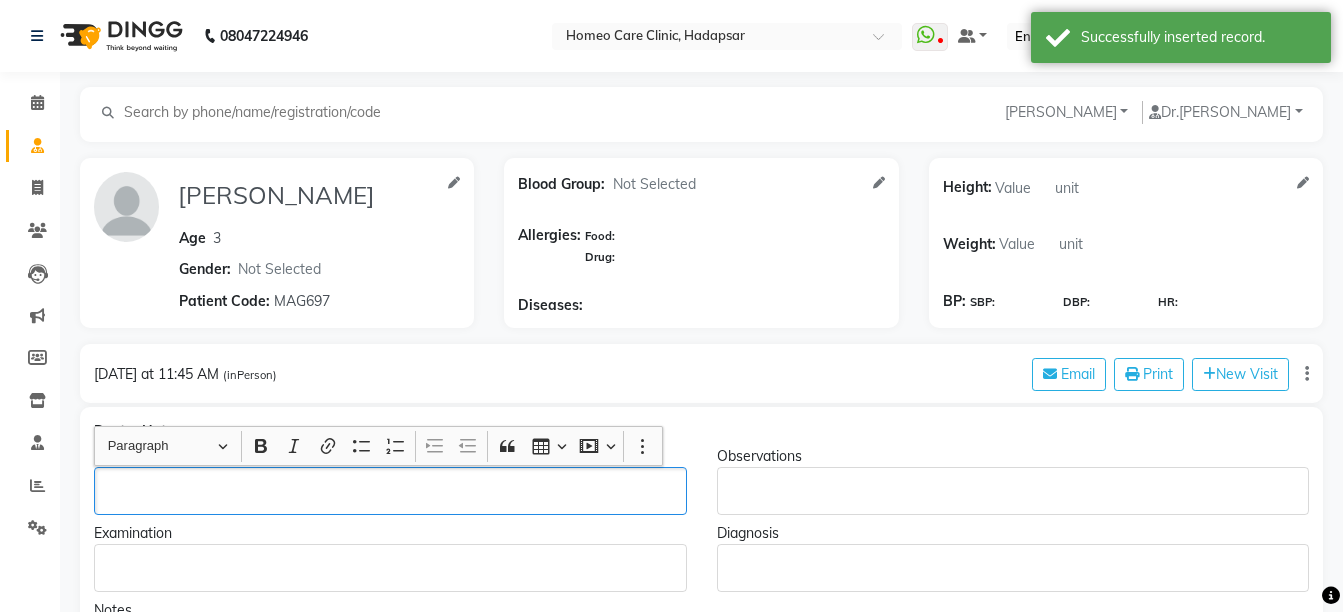 click 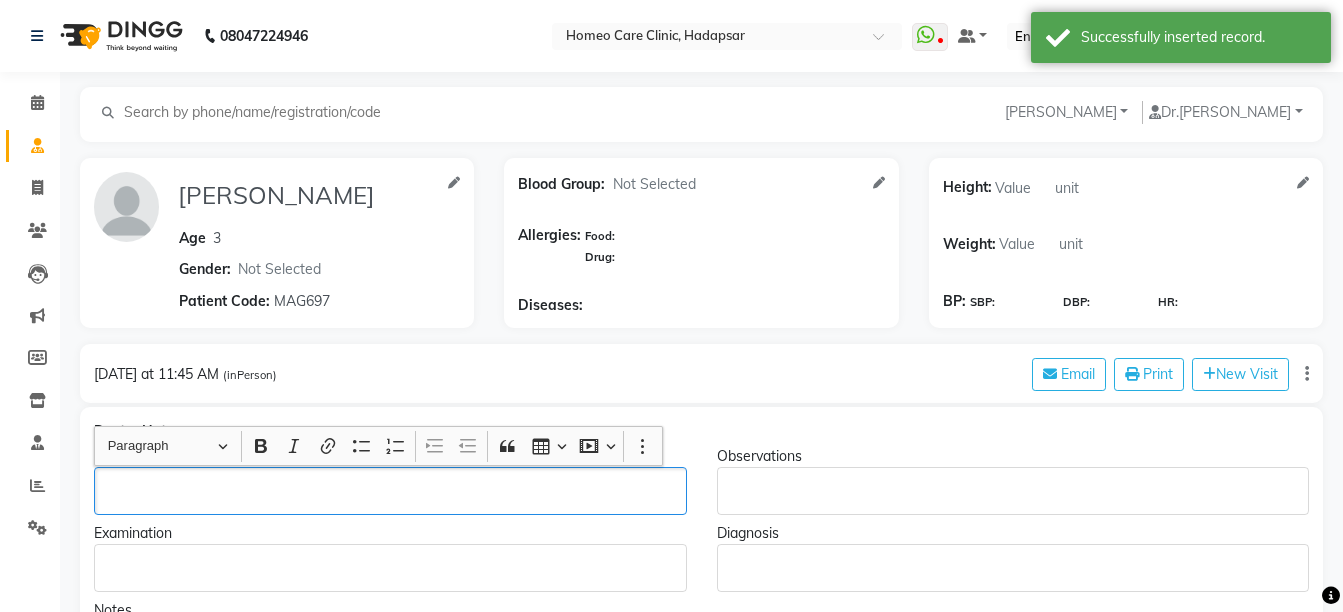 type 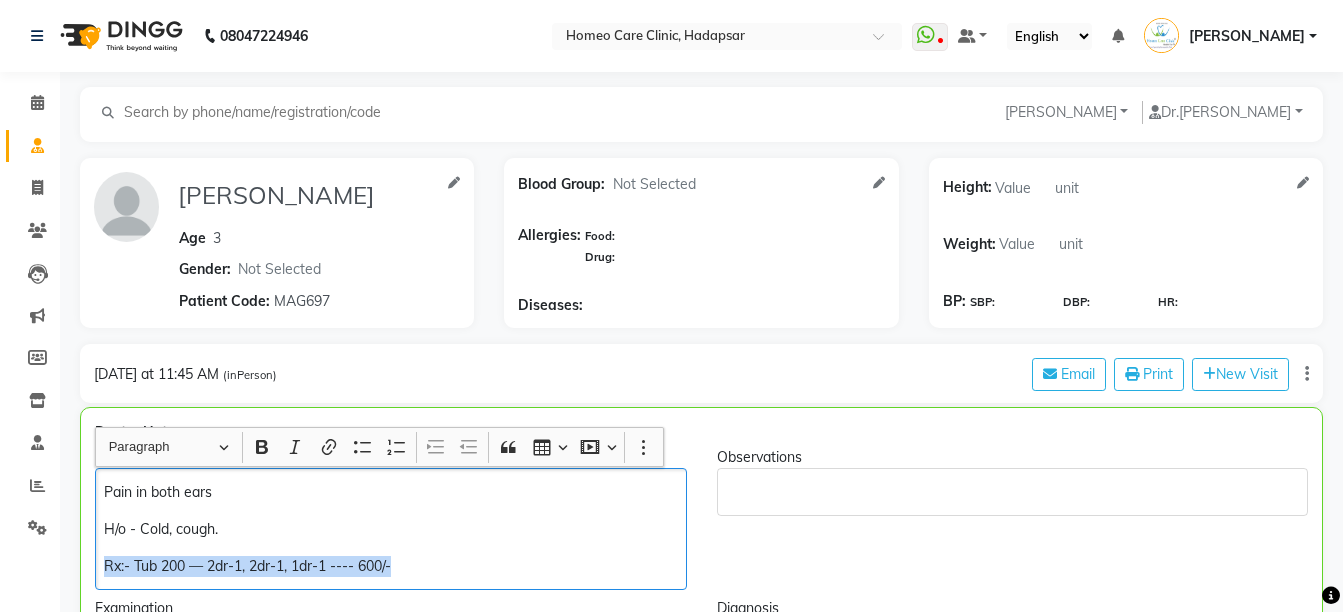 copy on "Rx:- Tub 200 — 2dr-1, 2dr-1, 1dr-1 ---- 600/-" 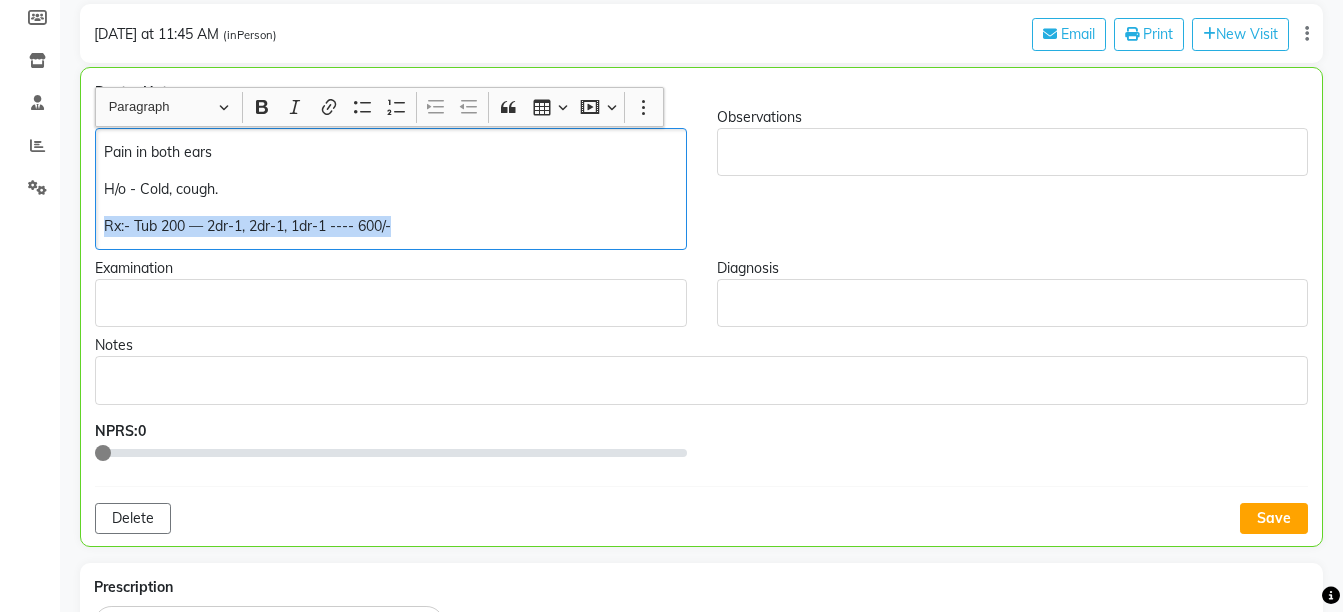 scroll, scrollTop: 349, scrollLeft: 0, axis: vertical 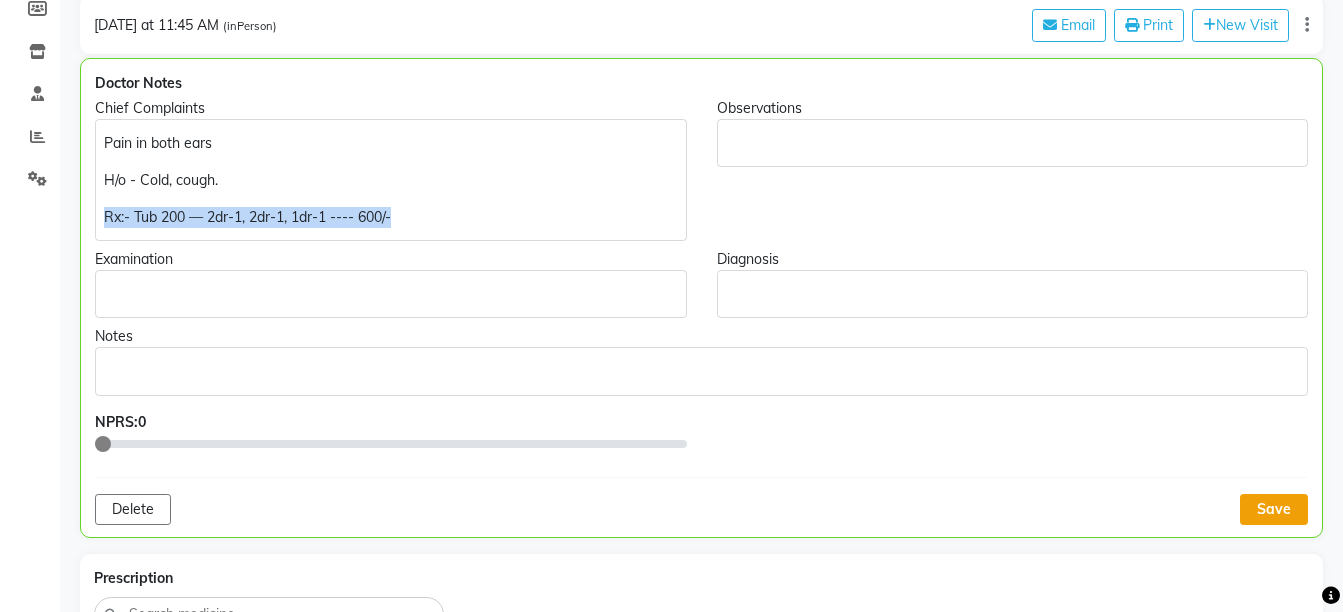 click on "Save" 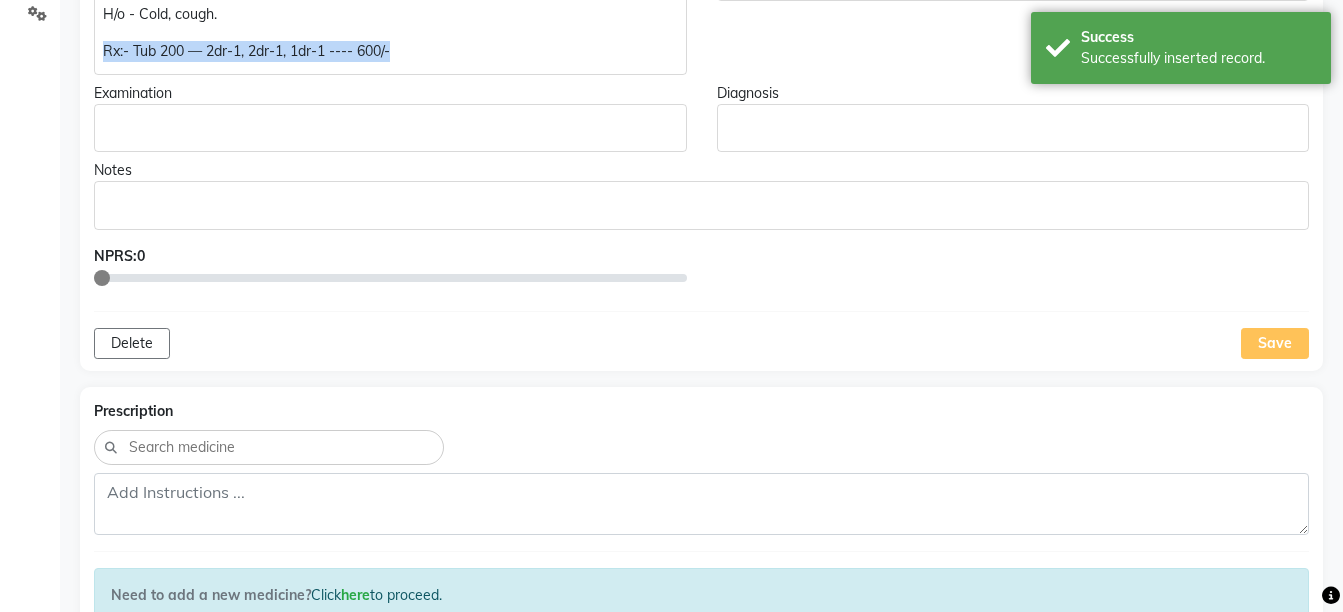 scroll, scrollTop: 746, scrollLeft: 0, axis: vertical 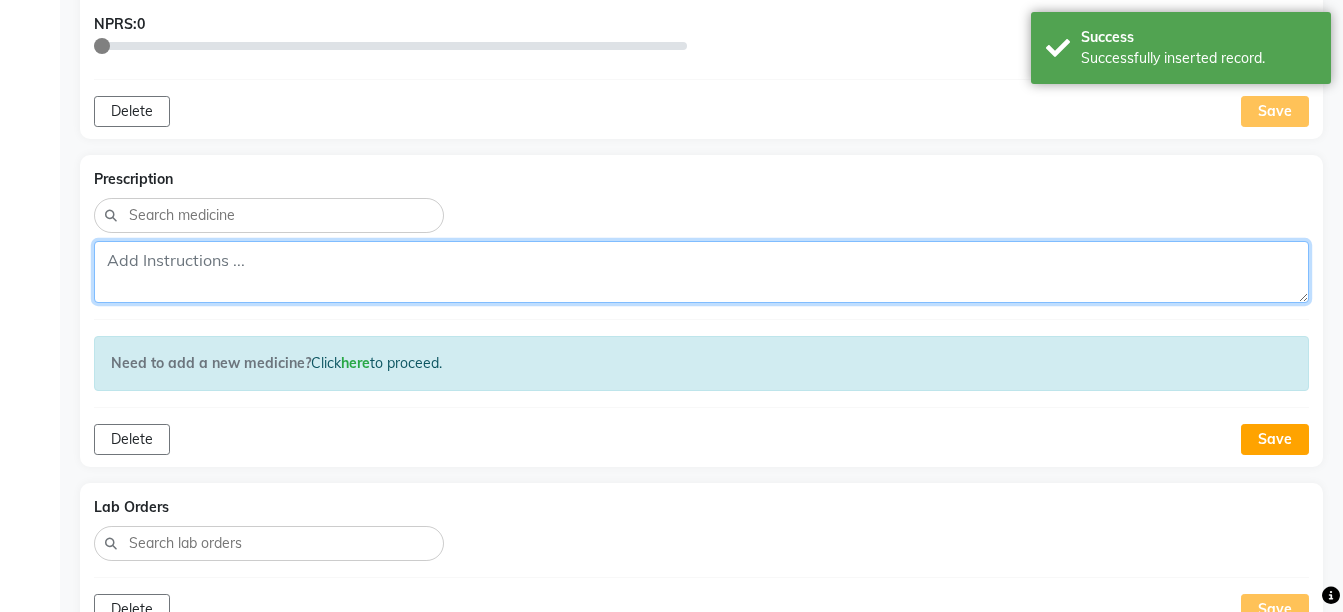 click 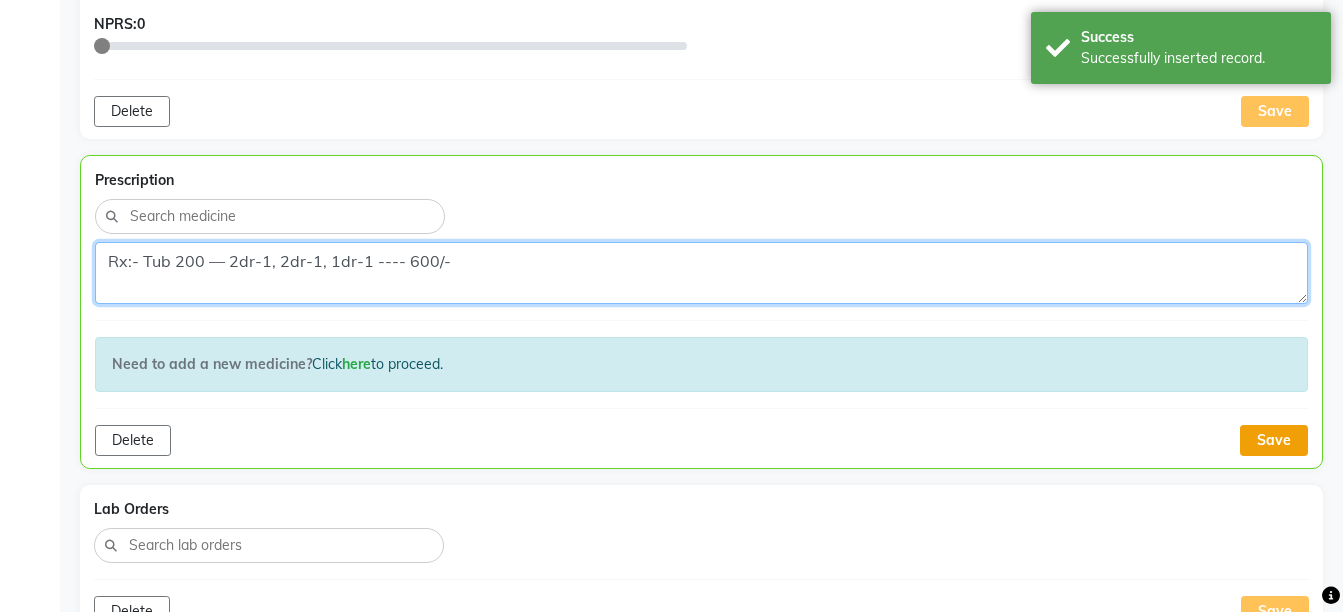 type on "Rx:- Tub 200 — 2dr-1, 2dr-1, 1dr-1 ---- 600/-" 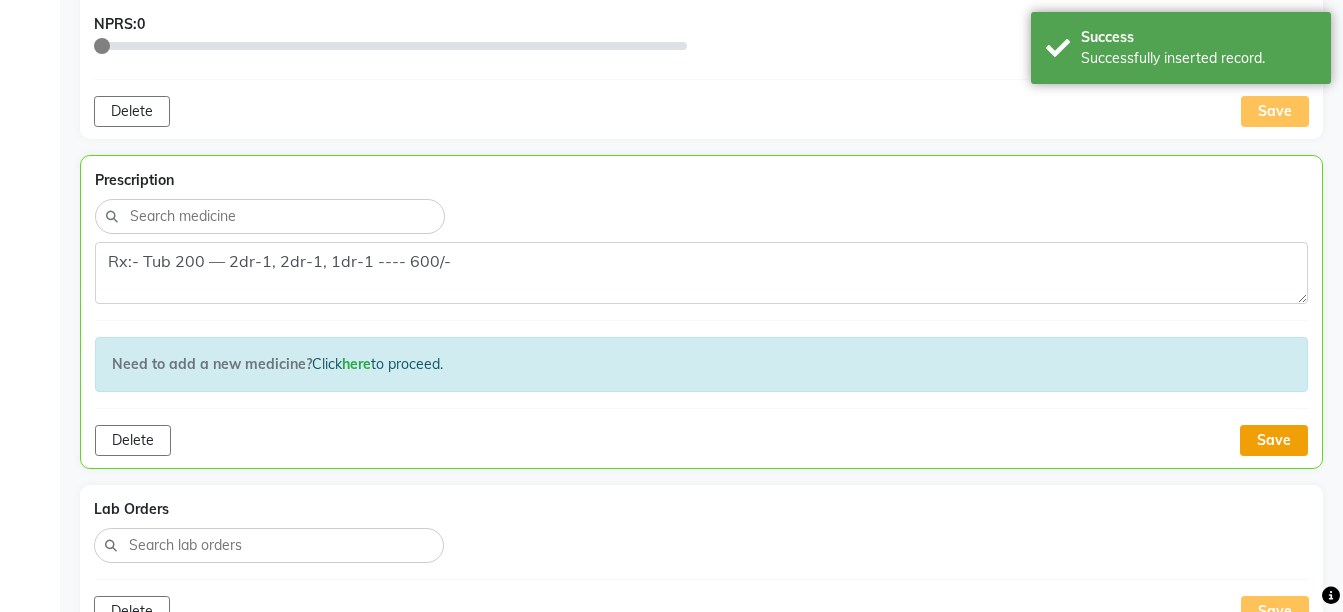 click on "Save" 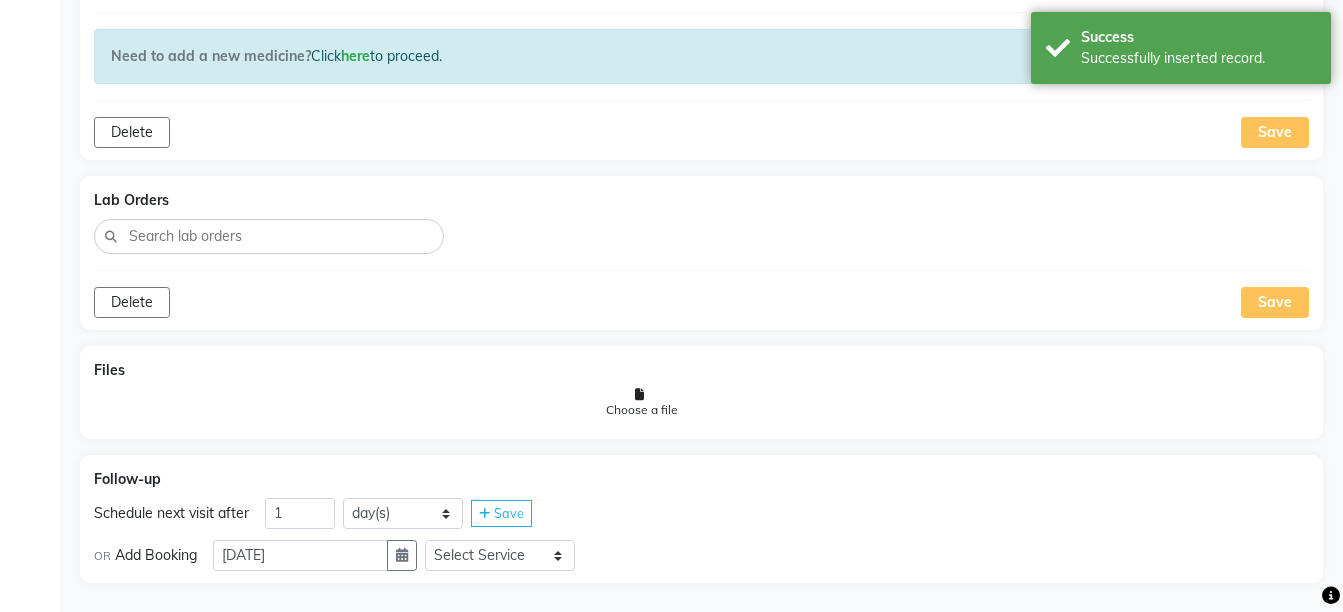 scroll, scrollTop: 1064, scrollLeft: 0, axis: vertical 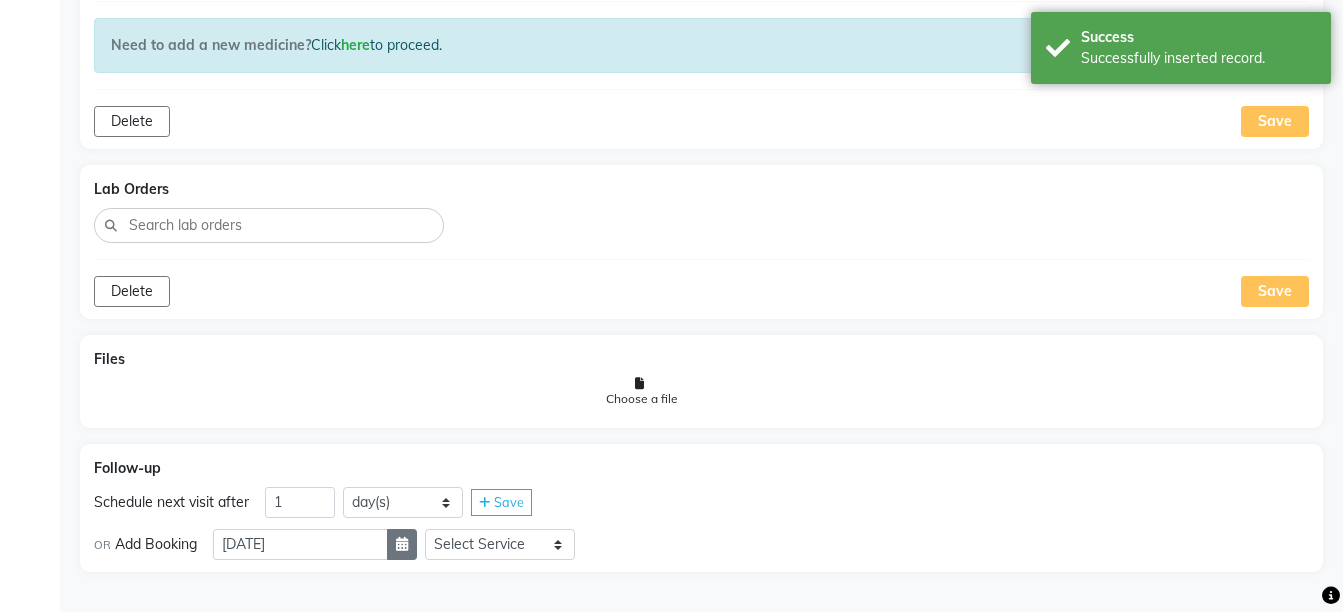 click 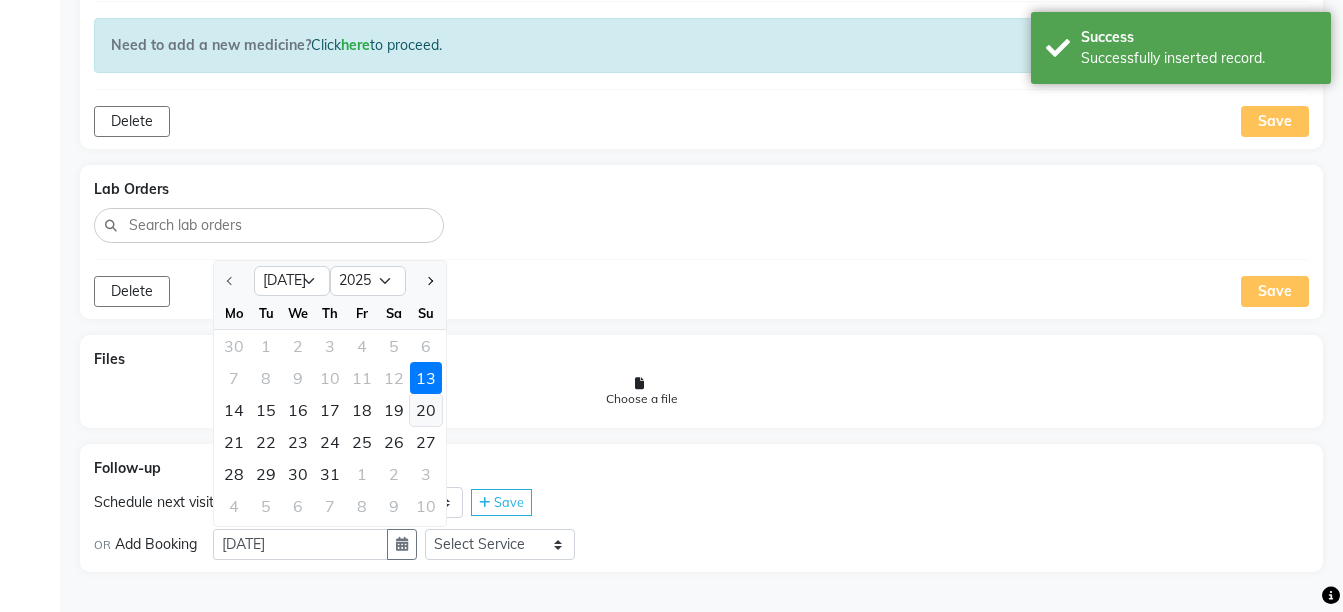 click on "20" 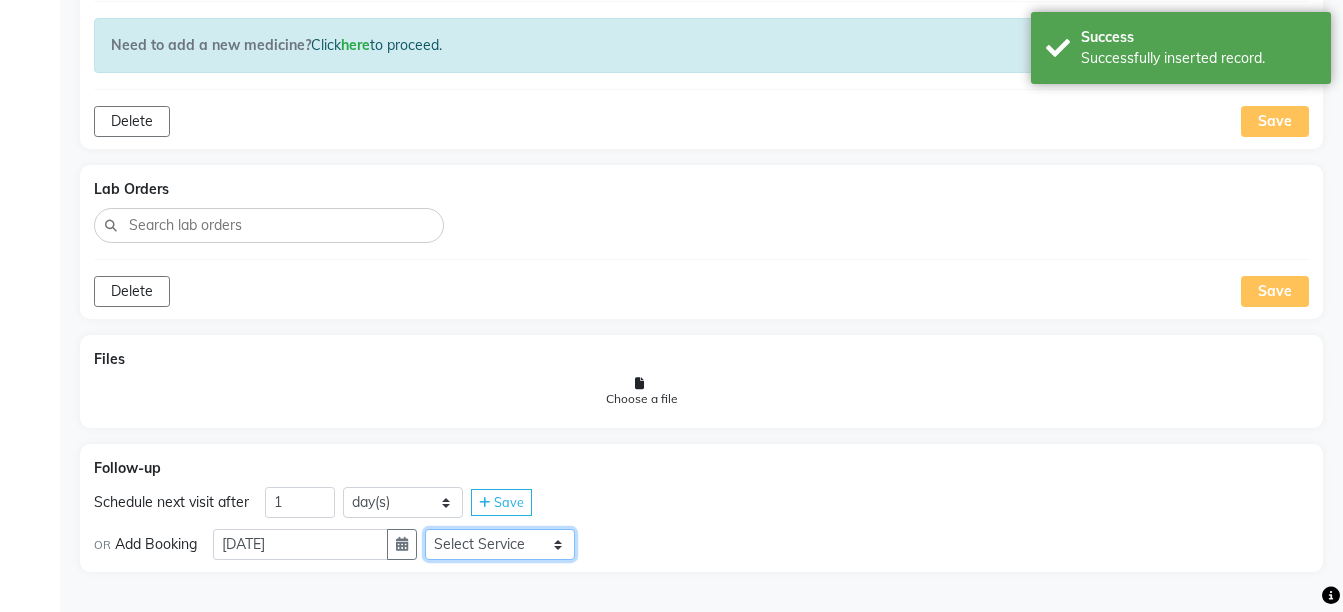 click on "Select Service  Medicine  Medicine 1  Hydra Facial  Medi Facial  Vampire Facial With Plasma  Oxygeno Facial  Anti Aging Facial  Korean Glass GLow Facial  Full Face  Upper Lip  Chin  Underarms  Full Legs & arms  Back-side  Chest  Abdomen  Yellow Peel  Black Peel  Party Peel  Glow Peel  Argi Peel  Under-arm Peel  Depigmento Peel  Anti Aging Peel  Lip Peel  Hair PRP  GFC PRP  [MEDICAL_DATA] / Dermaroller  Under Eye PRP  Face PRP  Dermapen / Mesotherapt for Full Face  Dermapen / Mesotherapt for Scars  Carbon Peel  LASER BLEECH Laser Bleech  BB Glow  Indian Glass Glow  In Person - Consultation  Courier Charges in City  Courier Charges out of City  In Person - Follow Up  Hair Treatment   Skin Treatment   Online - Consultation  Online - Follow Up" 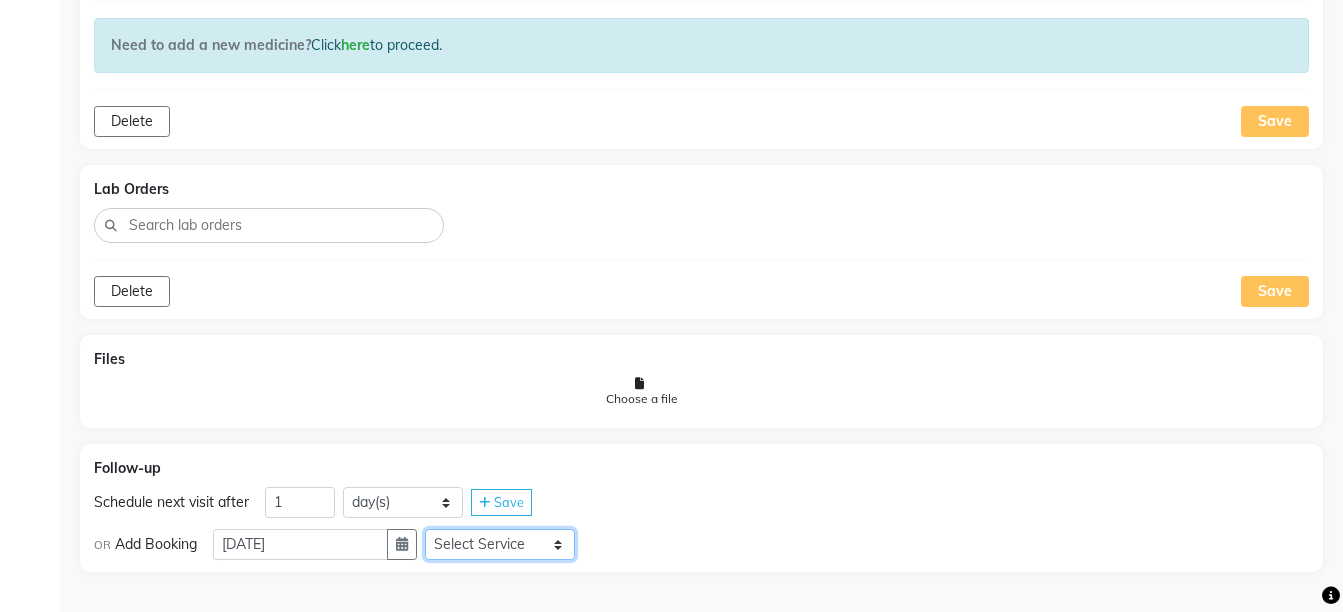 select on "972997" 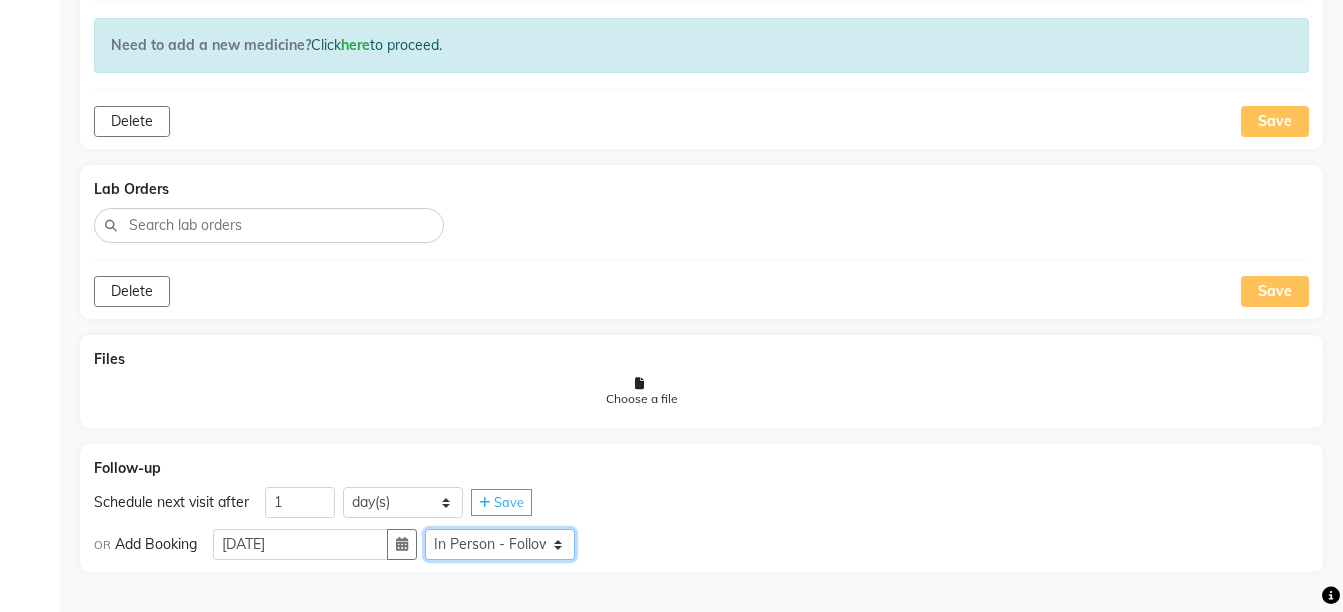 click on "Select Service  Medicine  Medicine 1  Hydra Facial  Medi Facial  Vampire Facial With Plasma  Oxygeno Facial  Anti Aging Facial  Korean Glass GLow Facial  Full Face  Upper Lip  Chin  Underarms  Full Legs & arms  Back-side  Chest  Abdomen  Yellow Peel  Black Peel  Party Peel  Glow Peel  Argi Peel  Under-arm Peel  Depigmento Peel  Anti Aging Peel  Lip Peel  Hair PRP  GFC PRP  [MEDICAL_DATA] / Dermaroller  Under Eye PRP  Face PRP  Dermapen / Mesotherapt for Full Face  Dermapen / Mesotherapt for Scars  Carbon Peel  LASER BLEECH Laser Bleech  BB Glow  Indian Glass Glow  In Person - Consultation  Courier Charges in City  Courier Charges out of City  In Person - Follow Up  Hair Treatment   Skin Treatment   Online - Consultation  Online - Follow Up" 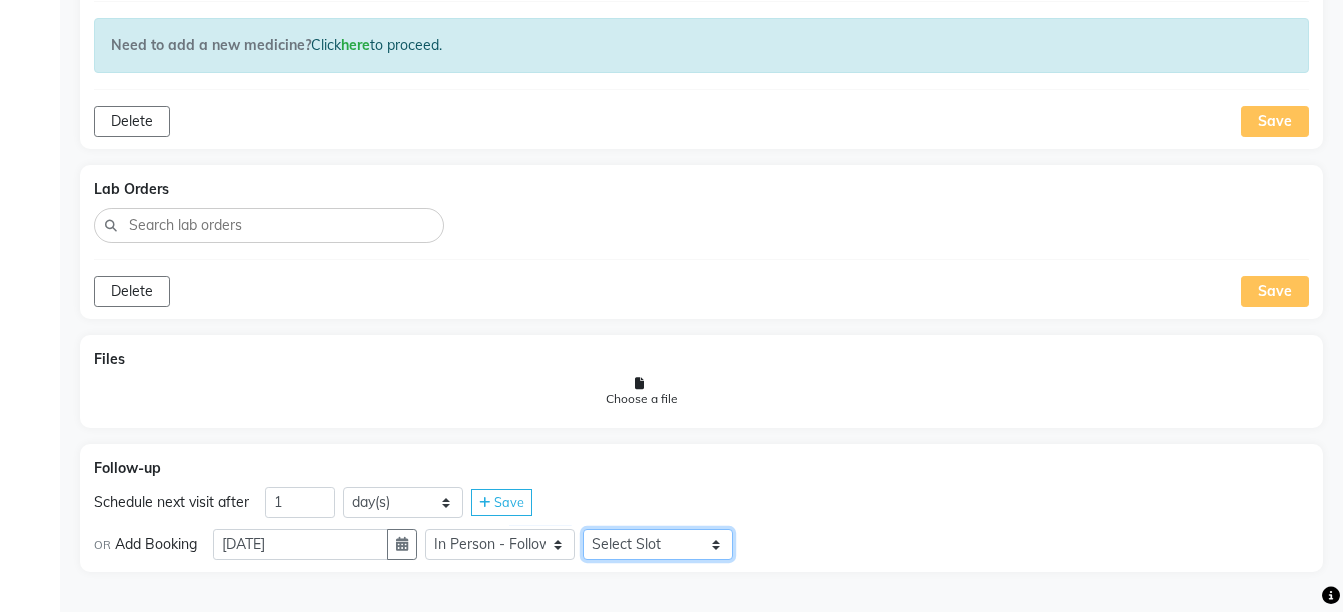 click on "Select Slot 10:15 10:30 10:45 11:00 11:15 11:45 12:00 12:15 12:30 12:45 13:00 13:15 13:30 13:45 14:15 14:30 14:45 15:15 15:30 15:45 16:00 16:15 16:30 16:45 17:00 17:15 17:30 17:45 18:00 18:15 18:30 18:45 19:00 19:15 19:30 19:45 20:00 20:15 20:30 20:45 21:00 21:15 21:30 21:45" 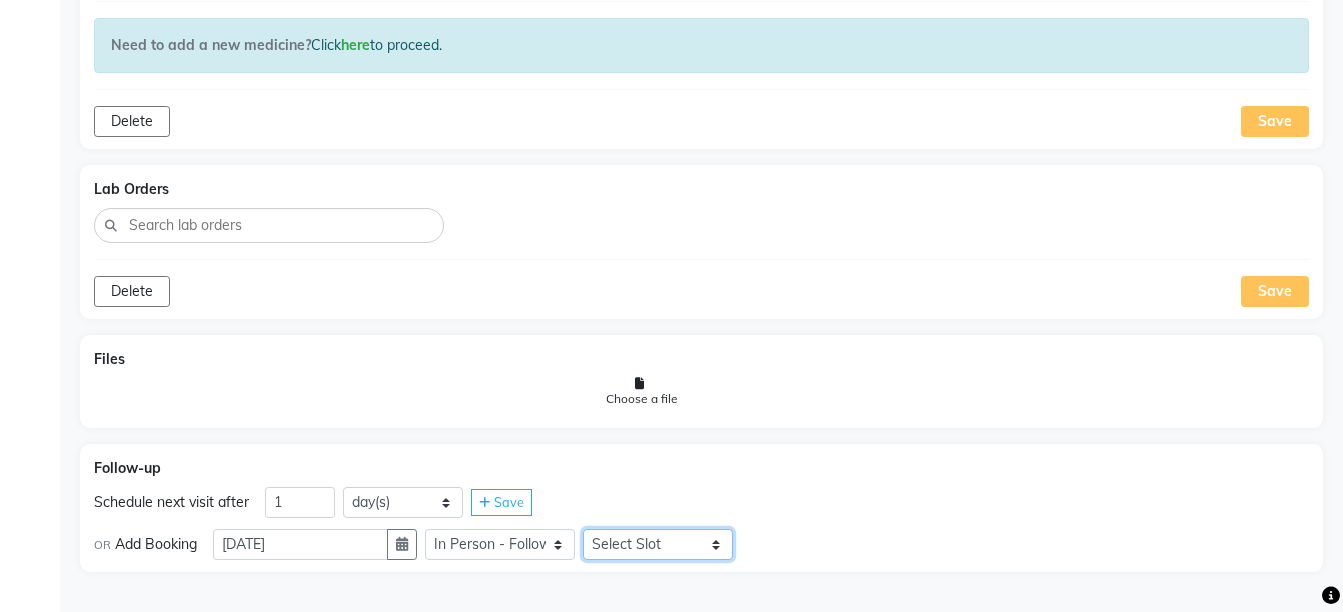select on "675" 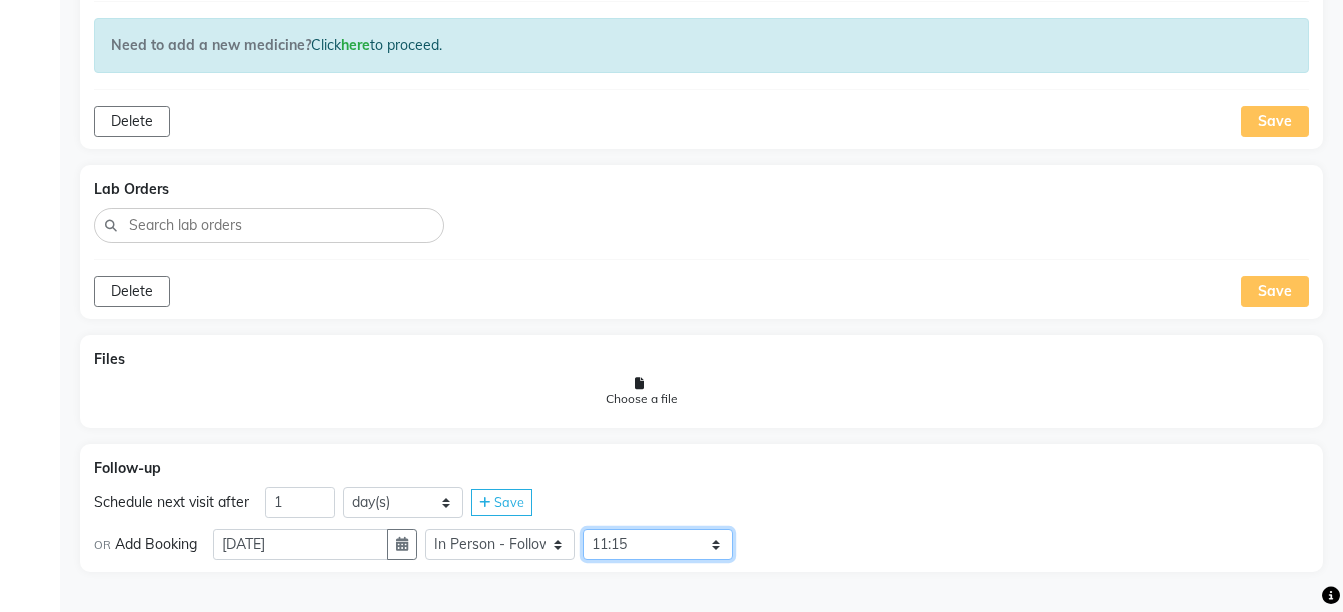 click on "Select Slot 10:15 10:30 10:45 11:00 11:15 11:45 12:00 12:15 12:30 12:45 13:00 13:15 13:30 13:45 14:15 14:30 14:45 15:15 15:30 15:45 16:00 16:15 16:30 16:45 17:00 17:15 17:30 17:45 18:00 18:15 18:30 18:45 19:00 19:15 19:30 19:45 20:00 20:15 20:30 20:45 21:00 21:15 21:30 21:45" 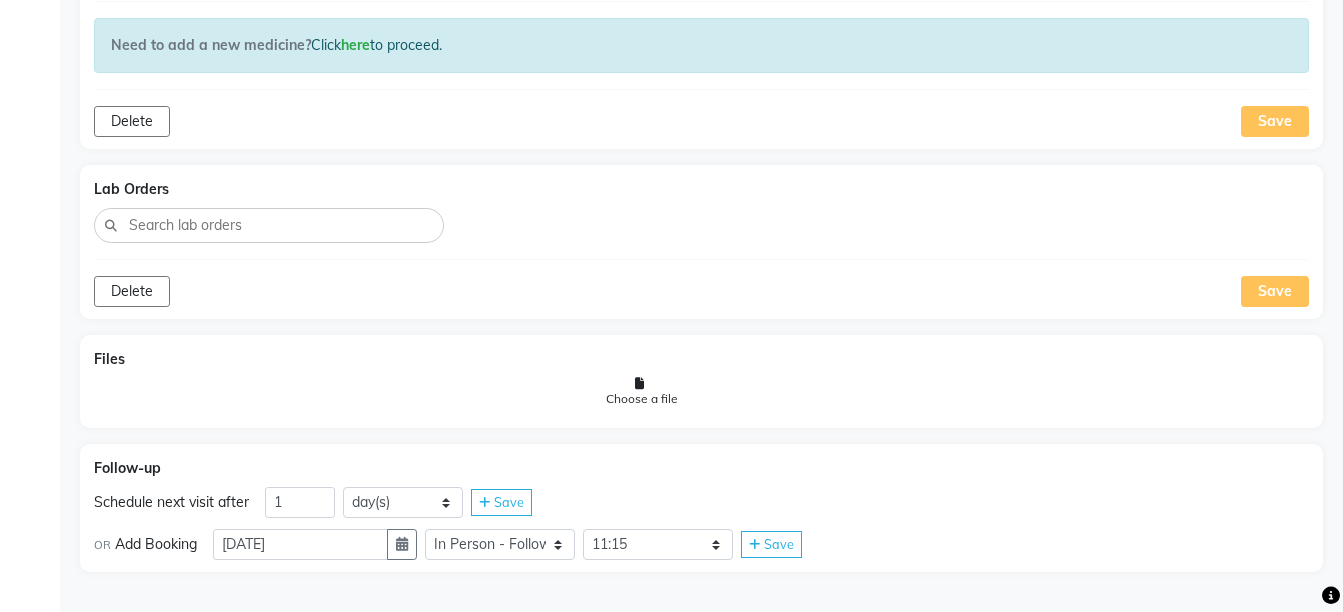 click on "Save" 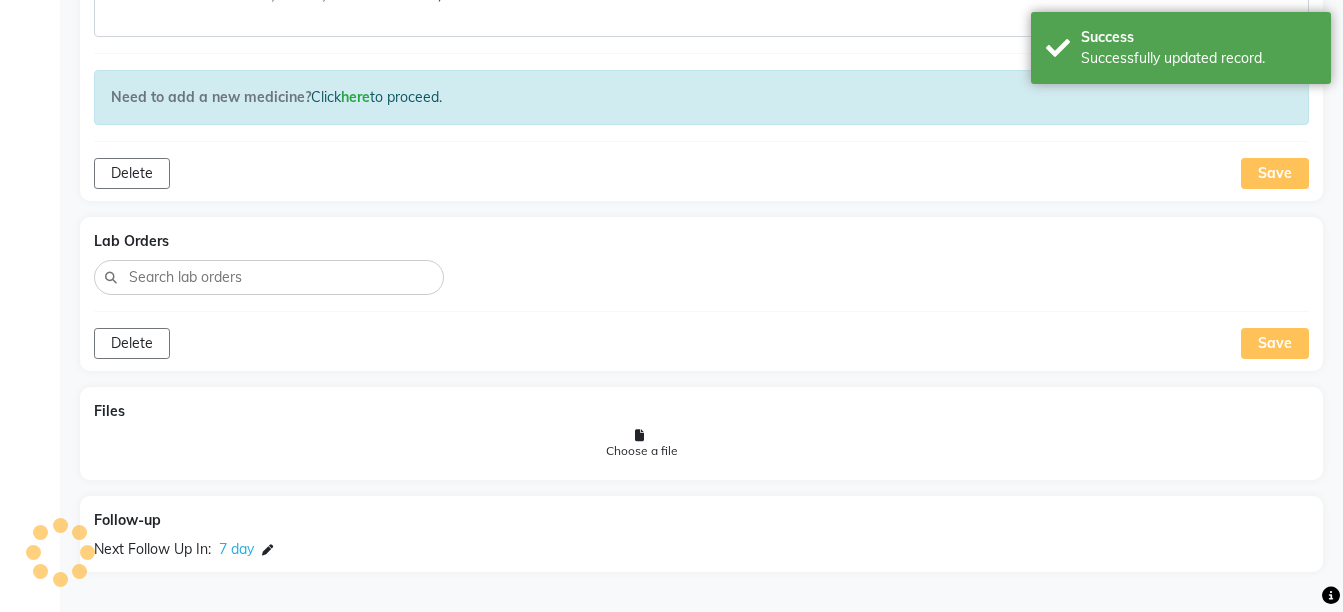 scroll, scrollTop: 1012, scrollLeft: 0, axis: vertical 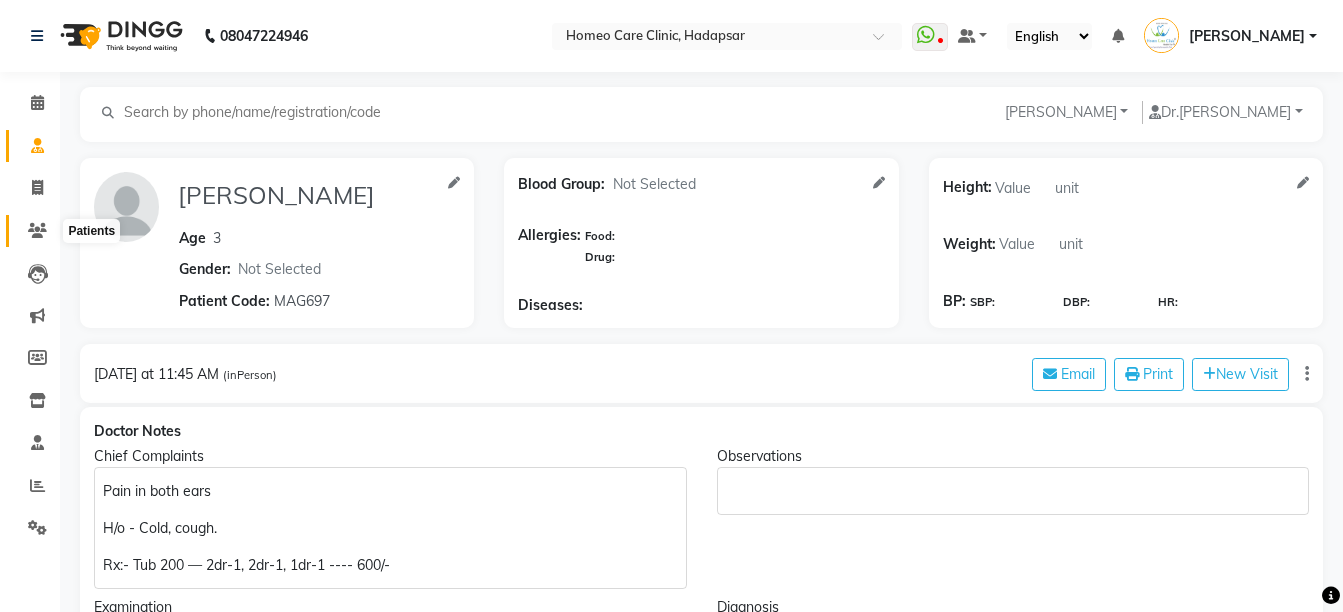 click 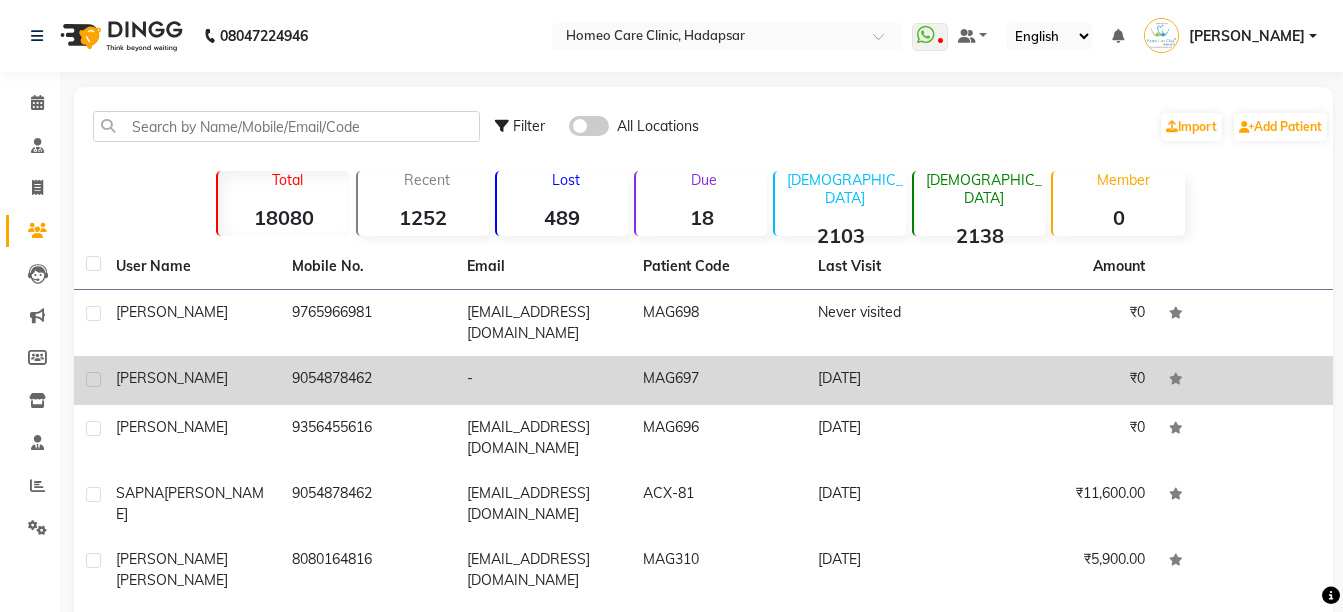click on "[PERSON_NAME]" 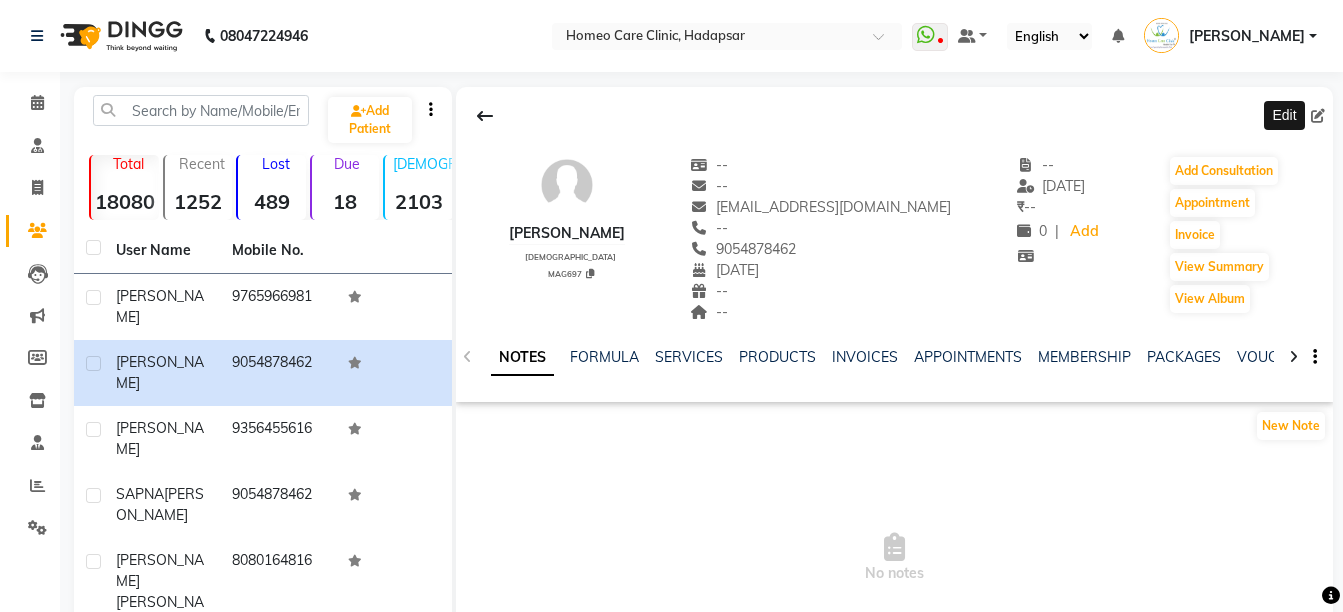 click 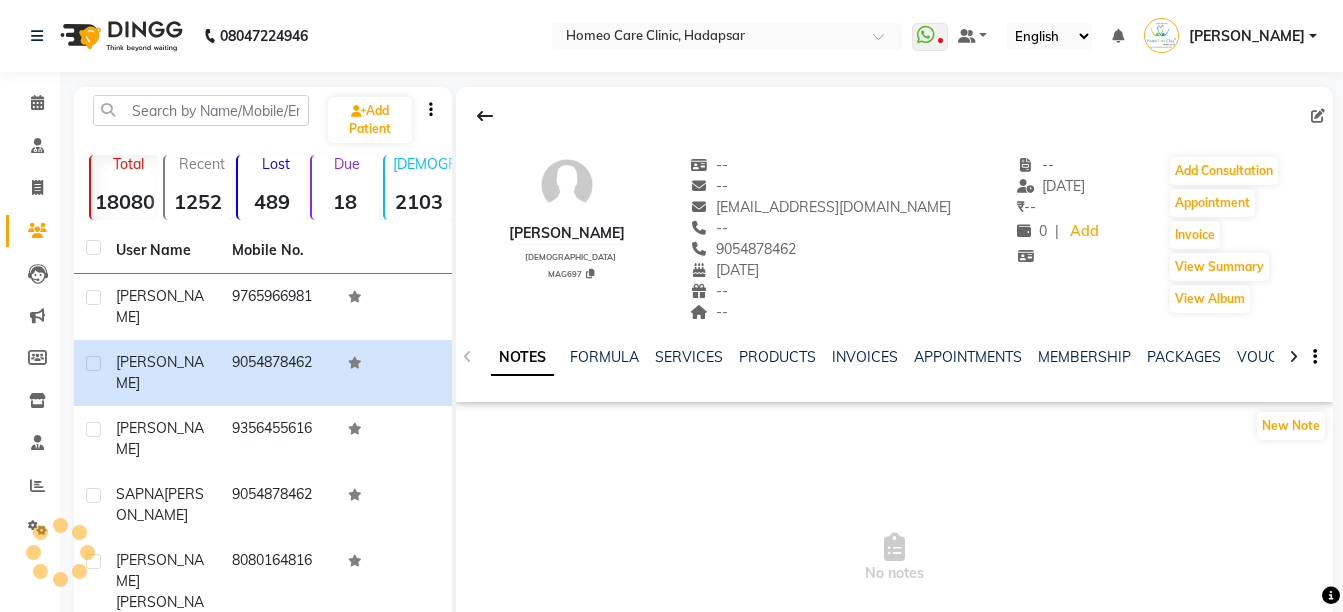 select on "23" 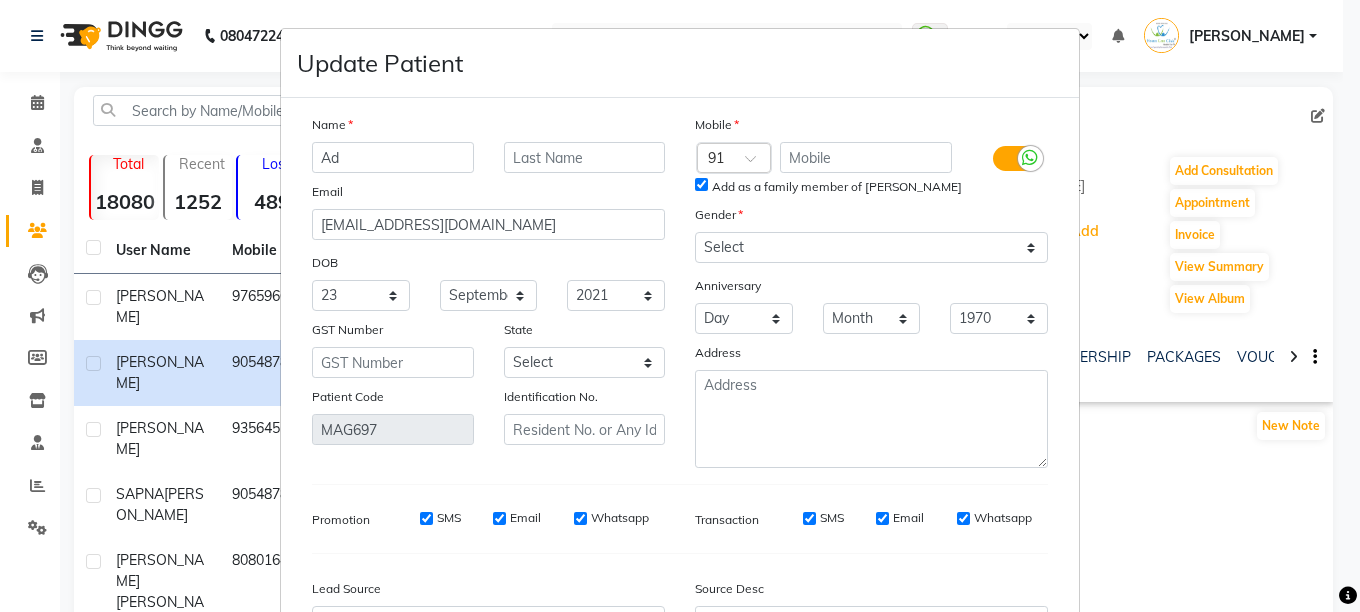 type on "A" 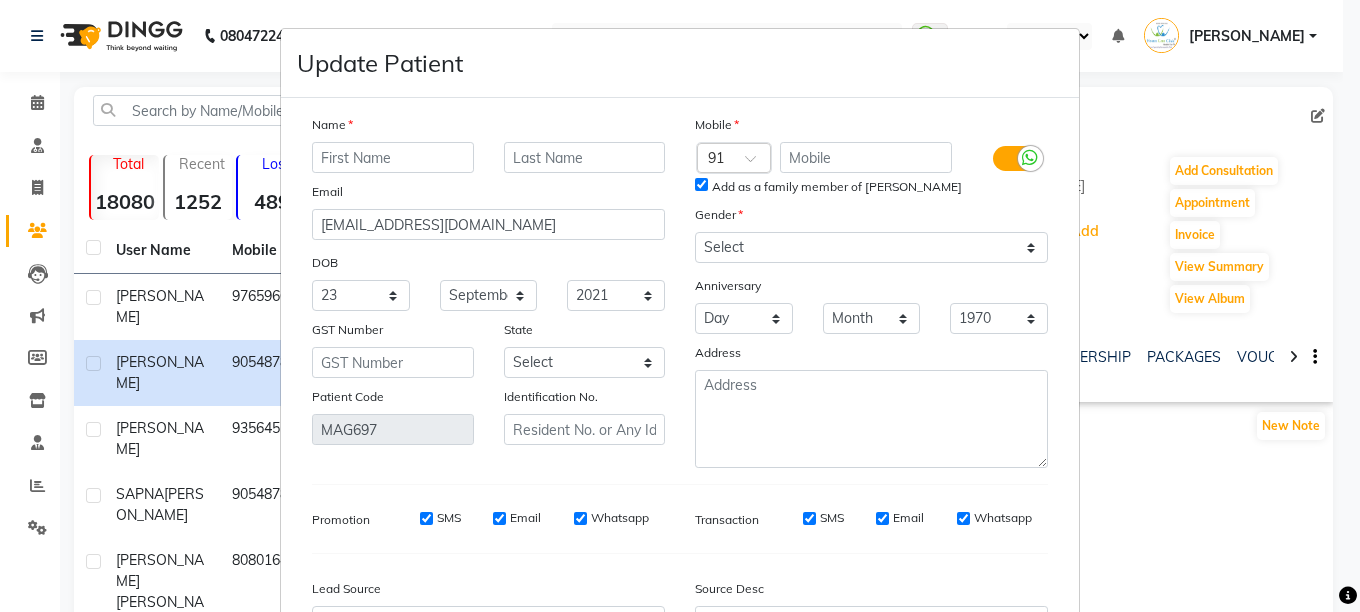 type on "a" 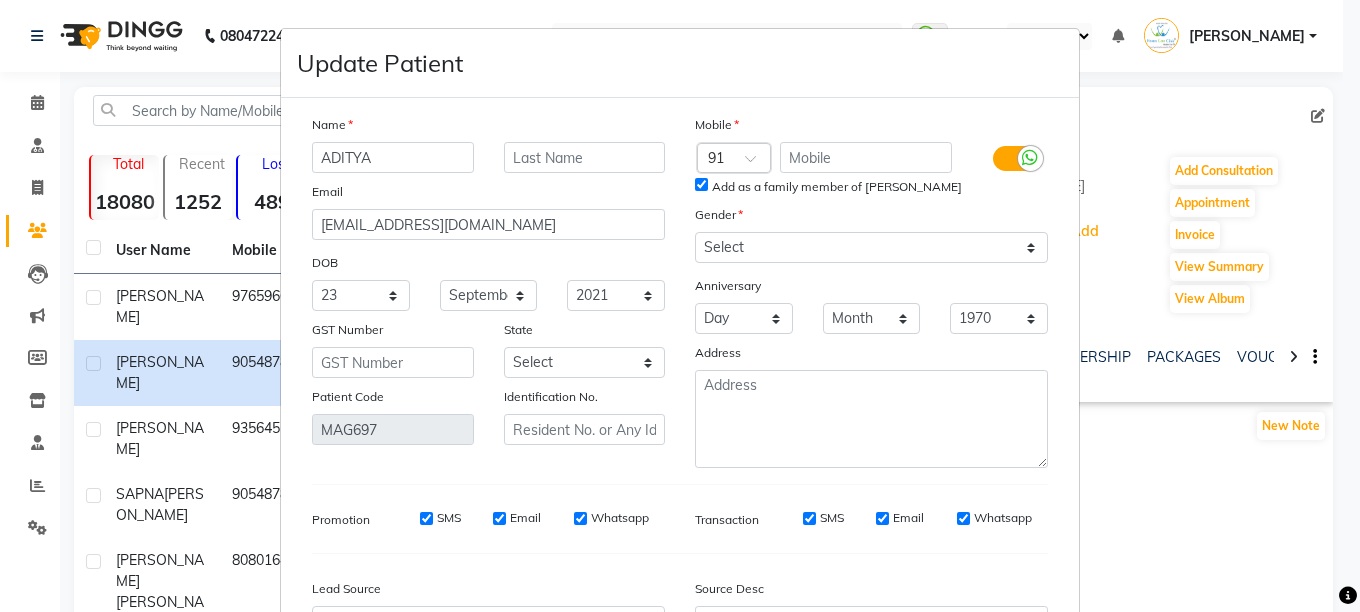 type on "ADITYA" 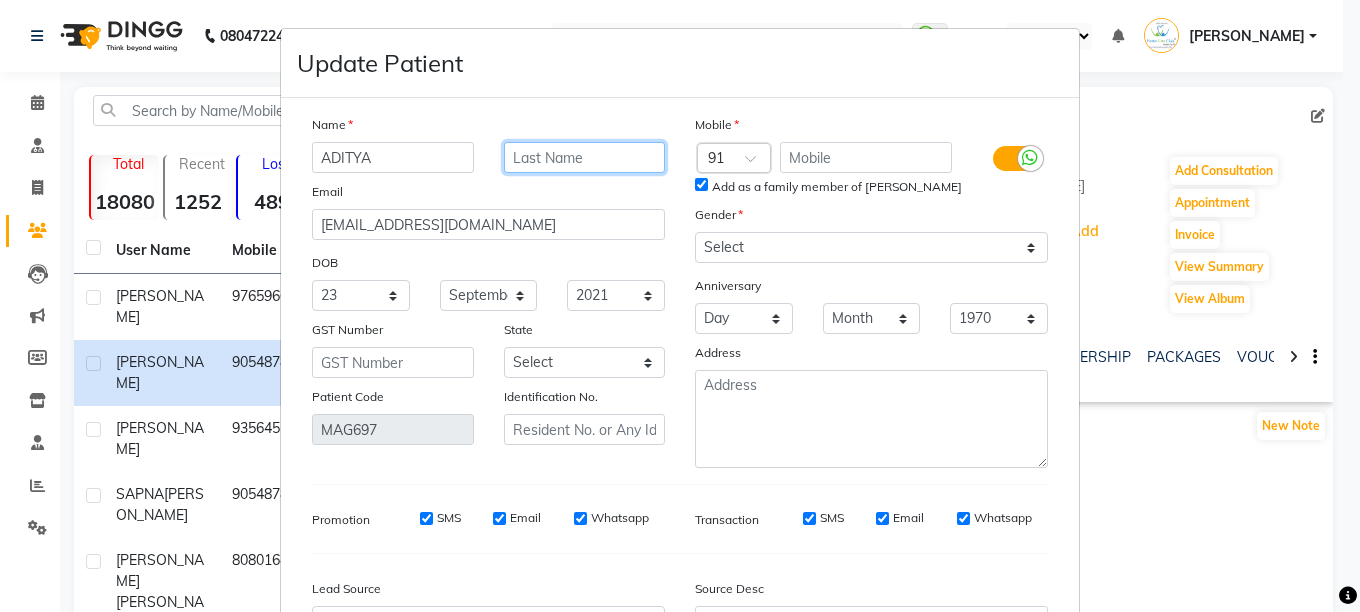click at bounding box center [585, 157] 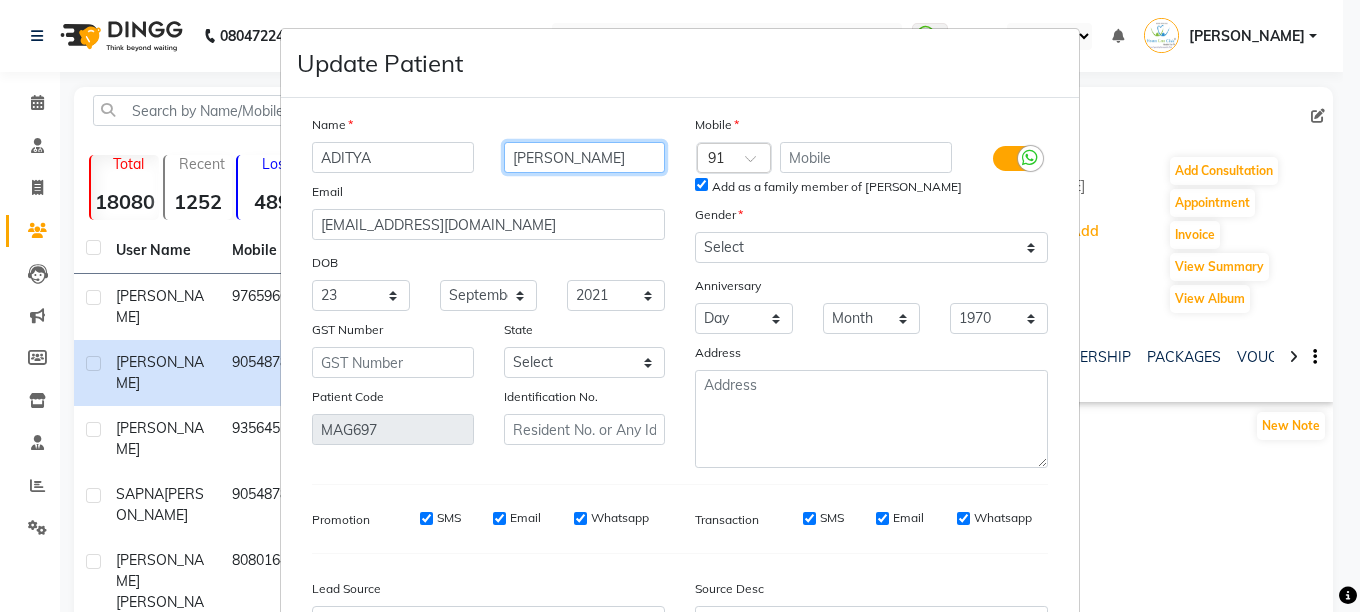 type on "[PERSON_NAME]" 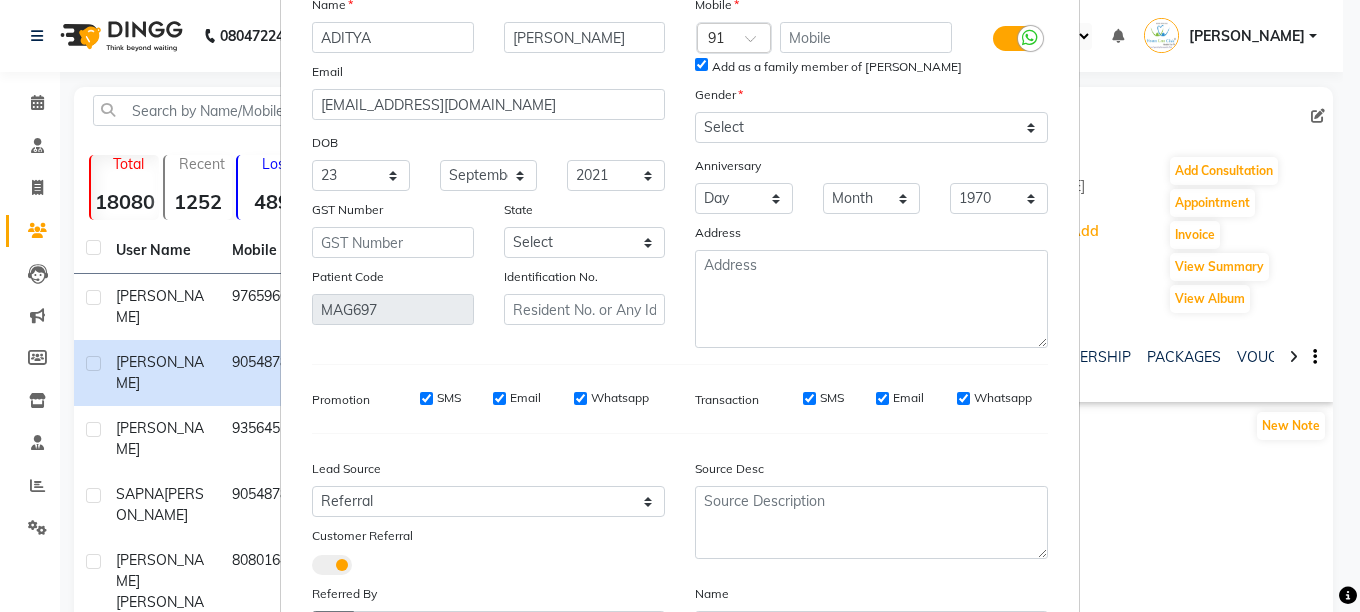 scroll, scrollTop: 276, scrollLeft: 0, axis: vertical 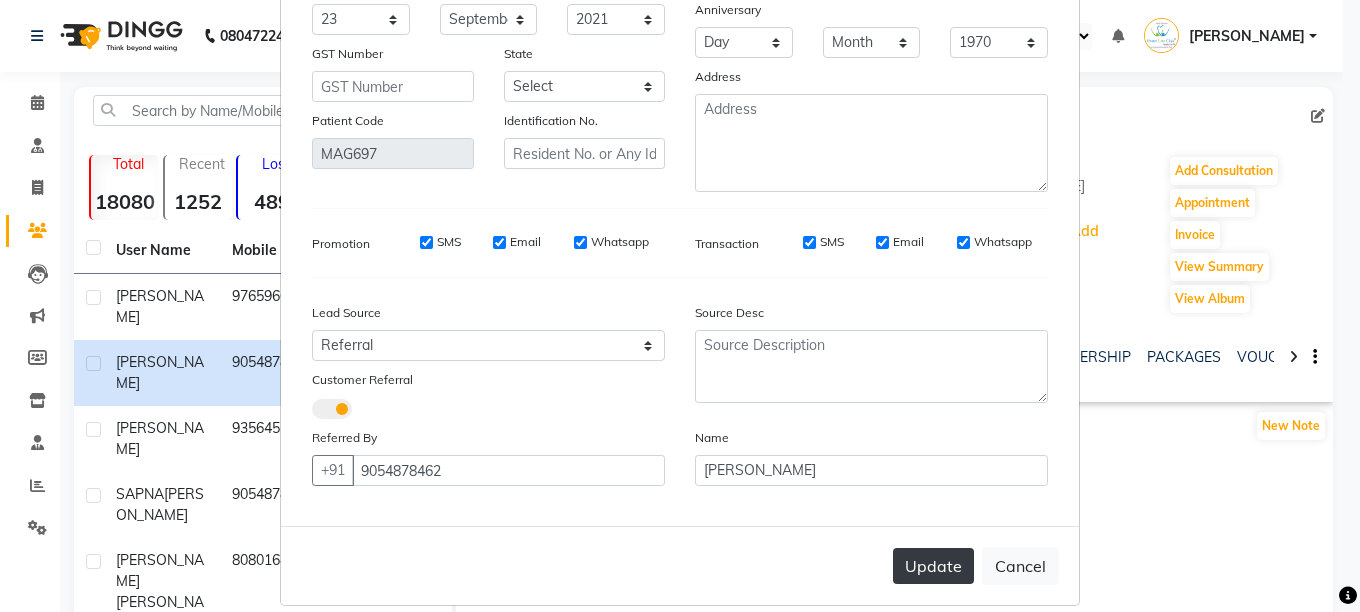 click on "Update" at bounding box center (933, 566) 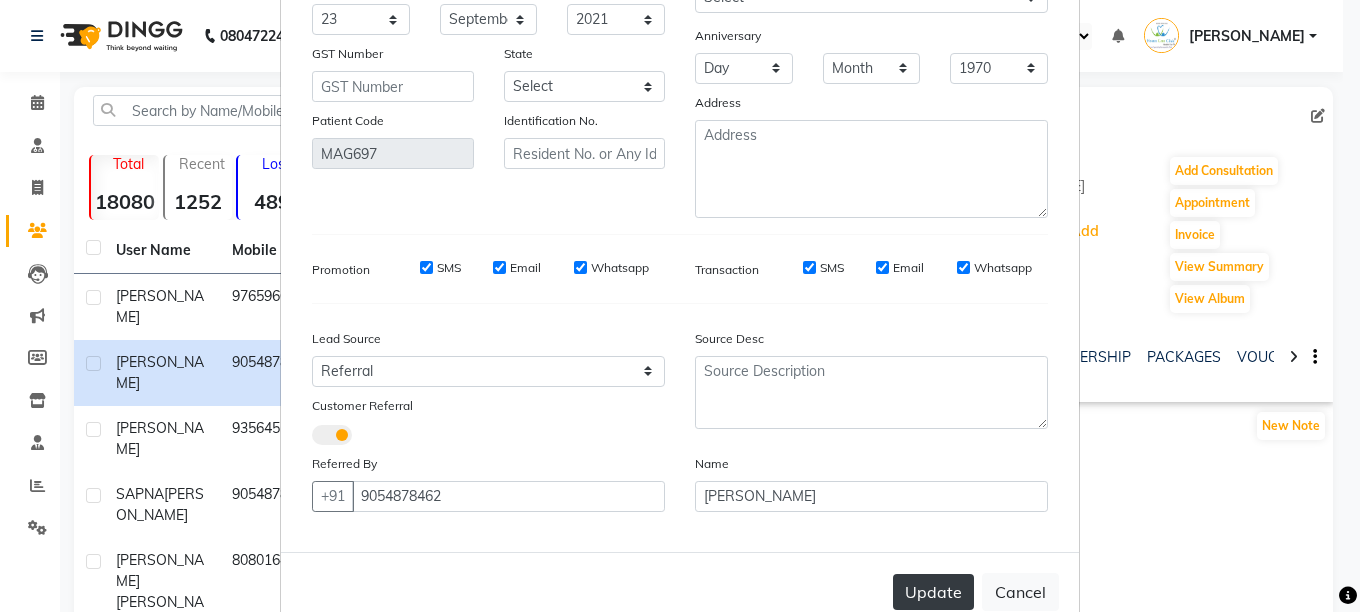 click on "Update" at bounding box center (933, 592) 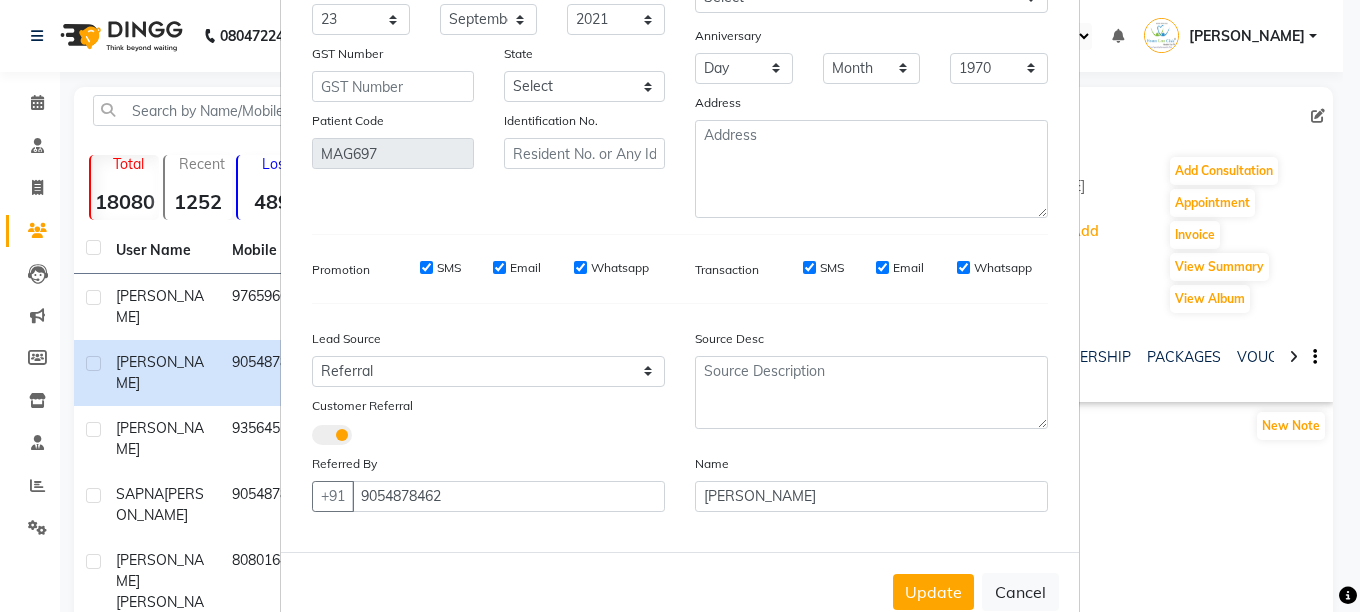 scroll, scrollTop: 0, scrollLeft: 0, axis: both 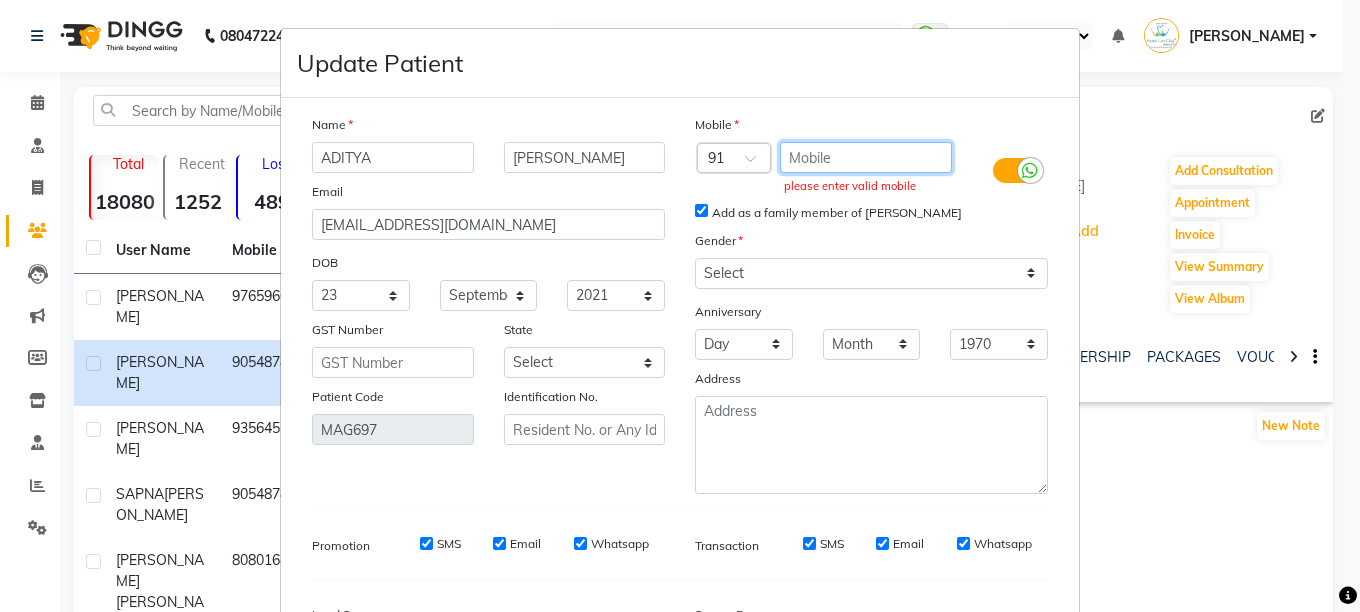 click at bounding box center (866, 157) 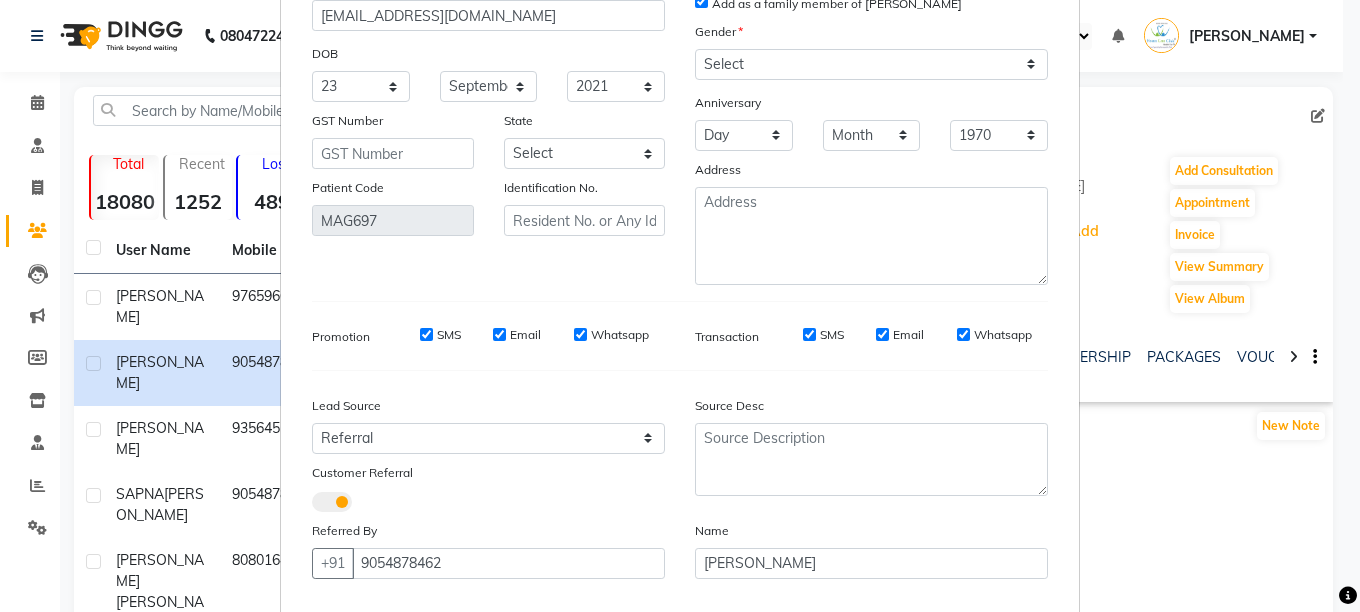 scroll, scrollTop: 324, scrollLeft: 0, axis: vertical 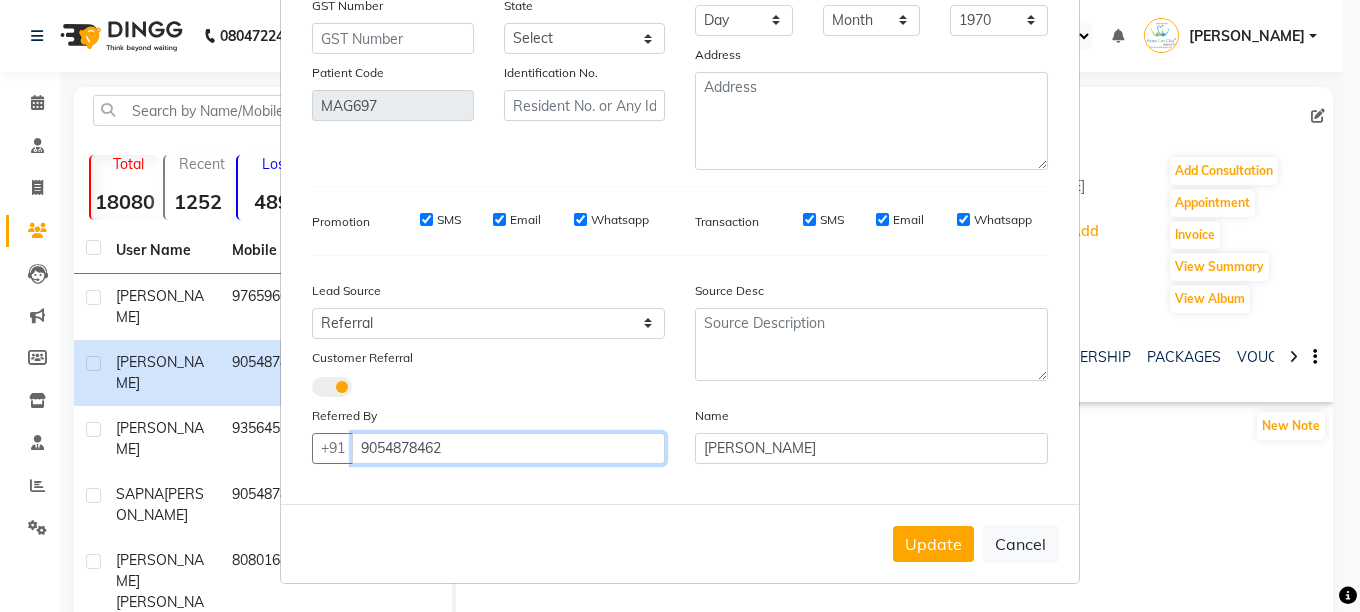 click on "9054878462" at bounding box center [508, 448] 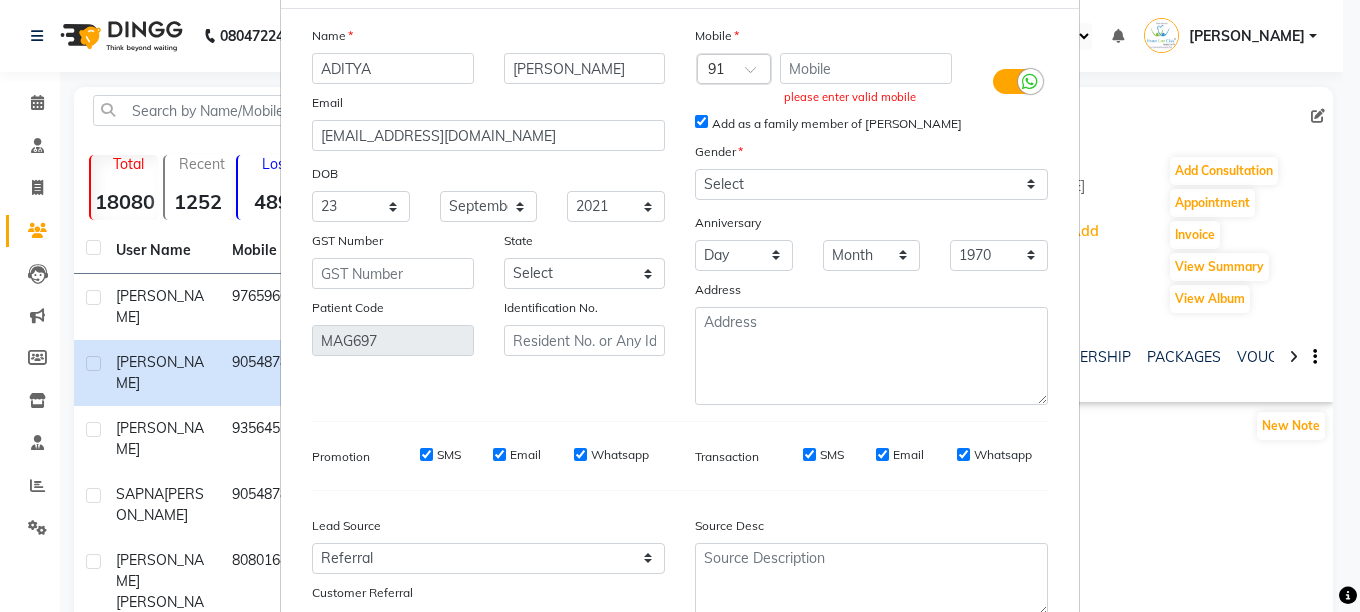 scroll, scrollTop: 0, scrollLeft: 0, axis: both 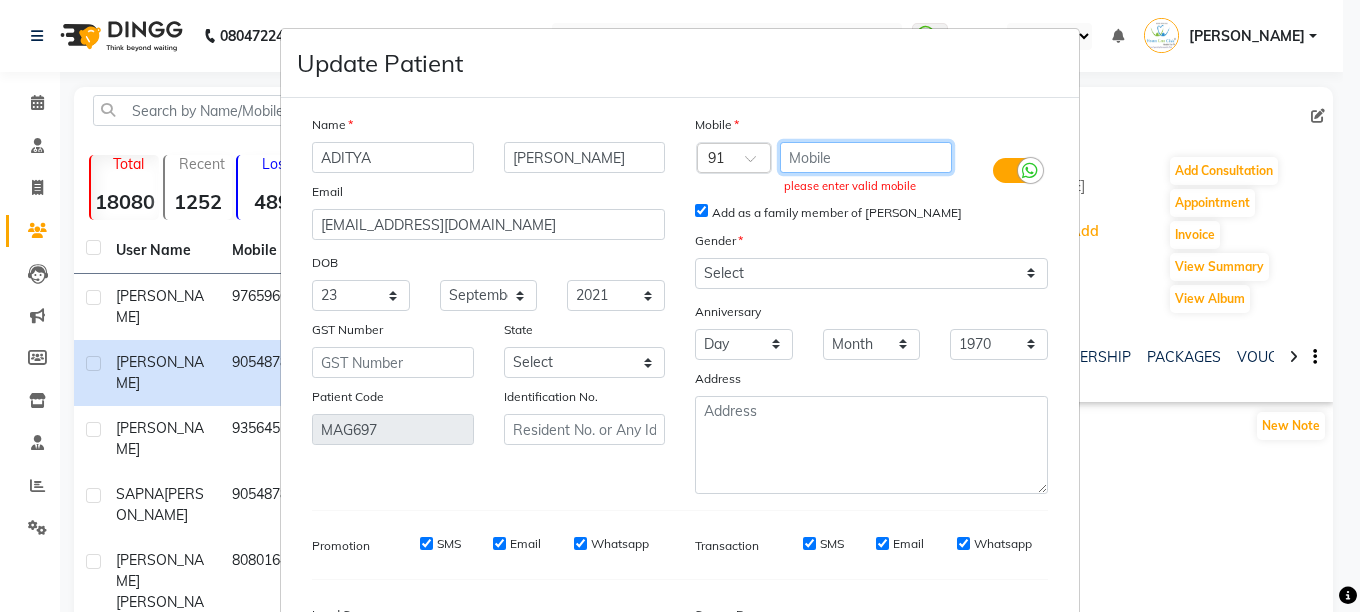 click at bounding box center (866, 157) 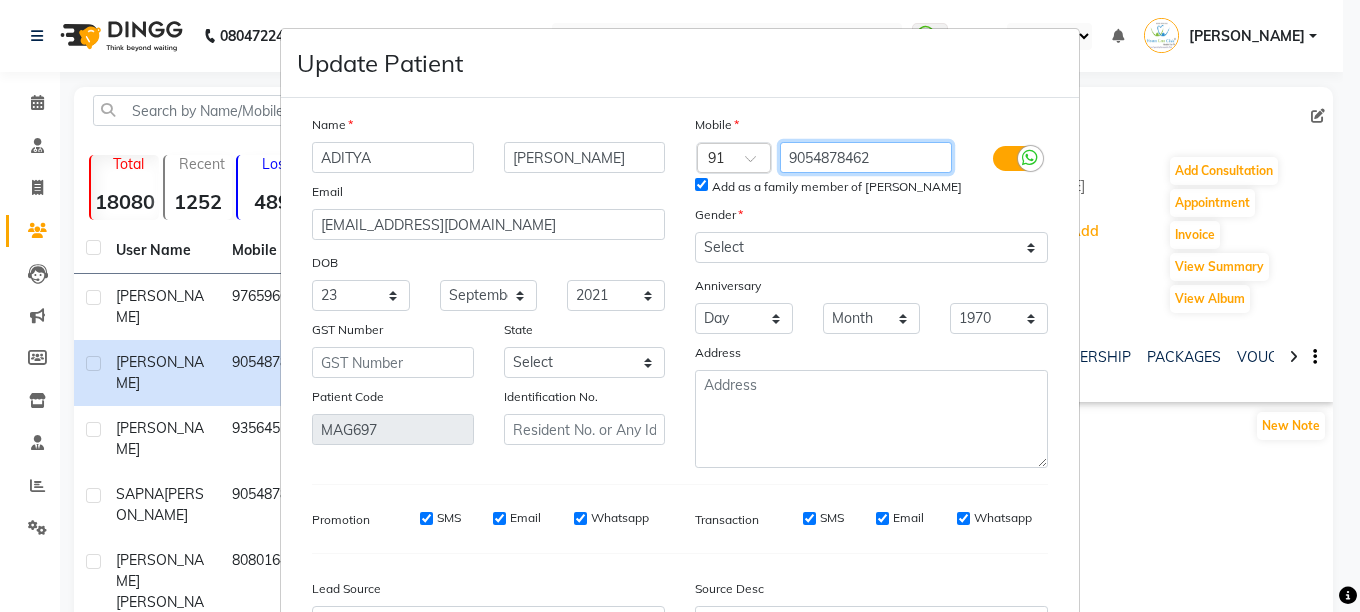 type on "9054878462" 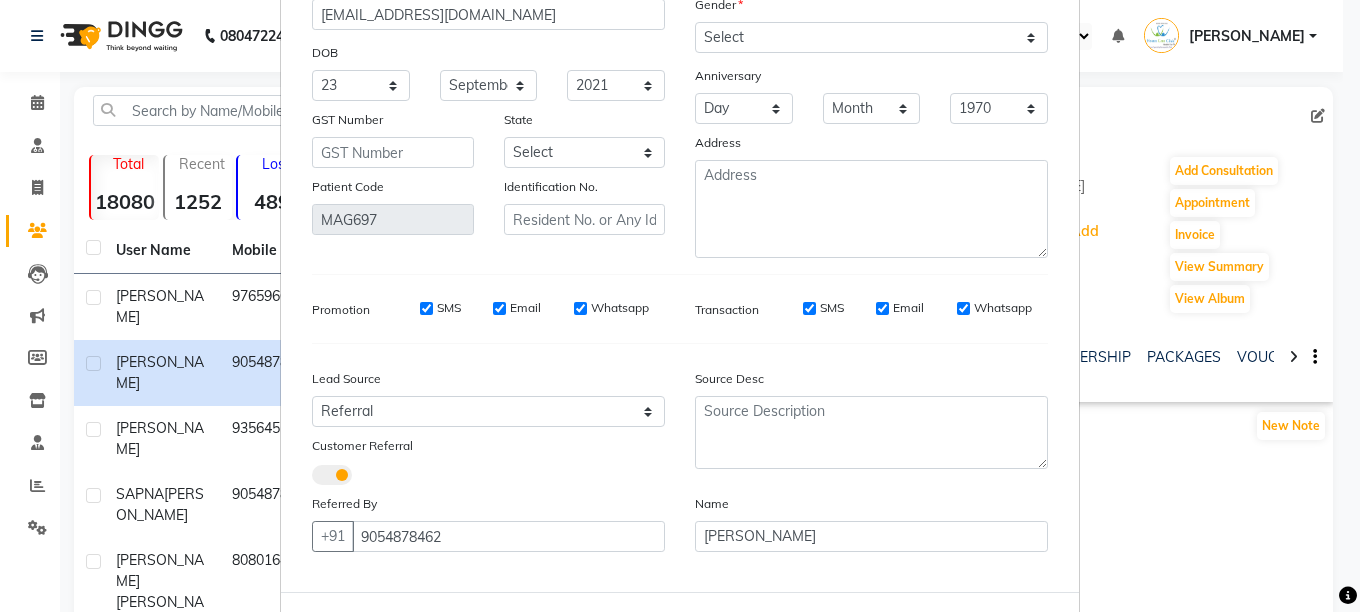 scroll, scrollTop: 298, scrollLeft: 0, axis: vertical 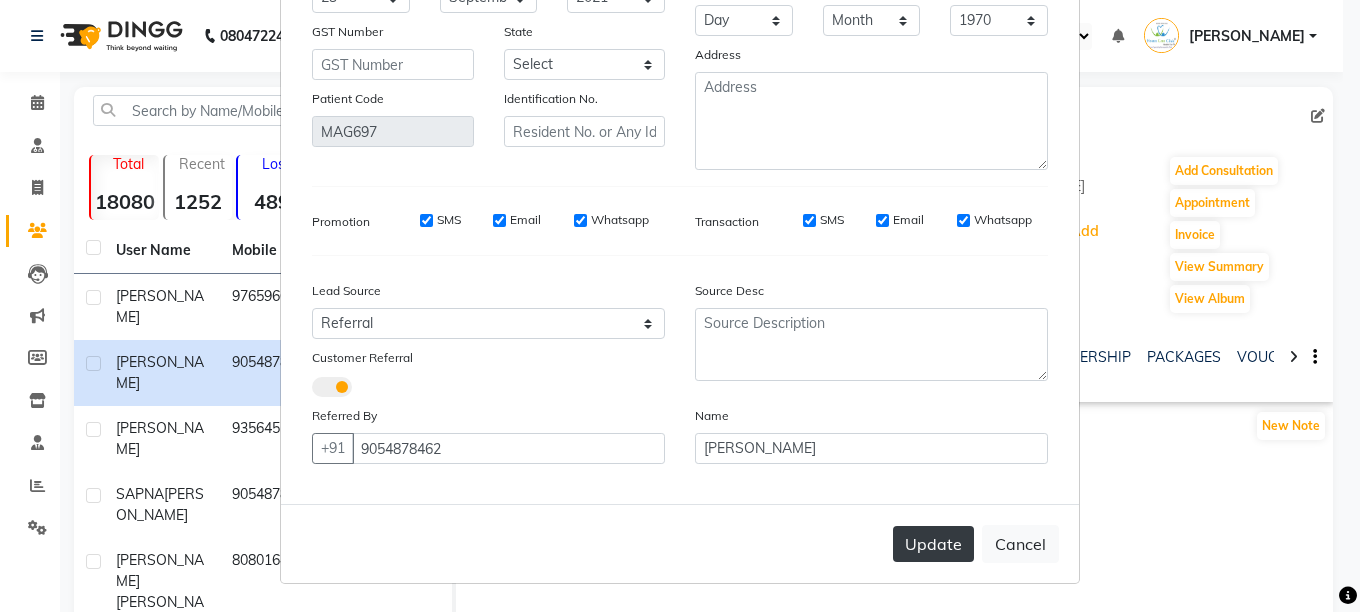 click on "Update" at bounding box center (933, 544) 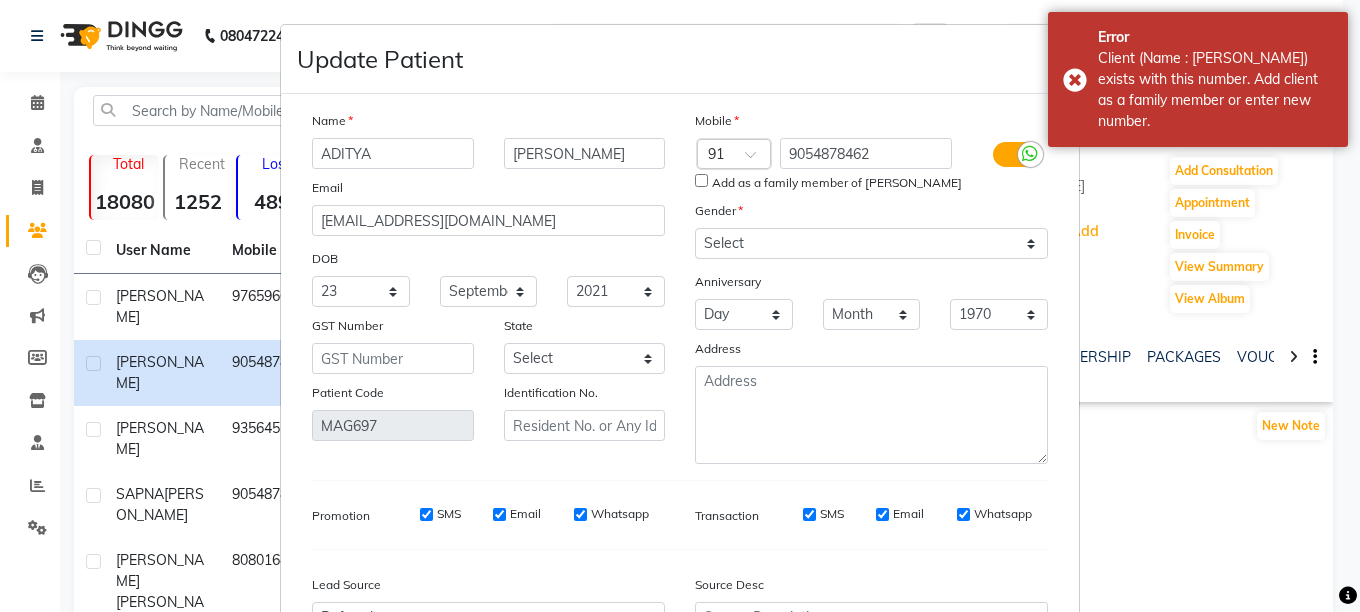 scroll, scrollTop: 0, scrollLeft: 0, axis: both 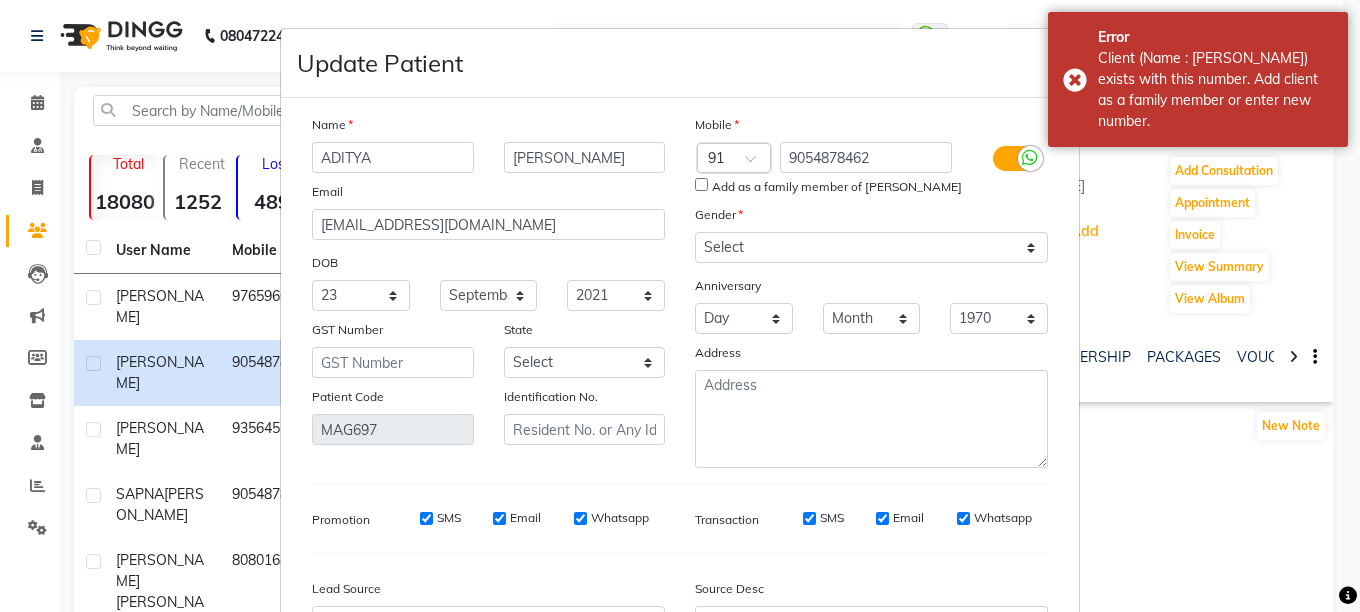 click on "Add as a family member of [PERSON_NAME]" at bounding box center (701, 184) 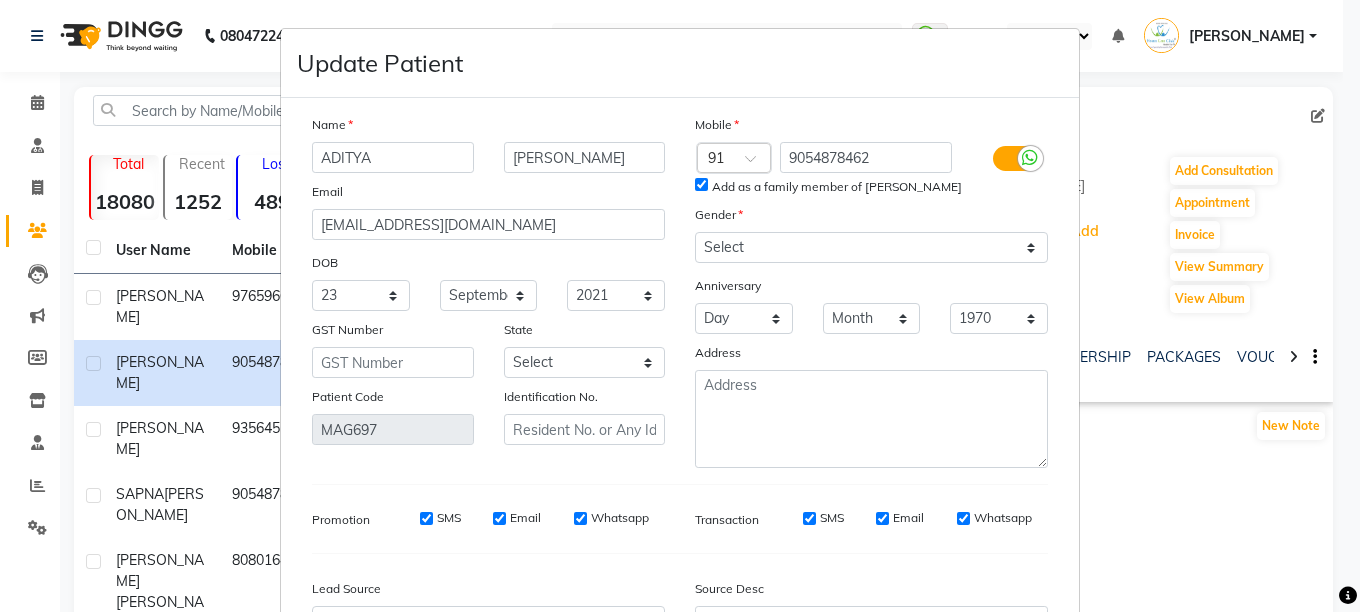 scroll, scrollTop: 298, scrollLeft: 0, axis: vertical 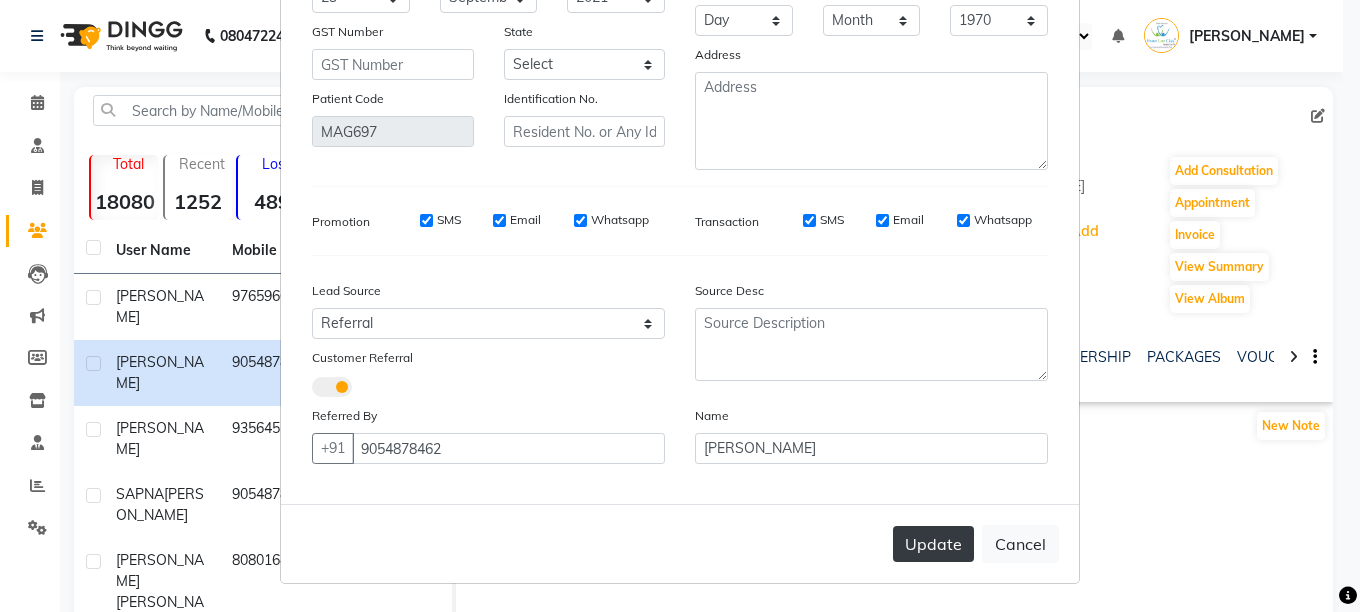click on "Update" at bounding box center (933, 544) 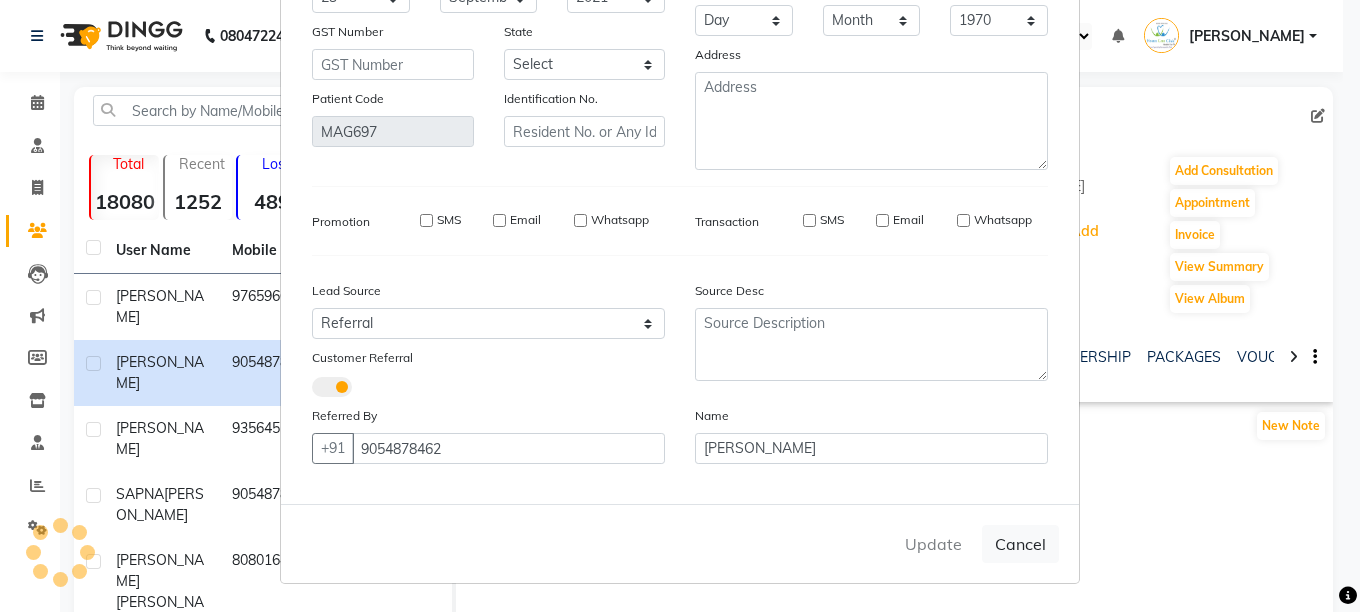 type 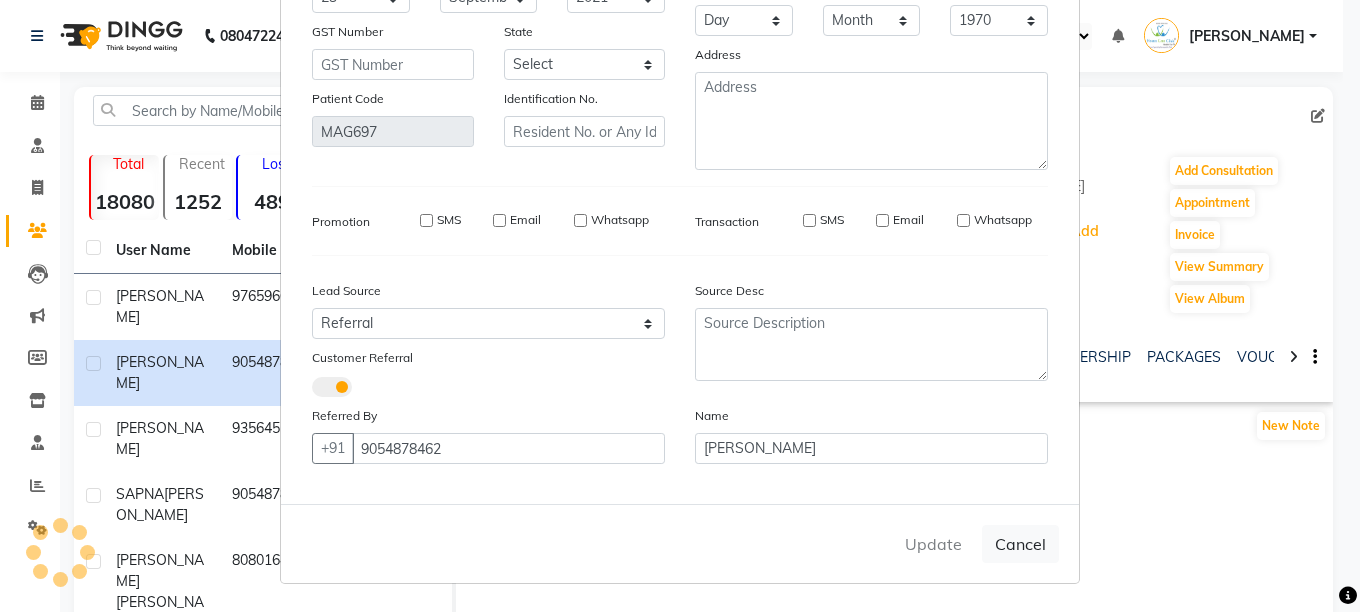 type 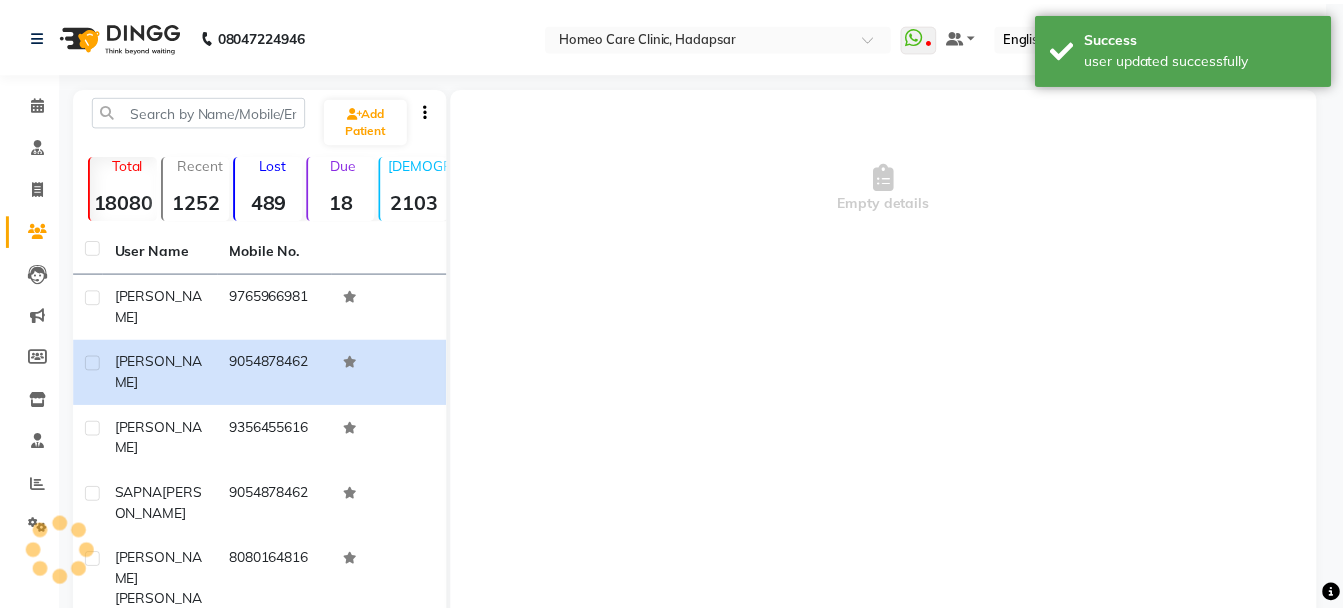 scroll, scrollTop: 276, scrollLeft: 0, axis: vertical 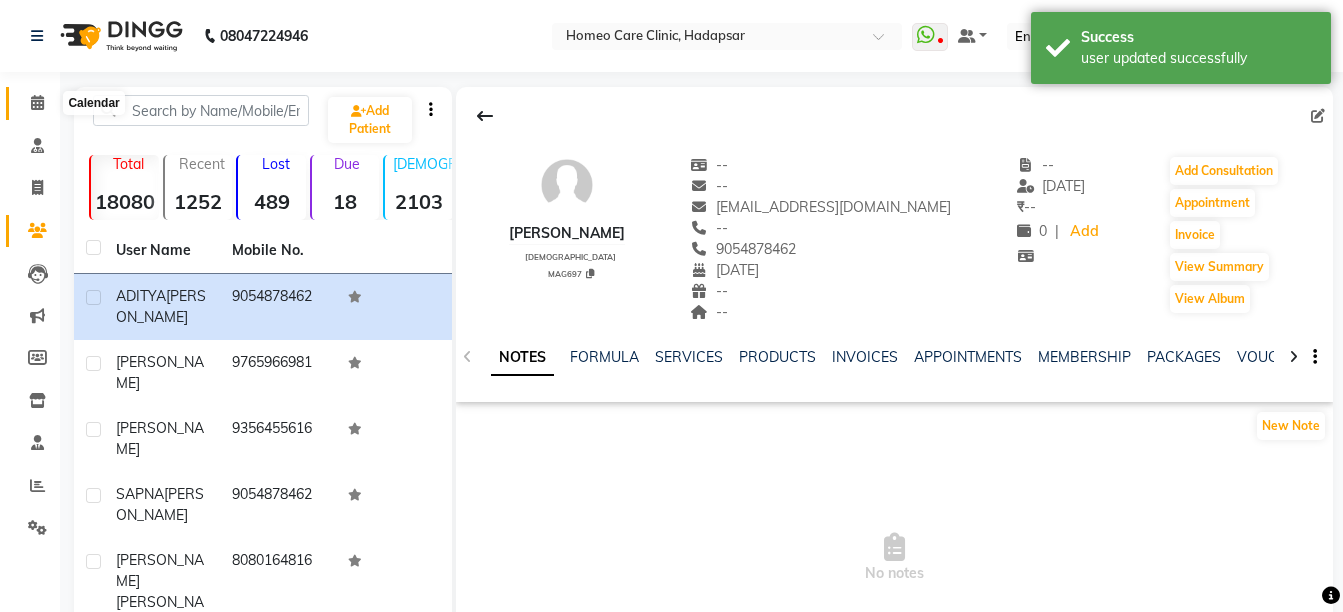 click 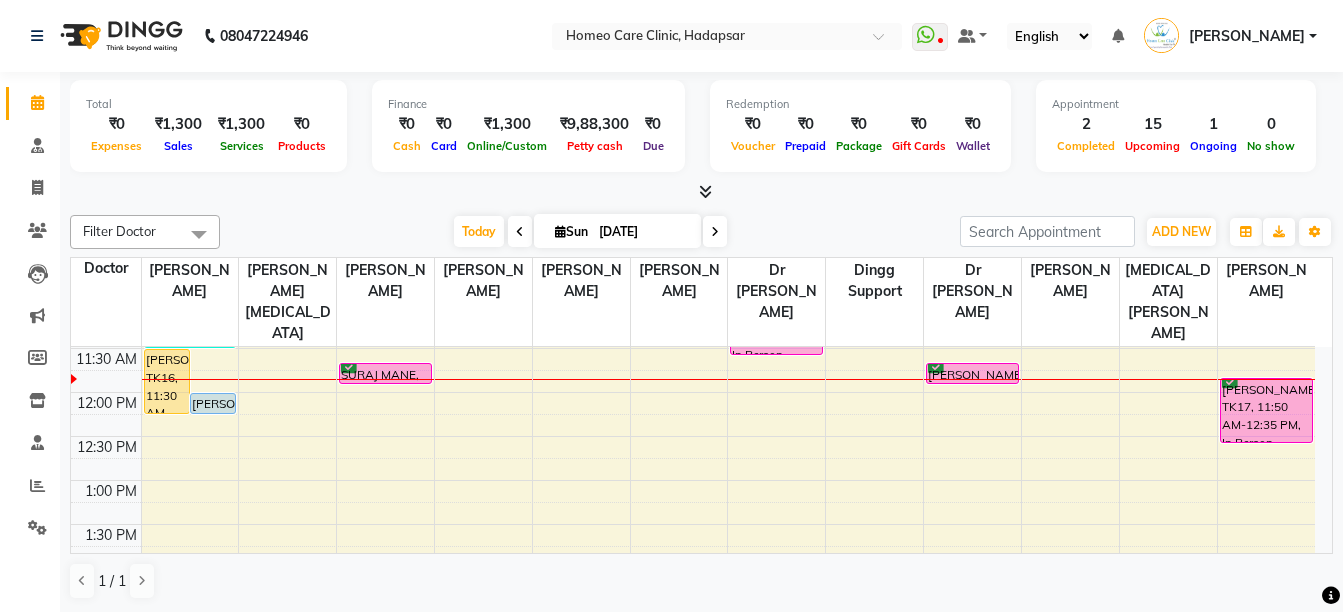 scroll, scrollTop: 0, scrollLeft: 0, axis: both 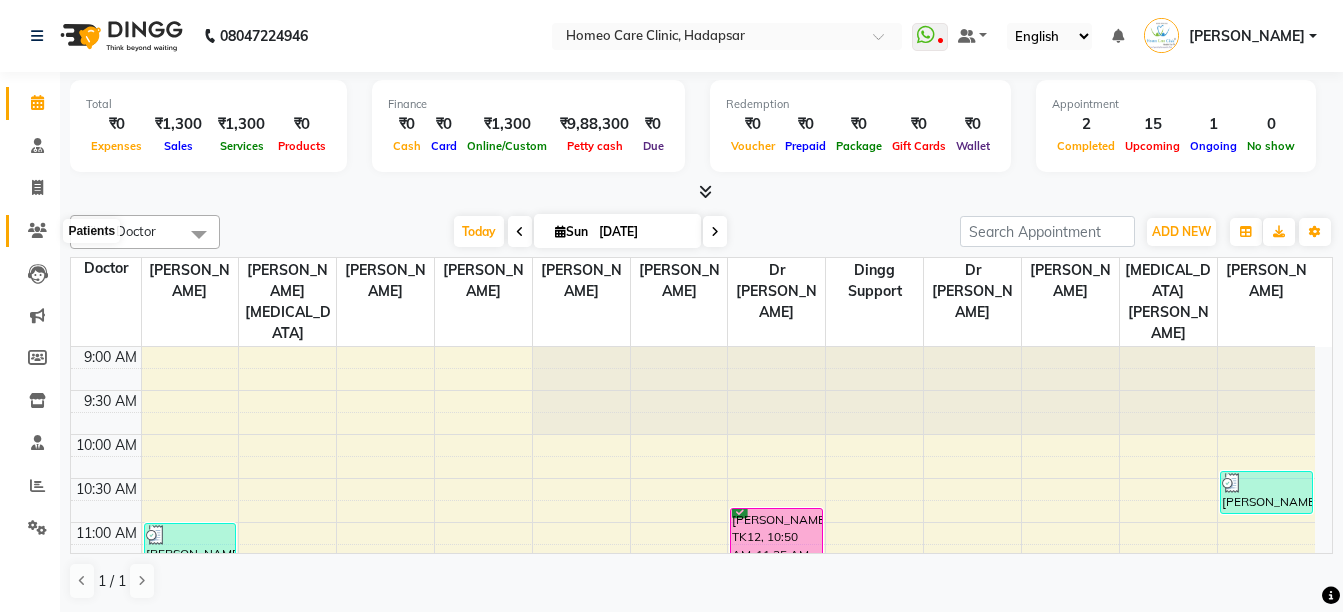 click 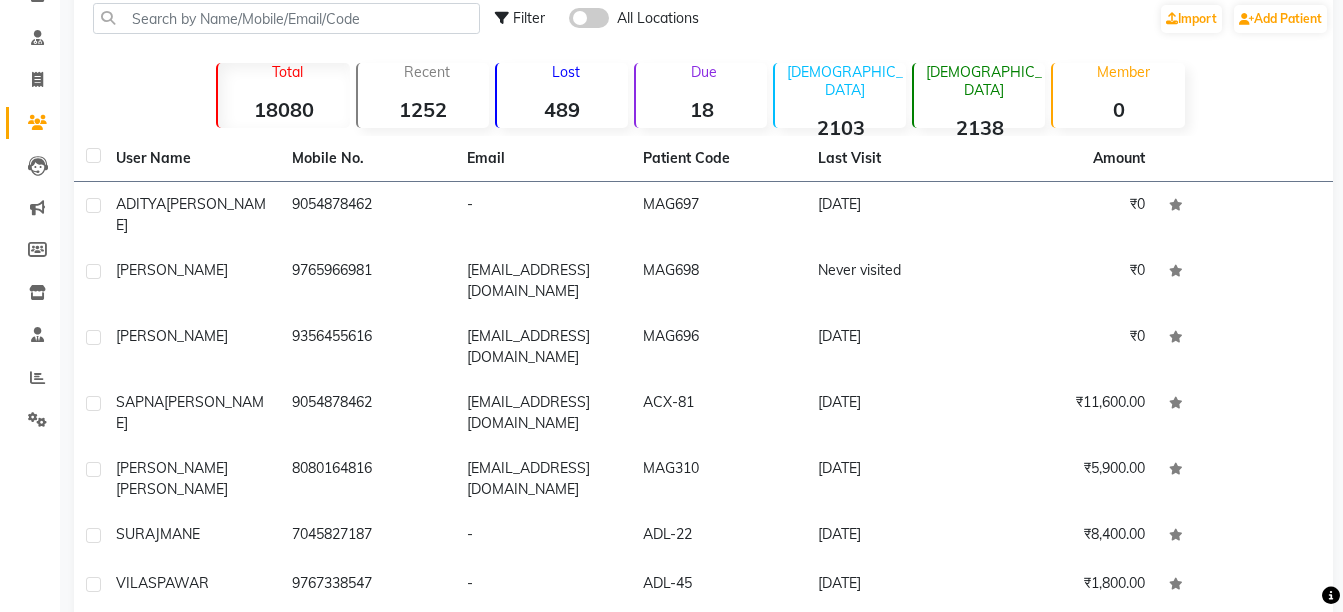 scroll, scrollTop: 117, scrollLeft: 0, axis: vertical 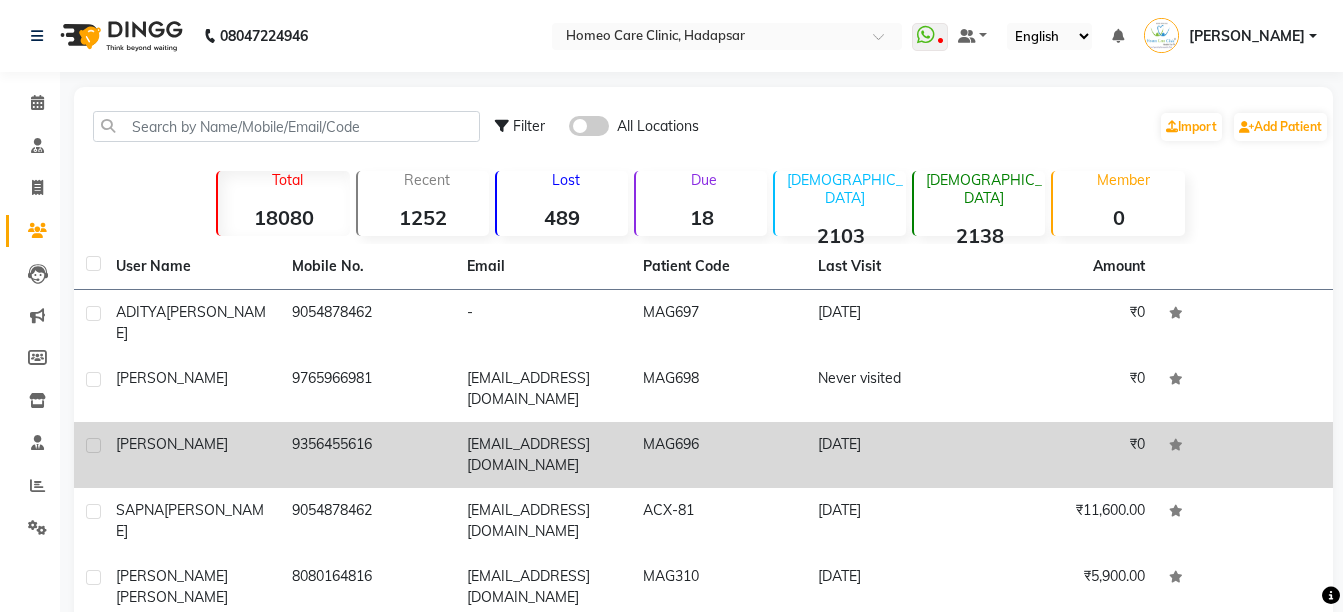 click on "₹0" 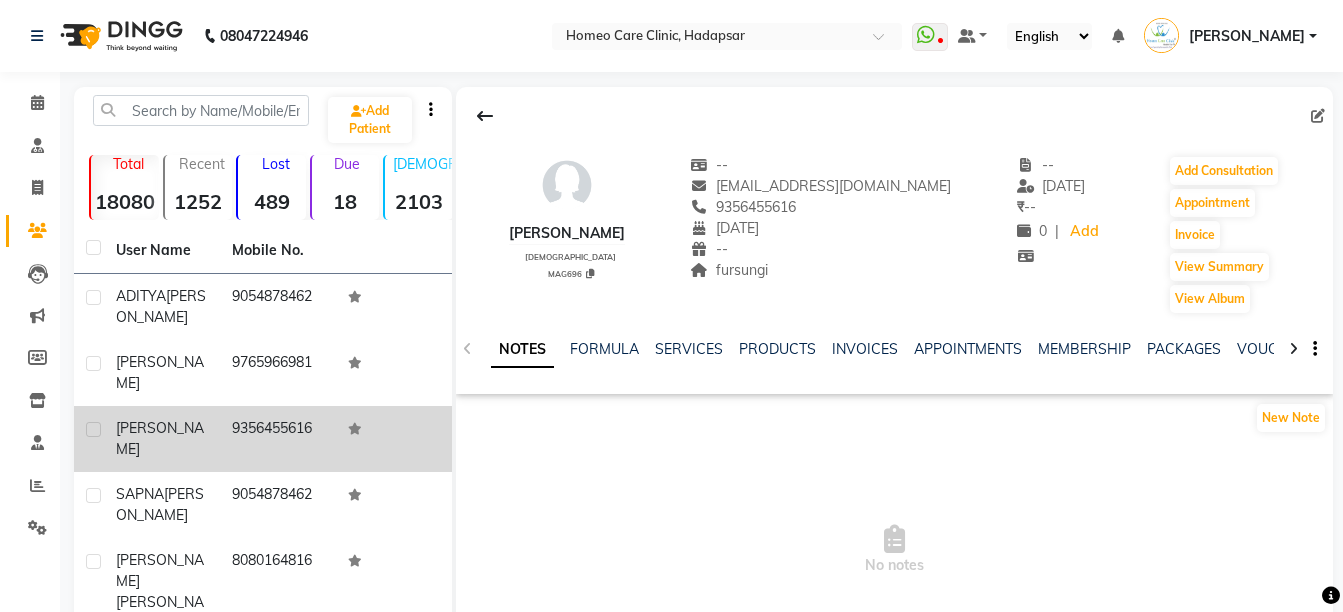 click 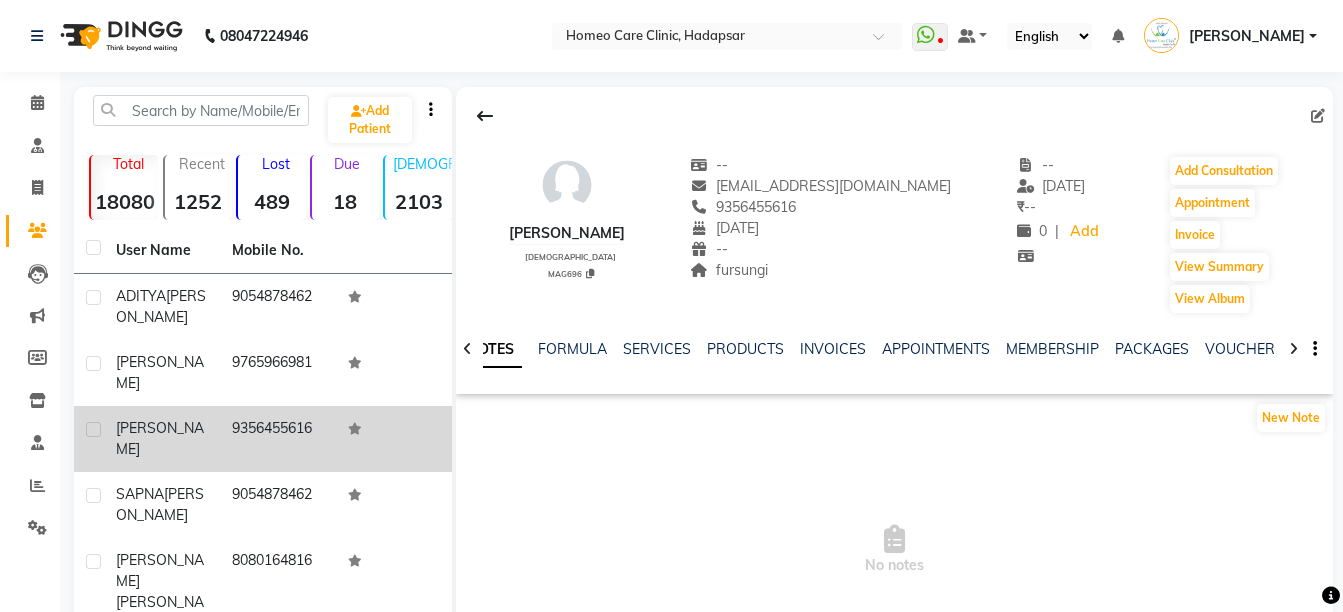 click 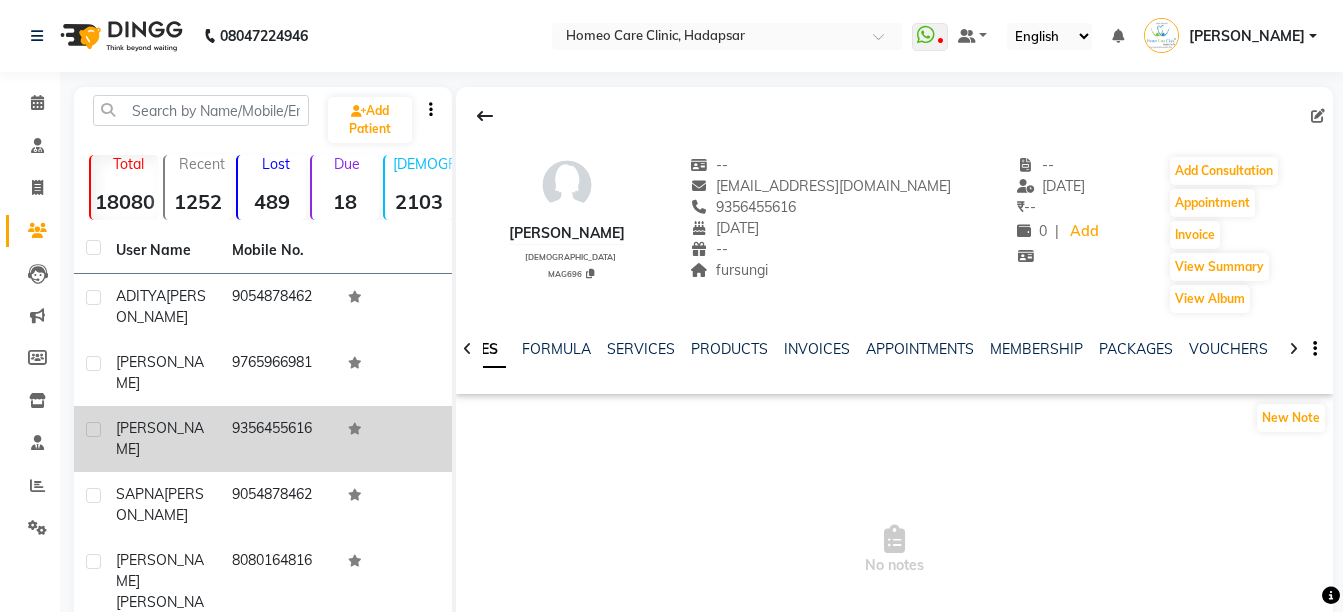 click 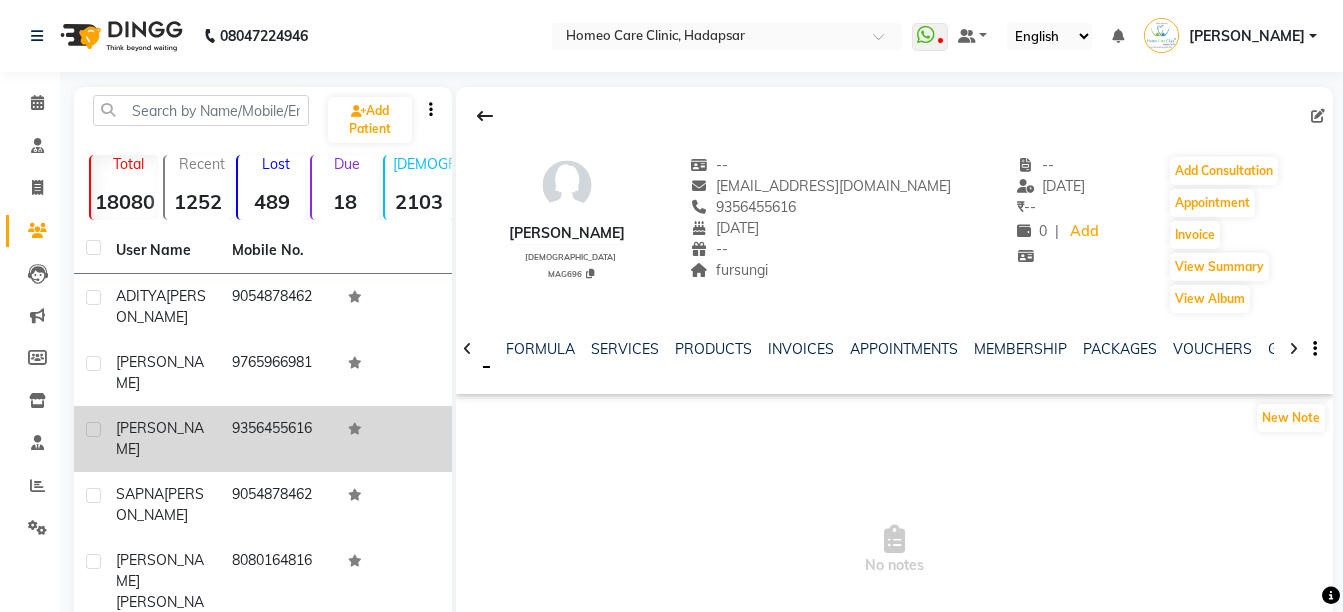 click 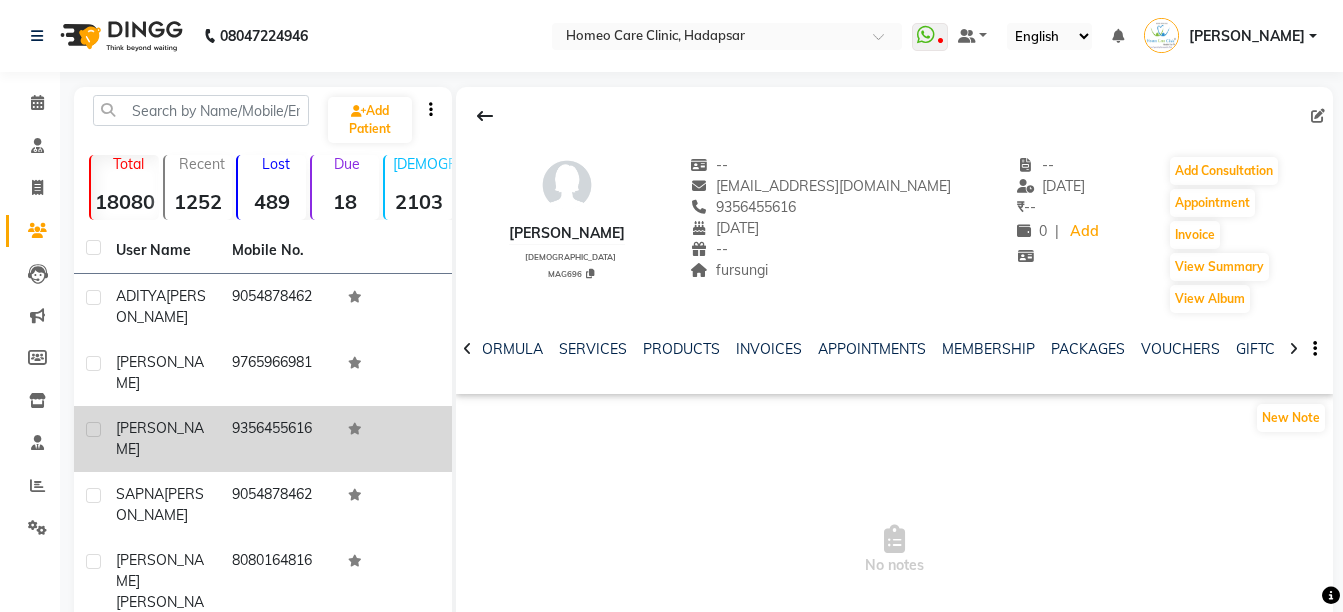 click 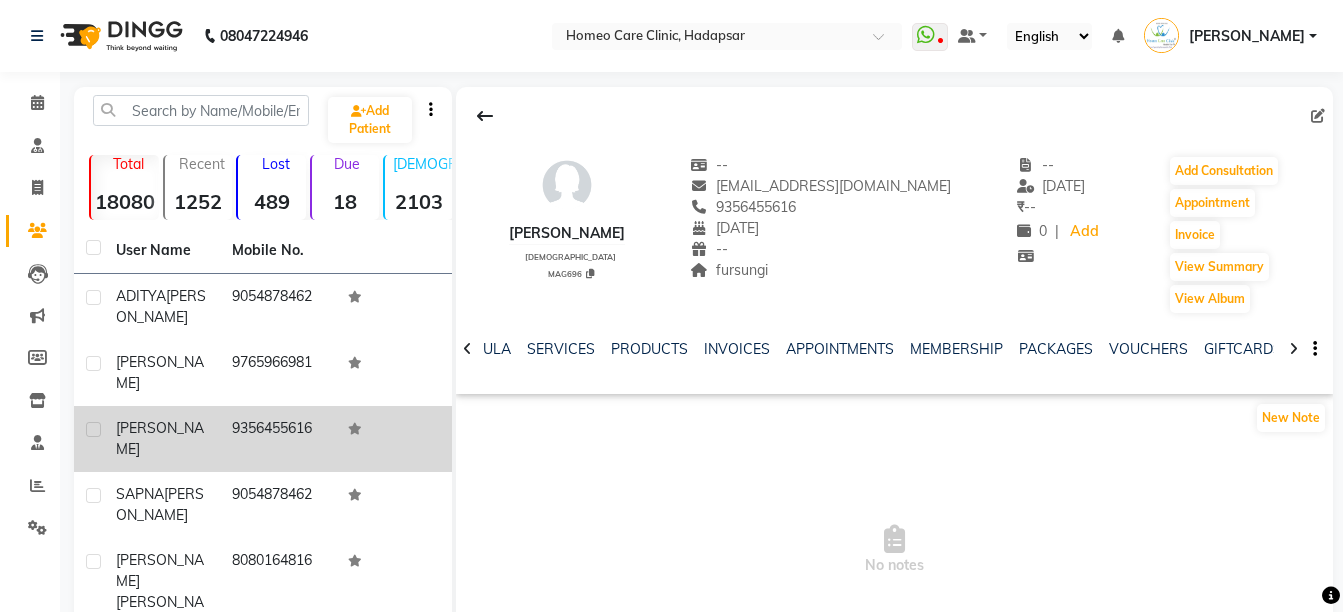 click 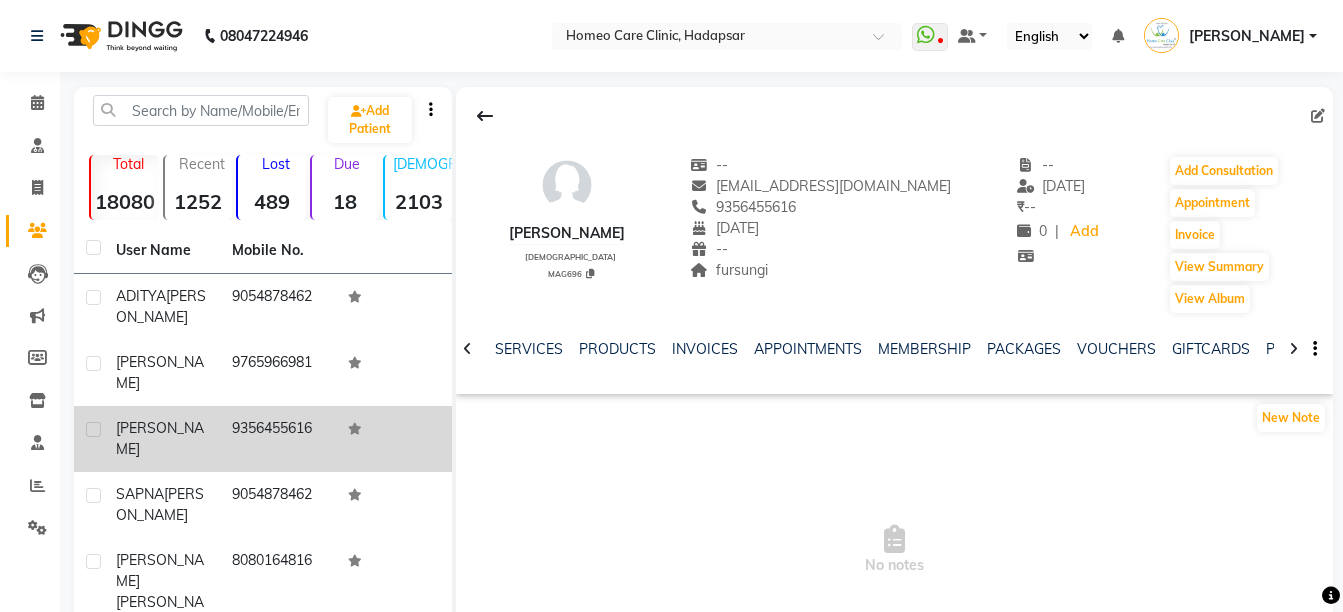 click 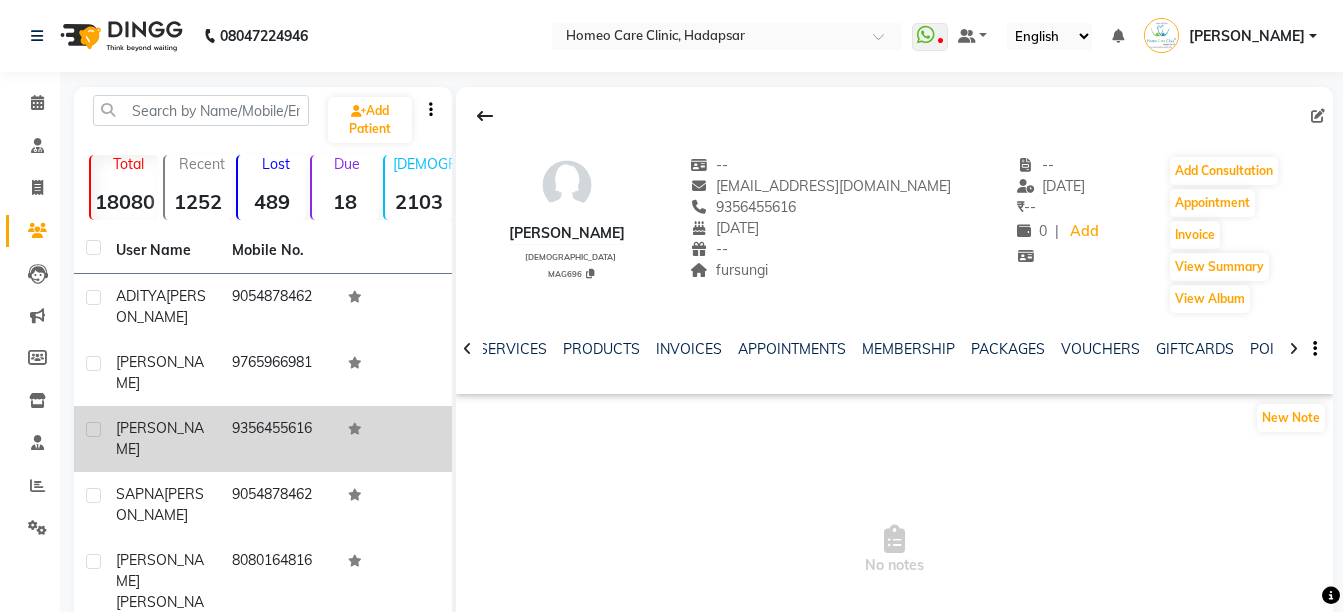 click 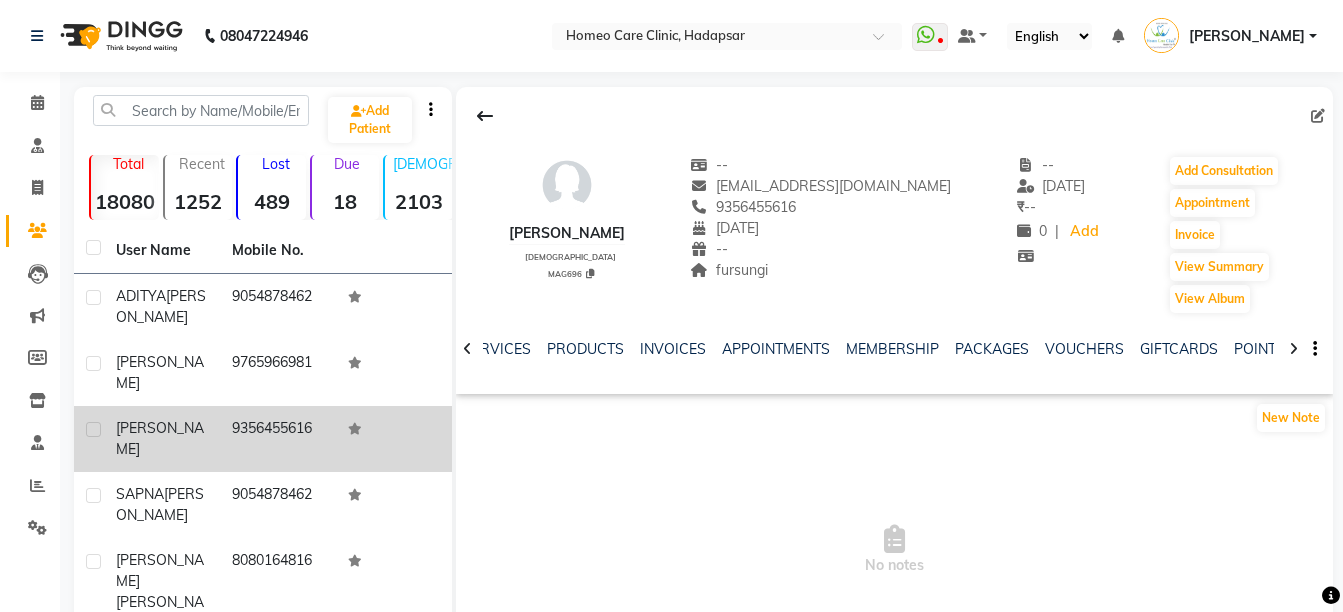 click 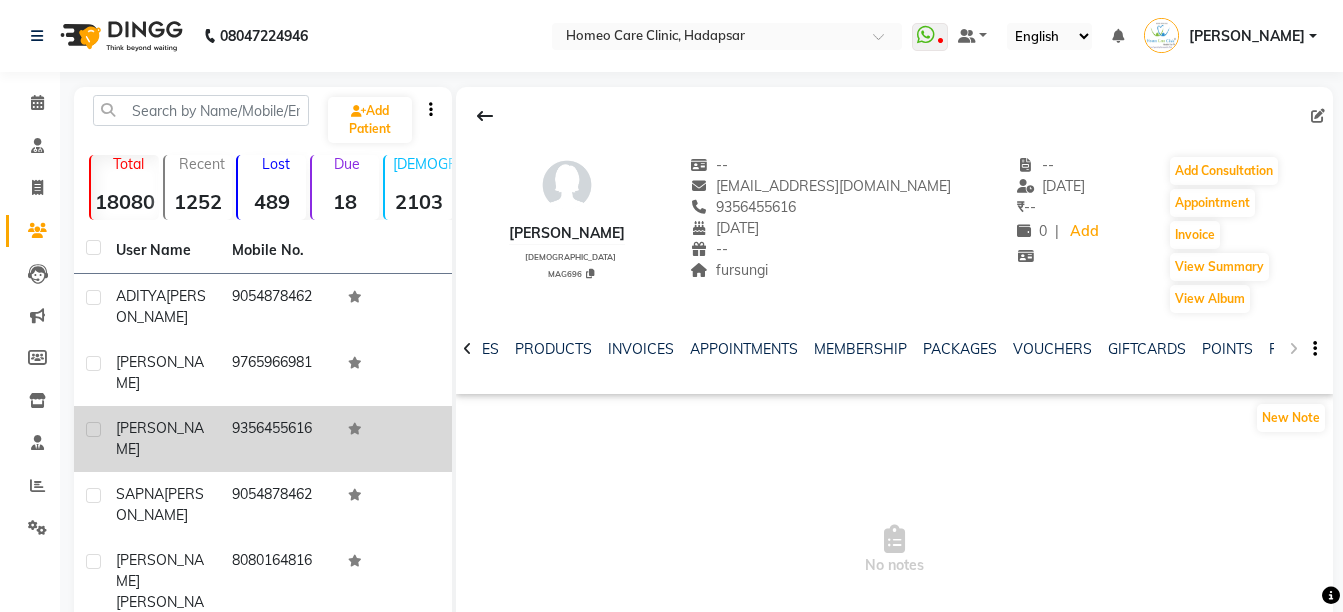 click on "NOTES FORMULA SERVICES PRODUCTS INVOICES APPOINTMENTS MEMBERSHIP PACKAGES VOUCHERS GIFTCARDS POINTS FORMS FAMILY CARDS WALLET" 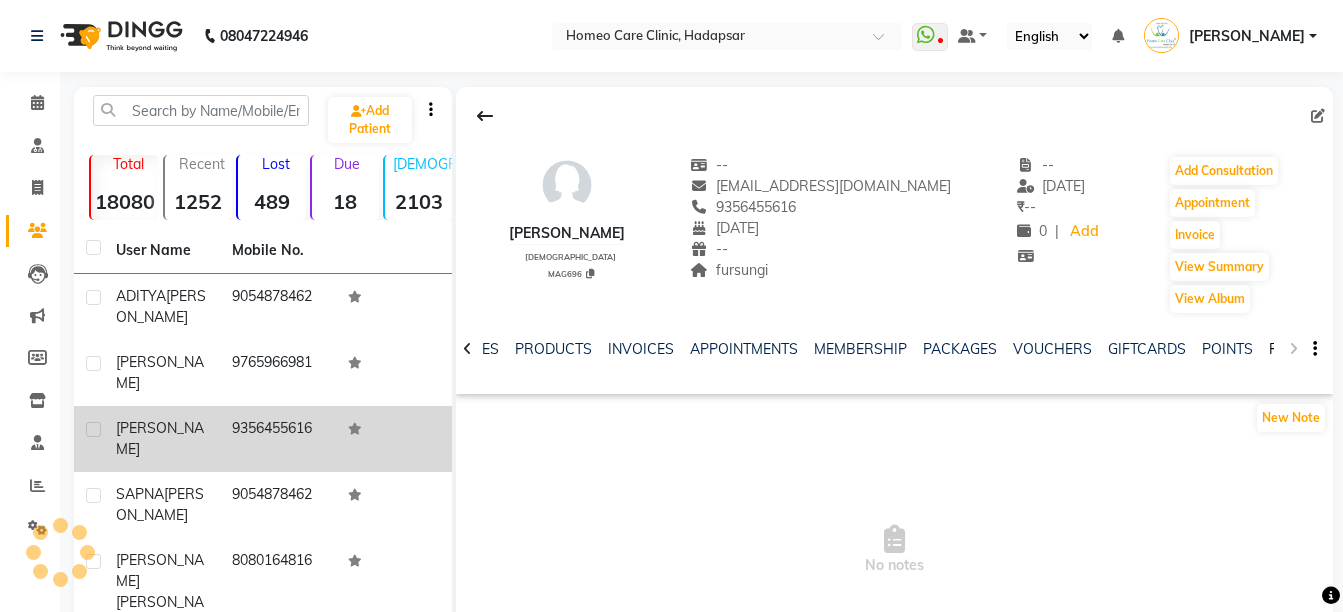 click on "FORMS" 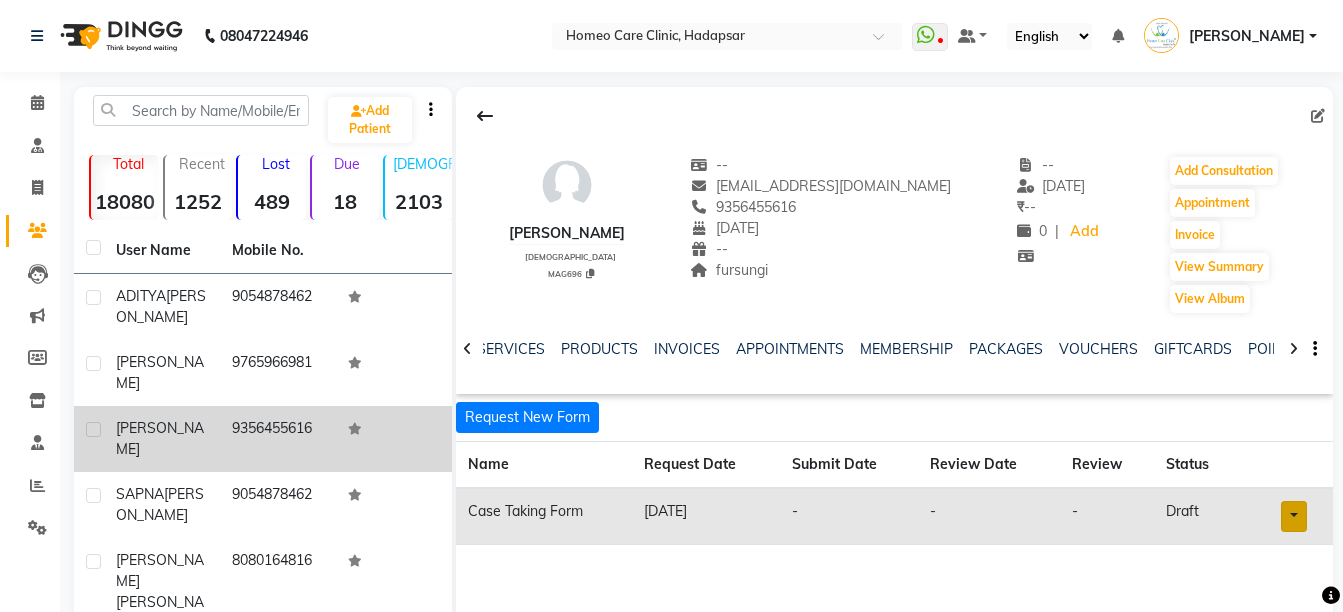 click on "Re-send Open in staff mode" 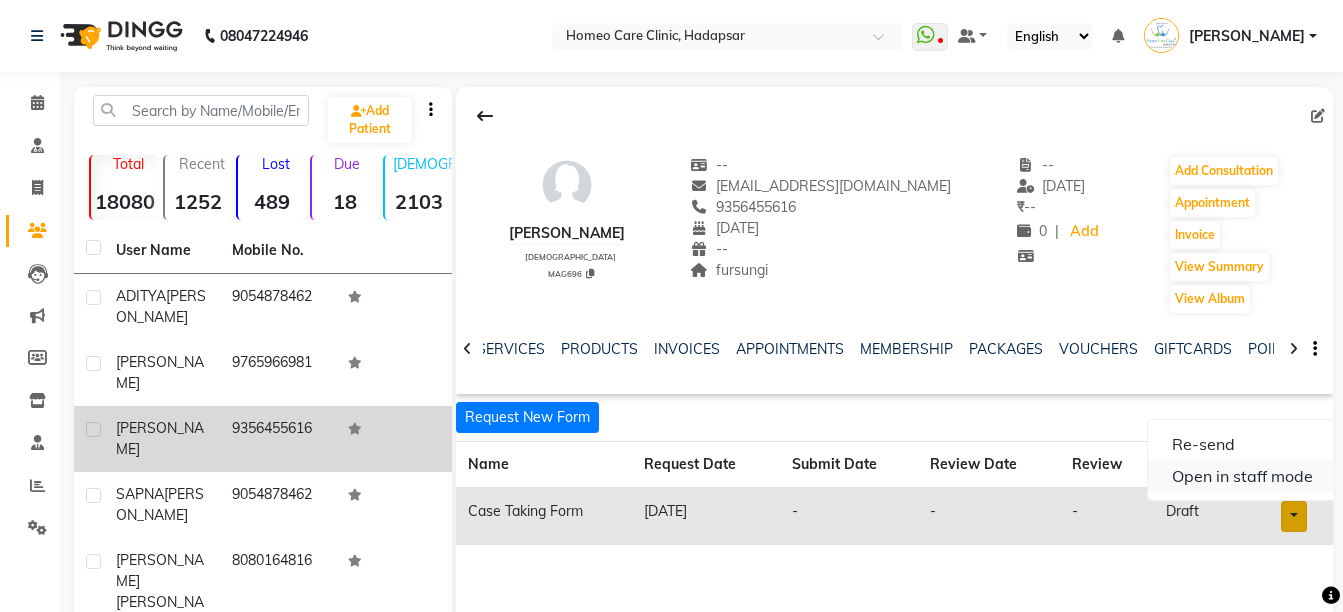 click on "Open in staff mode" 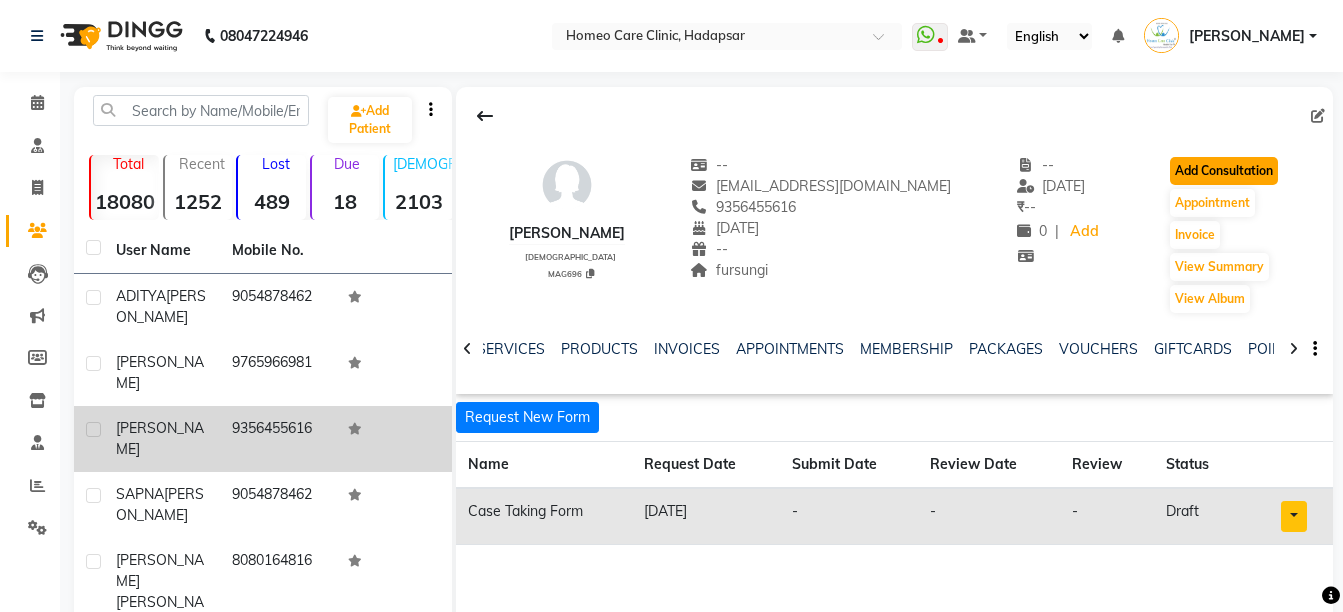click on "Add Consultation" 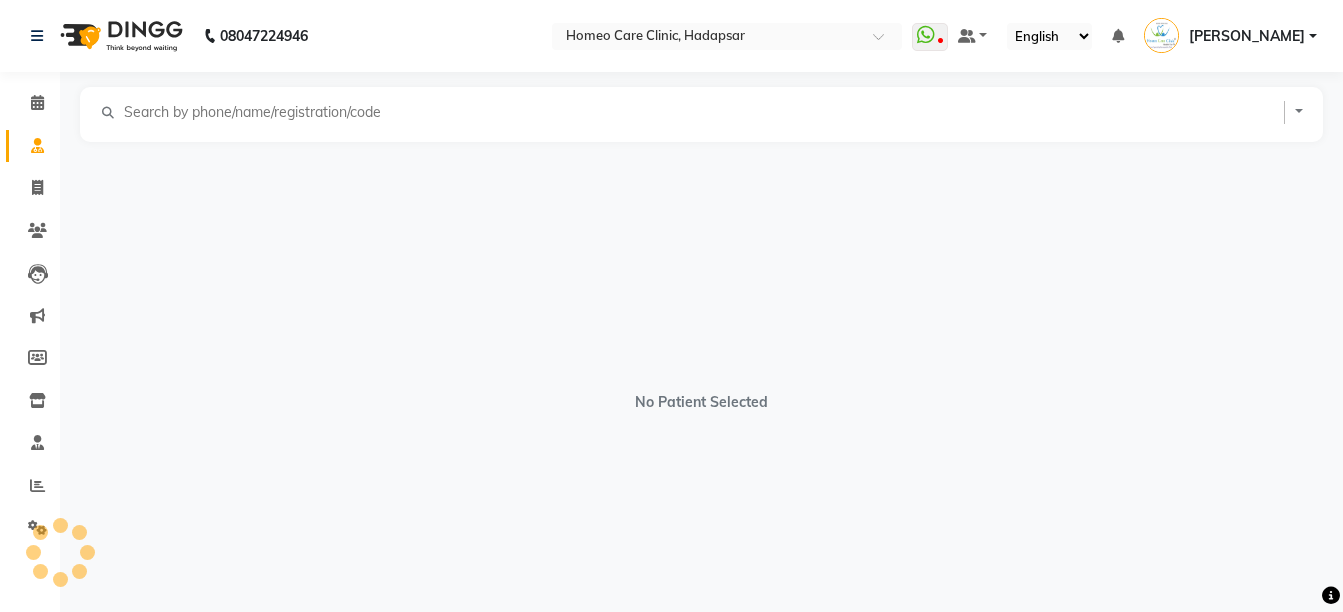 select on "[DEMOGRAPHIC_DATA]" 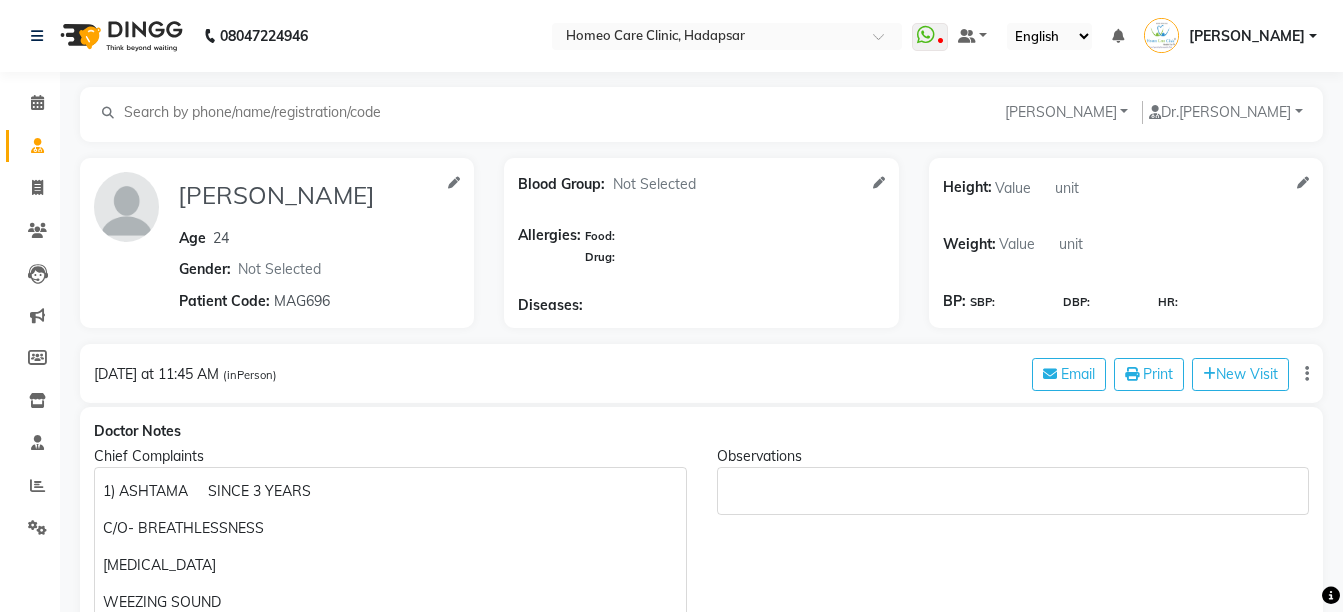 scroll, scrollTop: 961, scrollLeft: 0, axis: vertical 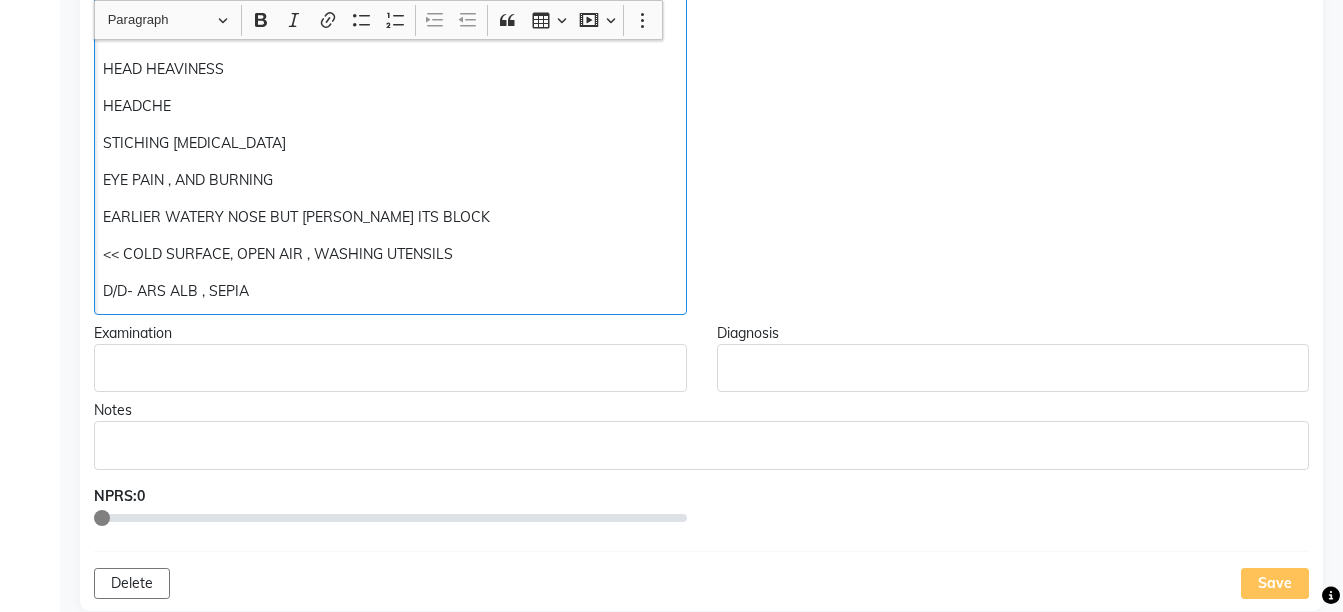 click on "1) ASHTAMA     SINCE 3 YEARS  C/O- BREATHLESSNESS  [MEDICAL_DATA]  WEEZING SOUND  HAVE TO TAKE LONG BREATH  << OPEN AIR , STRONG SMELL >> INHELEAR BUDECORT  200 MCG , TAKES 2-3 TIMES IN A DAY , 2-3 TIMES IN A NIGHT  2) [MEDICAL_DATA]     SINE 3 YEARS  FREQ- CONTINEOUS  INTENSITY- ON AND OFF COMPLAINTS WORST SINCE 1 ½ MONTHS  C/O- SNEEZING WHILE WASHING STEEL, WHILE USING FAN , ON COLD SURFACE  ALTERNATELY NOSE BLOCK  NOW COMPLELE NOSE BLOCK7-8 DAYS , HAVE TO TAKE BREATH BY MOUTH  HEAD HEAVINESS  HEADCHE  STICHING [MEDICAL_DATA]  EYE PAIN , AND BURNING  EARLIER WATERY NOSE BUT [PERSON_NAME] ITS BLOCK  << COLD SURFACE, OPEN AIR , WASHING UTENSILS  D/D- ARS ALB , SEPIA" 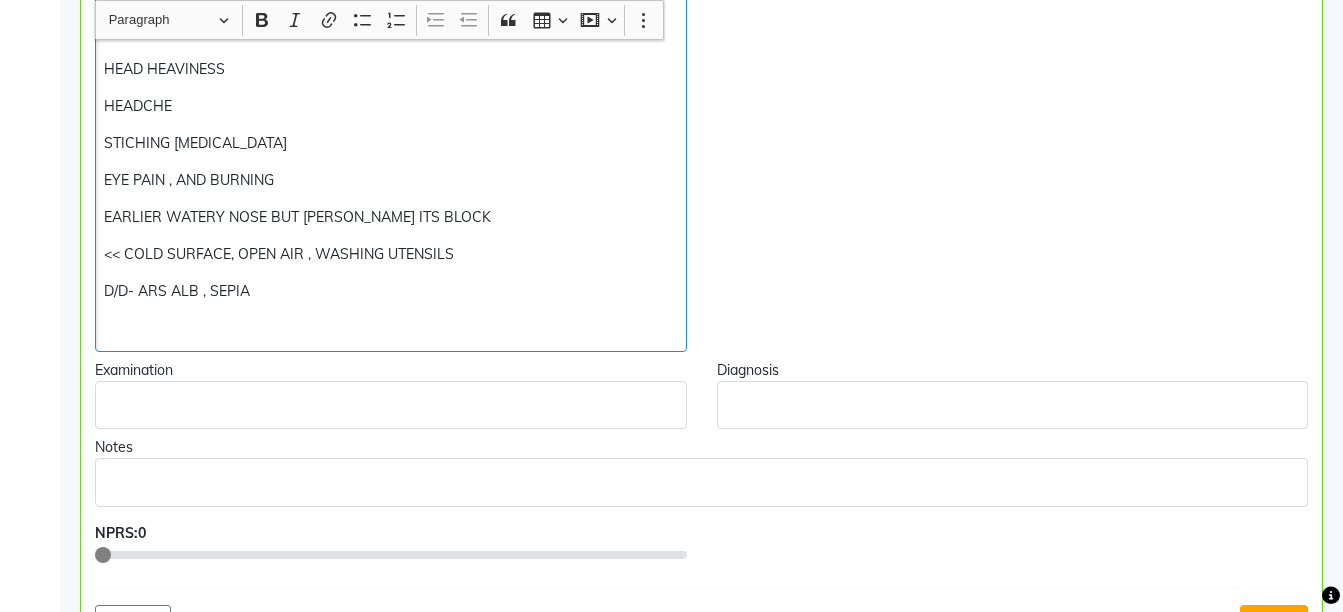 type 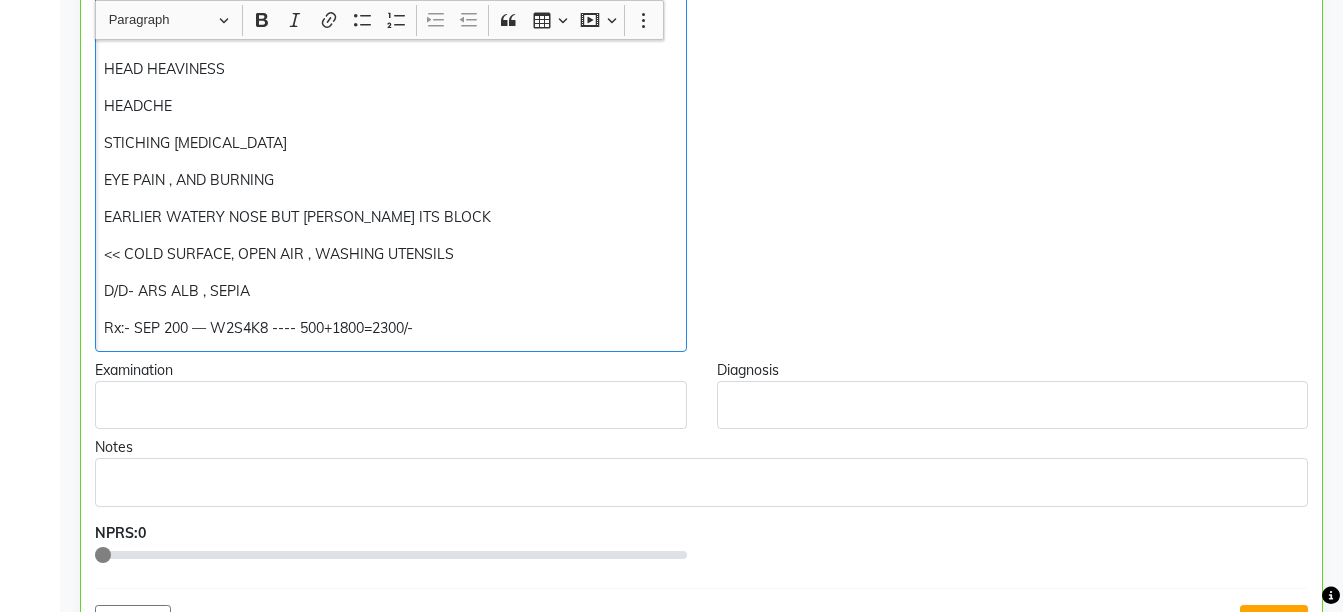 copy on "D/D- ARS ALB , SEPIA  Rx:- SEP 200 — W2S4K8 ---- 500+1800=2300/-" 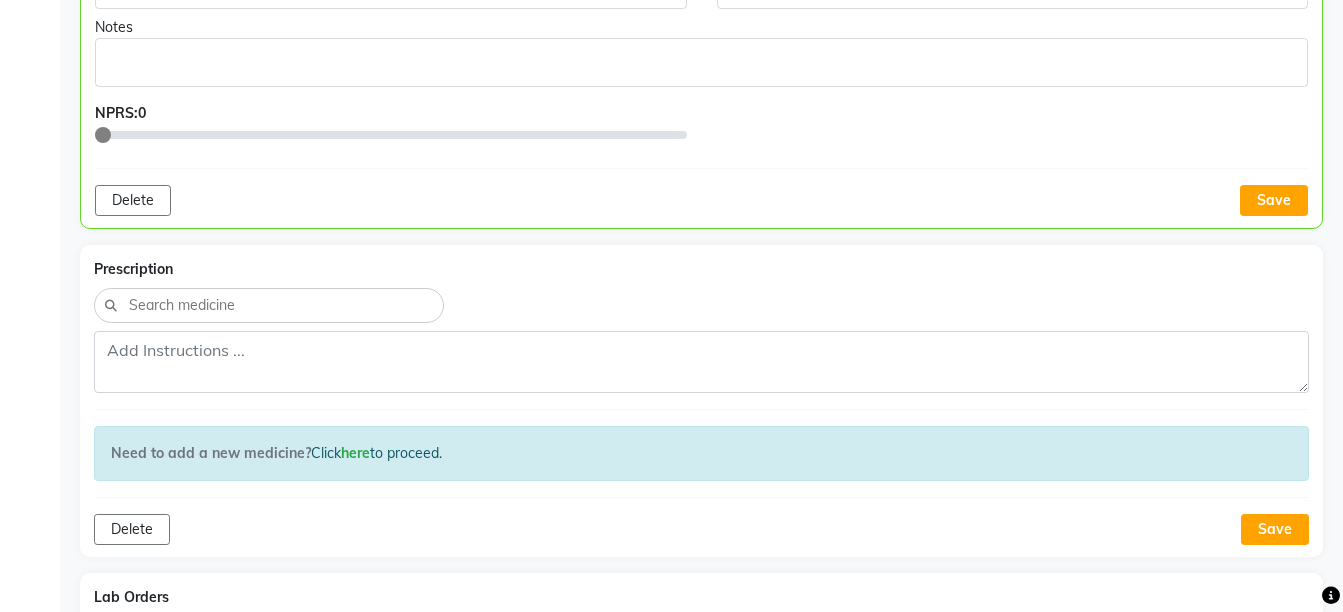 scroll, scrollTop: 1386, scrollLeft: 0, axis: vertical 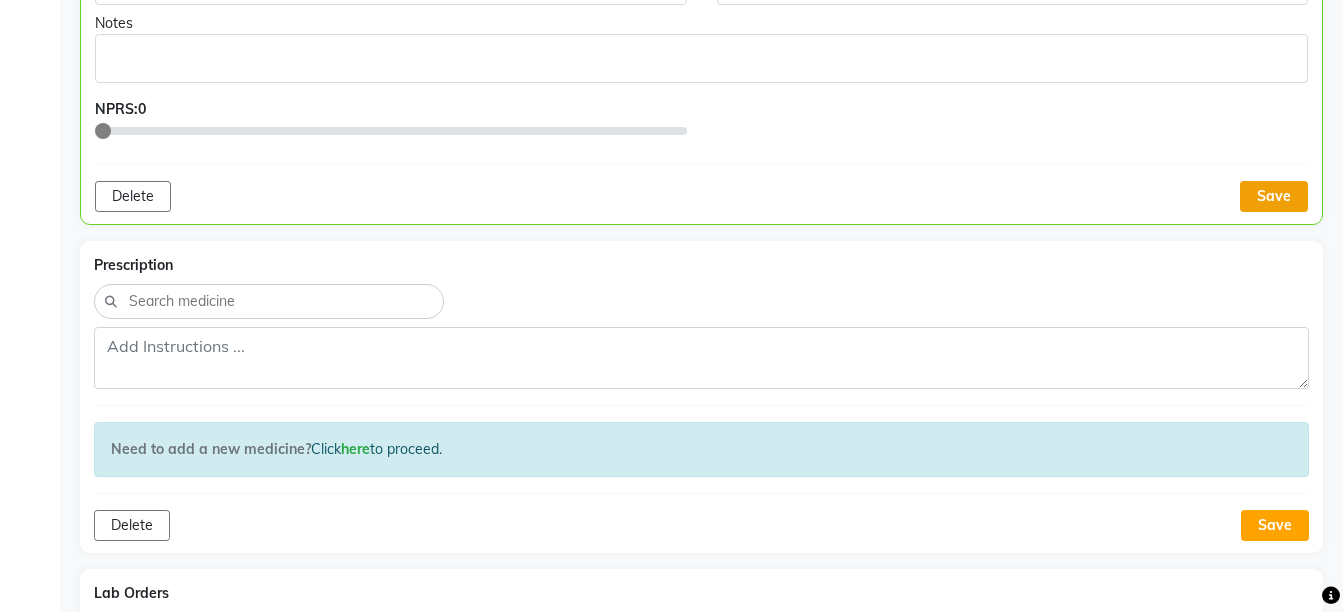 click on "Save" 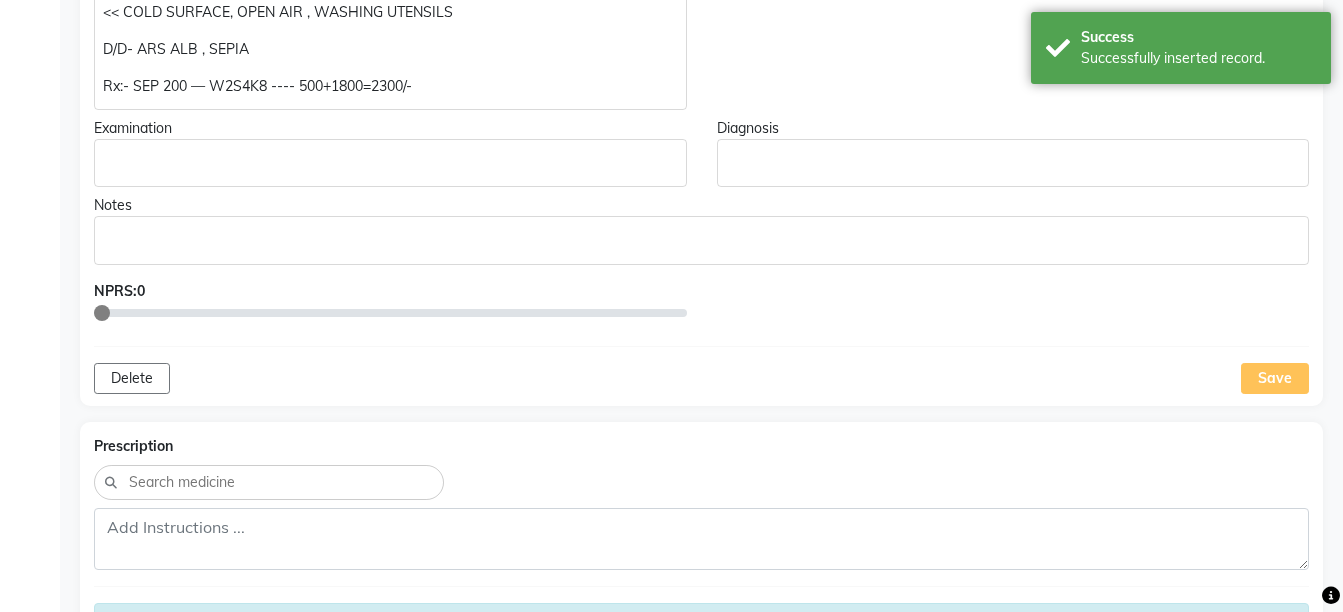 scroll, scrollTop: 1295, scrollLeft: 0, axis: vertical 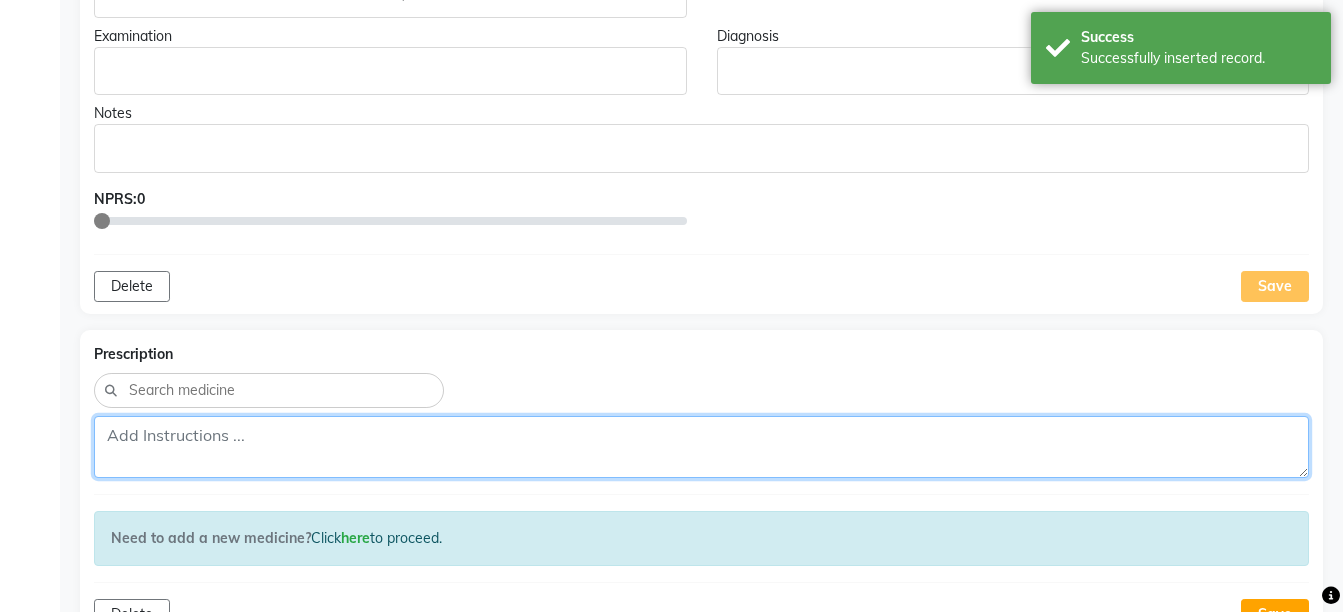 click 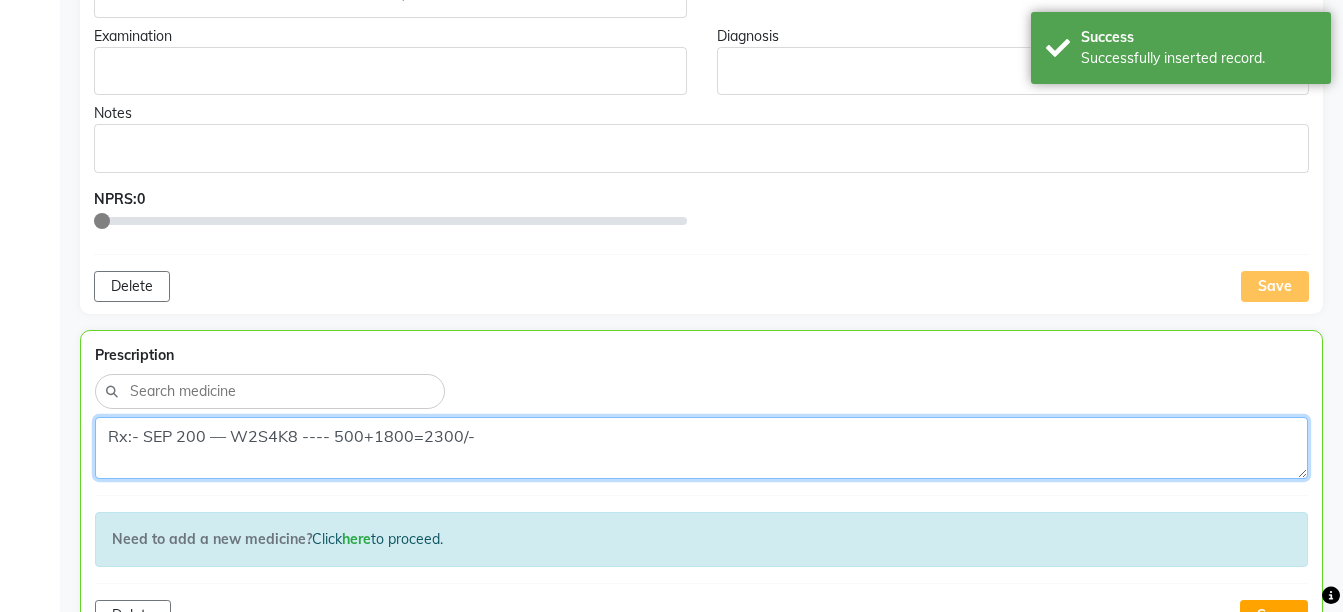 scroll, scrollTop: 1760, scrollLeft: 0, axis: vertical 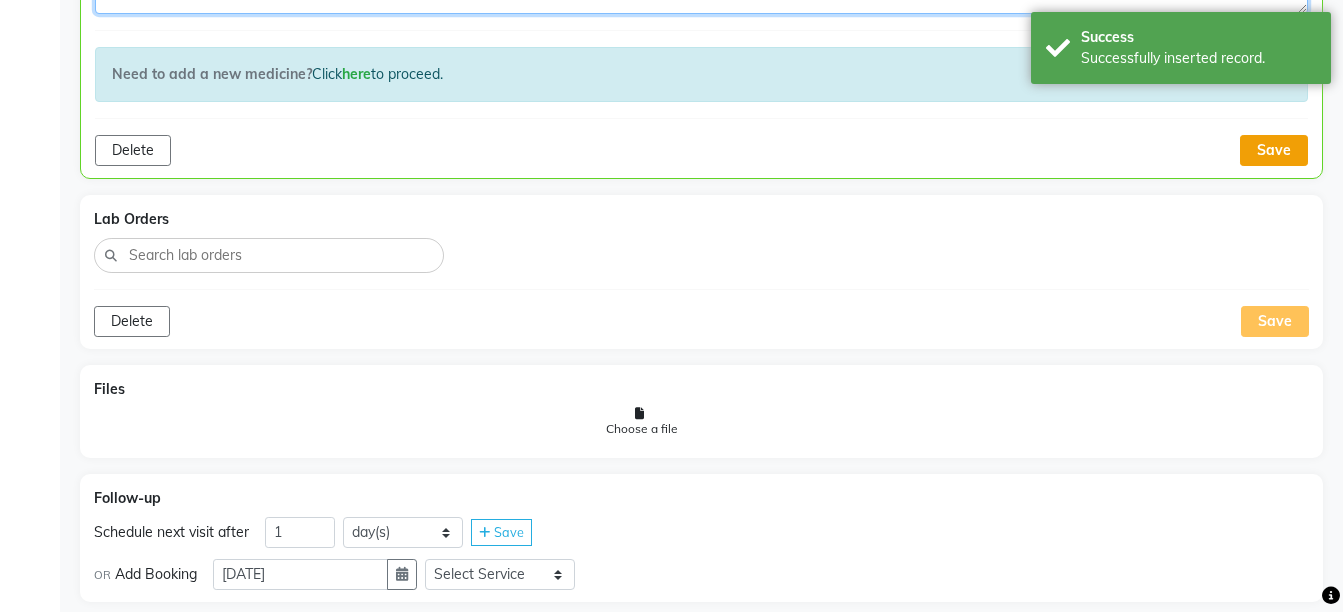 type on "Rx:- SEP 200 — W2S4K8 ---- 500+1800=2300/-" 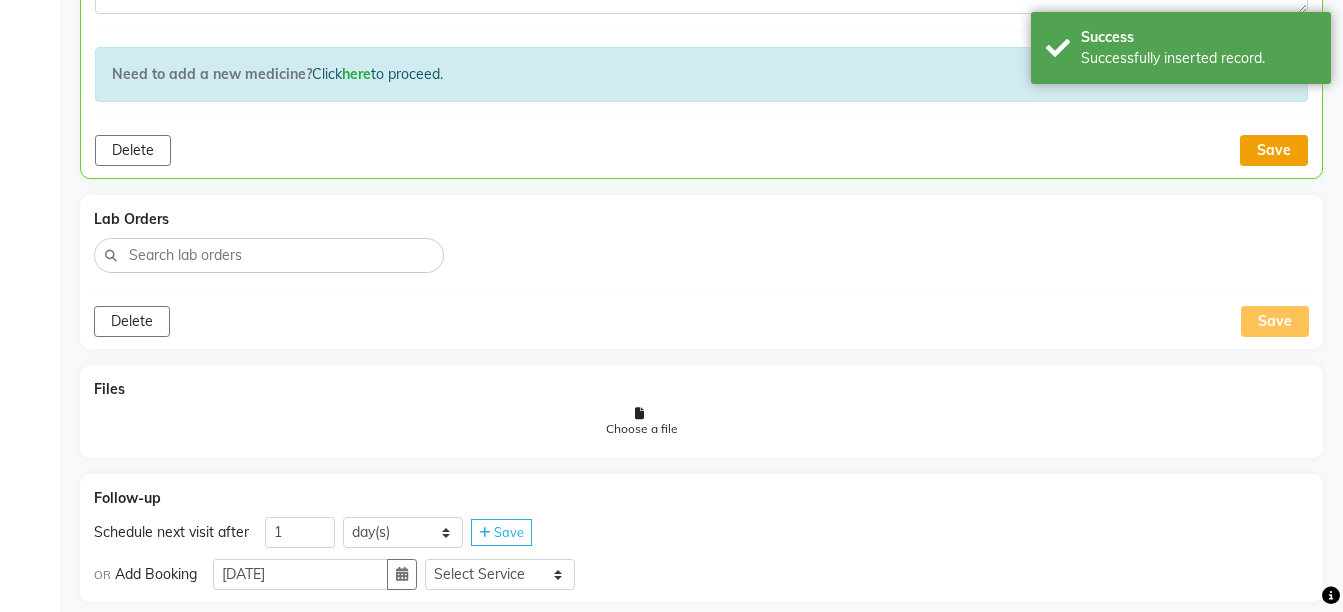 click on "Save" 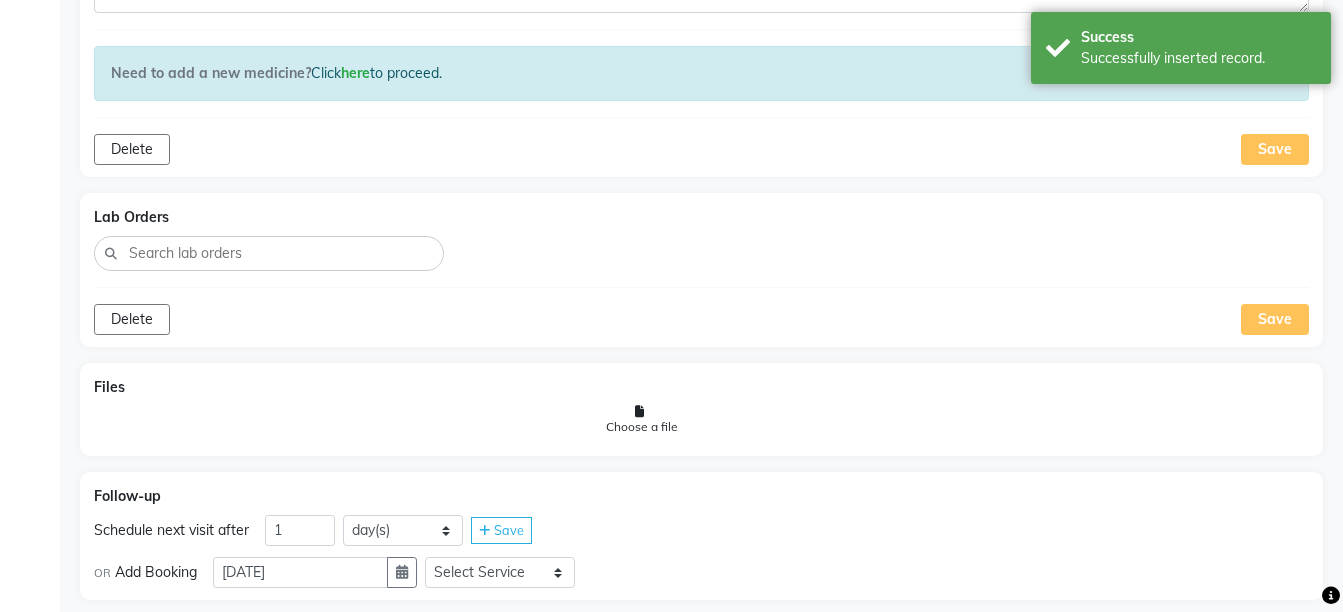 scroll, scrollTop: 1788, scrollLeft: 0, axis: vertical 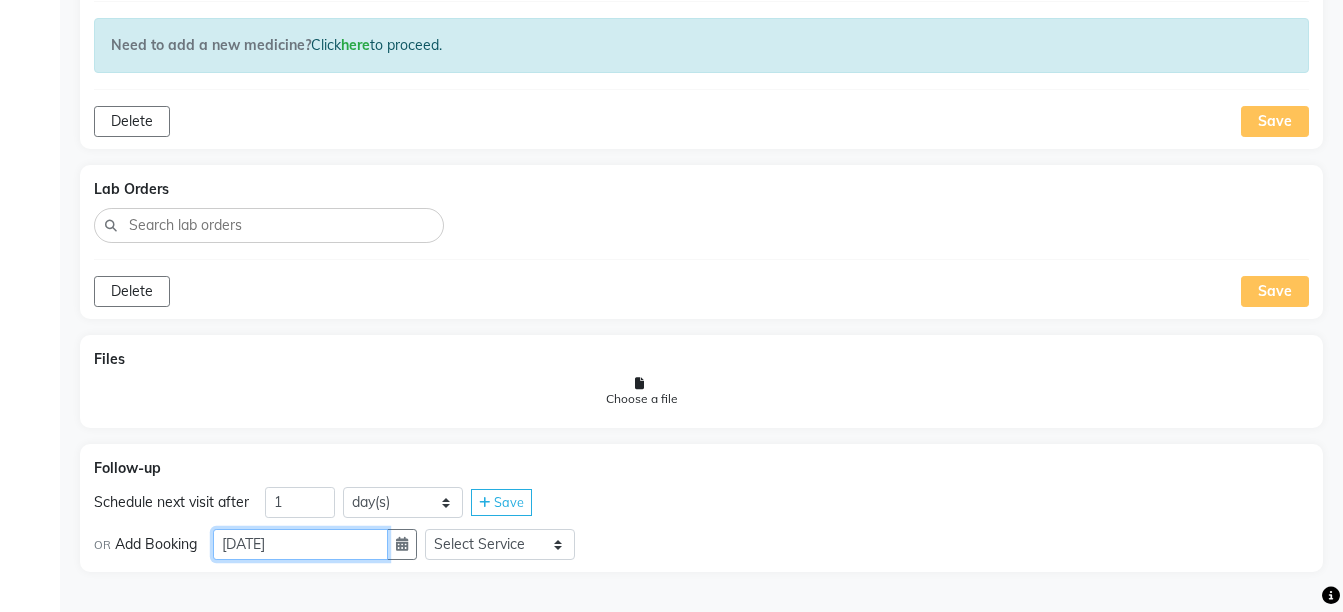 click on "[DATE]" 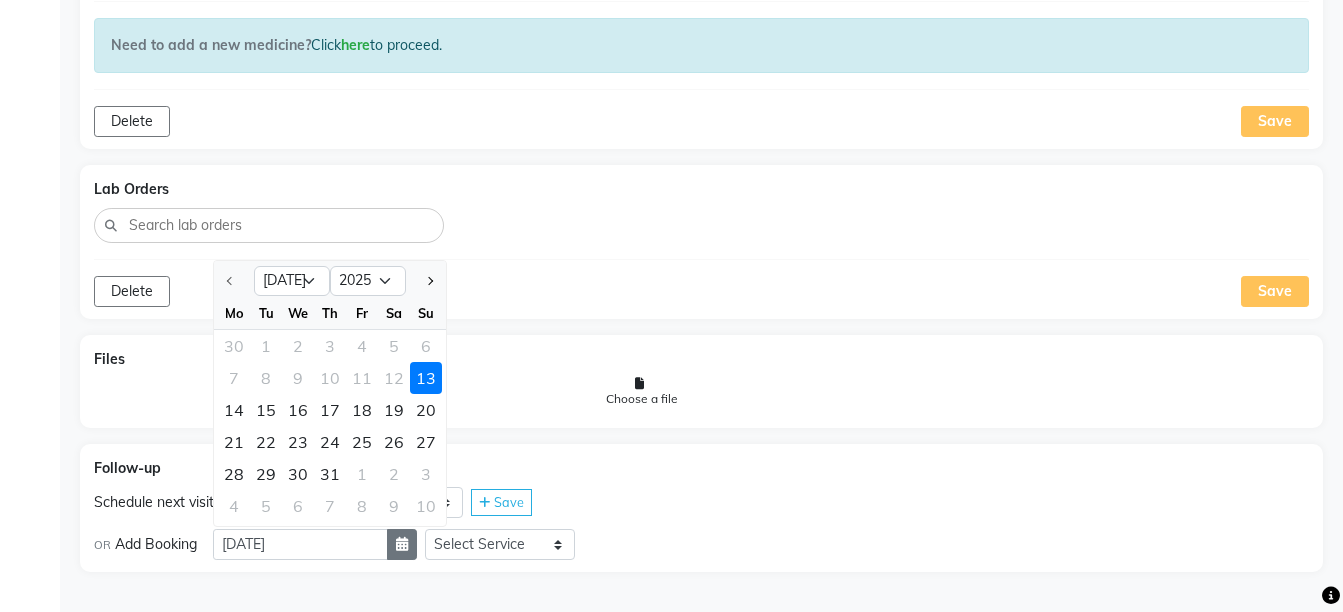 click 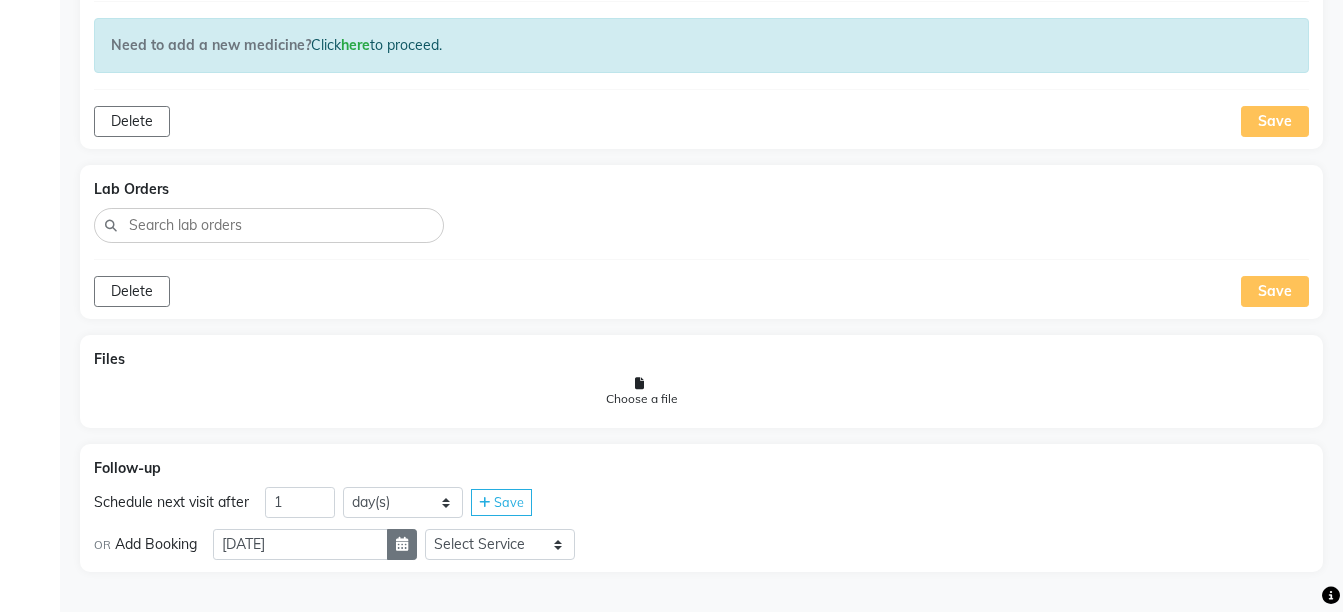 click 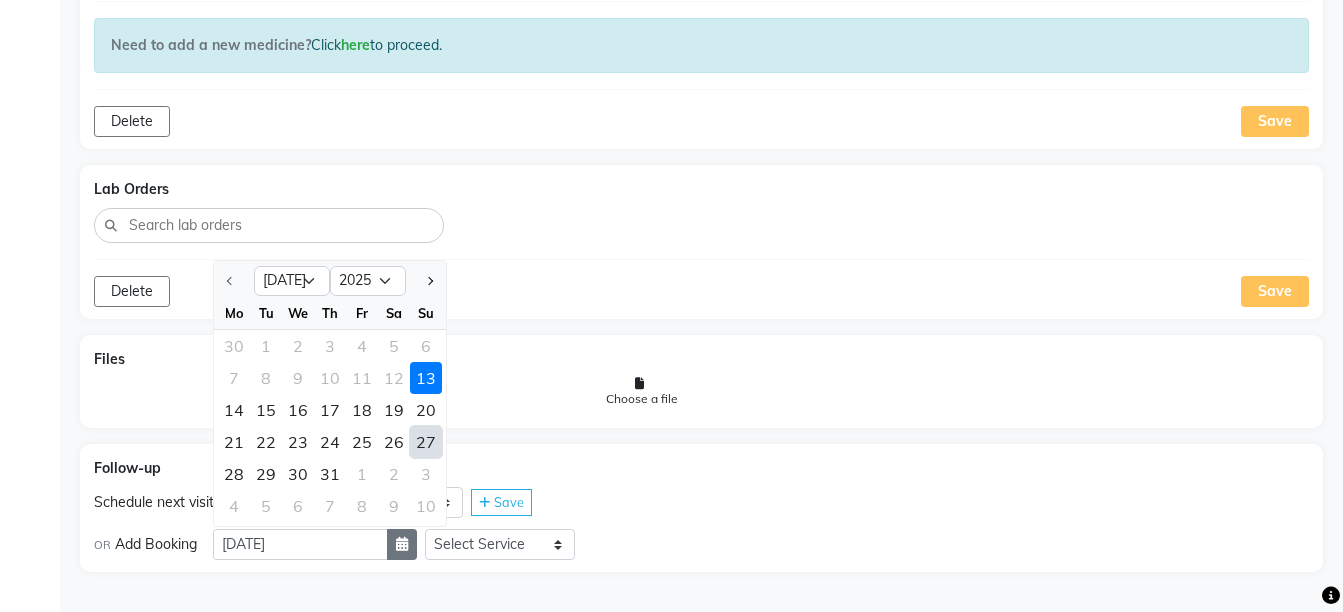 select on "8" 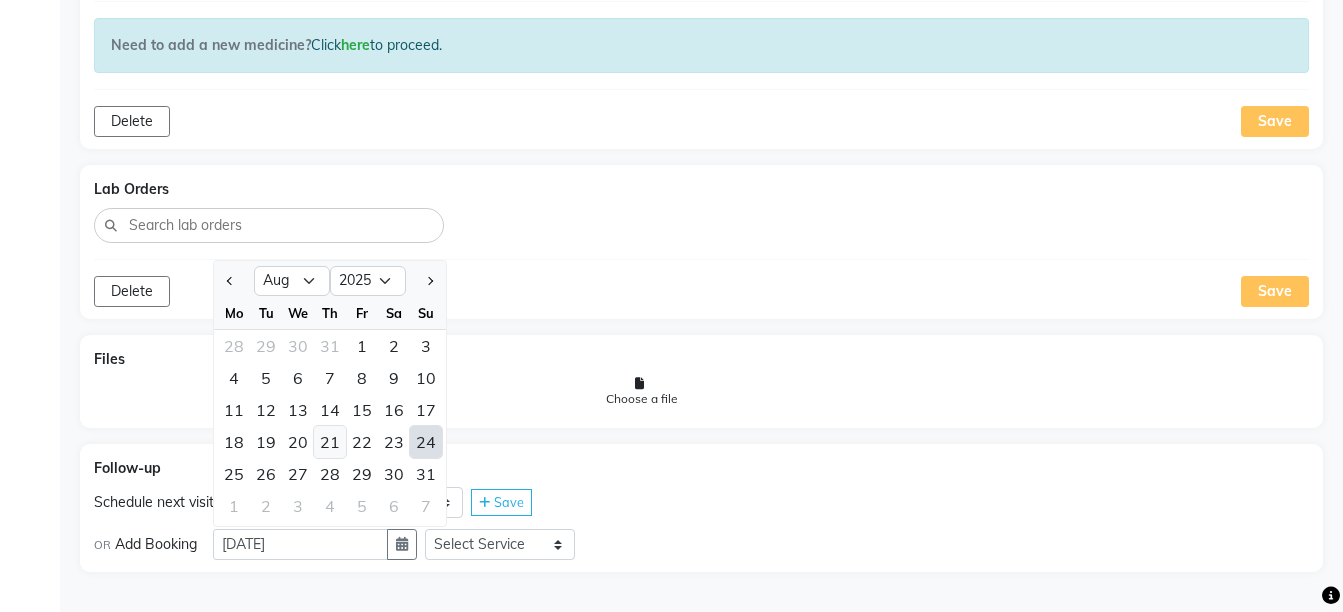 click on "21" 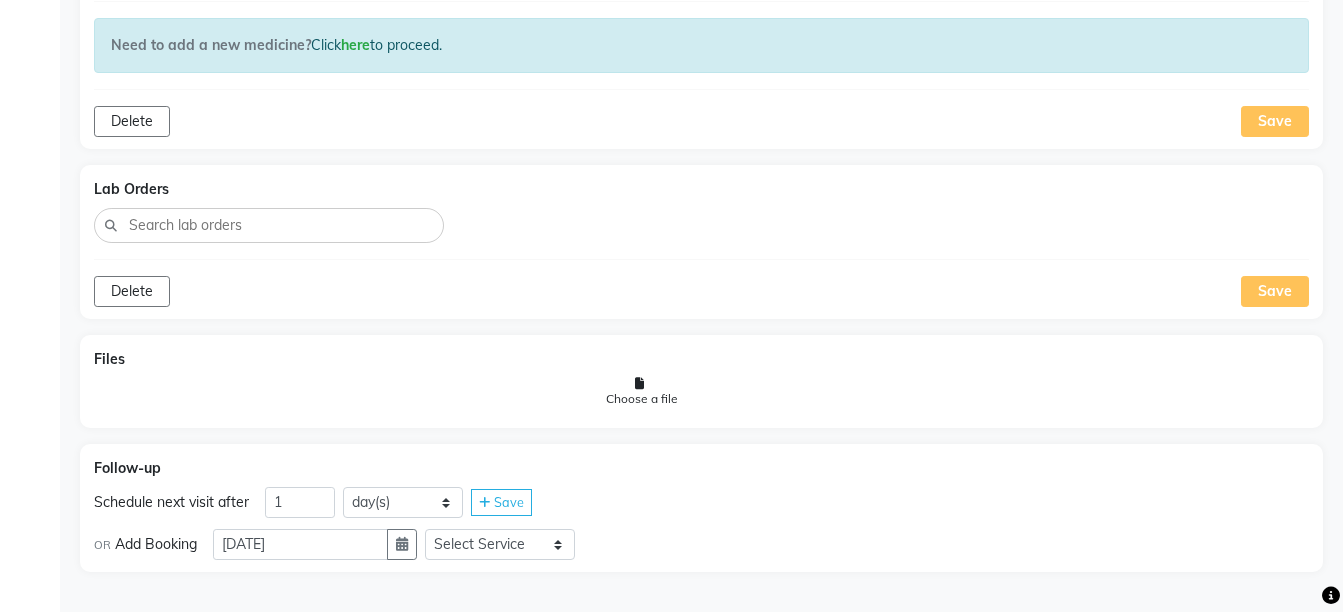 type on "[DATE]" 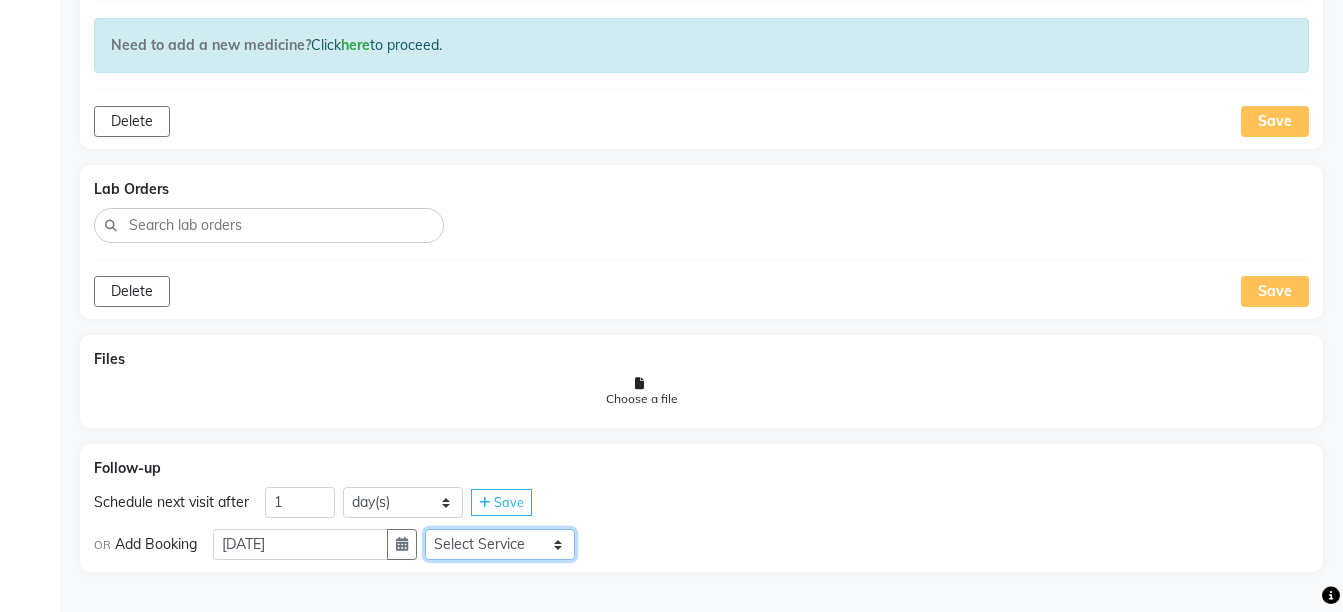 click on "Select Service  Medicine  Medicine 1  Hydra Facial  Medi Facial  Vampire Facial With Plasma  Oxygeno Facial  Anti Aging Facial  Korean Glass GLow Facial  Full Face  Upper Lip  Chin  Underarms  Full Legs & arms  Back-side  Chest  Abdomen  Yellow Peel  Black Peel  Party Peel  Glow Peel  Argi Peel  Under-arm Peel  Depigmento Peel  Anti Aging Peel  Lip Peel  Hair PRP  GFC PRP  [MEDICAL_DATA] / Dermaroller  Under Eye PRP  Face PRP  Dermapen / Mesotherapt for Full Face  Dermapen / Mesotherapt for Scars  Carbon Peel  LASER BLEECH Laser Bleech  BB Glow  Indian Glass Glow  In Person - Consultation  Courier Charges in City  Courier Charges out of City  In Person - Follow Up  Hair Treatment   Skin Treatment   Online - Consultation  Online - Follow Up" 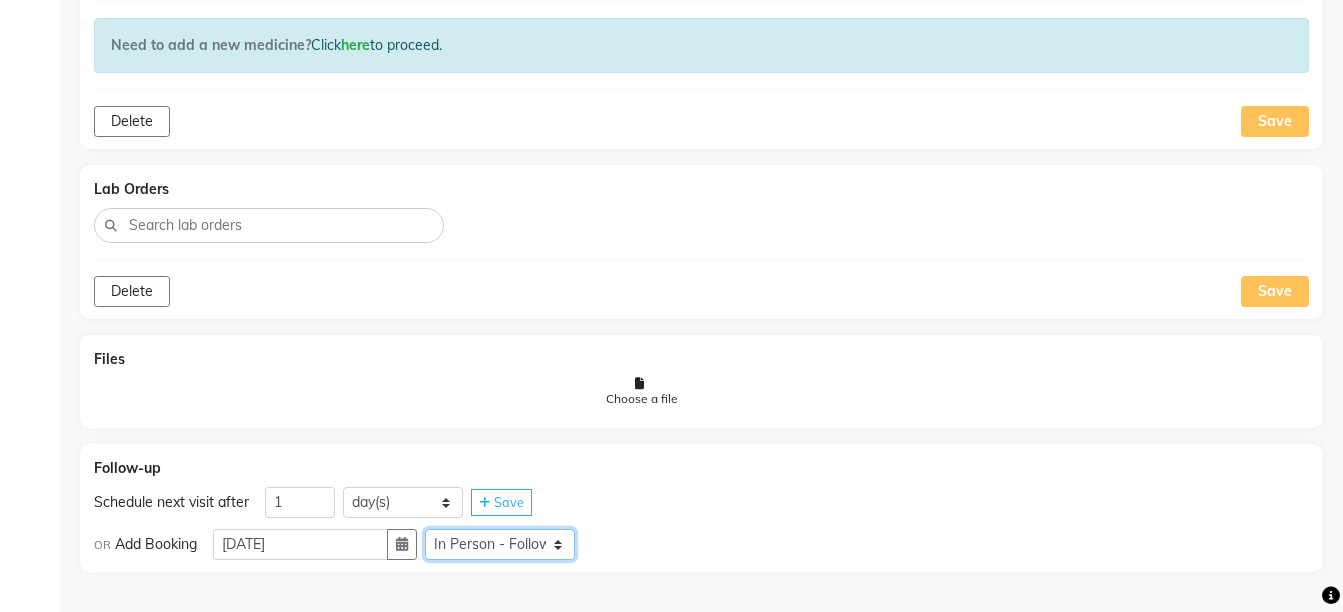 click on "Select Service  Medicine  Medicine 1  Hydra Facial  Medi Facial  Vampire Facial With Plasma  Oxygeno Facial  Anti Aging Facial  Korean Glass GLow Facial  Full Face  Upper Lip  Chin  Underarms  Full Legs & arms  Back-side  Chest  Abdomen  Yellow Peel  Black Peel  Party Peel  Glow Peel  Argi Peel  Under-arm Peel  Depigmento Peel  Anti Aging Peel  Lip Peel  Hair PRP  GFC PRP  [MEDICAL_DATA] / Dermaroller  Under Eye PRP  Face PRP  Dermapen / Mesotherapt for Full Face  Dermapen / Mesotherapt for Scars  Carbon Peel  LASER BLEECH Laser Bleech  BB Glow  Indian Glass Glow  In Person - Consultation  Courier Charges in City  Courier Charges out of City  In Person - Follow Up  Hair Treatment   Skin Treatment   Online - Consultation  Online - Follow Up" 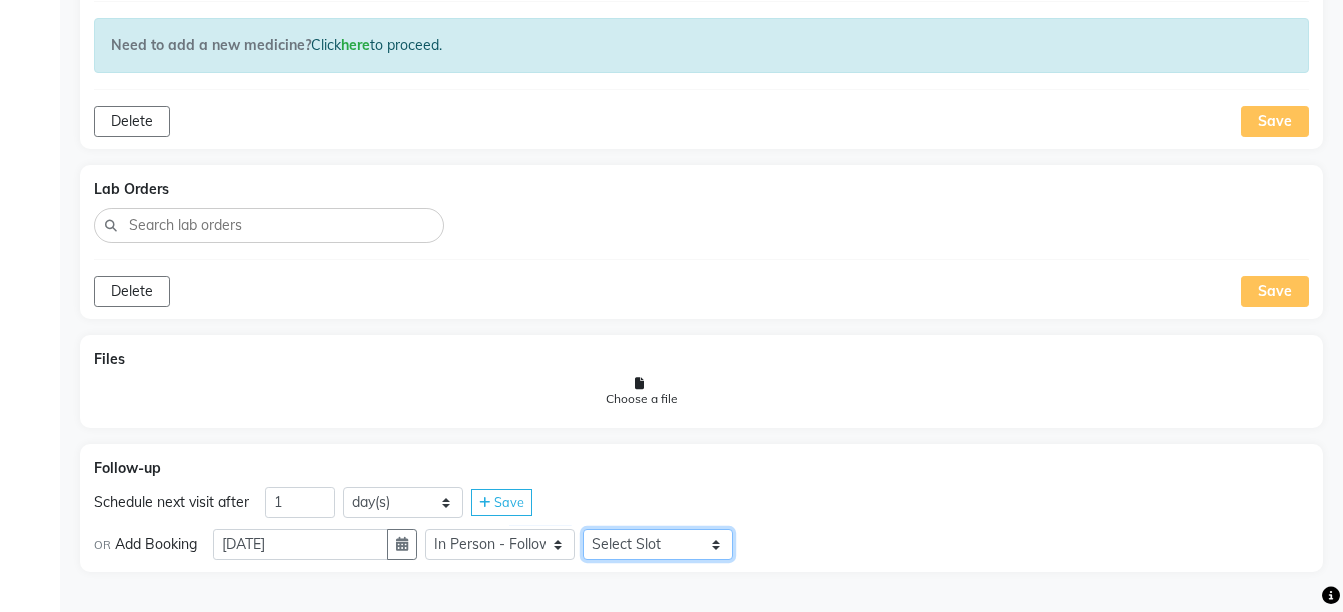 click on "Select Slot 10:15 10:30 10:45 11:00 11:15 11:30 11:45 12:00 12:15 12:30 12:45 13:00 13:15 13:30 13:45 14:00 14:15 14:30 14:45 15:00 15:15 15:30 15:45 16:00 16:15 16:30 16:45 17:00 17:15 17:30 17:45 18:00 18:15 18:30 18:45 19:00 19:15 19:30 19:45 20:00 20:15 20:30 20:45 21:00 21:15 21:30 21:45" 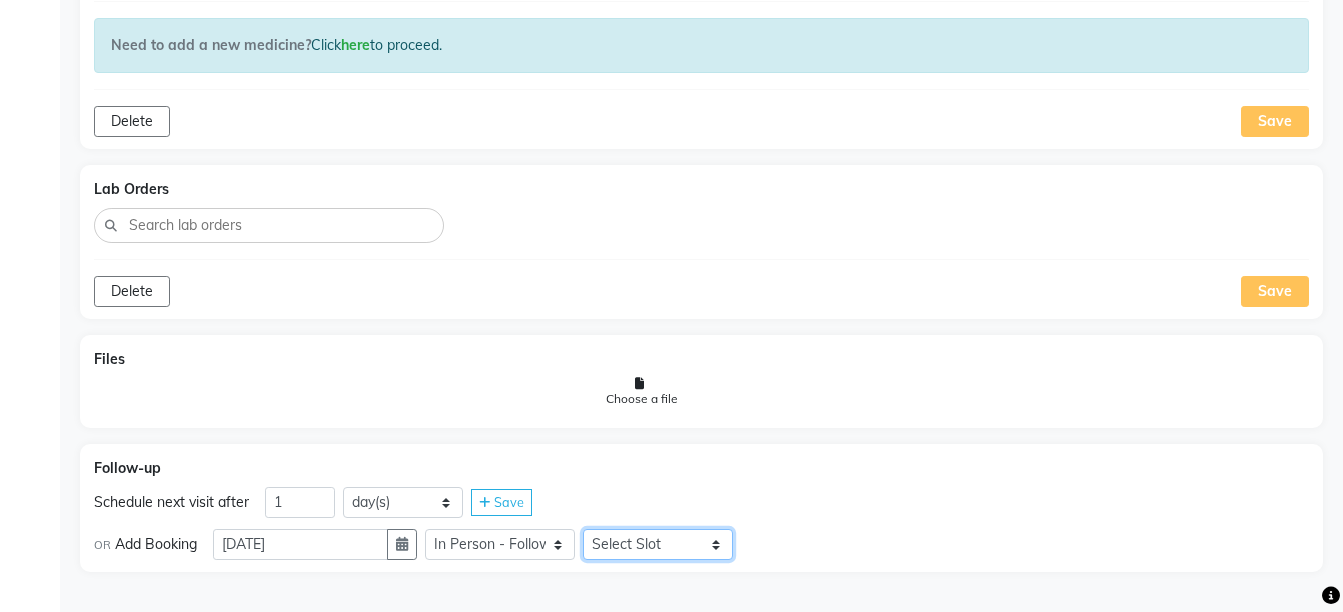 select on "660" 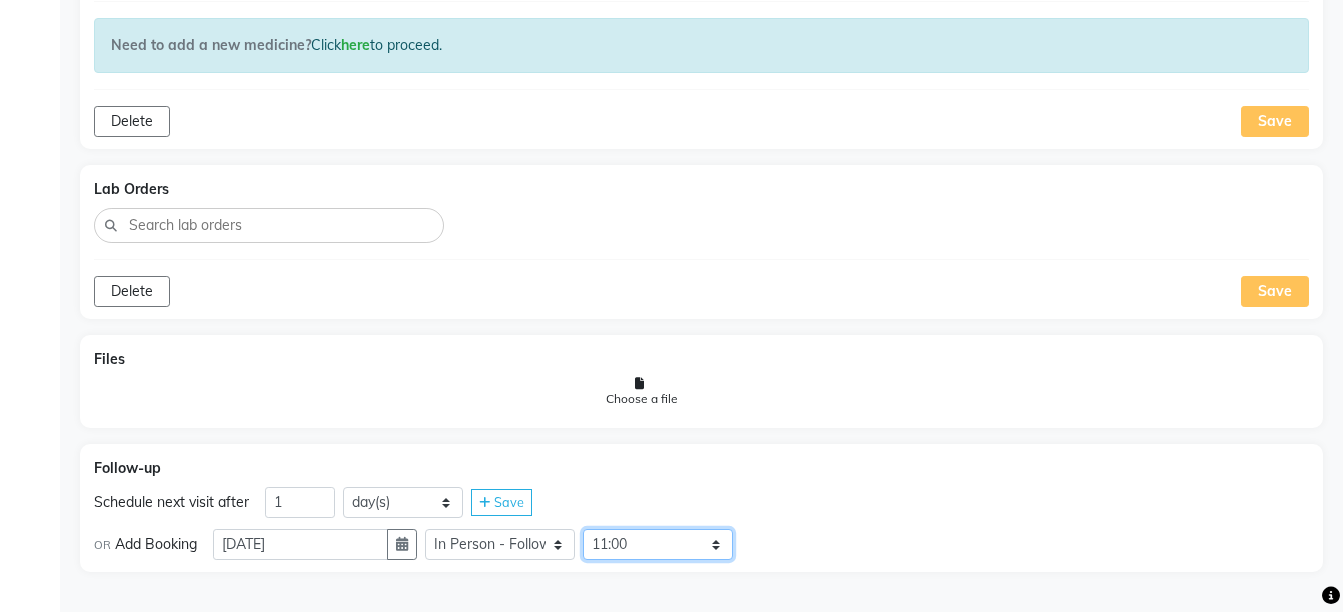 click on "Select Slot 10:15 10:30 10:45 11:00 11:15 11:30 11:45 12:00 12:15 12:30 12:45 13:00 13:15 13:30 13:45 14:00 14:15 14:30 14:45 15:00 15:15 15:30 15:45 16:00 16:15 16:30 16:45 17:00 17:15 17:30 17:45 18:00 18:15 18:30 18:45 19:00 19:15 19:30 19:45 20:00 20:15 20:30 20:45 21:00 21:15 21:30 21:45" 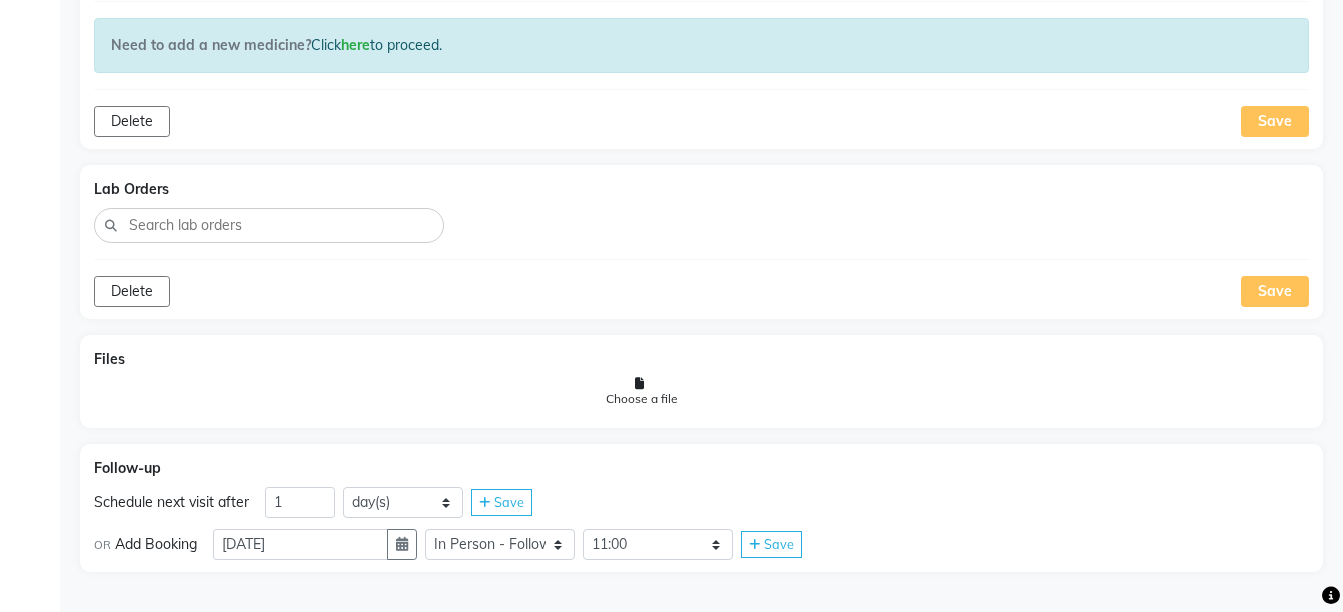 click on "OR Add Booking  [DATE] Select Service  Medicine  Medicine 1  Hydra Facial  Medi Facial  Vampire Facial With Plasma  Oxygeno Facial  Anti Aging Facial  Korean Glass GLow Facial  Full Face  Upper Lip  Chin  Underarms  Full Legs & arms  Back-side  Chest  Abdomen  Yellow Peel  Black Peel  Party Peel  Glow Peel  Argi Peel  Under-arm Peel  Depigmento Peel  Anti Aging Peel  Lip Peel  Hair PRP  GFC PRP  [MEDICAL_DATA] / Dermaroller  Under Eye PRP  Face PRP  Dermapen / Mesotherapt for Full Face  Dermapen / Mesotherapt for Scars  Carbon Peel  LASER BLEECH Laser Bleech  BB Glow  Indian Glass Glow  In Person - Consultation  Courier Charges in City  Courier Charges out of City  In Person - Follow Up  Hair Treatment   Skin Treatment   Online - Consultation  Online - Follow Up Select Slot 10:15 10:30 10:45 11:00 11:15 11:30 11:45 12:00 12:15 12:30 12:45 13:00 13:15 13:30 13:45 14:00 14:15 14:30 14:45 15:00 15:15 15:30 15:45 16:00 16:15 16:30 16:45 17:00 17:15 17:30 17:45 18:00 18:15 18:30 18:45 19:00 19:15 19:30 19:45 Save" 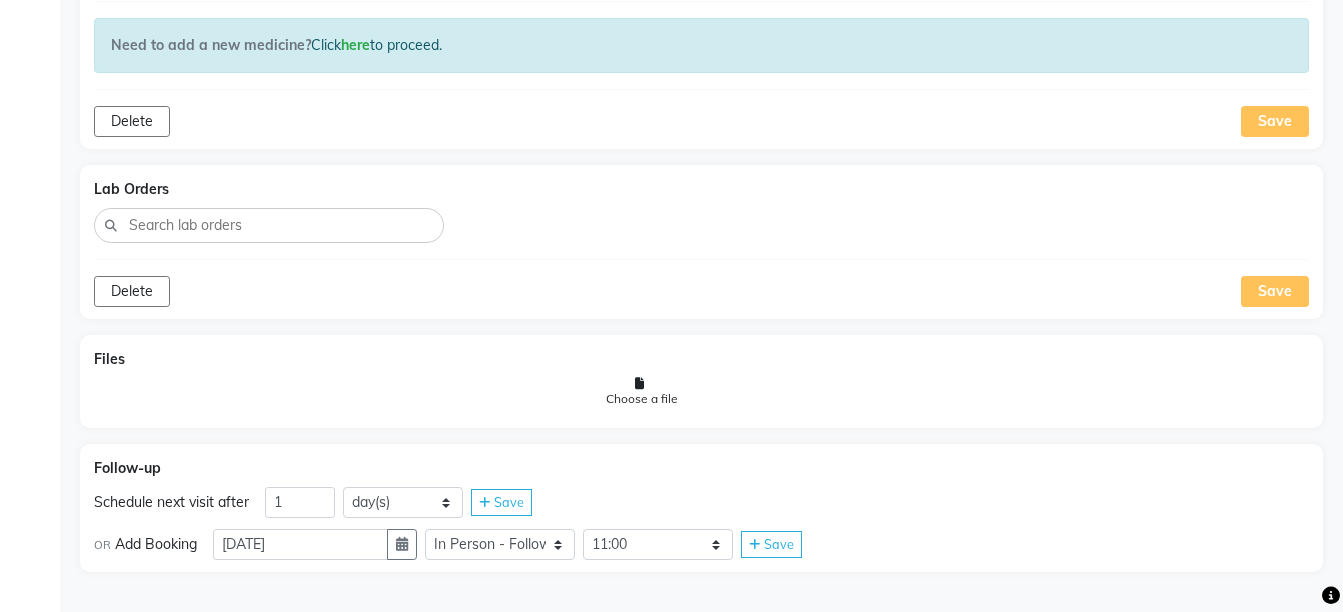 click on "Save" 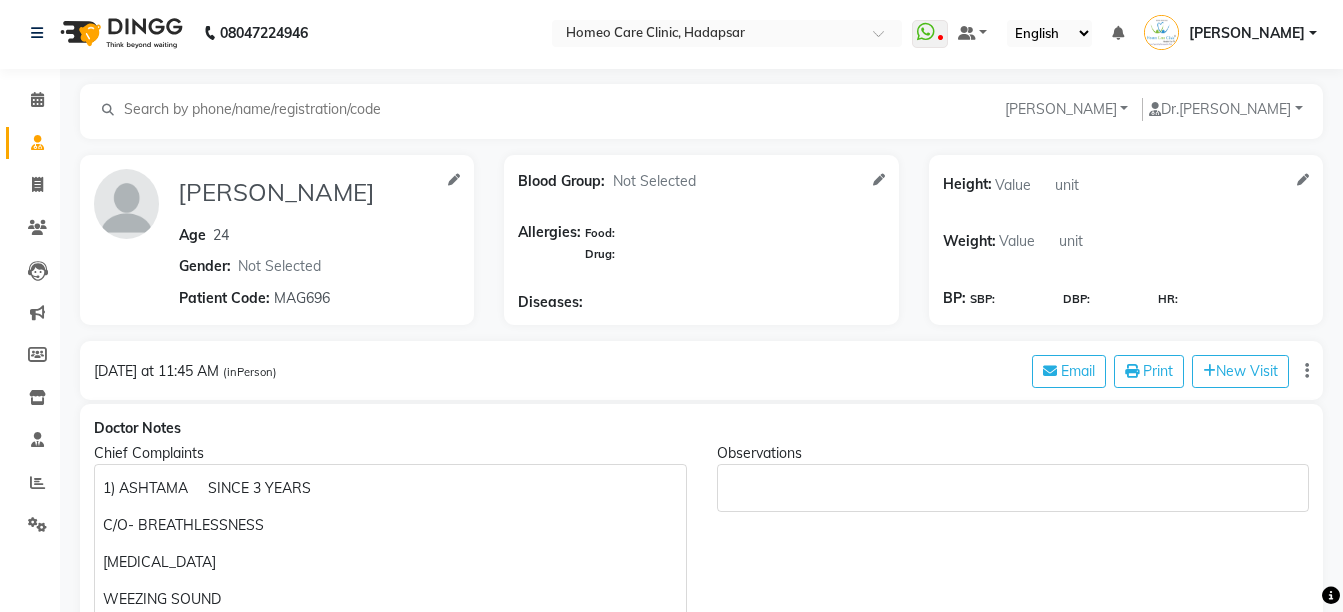 scroll, scrollTop: 0, scrollLeft: 0, axis: both 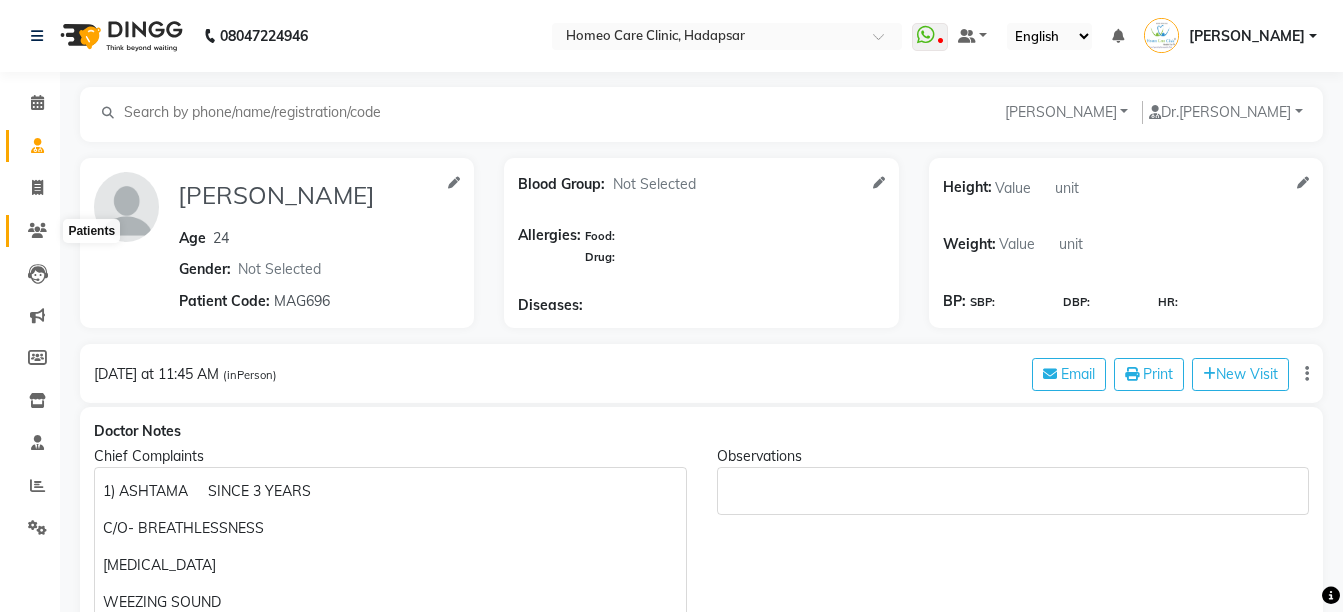 click 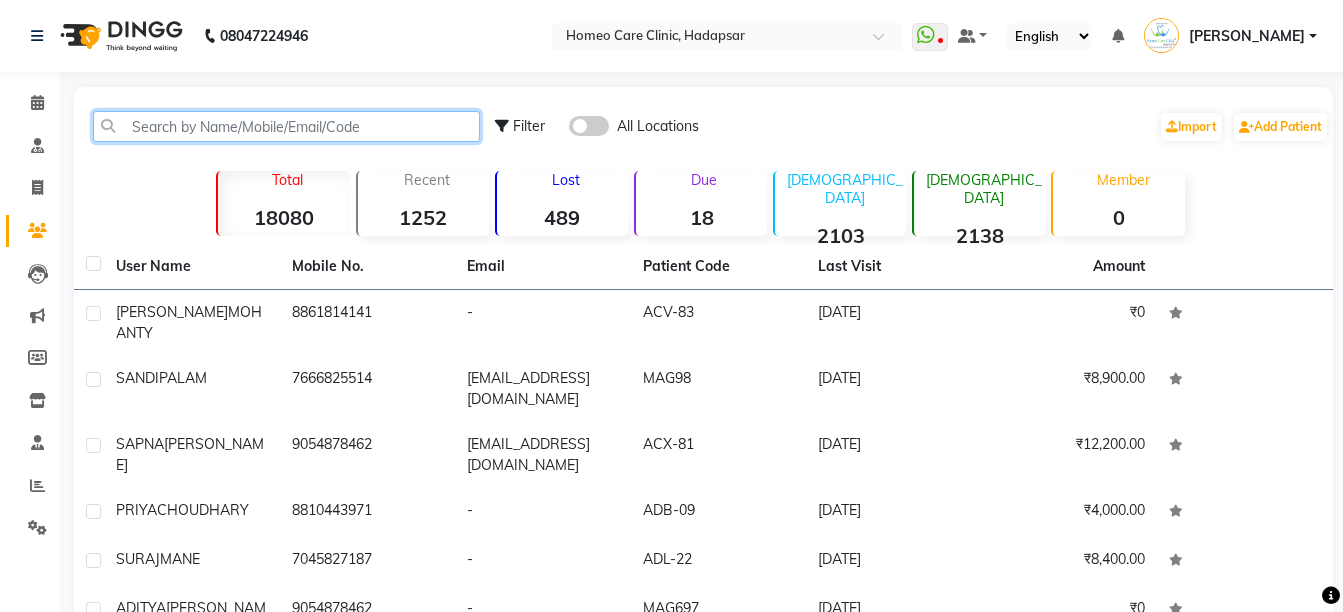click 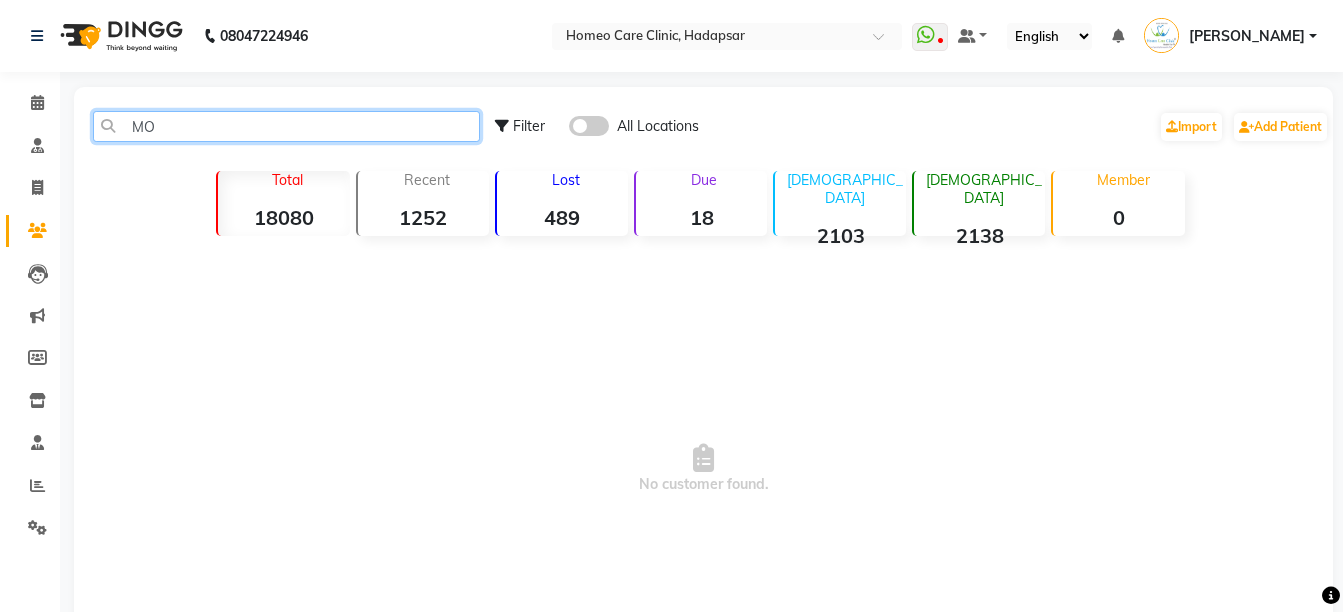 type on "M" 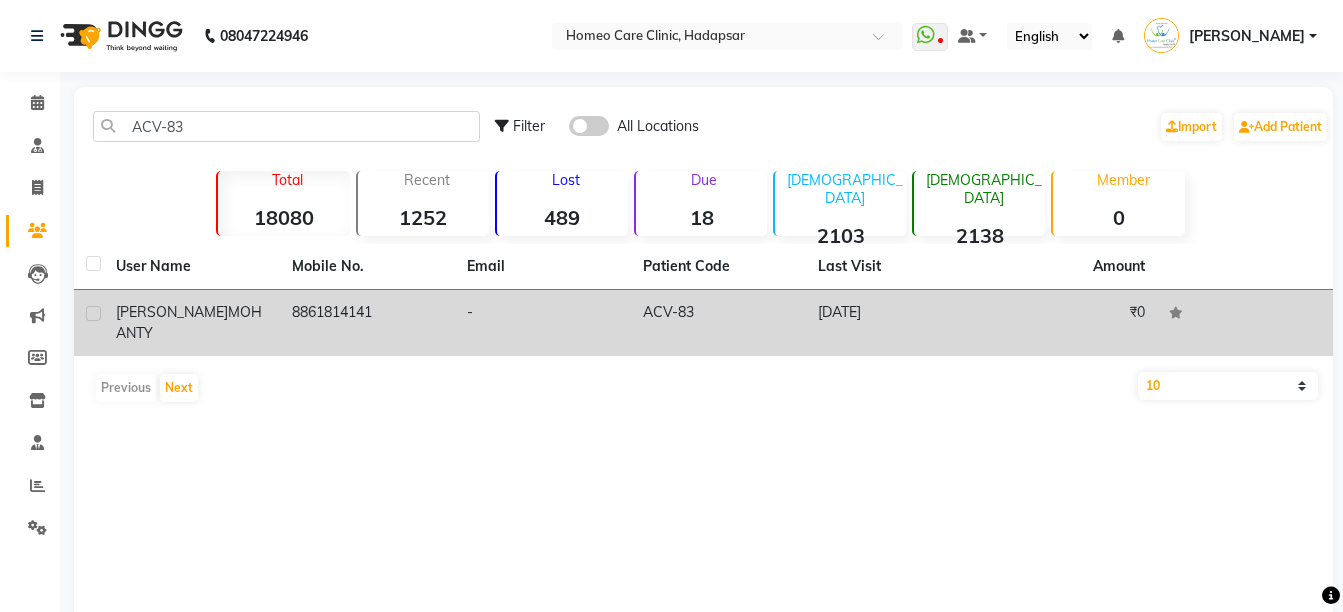 click on "8861814141" 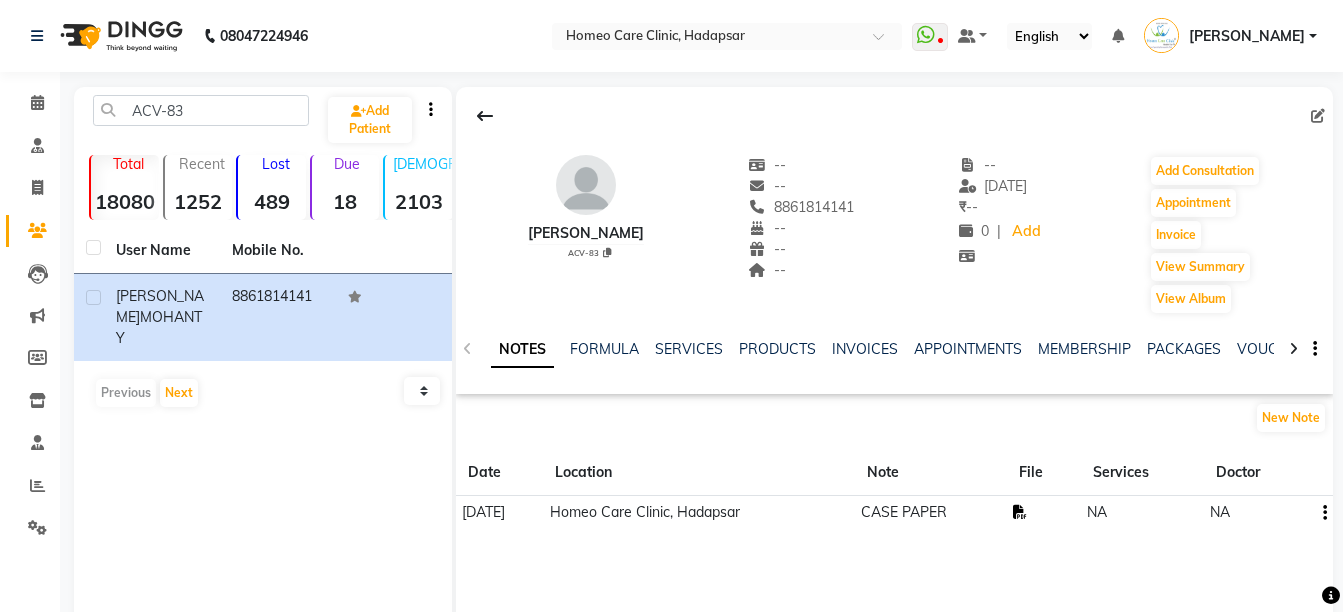 click 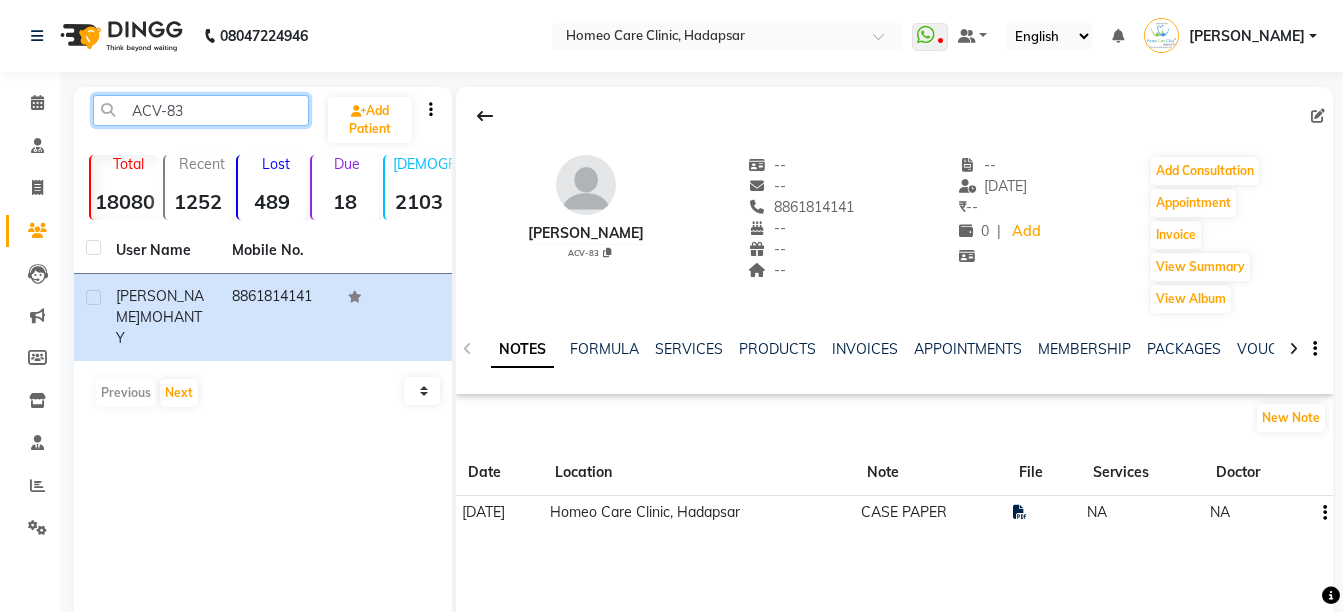 click on "ACV-83" 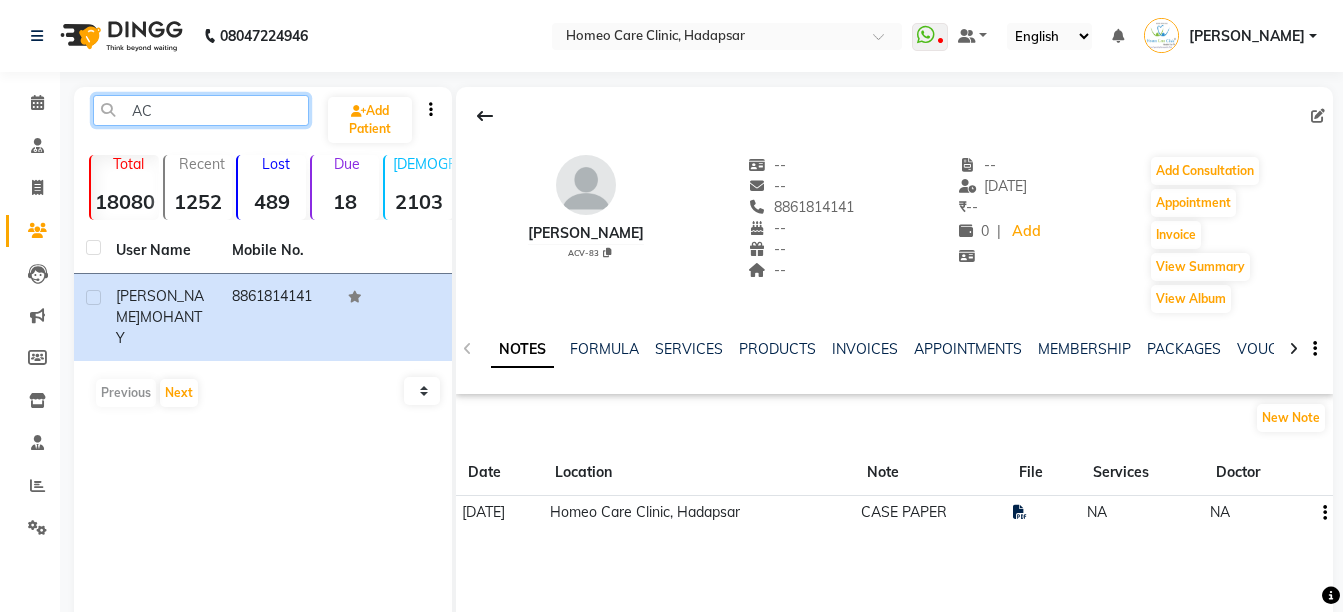 type on "A" 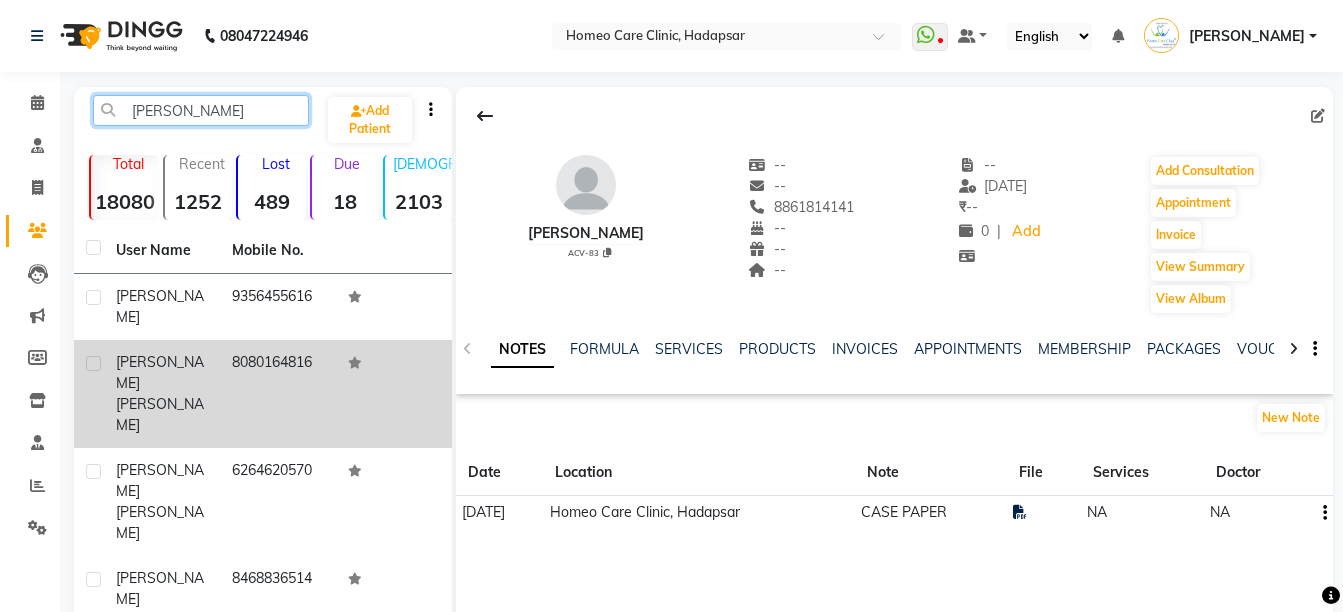 type on "[PERSON_NAME]" 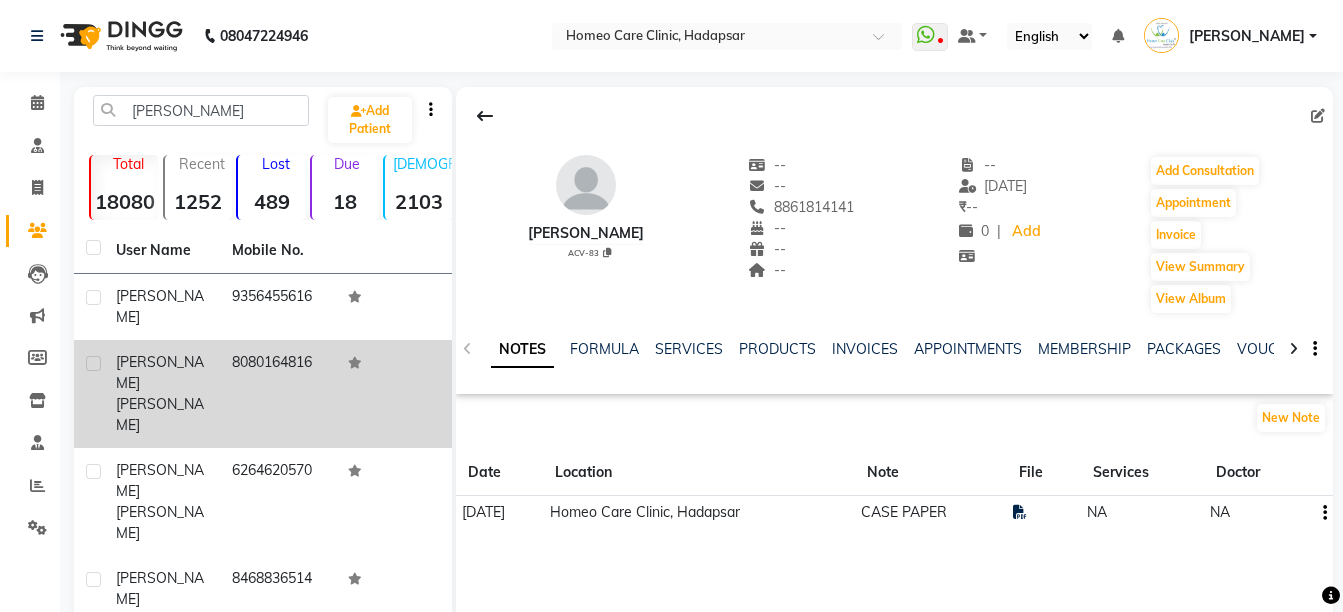 click on "8080164816" 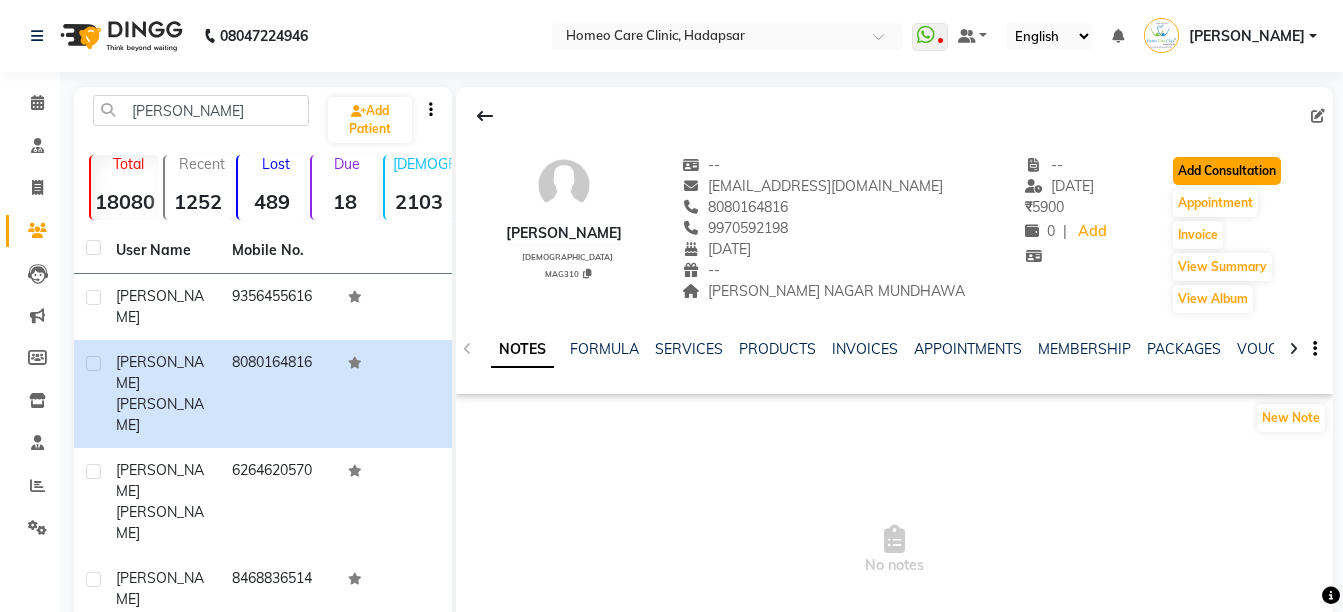 click on "Add Consultation" 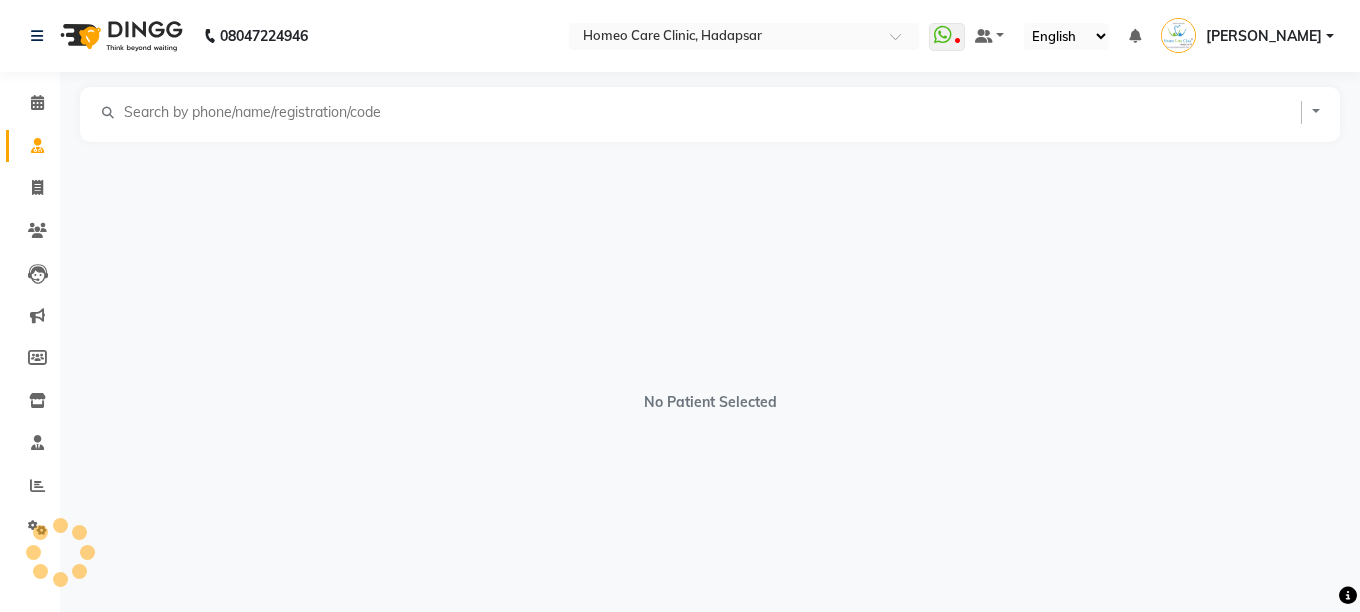 select on "[DEMOGRAPHIC_DATA]" 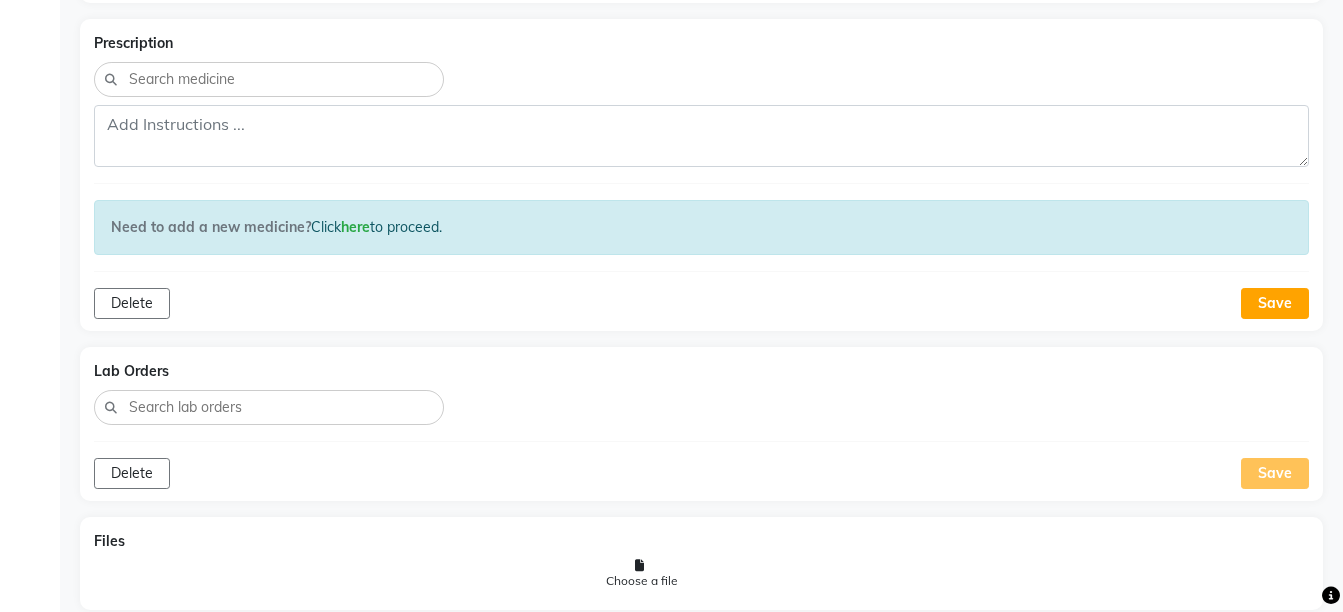 scroll, scrollTop: 1678, scrollLeft: 0, axis: vertical 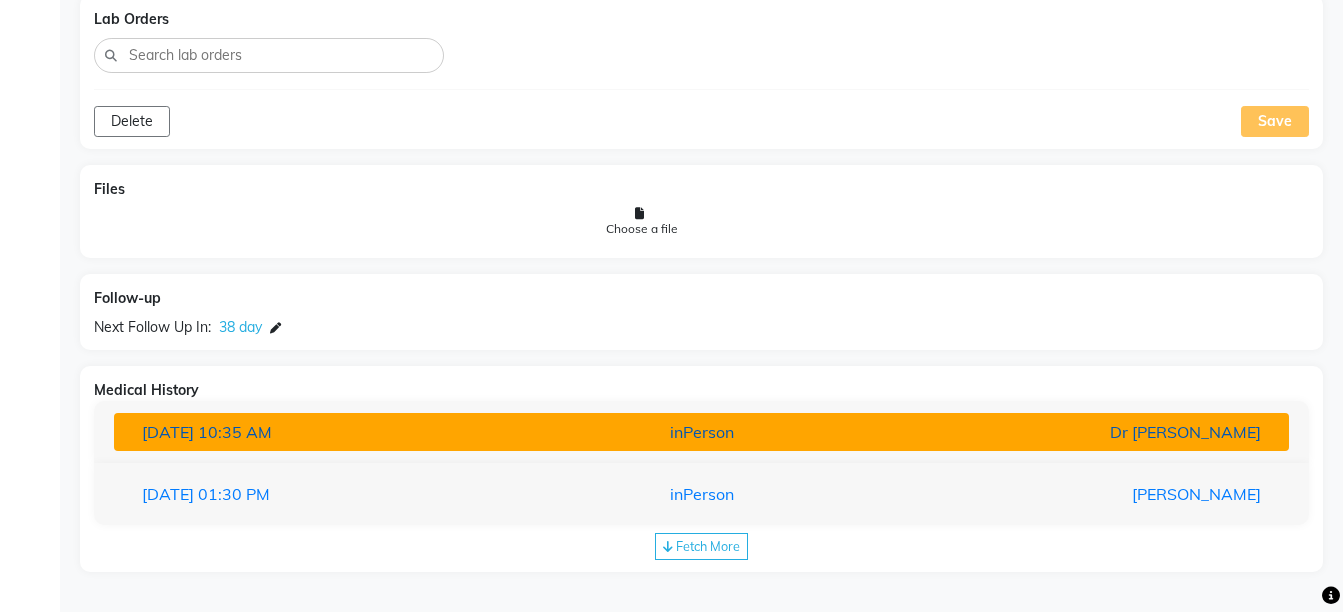 click on "Dr [PERSON_NAME]" at bounding box center (1084, 432) 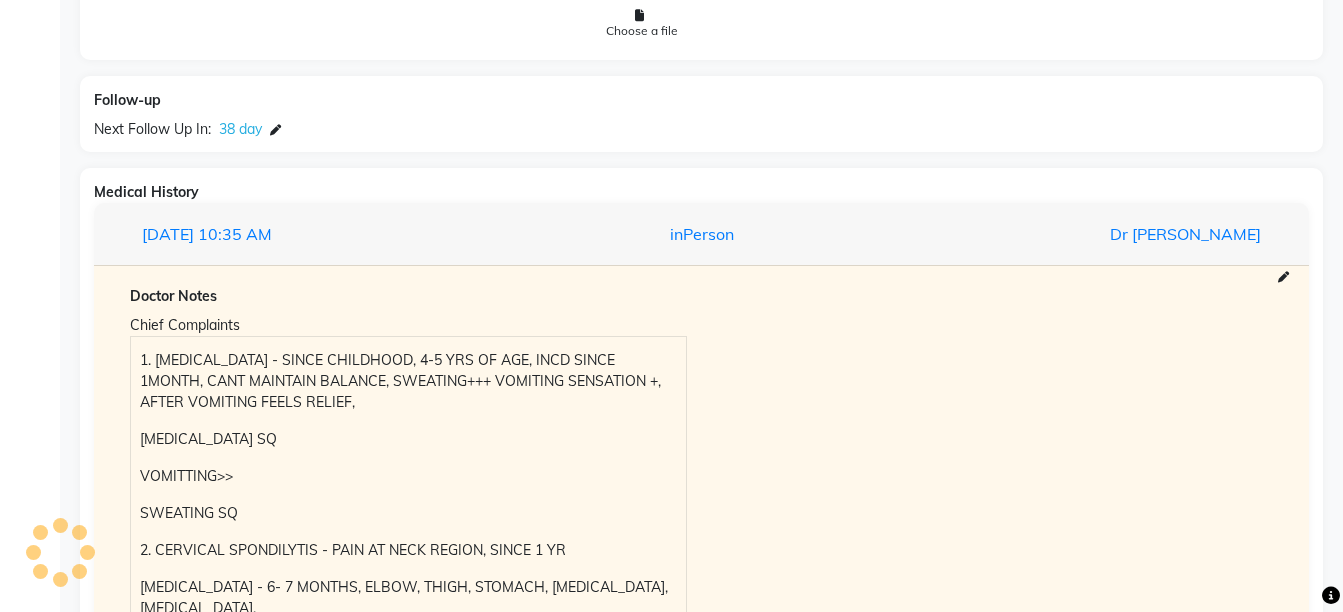 scroll, scrollTop: 1835, scrollLeft: 0, axis: vertical 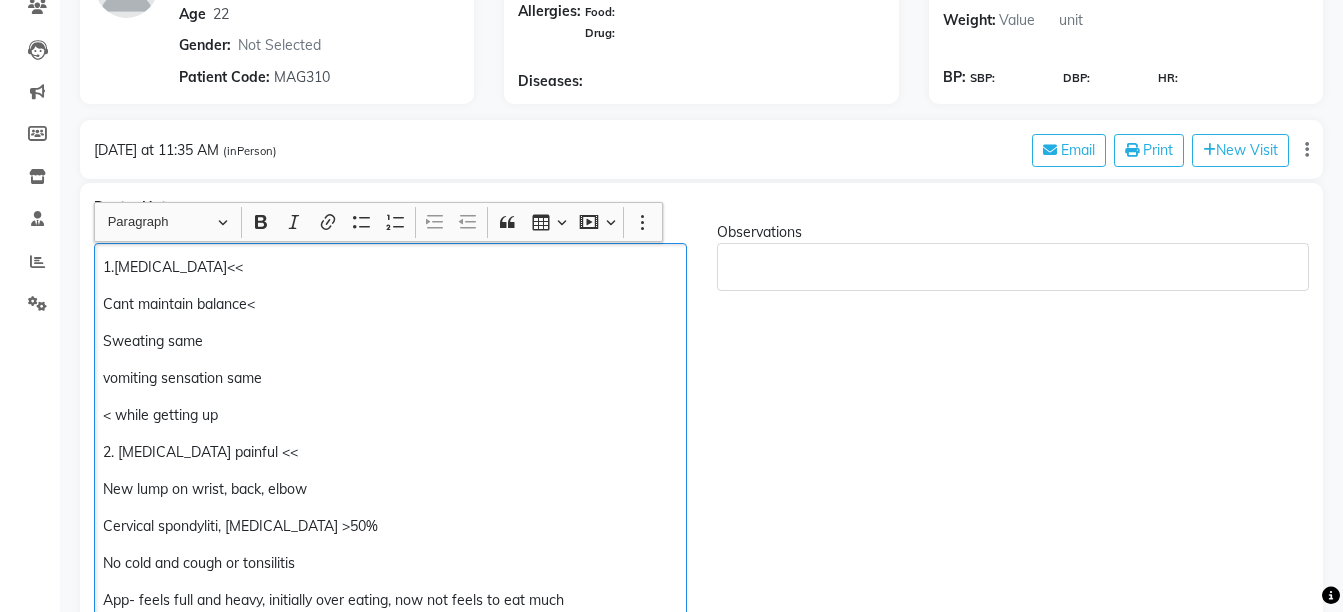 click on "Sweating same" 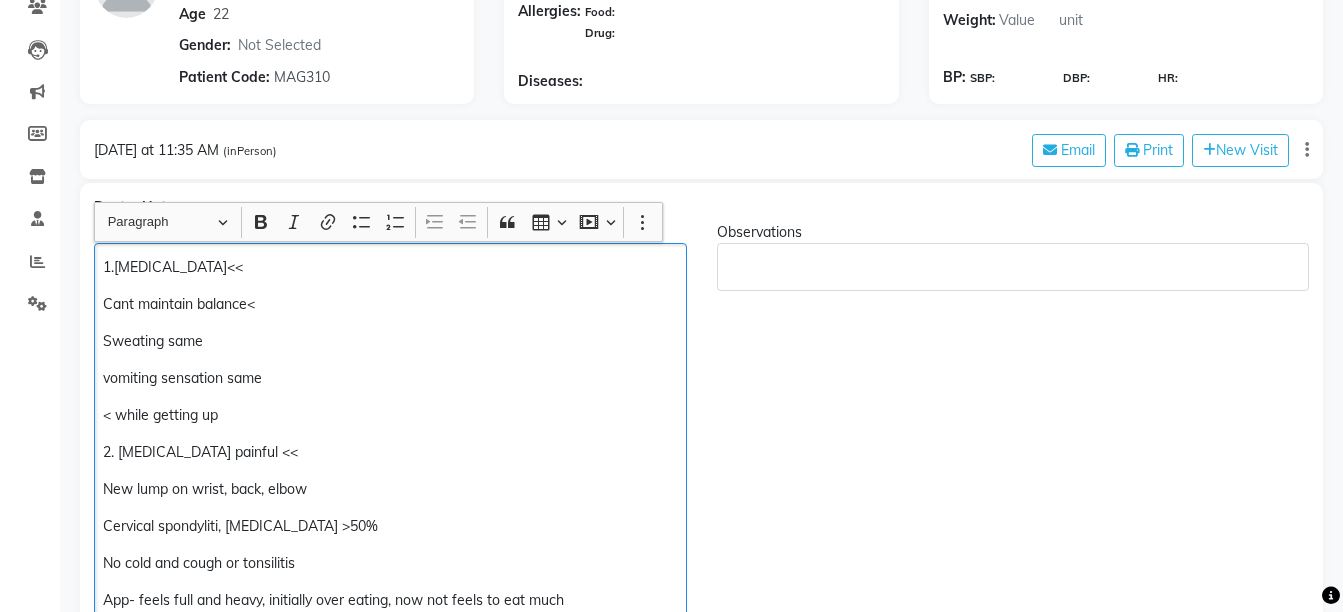 type 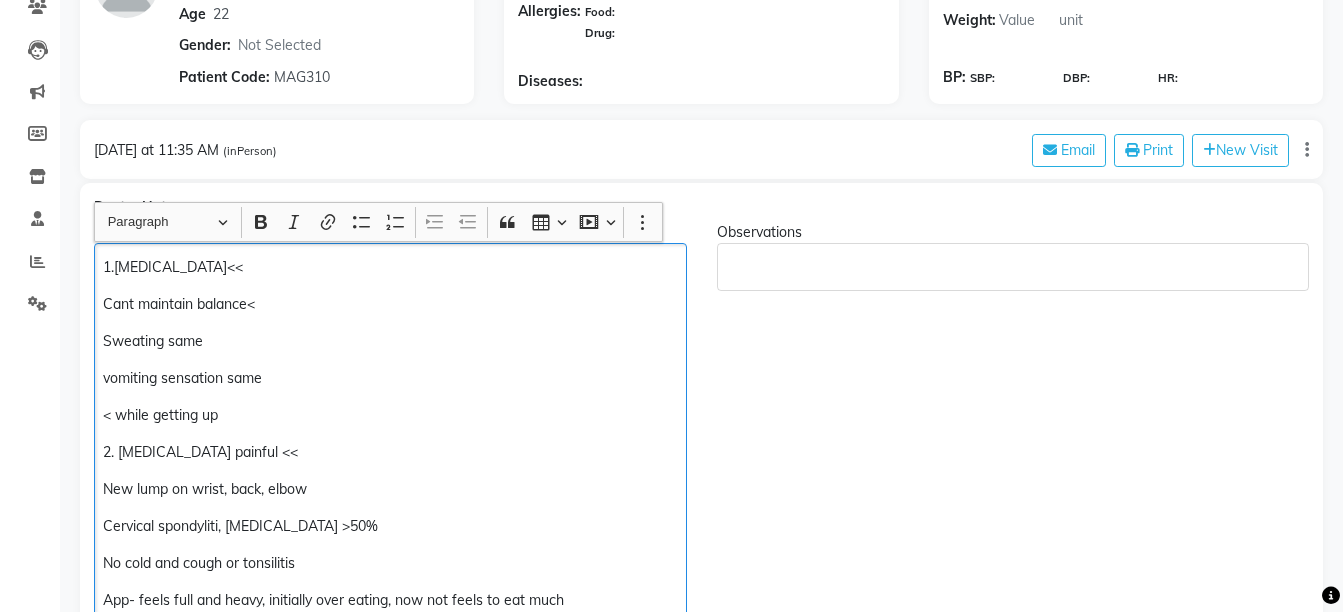 scroll, scrollTop: 225, scrollLeft: 0, axis: vertical 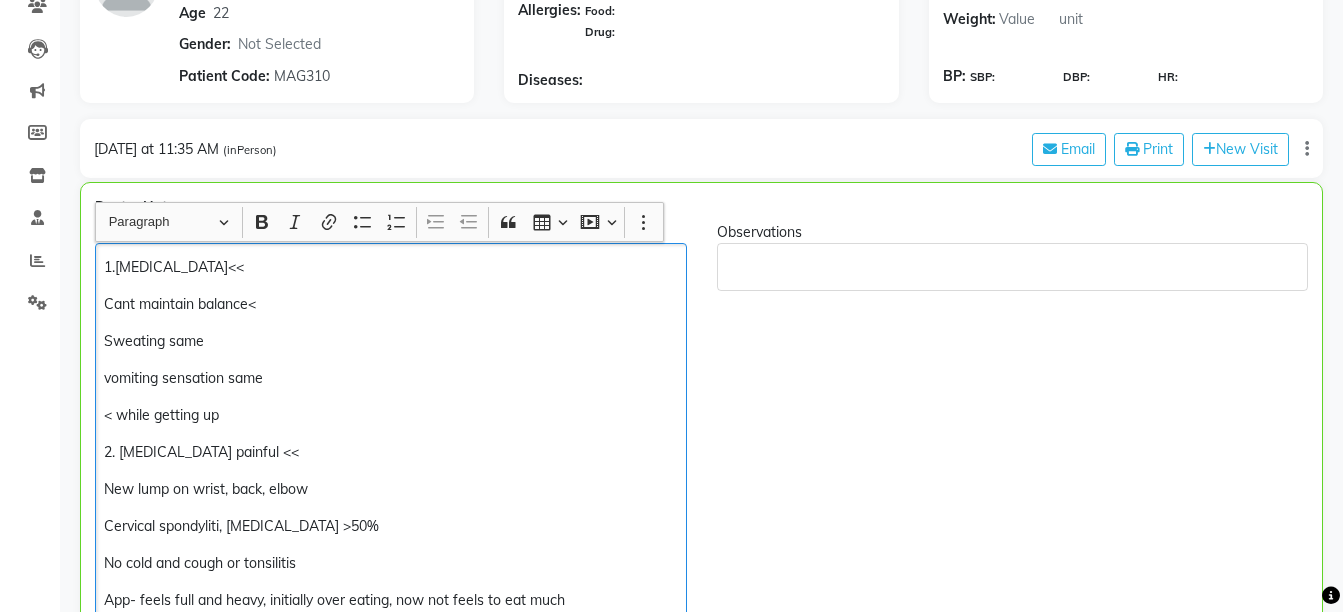 click on "vomiting sensation same" 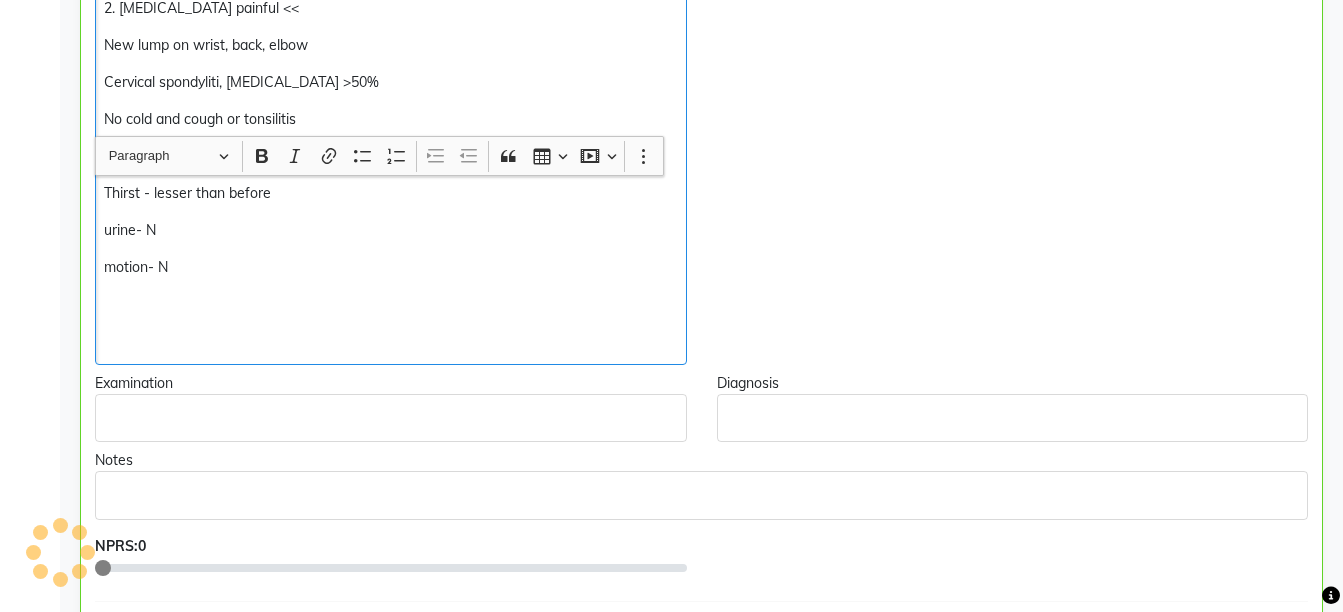 scroll, scrollTop: 805, scrollLeft: 0, axis: vertical 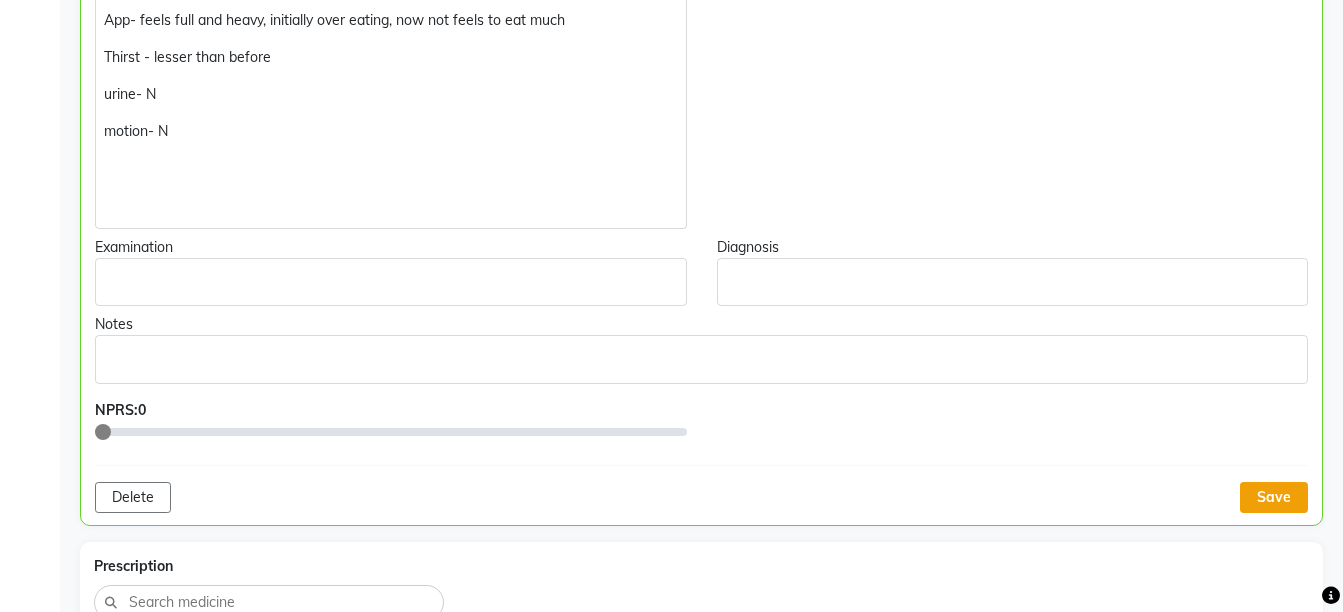 click on "Save" 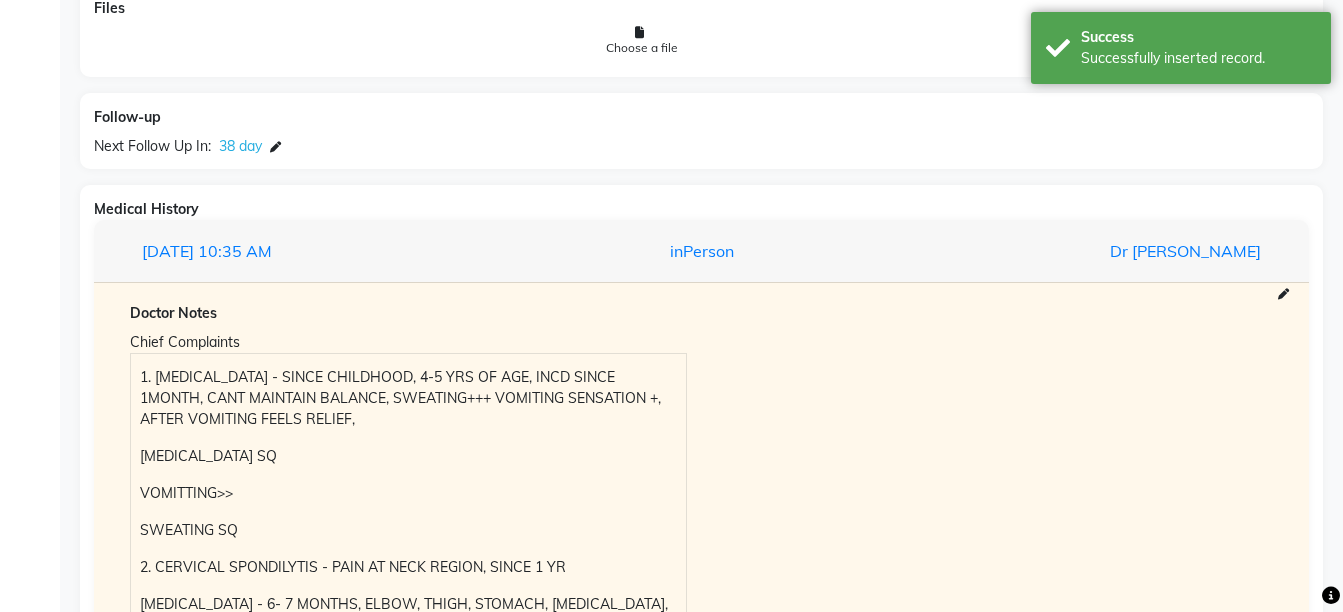 scroll, scrollTop: 1937, scrollLeft: 0, axis: vertical 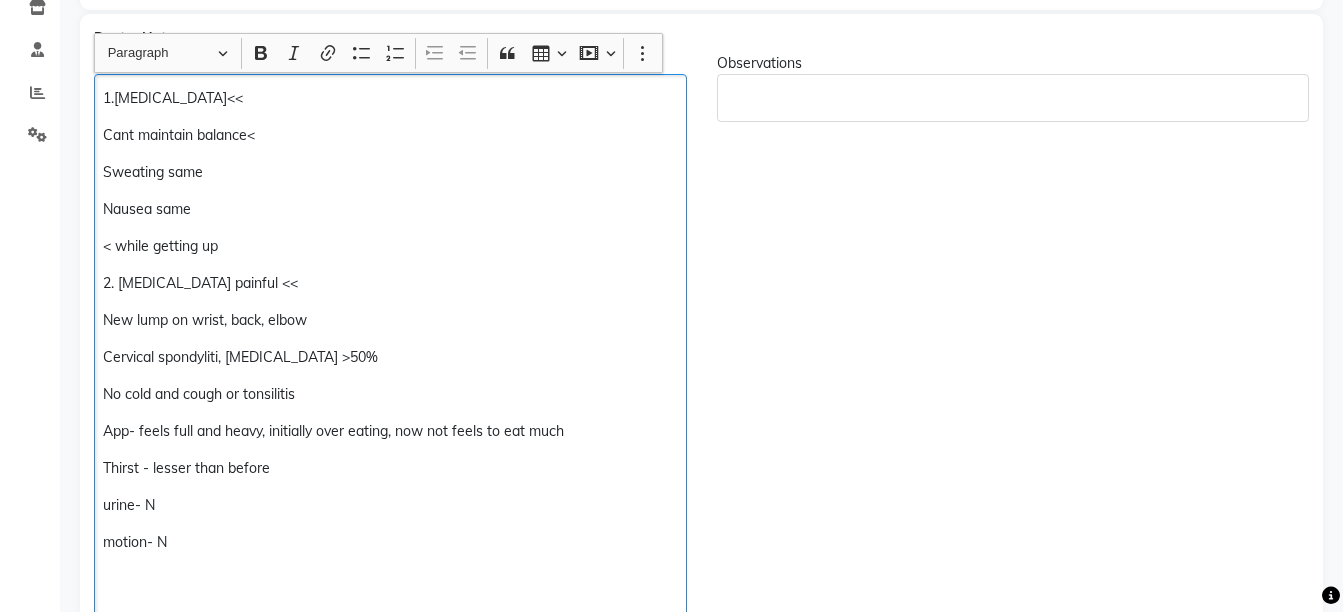 click on "urine- N" 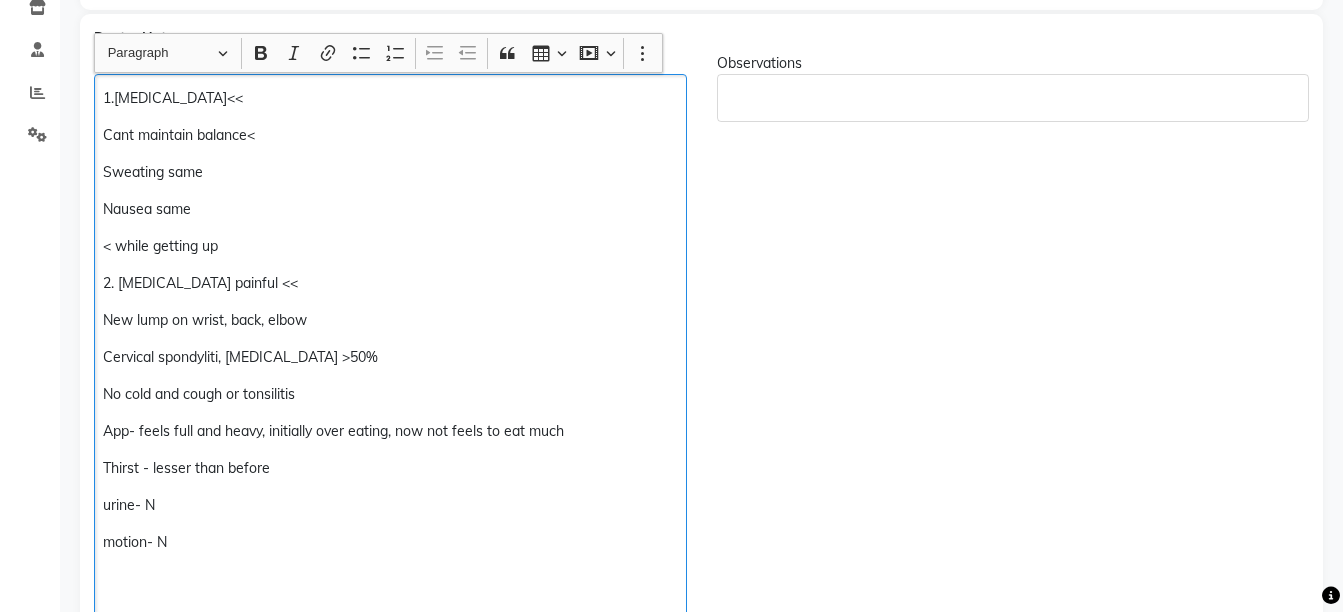 scroll, scrollTop: 394, scrollLeft: 0, axis: vertical 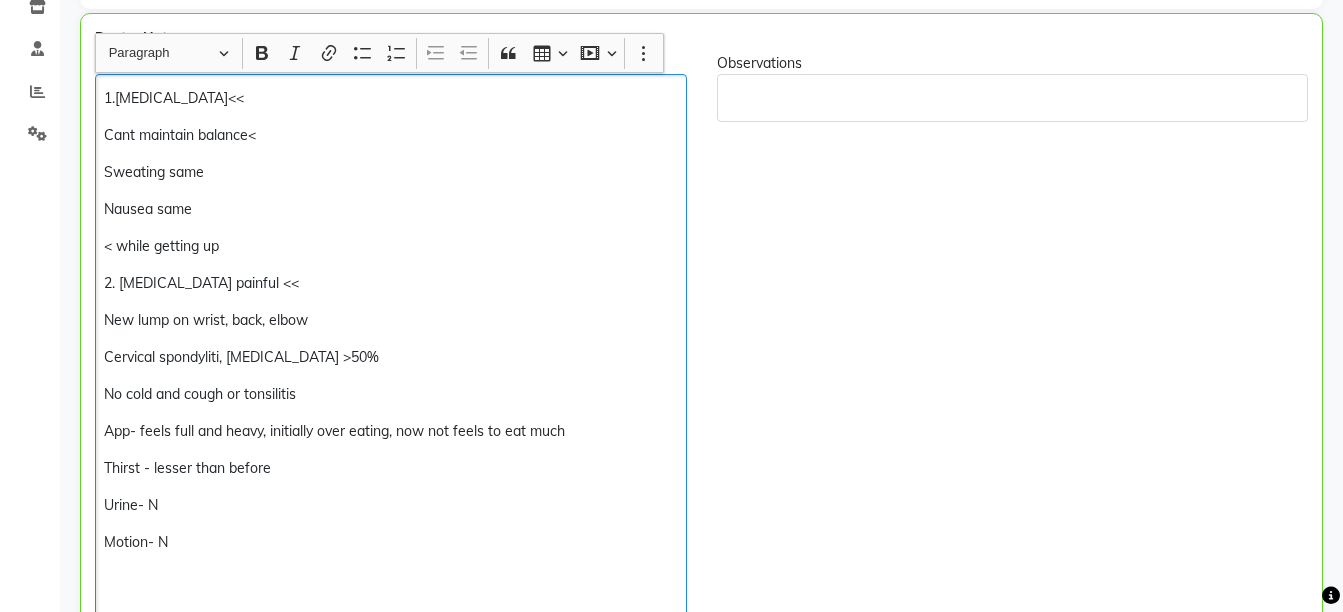 click on "Motion- N" 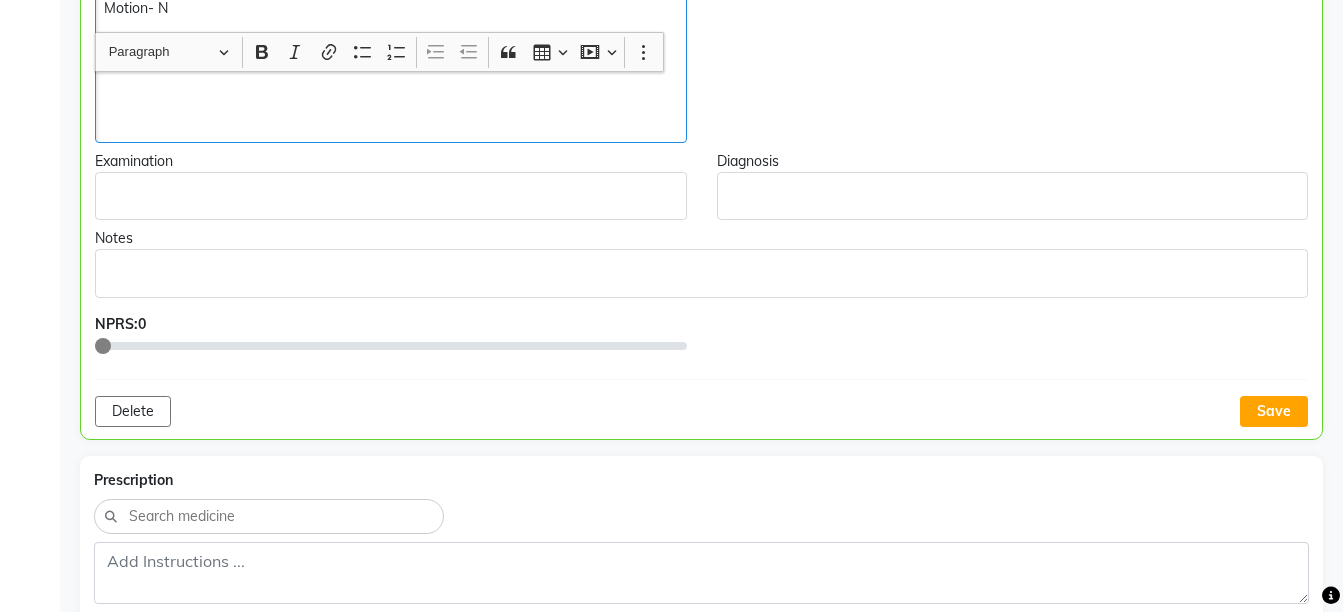 scroll, scrollTop: 960, scrollLeft: 0, axis: vertical 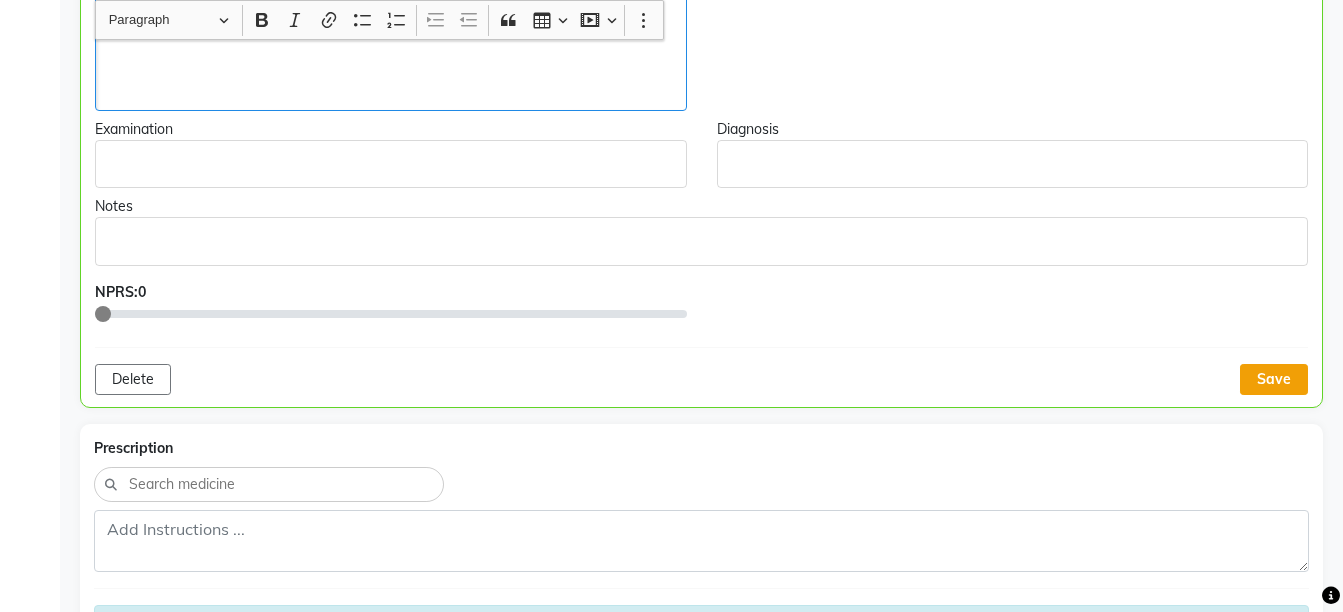 click on "Save" 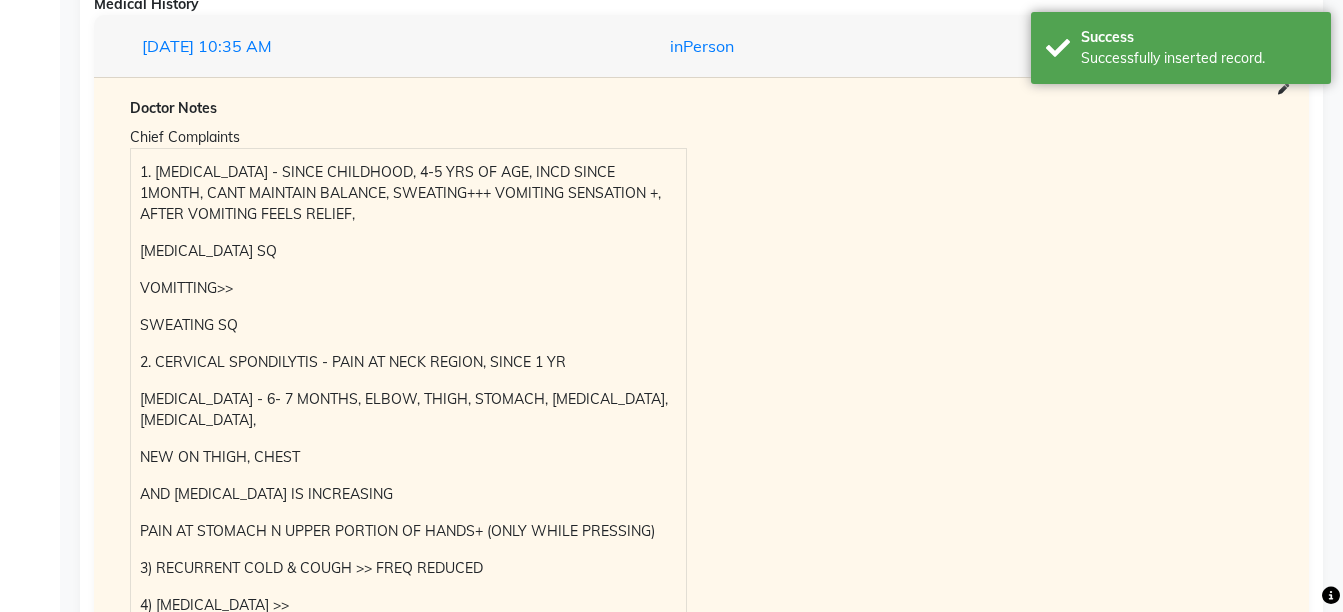scroll, scrollTop: 2276, scrollLeft: 0, axis: vertical 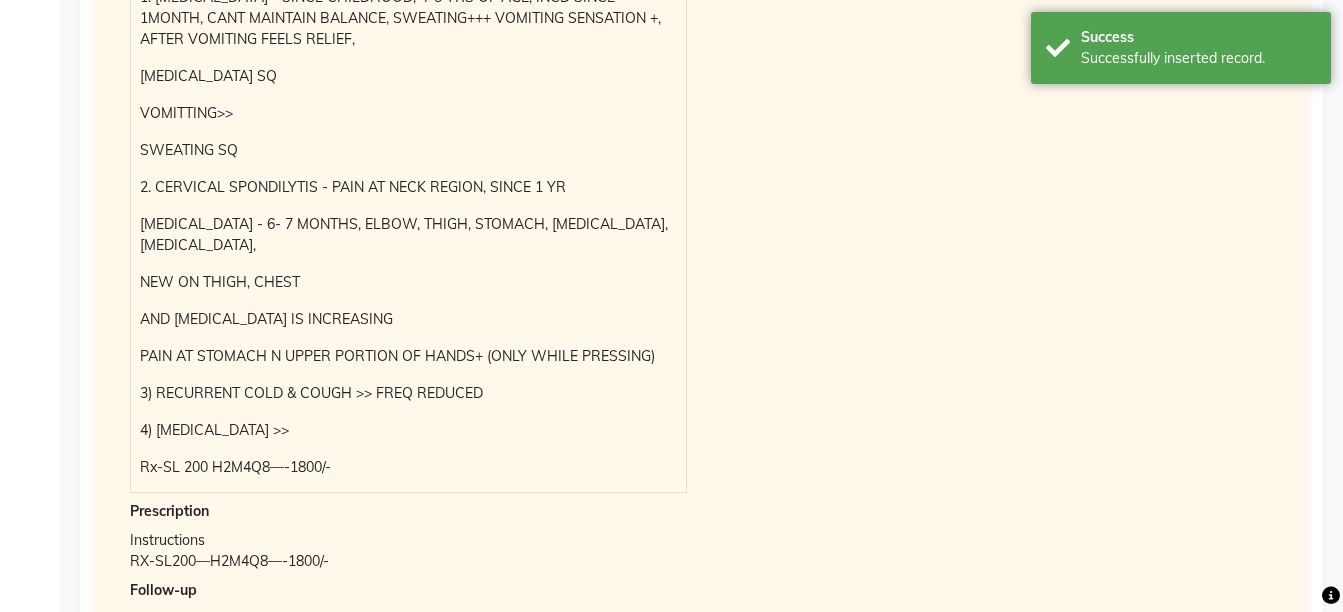 click on "1. [MEDICAL_DATA] - SINCE CHILDHOOD, 4-5 YRS OF AGE, INCD SINCE 1MONTH, CANT MAINTAIN BALANCE, SWEATING+++ VOMITING SENSATION +, AFTER VOMITING FEELS RELIEF,  [MEDICAL_DATA] SQ VOMITTING>>  SWEATING SQ 2. CERVICAL SPONDILYTIS - PAIN AT NECK REGION, SINCE 1 YR [MEDICAL_DATA] - 6- 7 MONTHS, ELBOW, THIGH, STOMACH, [MEDICAL_DATA], [MEDICAL_DATA], NEW ON THIGH, CHEST  AND [MEDICAL_DATA] IS INCREASING PAIN AT STOMACH N UPPER PORTION OF HANDS+ (ONLY WHILE PRESSING) 3) RECURRENT COLD & COUGH >> FREQ REDUCED 4) [MEDICAL_DATA] >>  Rx-SL 200 H2M4Q8—-1800/-" at bounding box center [408, 233] 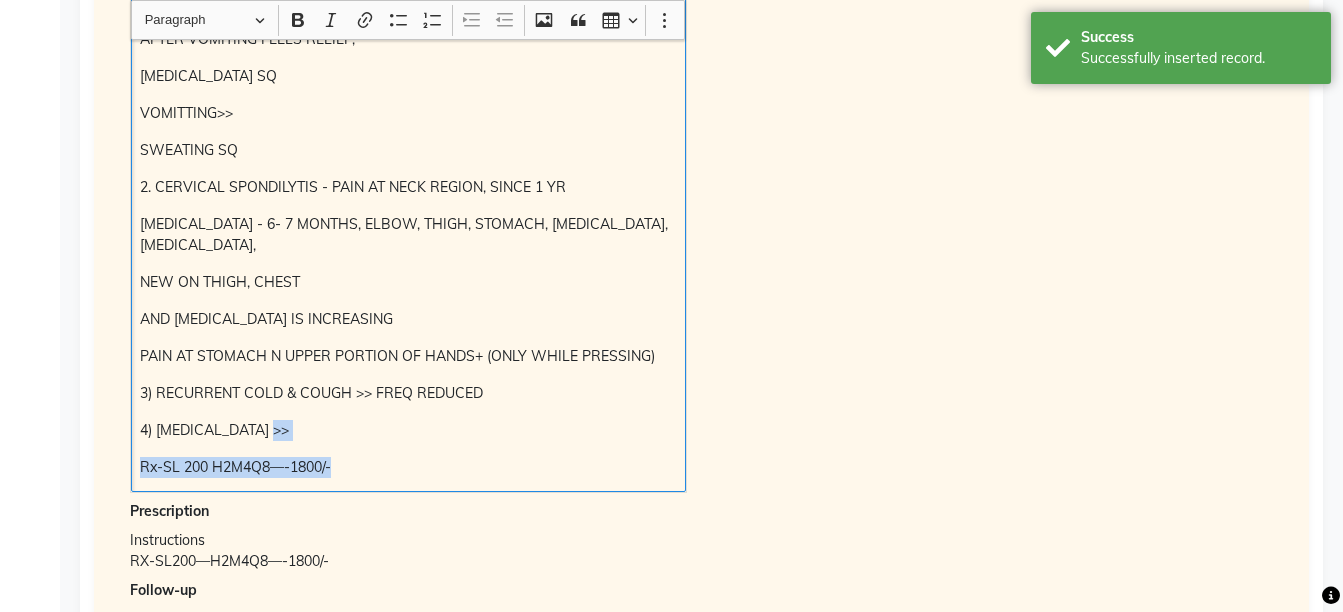 copy on "4) [MEDICAL_DATA] >>  Rx-SL 200 H2M4Q8—-1800/-" 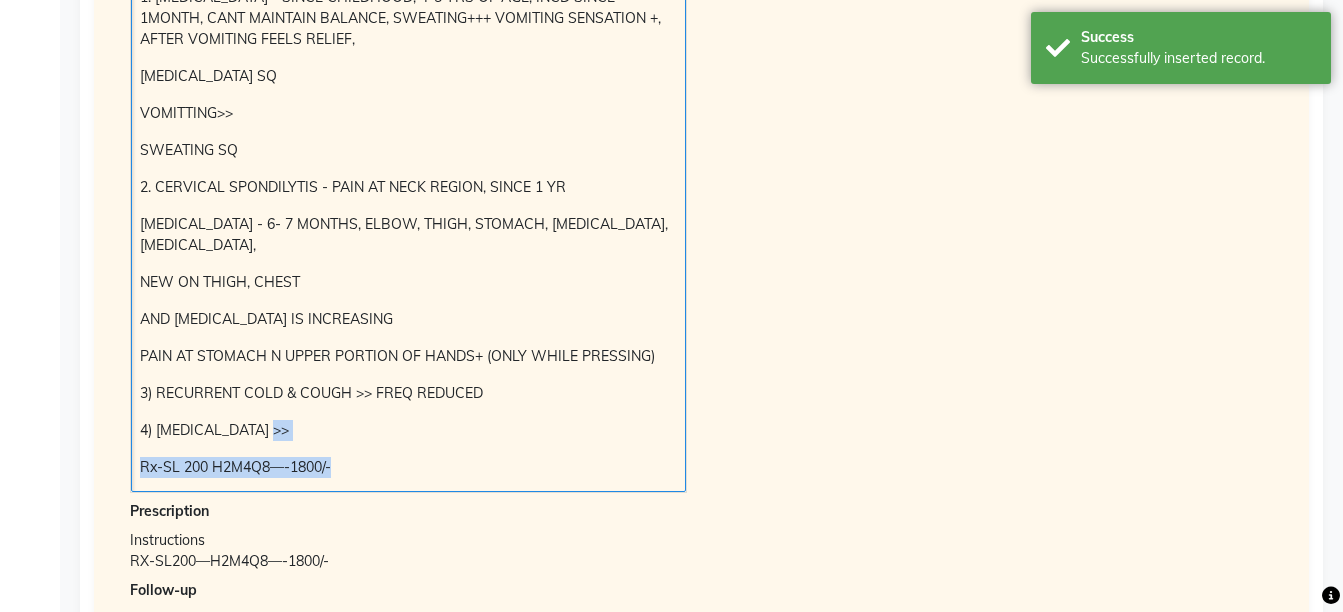 scroll, scrollTop: 521, scrollLeft: 0, axis: vertical 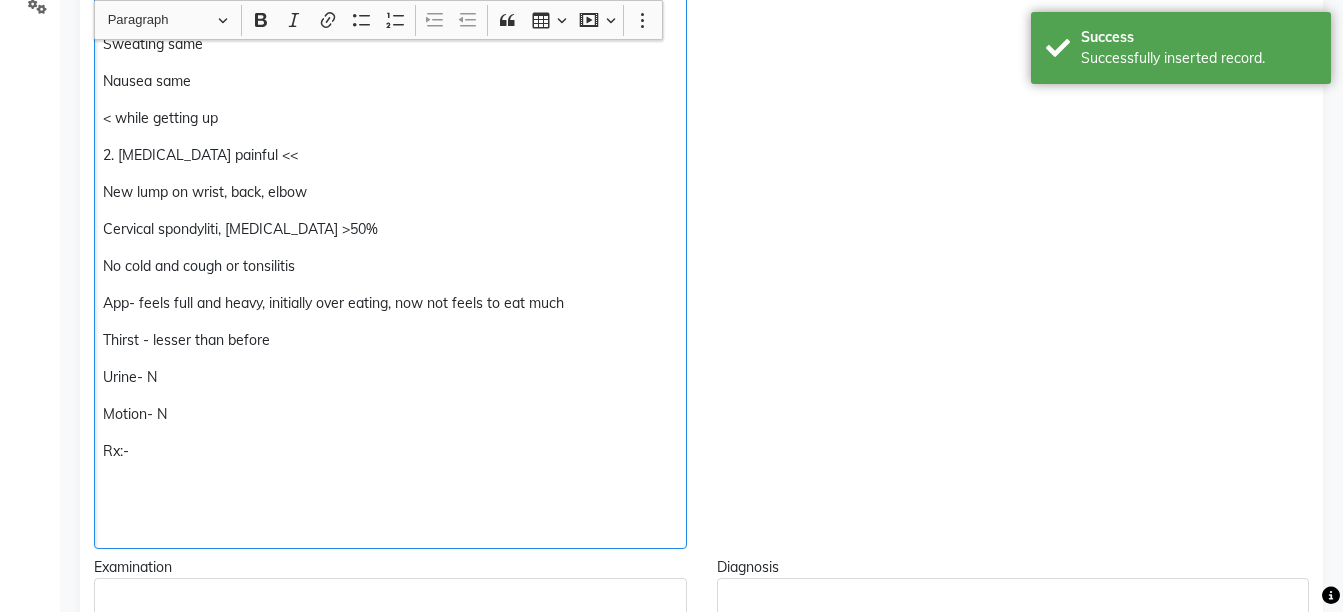 click on "1.[MEDICAL_DATA]<<  Cant maintain balance< Sweating same  Nausea same < while getting up 2. [MEDICAL_DATA] painful << New lump on wrist, back, elbow  Cervical spondyliti, [MEDICAL_DATA] >50% No cold and cough or tonsilitis App- feels full and heavy, initially over eating, now not feels to eat much Thirst - lesser than before  Urine- N Motion- N Rx:-" 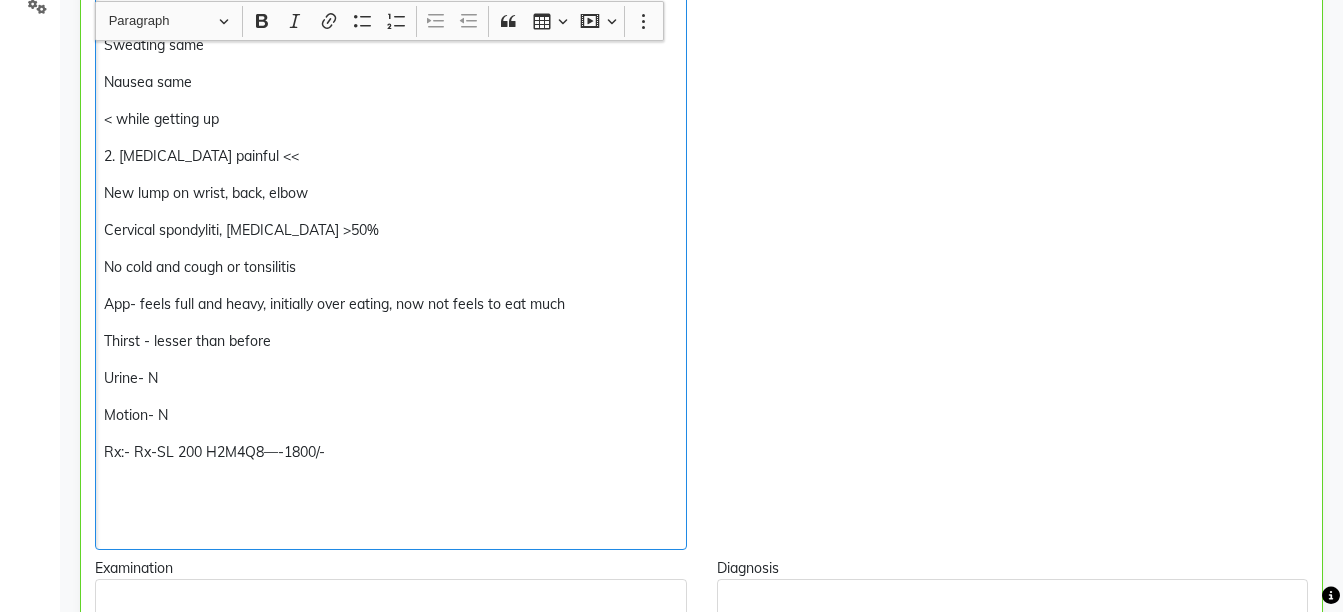 scroll, scrollTop: 522, scrollLeft: 0, axis: vertical 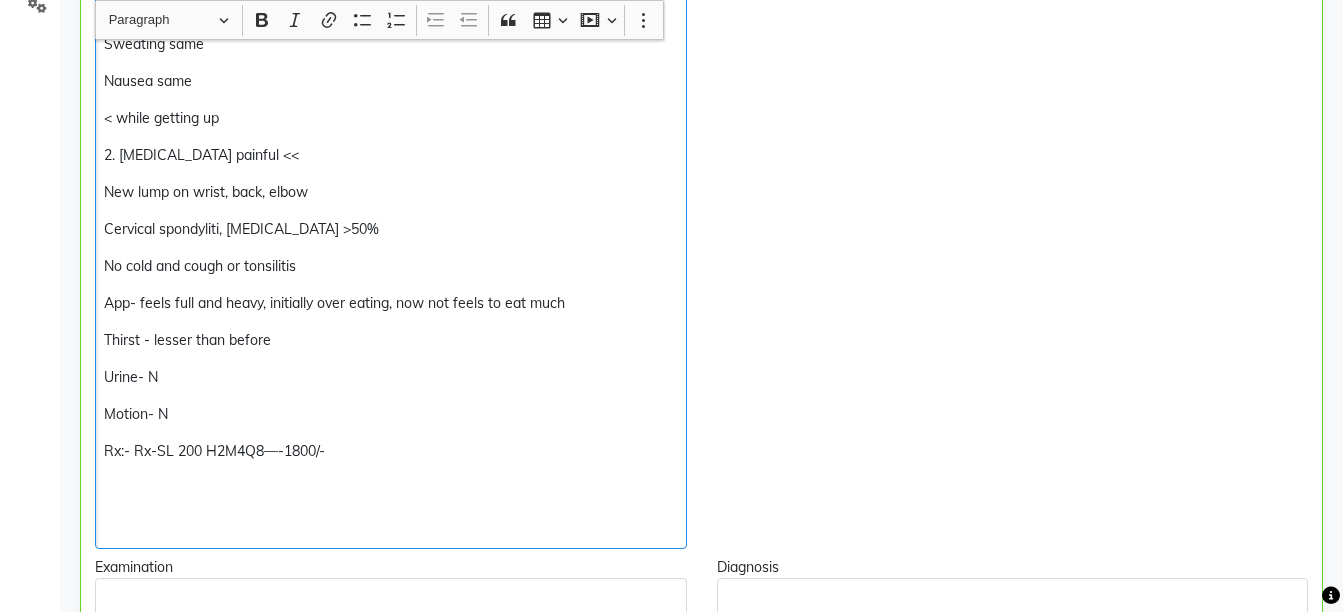 click on "Rx:- Rx-SL 200 H2M4Q8—-1800/-" 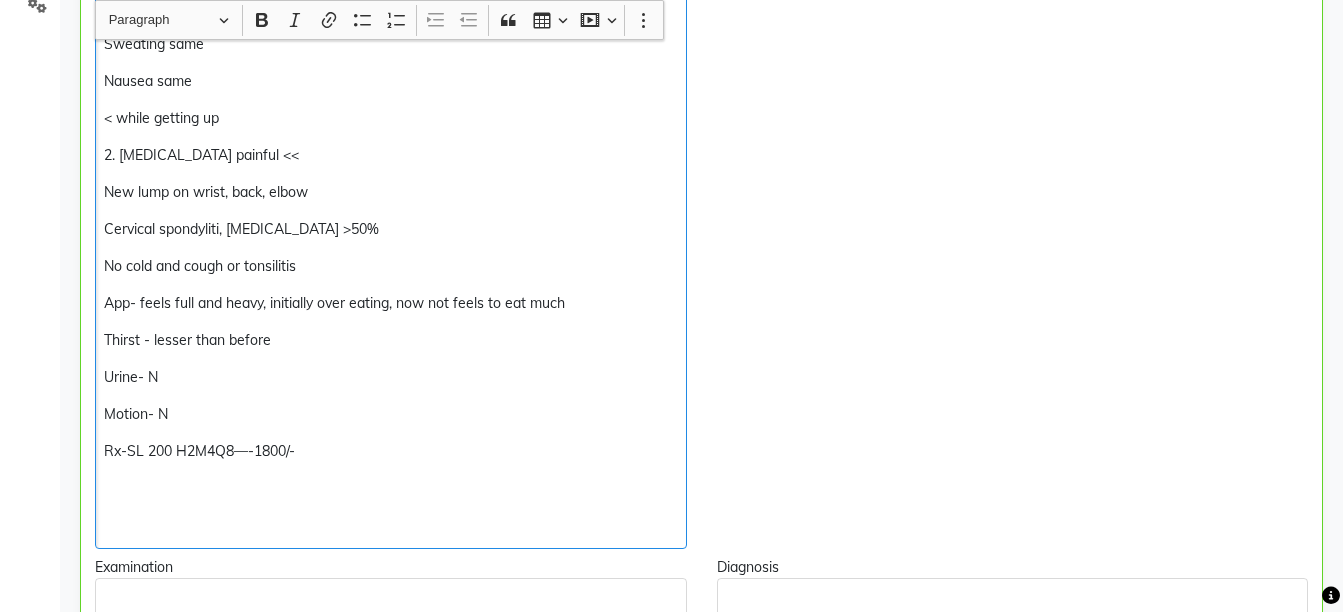 click on "1.[MEDICAL_DATA]<<  Cant maintain balance< Sweating same  Nausea same < while getting up 2. [MEDICAL_DATA] painful << New lump on wrist, back, elbow  Cervical spondyliti, [MEDICAL_DATA] >50% No cold and cough or tonsilitis App- feels full and heavy, initially over eating, now not feels to eat much Thirst - lesser than before  Urine- N Motion- N Rx-SL 200 H2M4Q8—-1800/-" 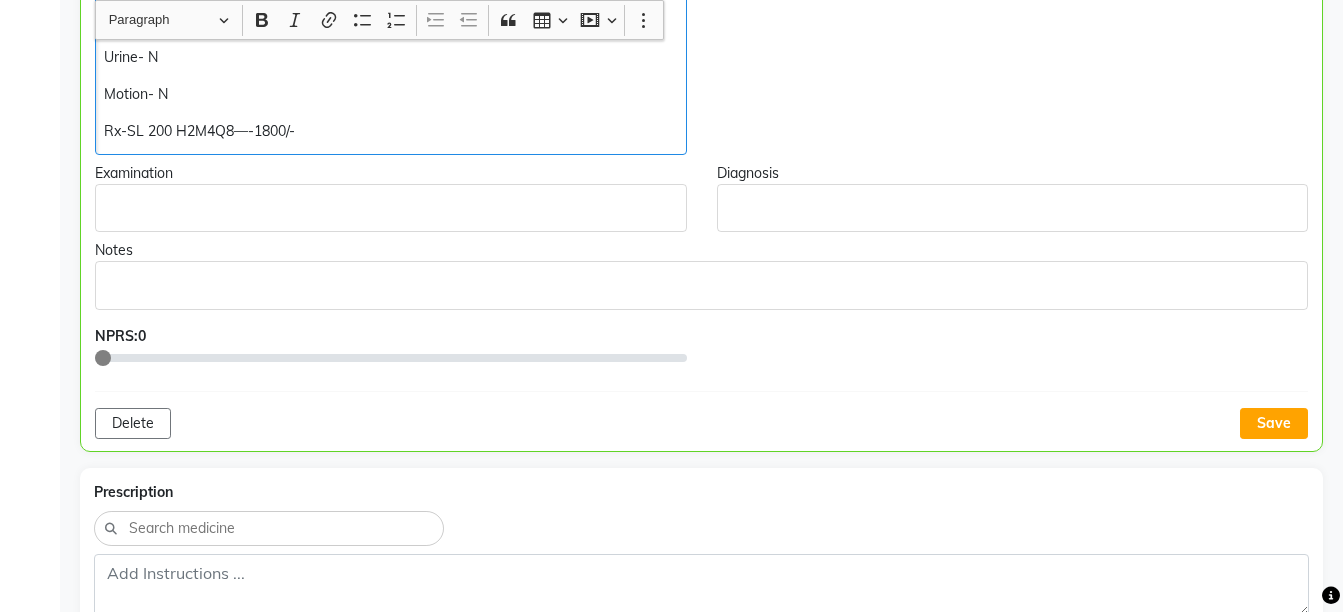 scroll, scrollTop: 858, scrollLeft: 0, axis: vertical 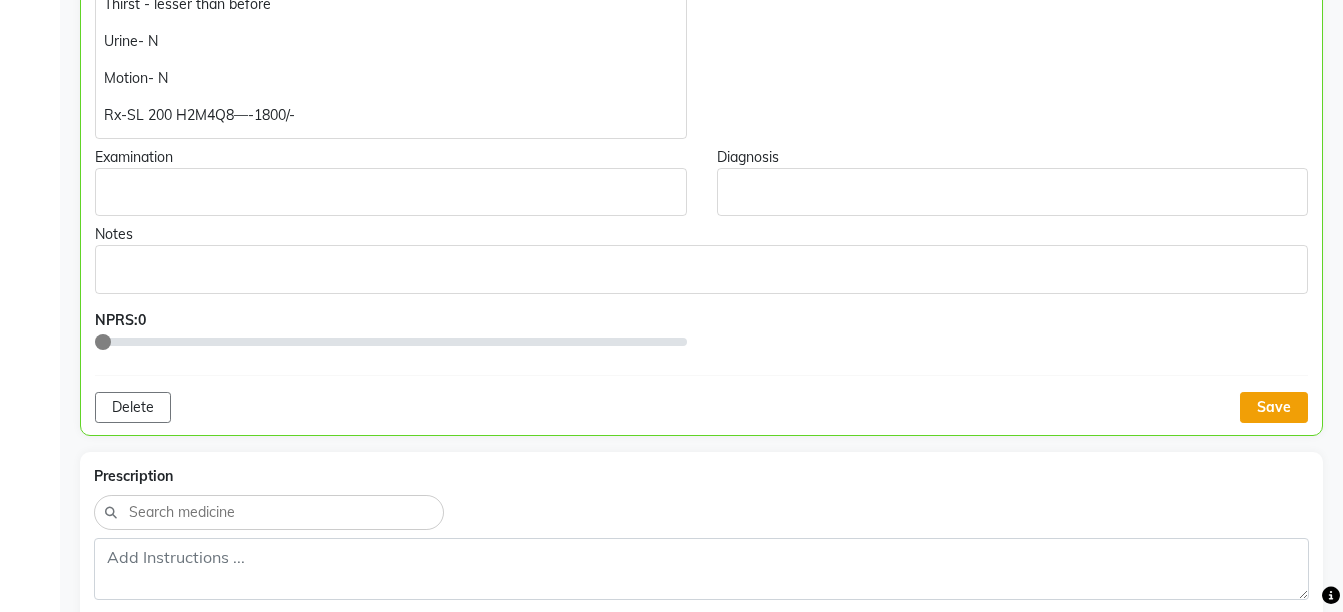 click on "Save" 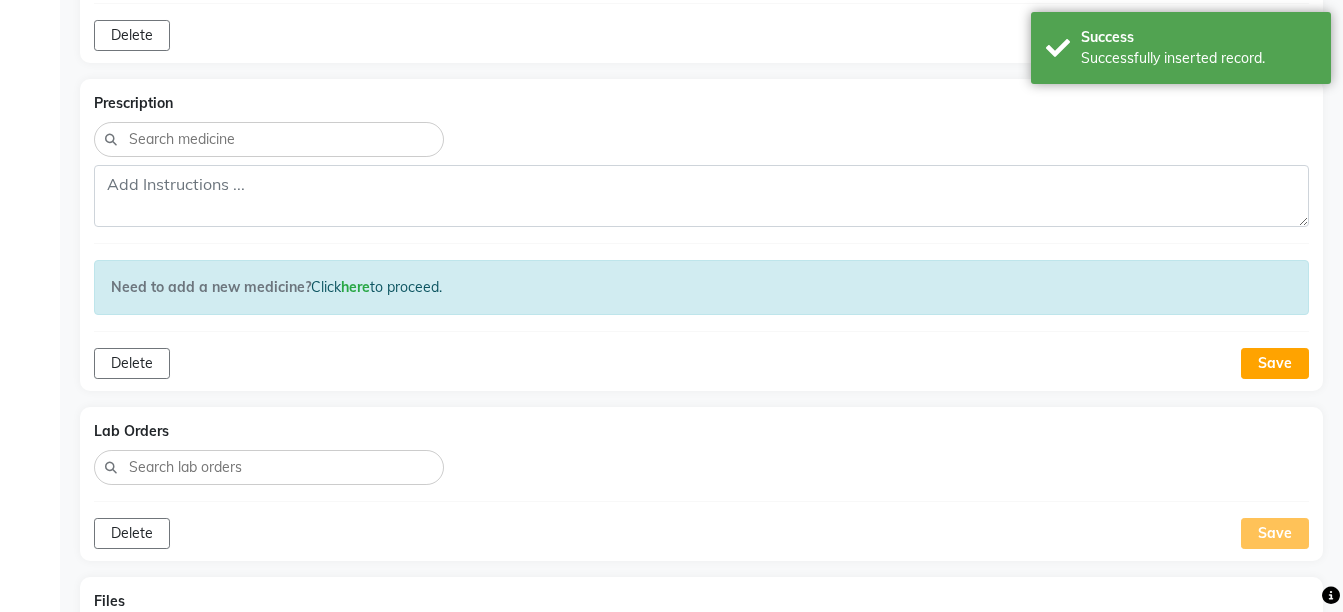 scroll, scrollTop: 1224, scrollLeft: 0, axis: vertical 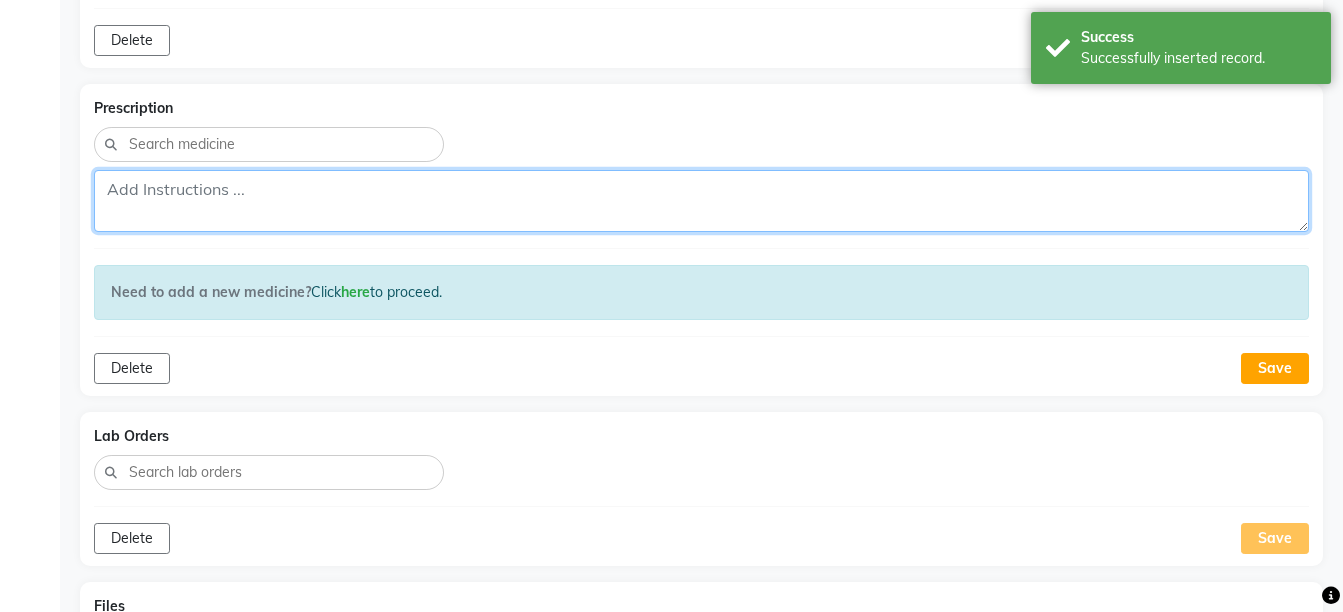click 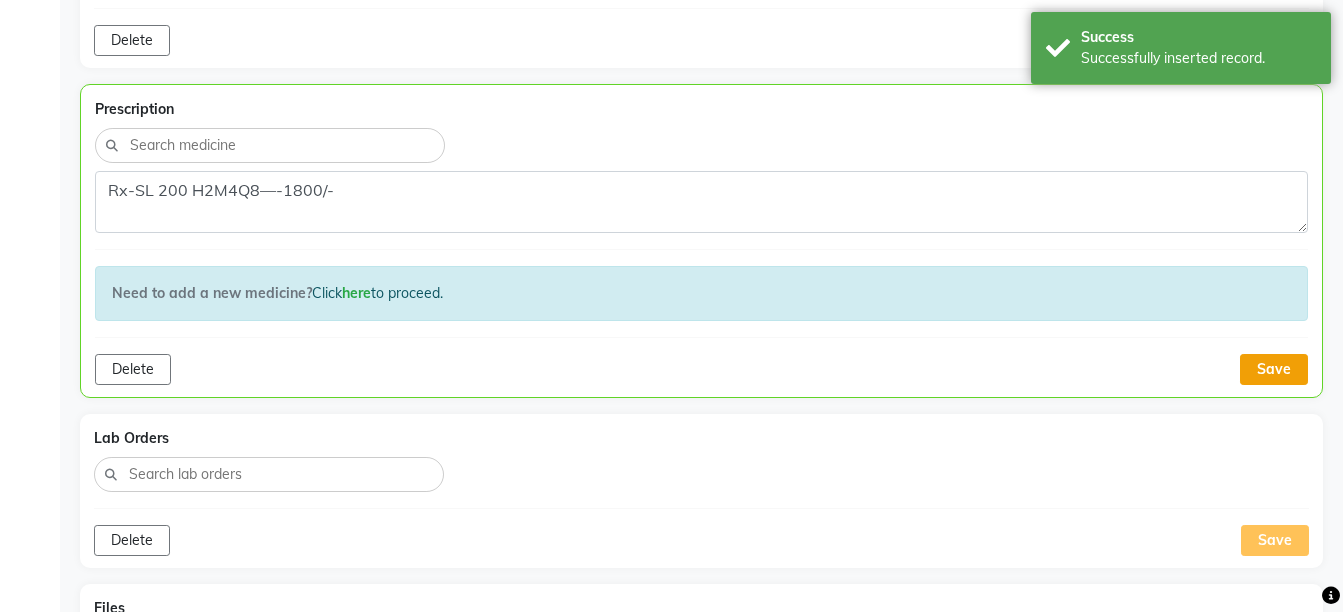 click on "Save" 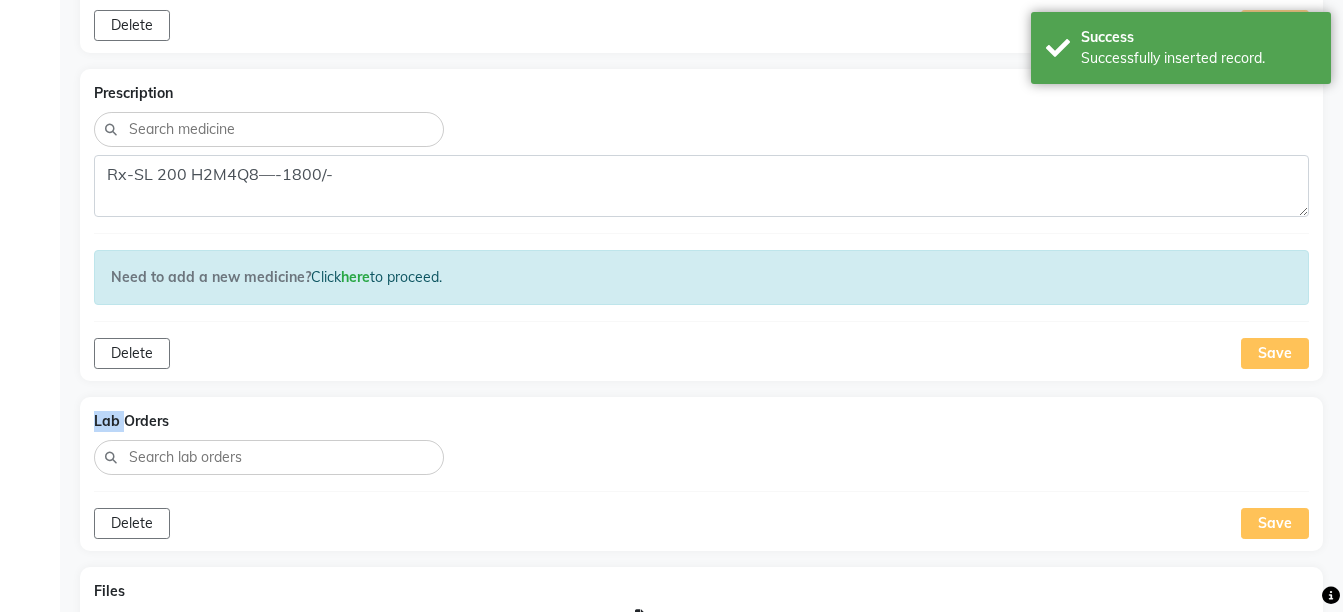 scroll, scrollTop: 2368, scrollLeft: 0, axis: vertical 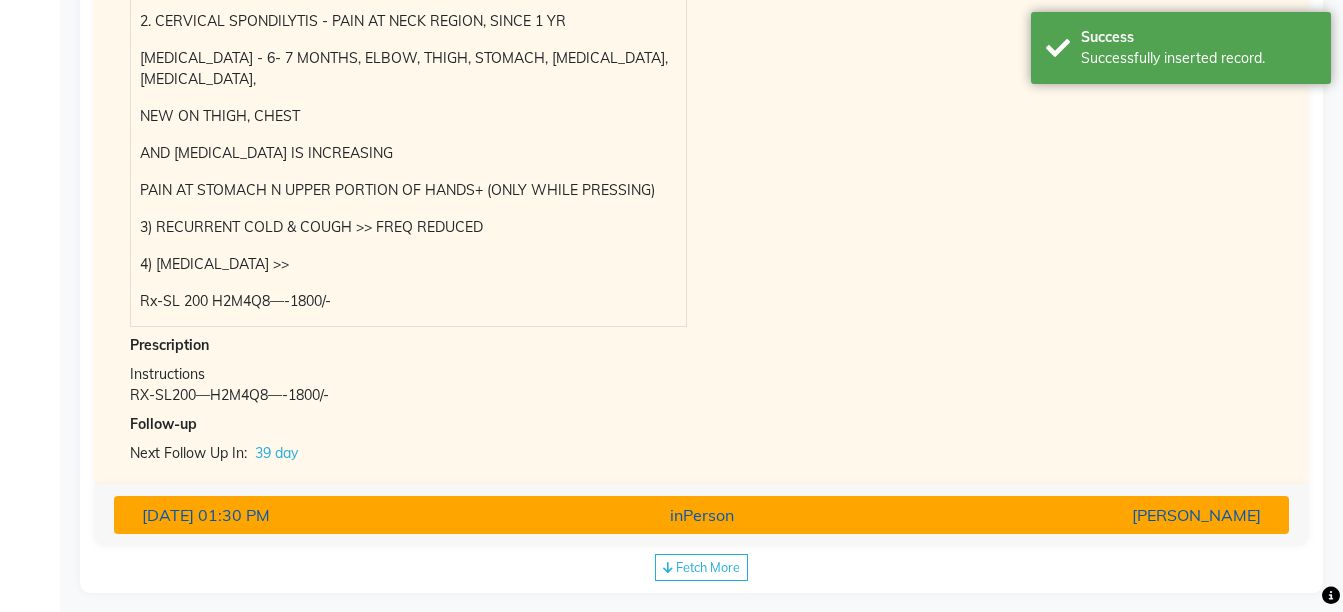 click on "[DATE] 01:30 PM inPerson [PERSON_NAME]" at bounding box center [701, 515] 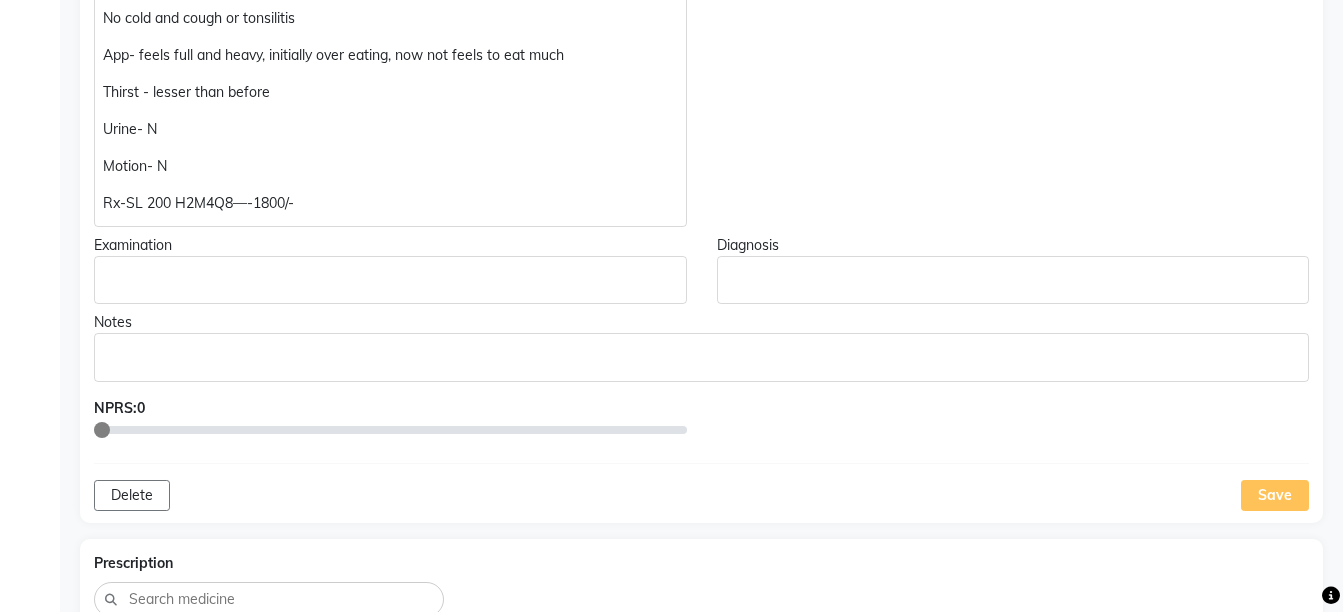 scroll, scrollTop: 780, scrollLeft: 0, axis: vertical 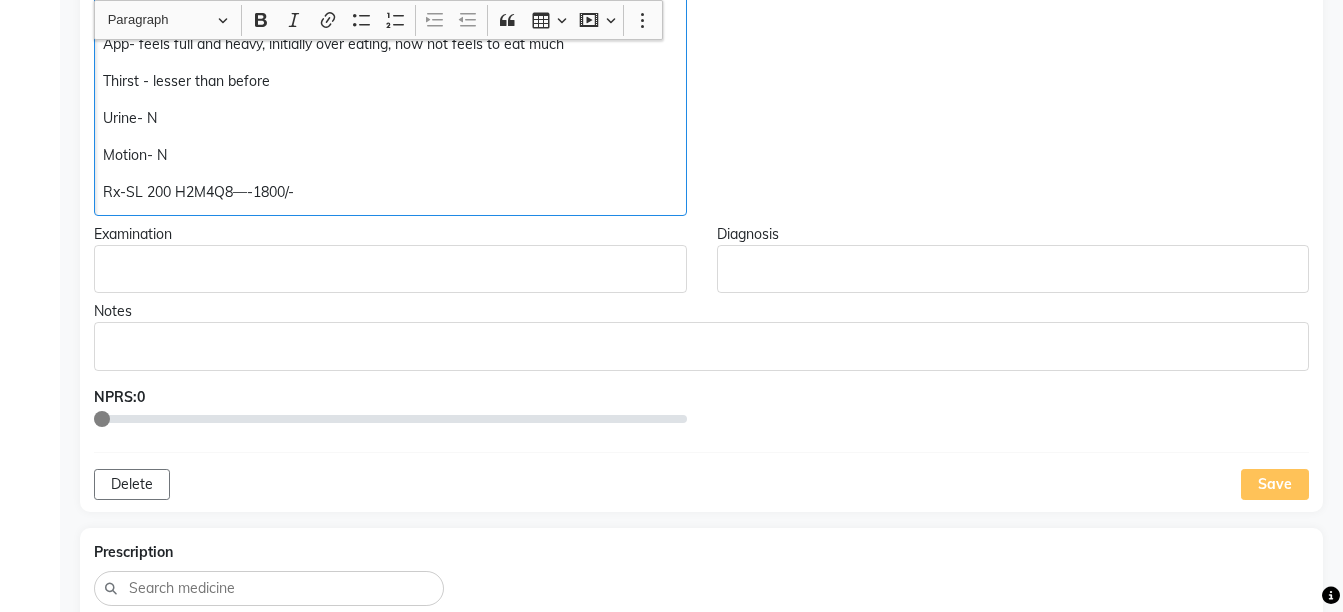 click on "Rx-SL 200 H2M4Q8—-1800/-" 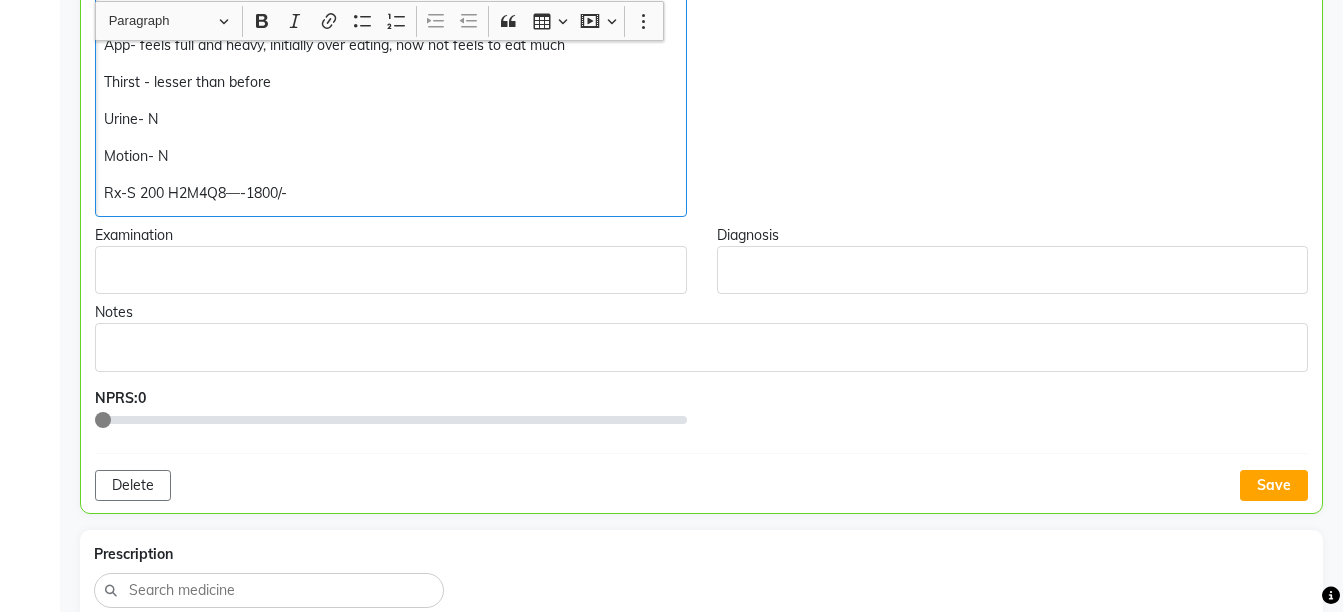 scroll, scrollTop: 781, scrollLeft: 0, axis: vertical 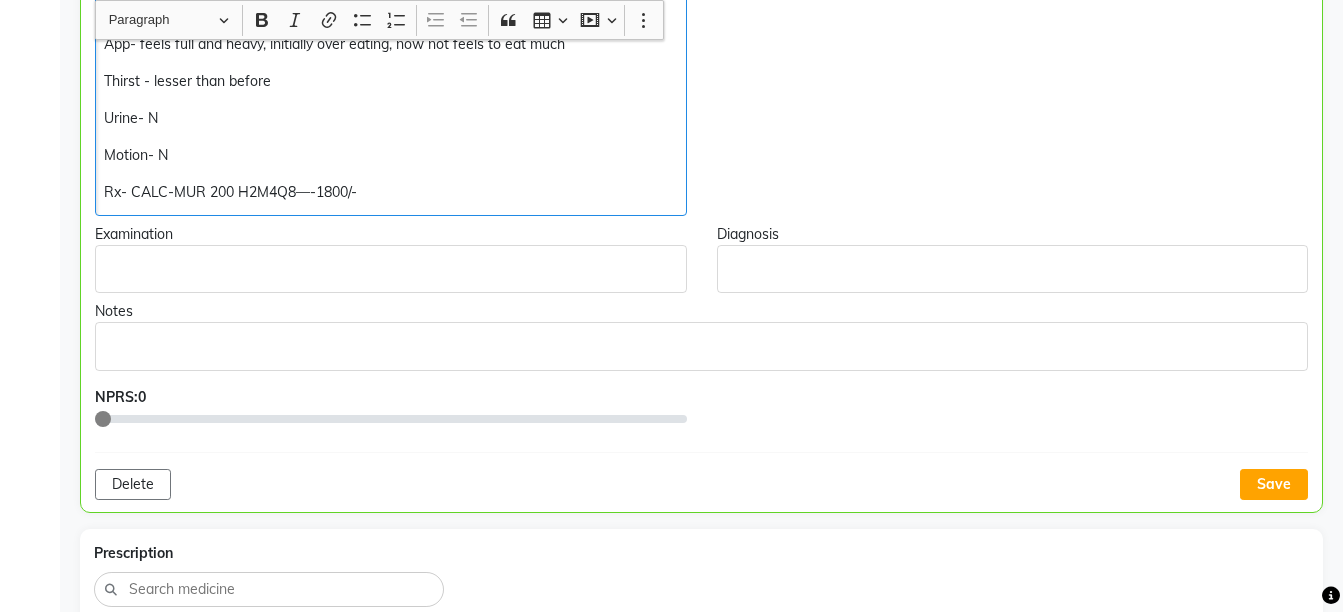 click on "Rx- CALC-MUR 200 H2M4Q8—-1800/-" 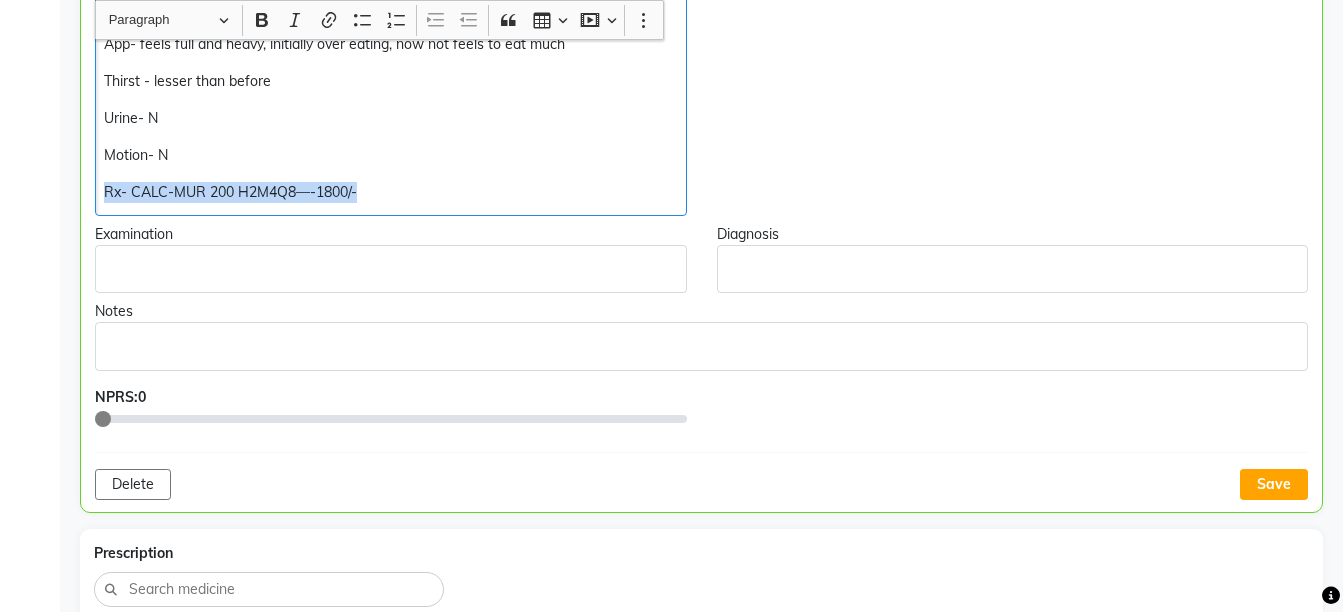 copy on "Rx- CALC-MUR 200 H2M4Q8—-1800/-" 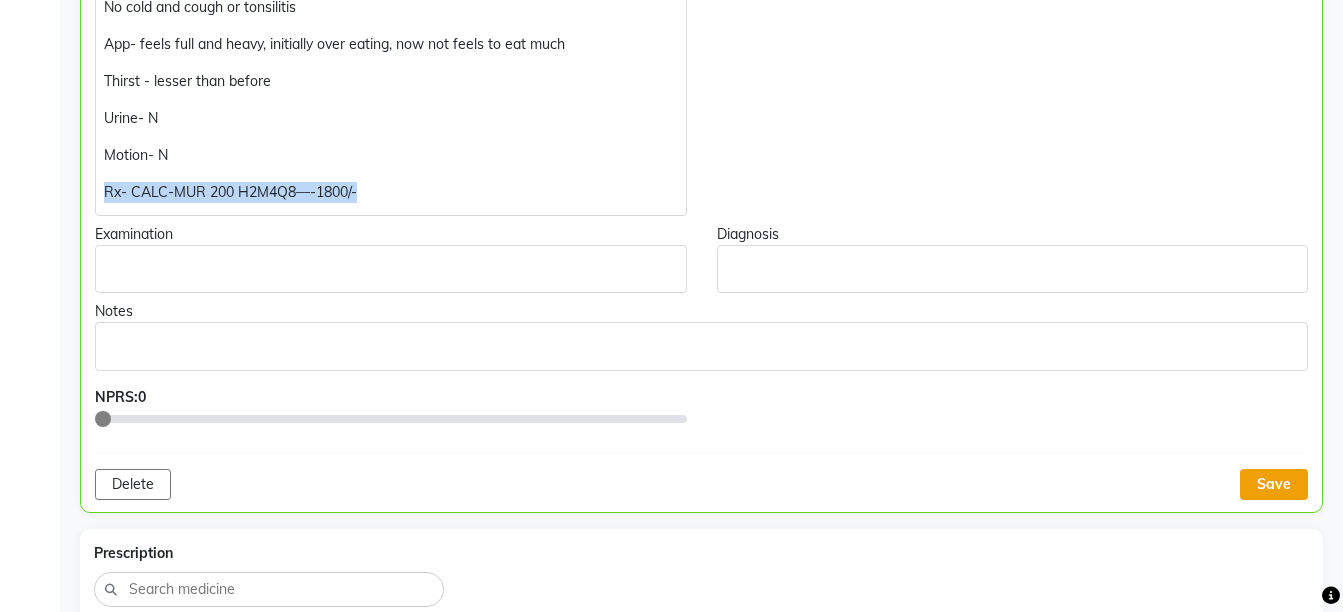 click on "Save" 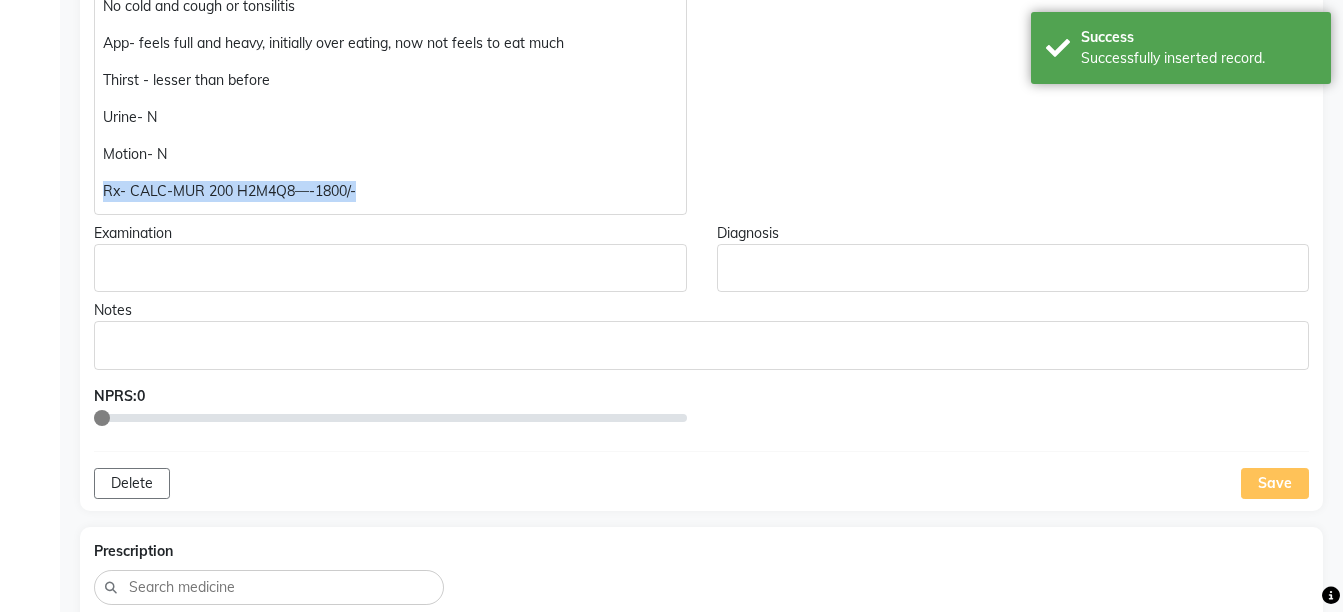 scroll, scrollTop: 1039, scrollLeft: 0, axis: vertical 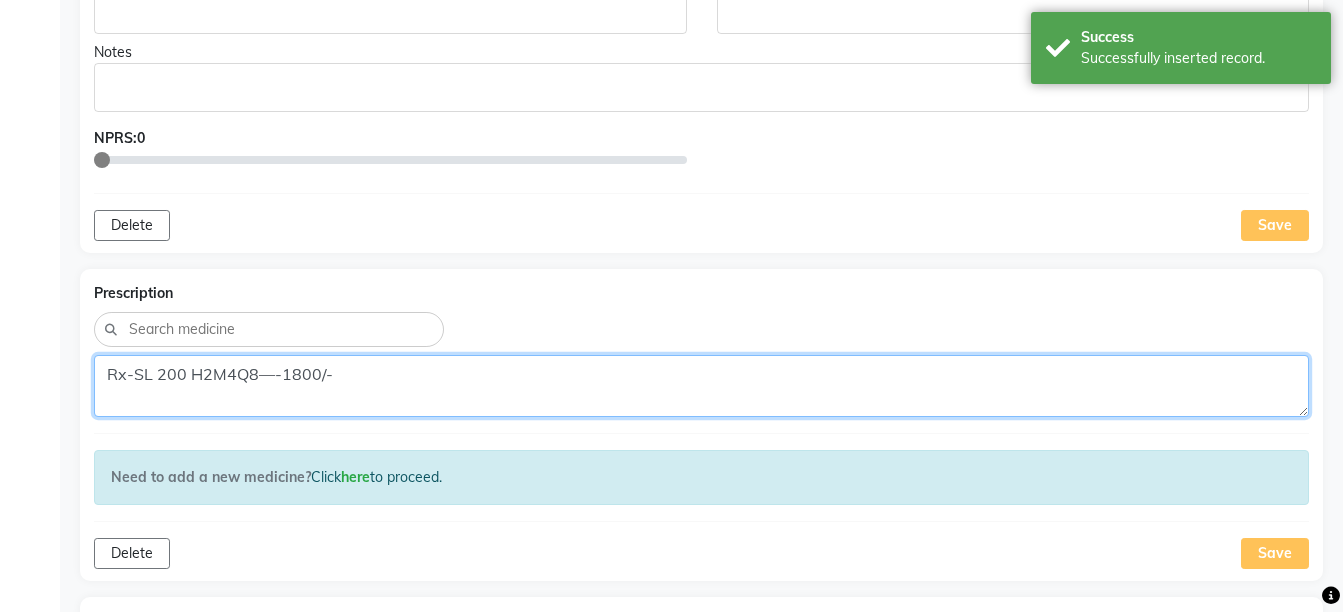 click on "Rx-SL 200 H2M4Q8—-1800/-" 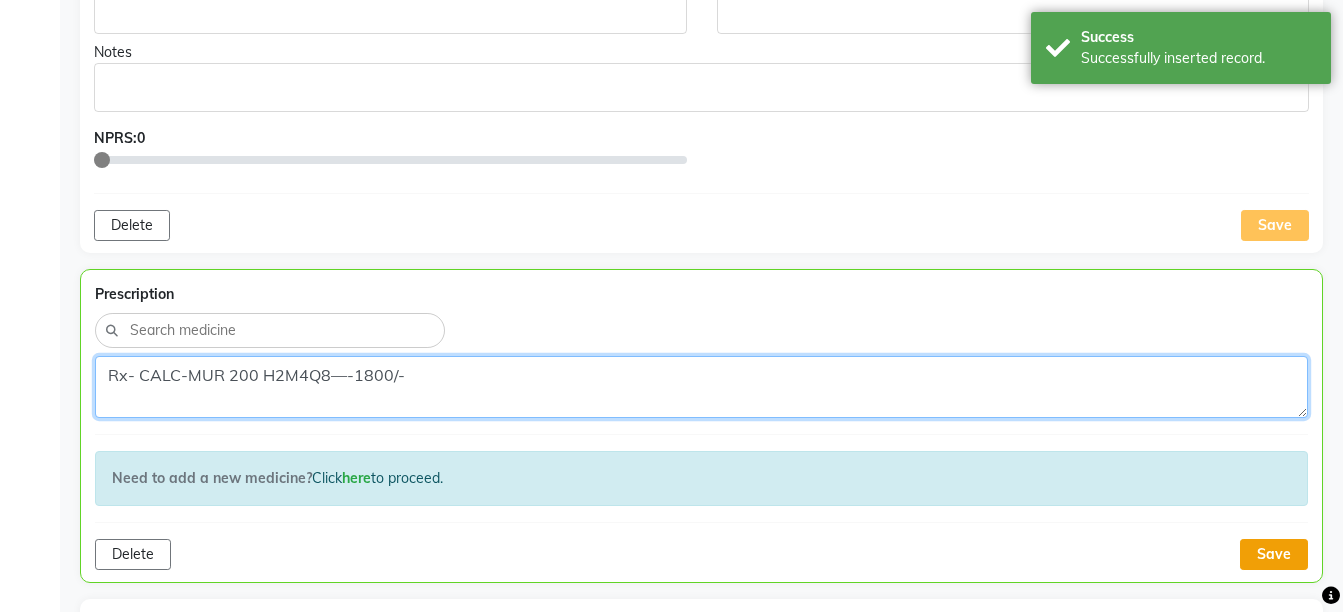 type on "Rx- CALC-MUR 200 H2M4Q8—-1800/-" 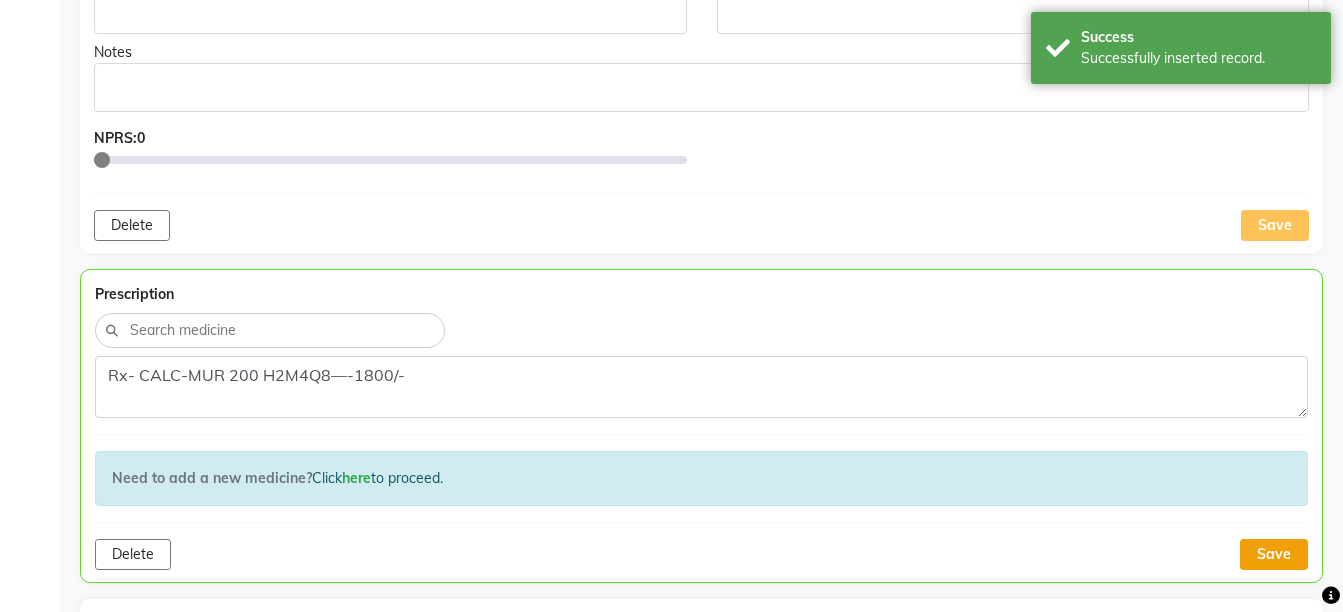 click on "Save" 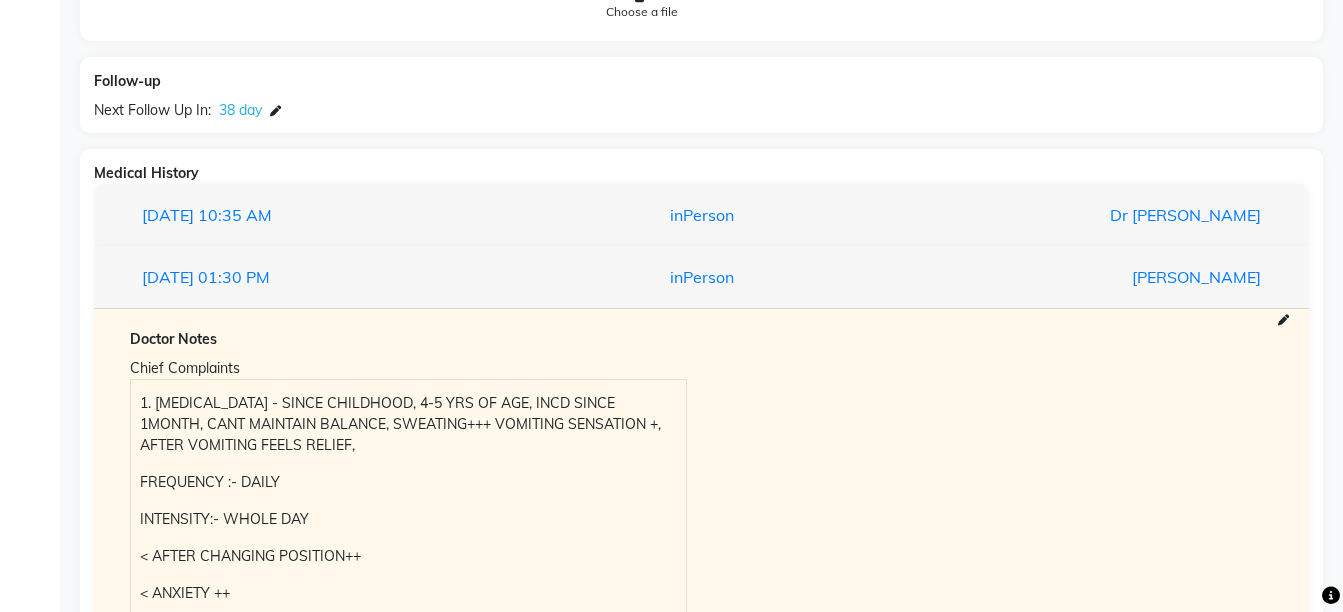scroll, scrollTop: 332, scrollLeft: 0, axis: vertical 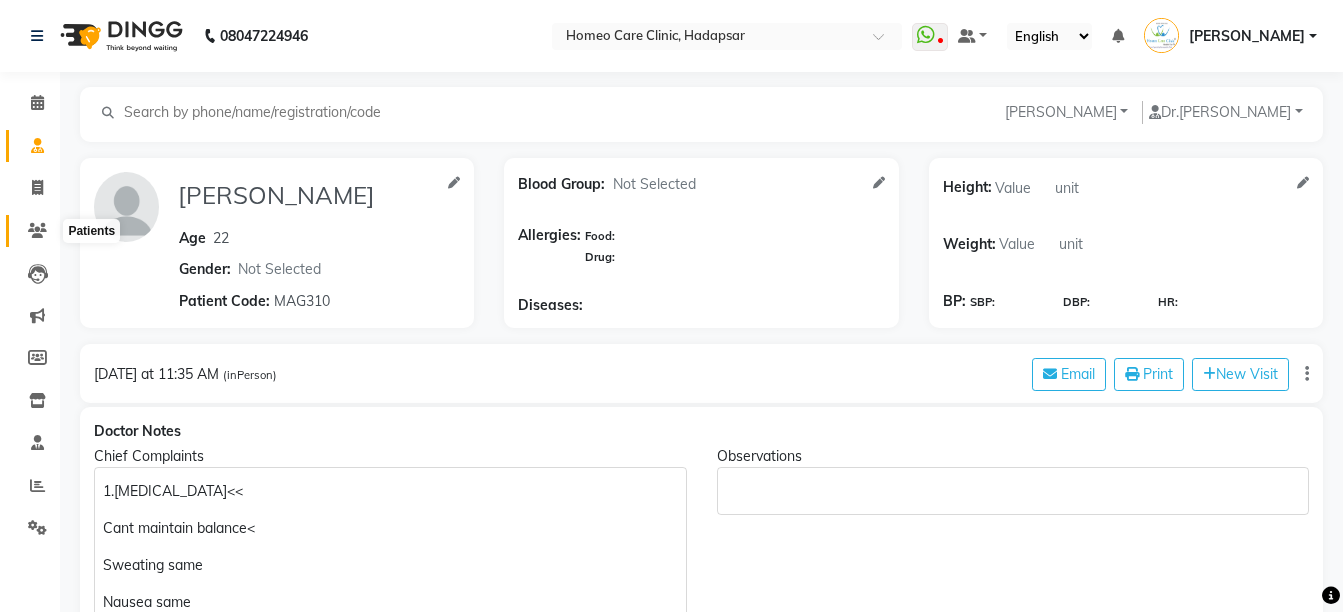 click 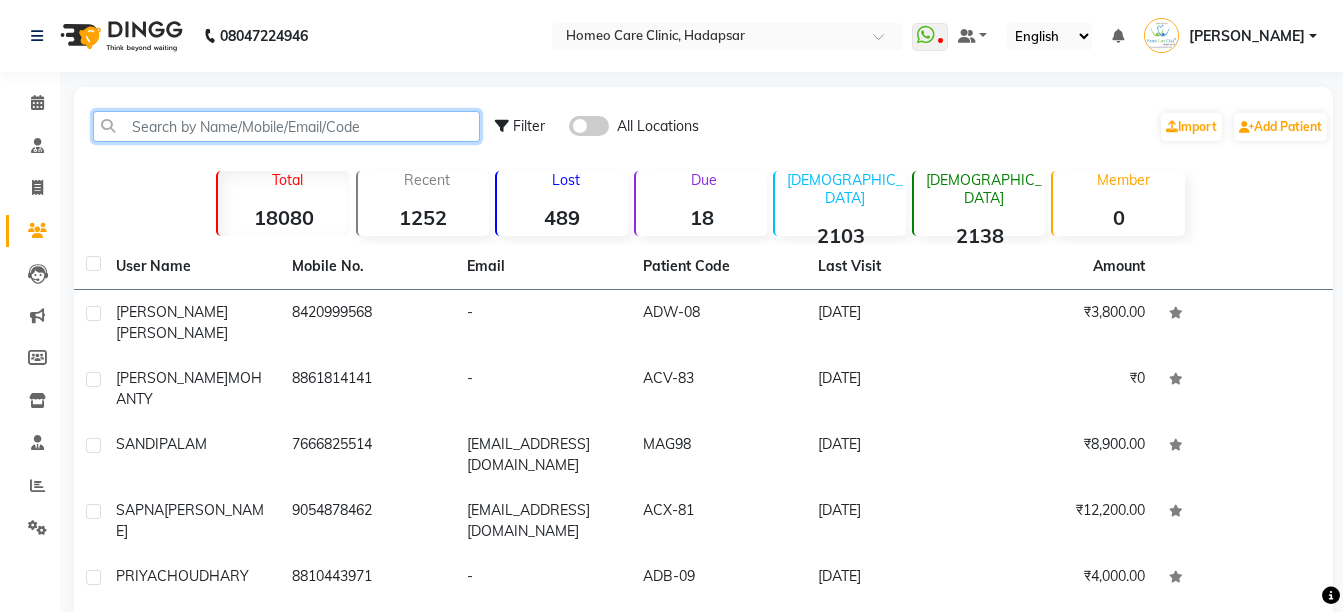 click 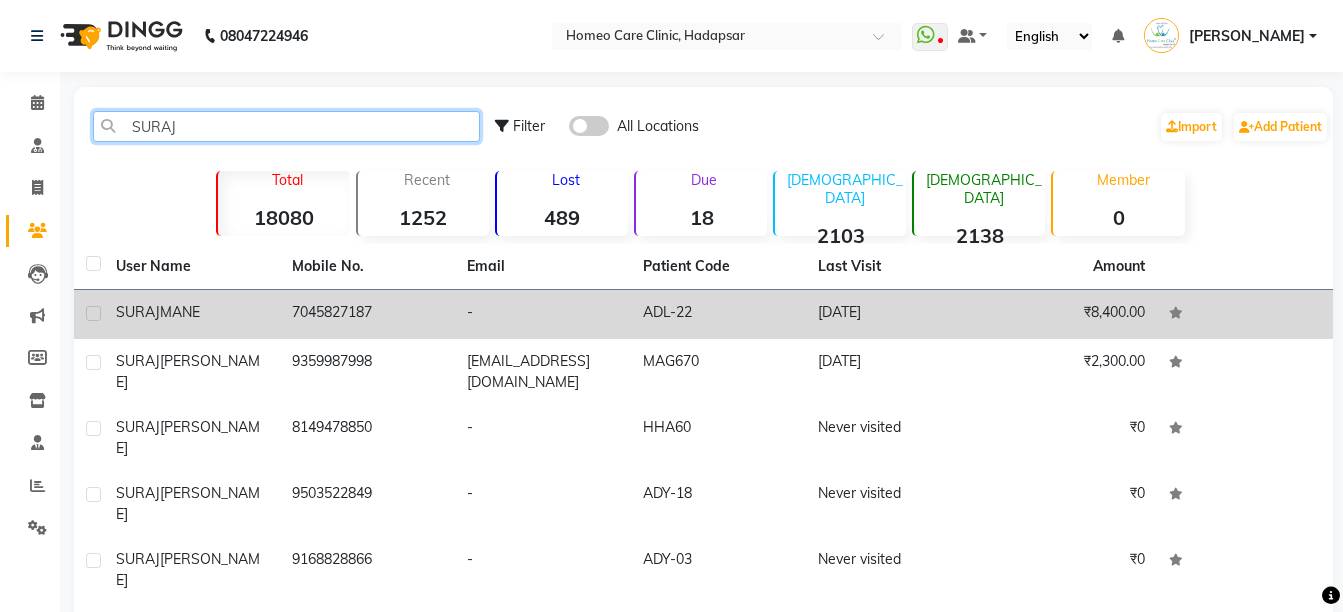 type on "SURAJ" 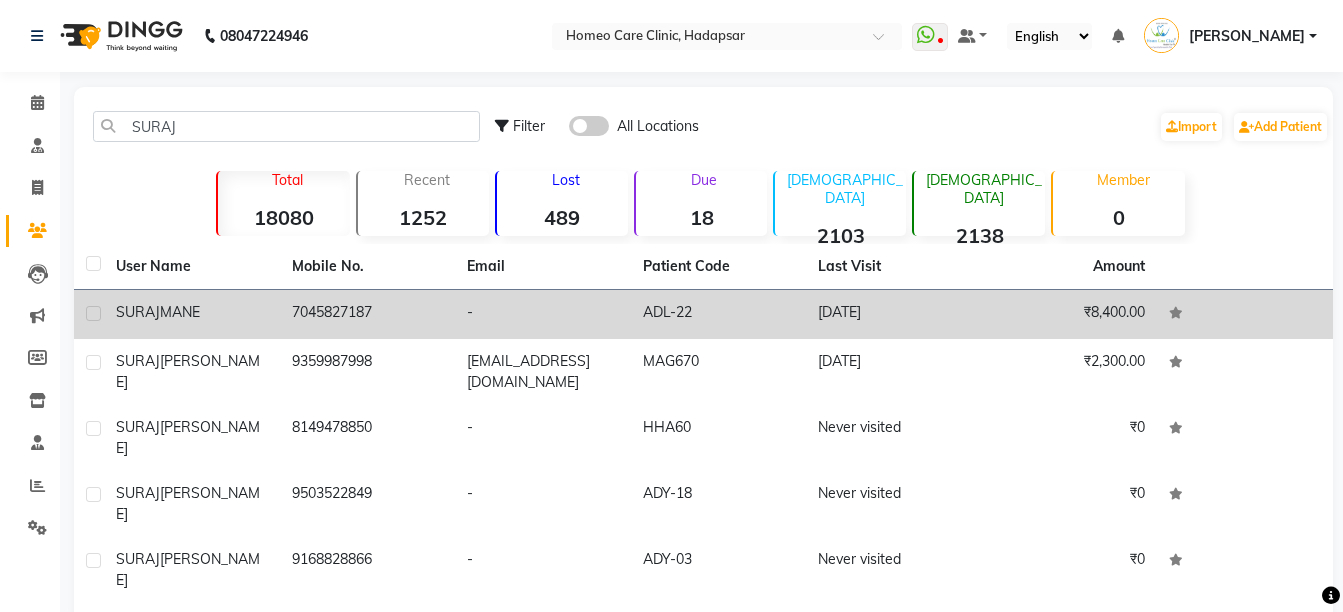 click on "7045827187" 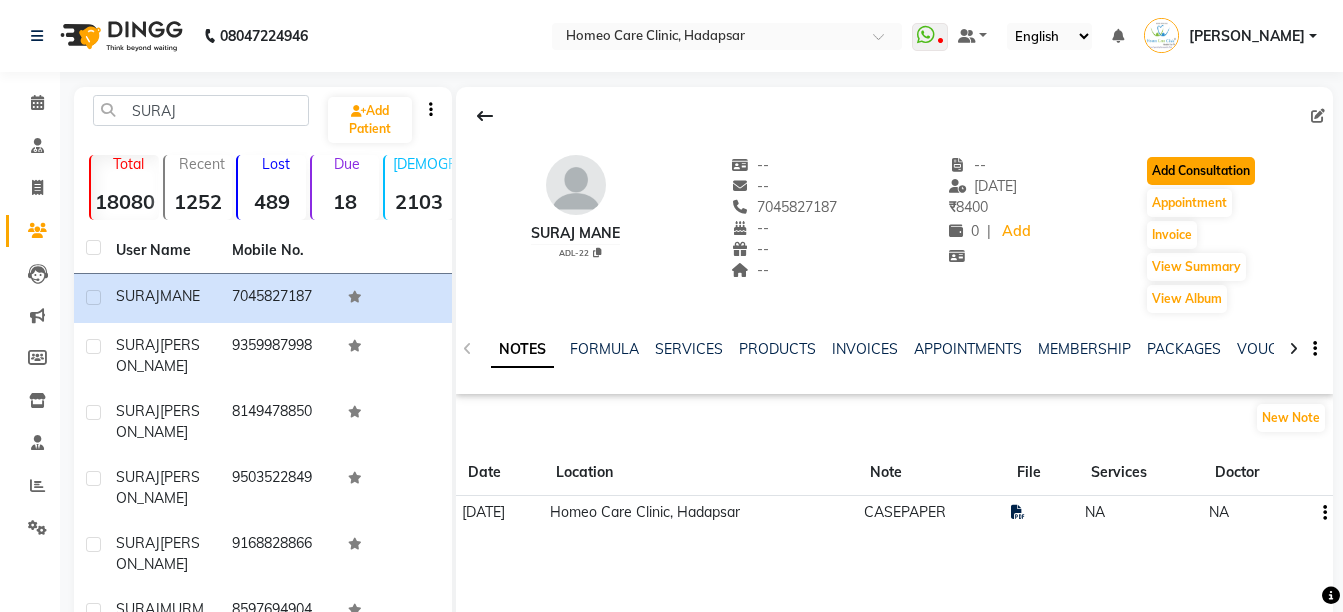 click on "Add Consultation" 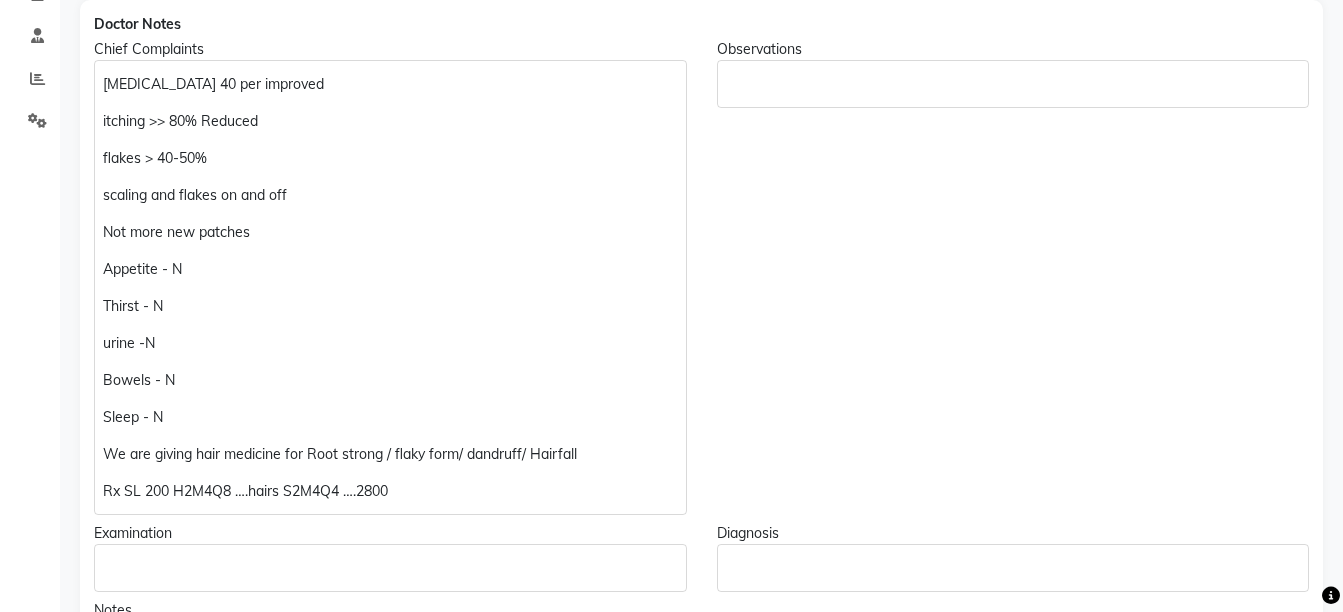 scroll, scrollTop: 490, scrollLeft: 0, axis: vertical 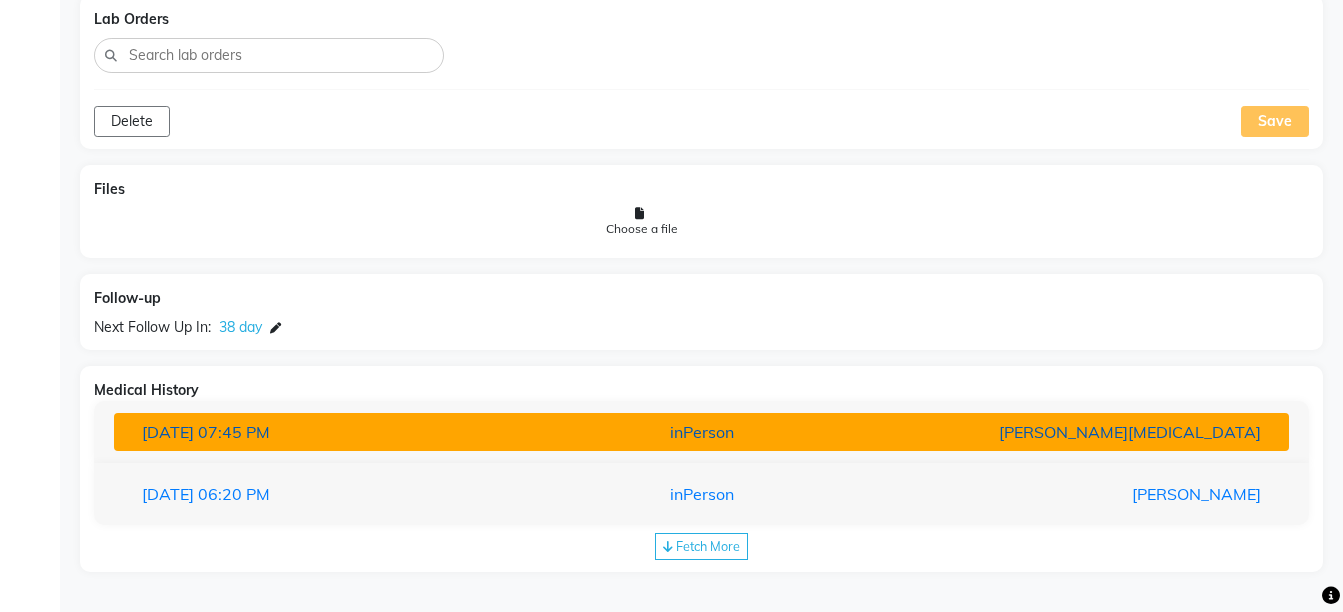 click on "[PERSON_NAME][MEDICAL_DATA]" at bounding box center [1084, 432] 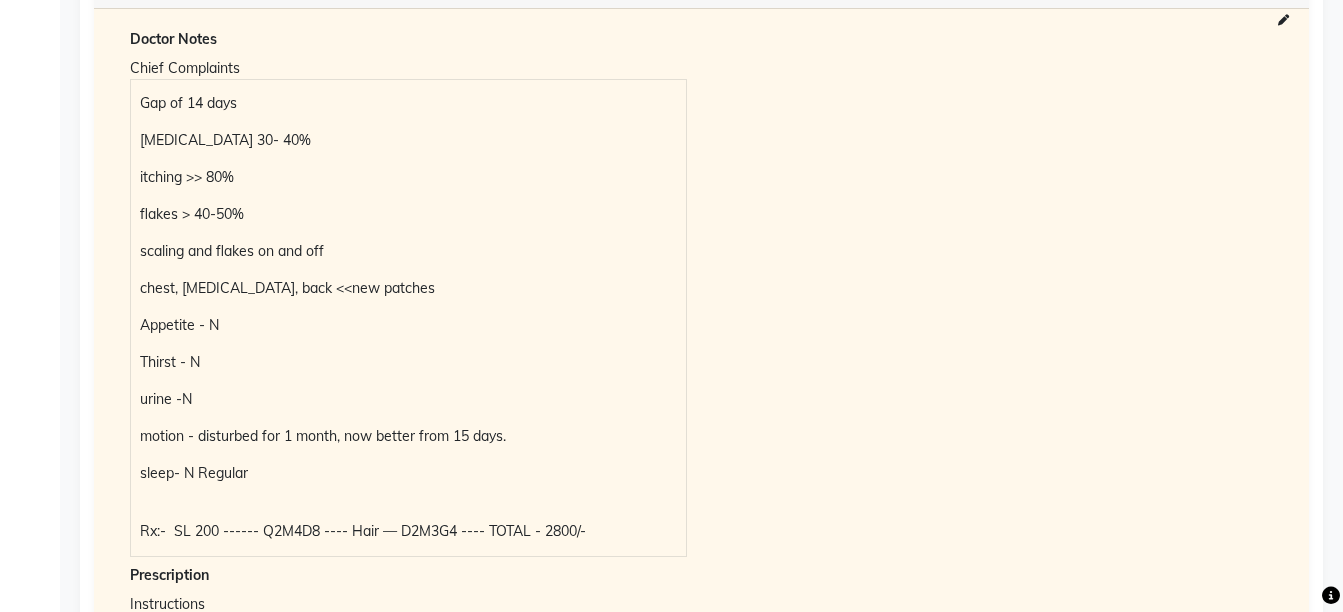 scroll, scrollTop: 2027, scrollLeft: 0, axis: vertical 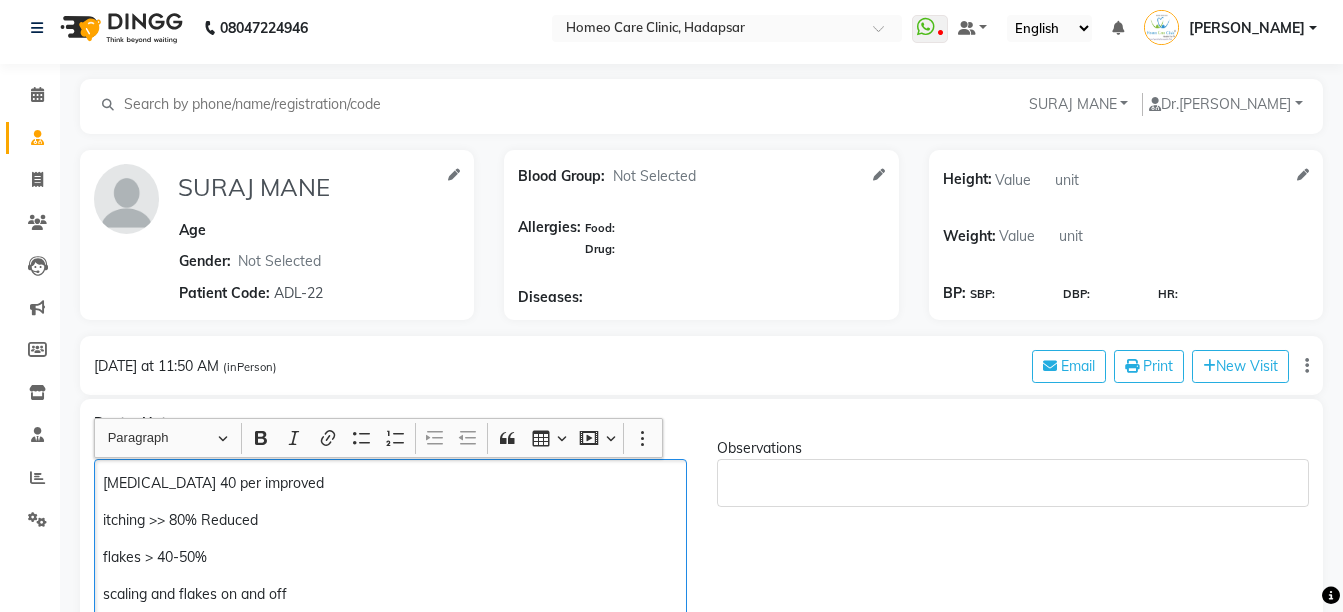 click on "flakes > 40-50%" 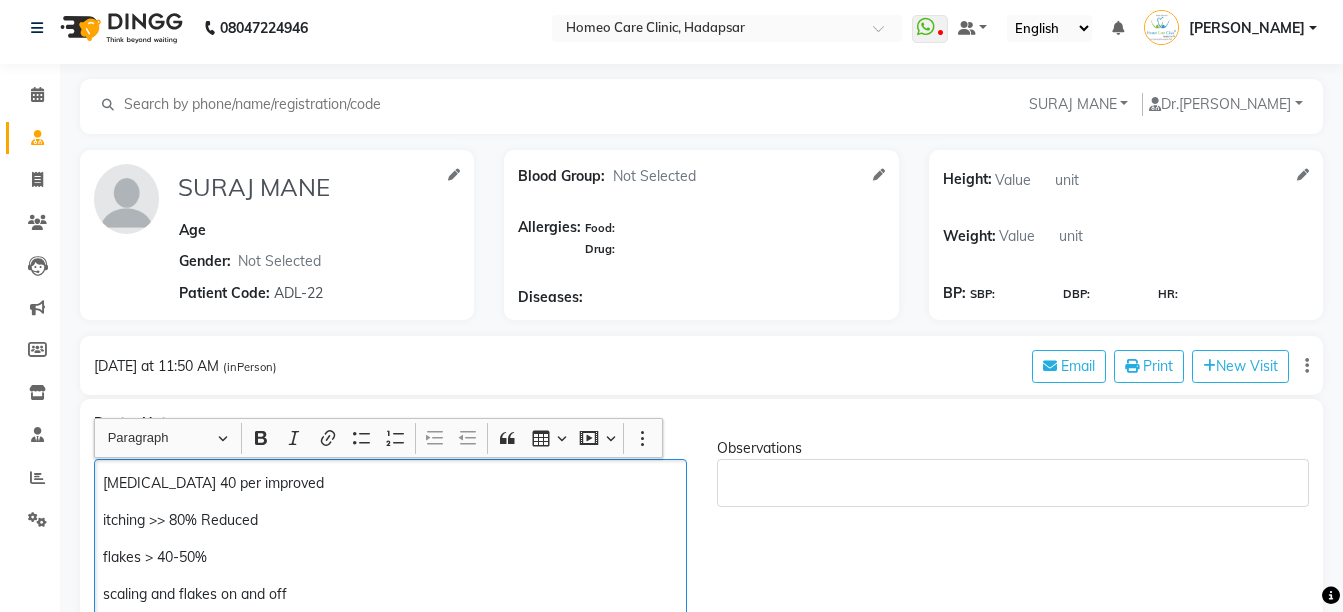 type 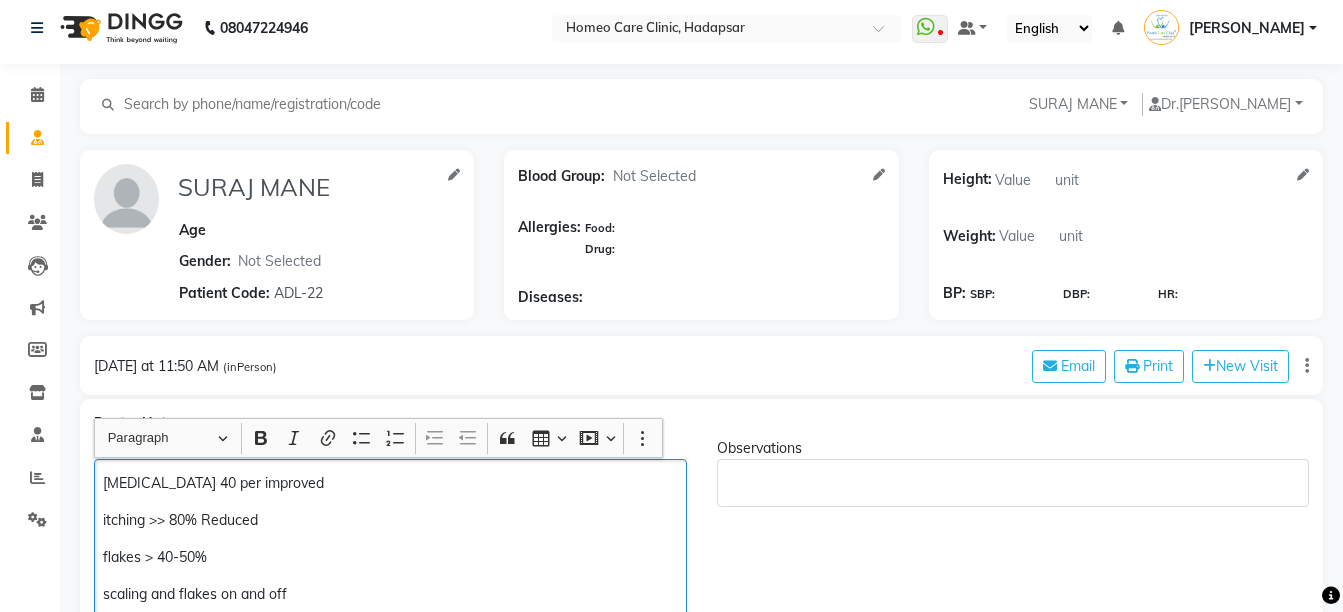 scroll, scrollTop: 9, scrollLeft: 0, axis: vertical 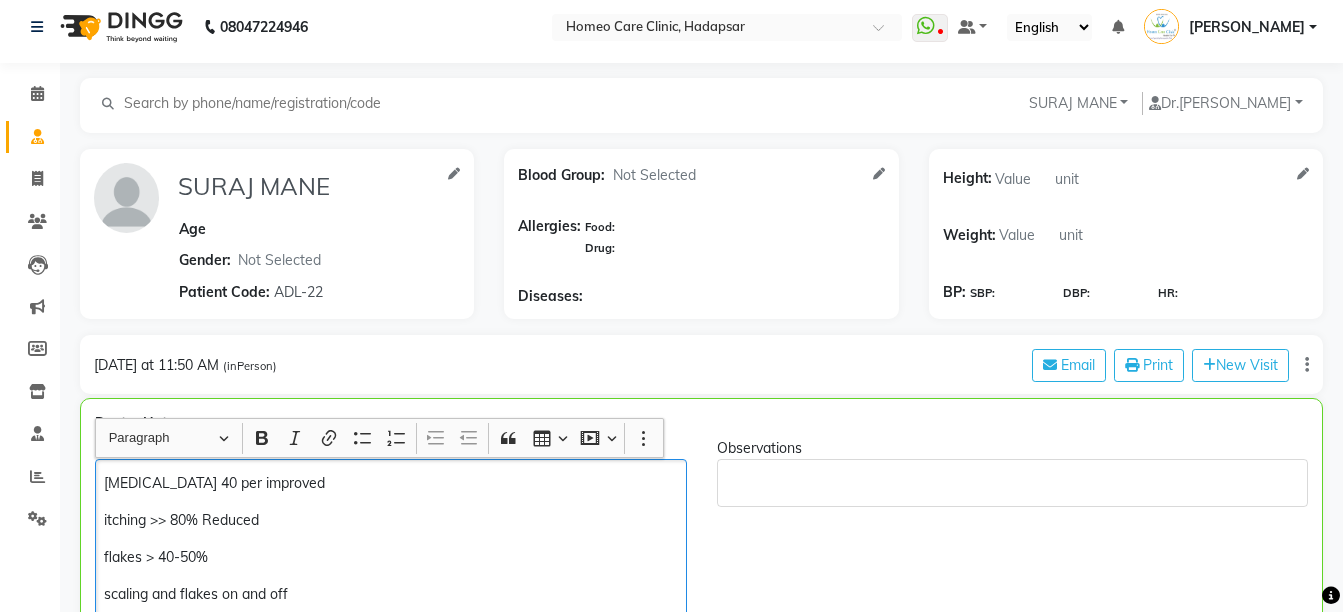 click on "itching >> 80% Reduced" 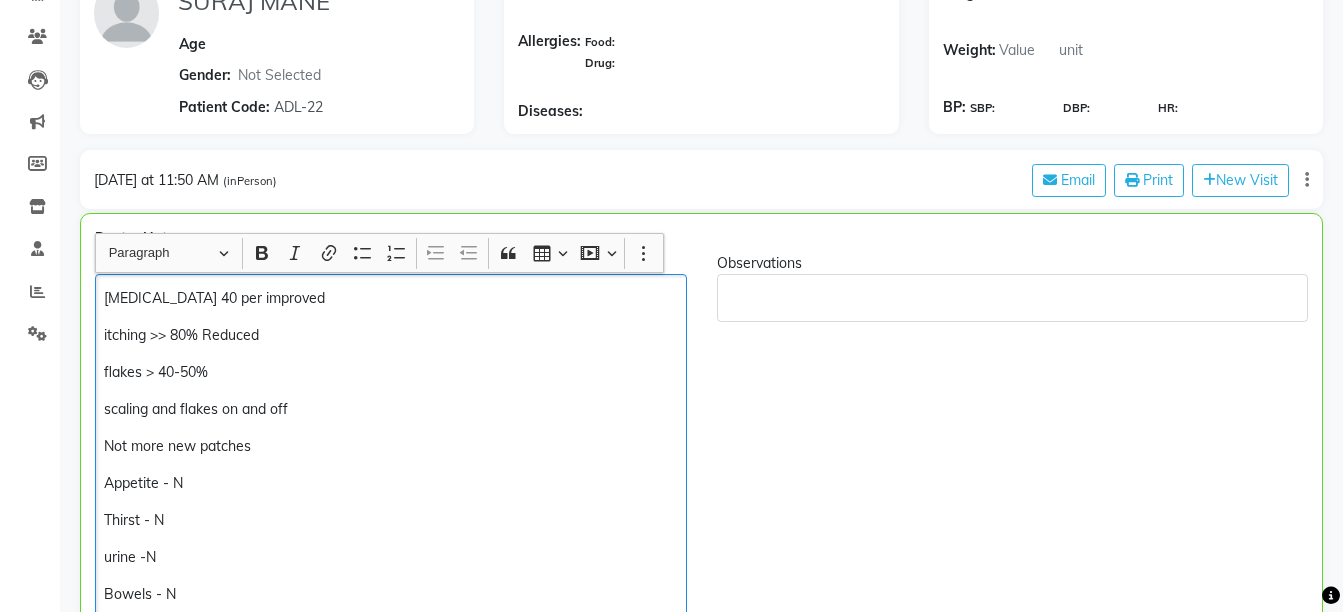 scroll, scrollTop: 264, scrollLeft: 0, axis: vertical 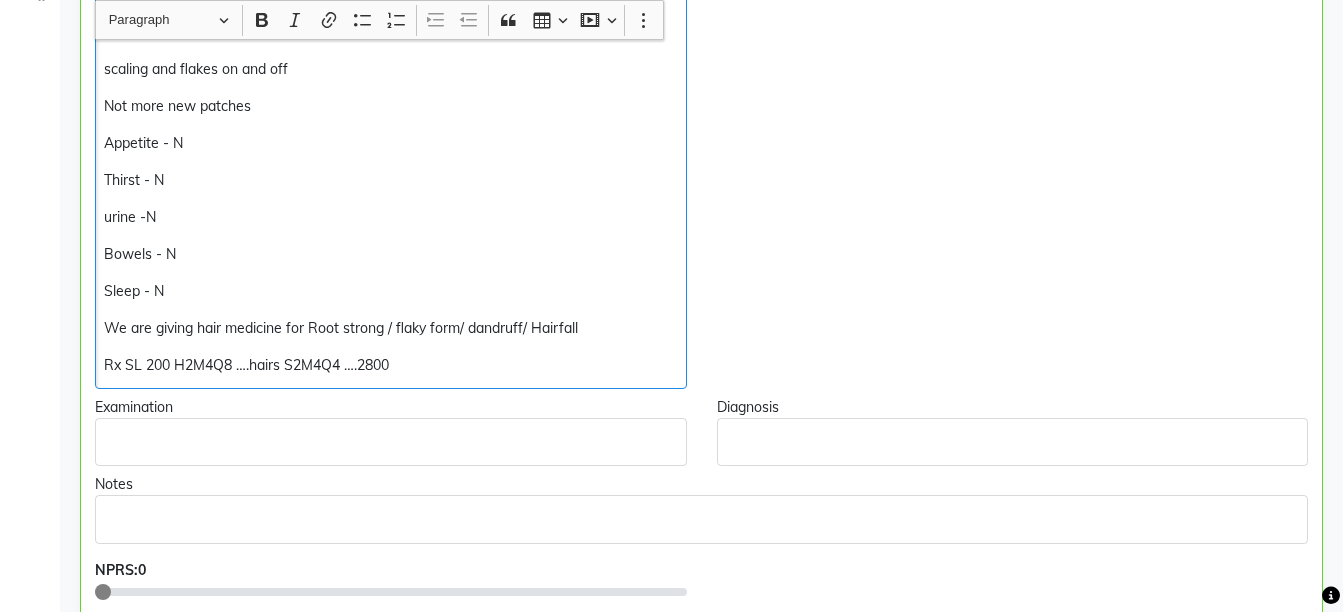 click on "Rx SL 200 H2M4Q8 ….hairs S2M4Q4 ….2800" 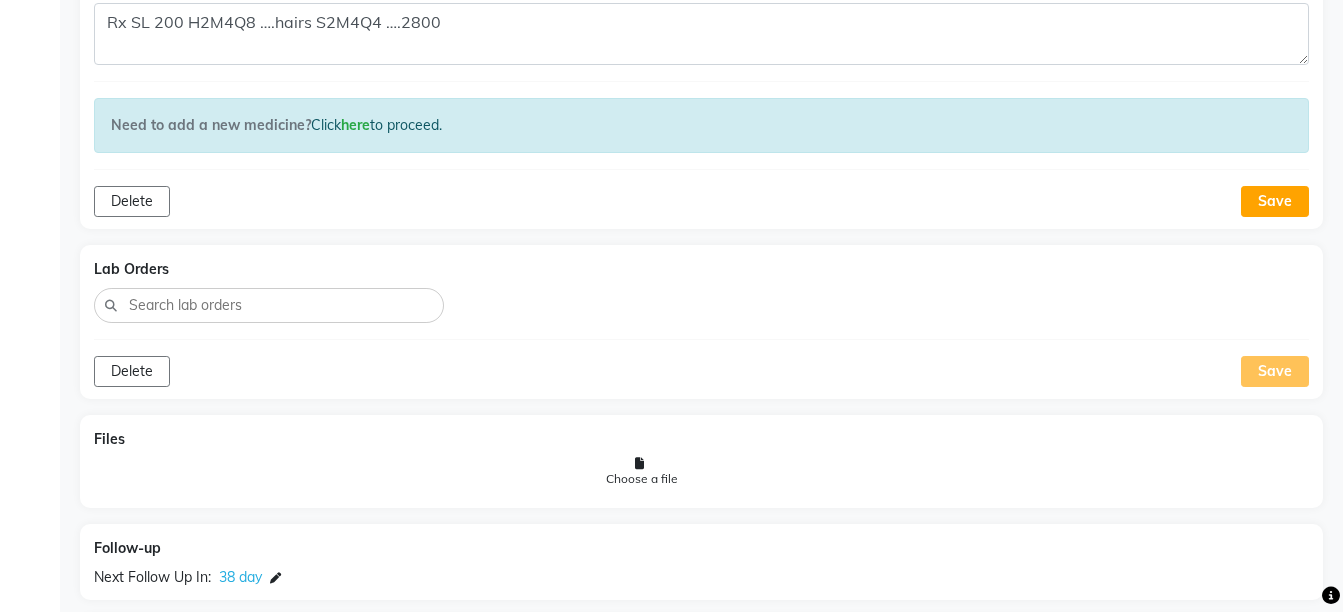 scroll, scrollTop: 1224, scrollLeft: 0, axis: vertical 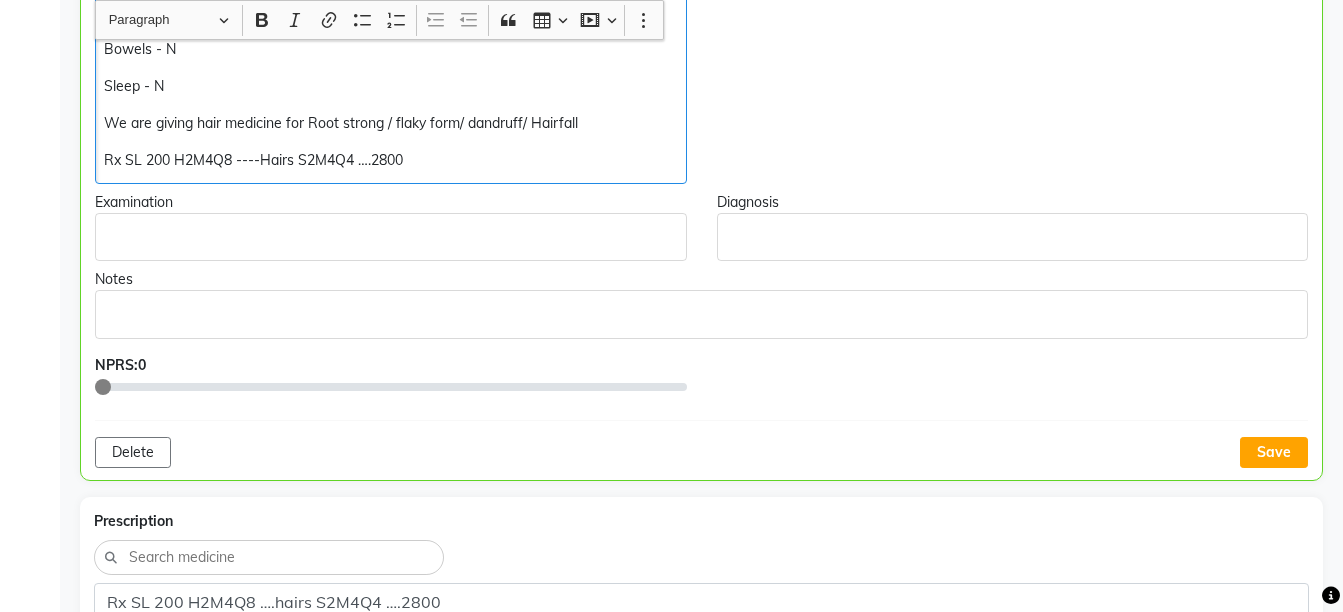 click on "Rx SL 200 H2M4Q8 ----Hairs S2M4Q4 ….2800" 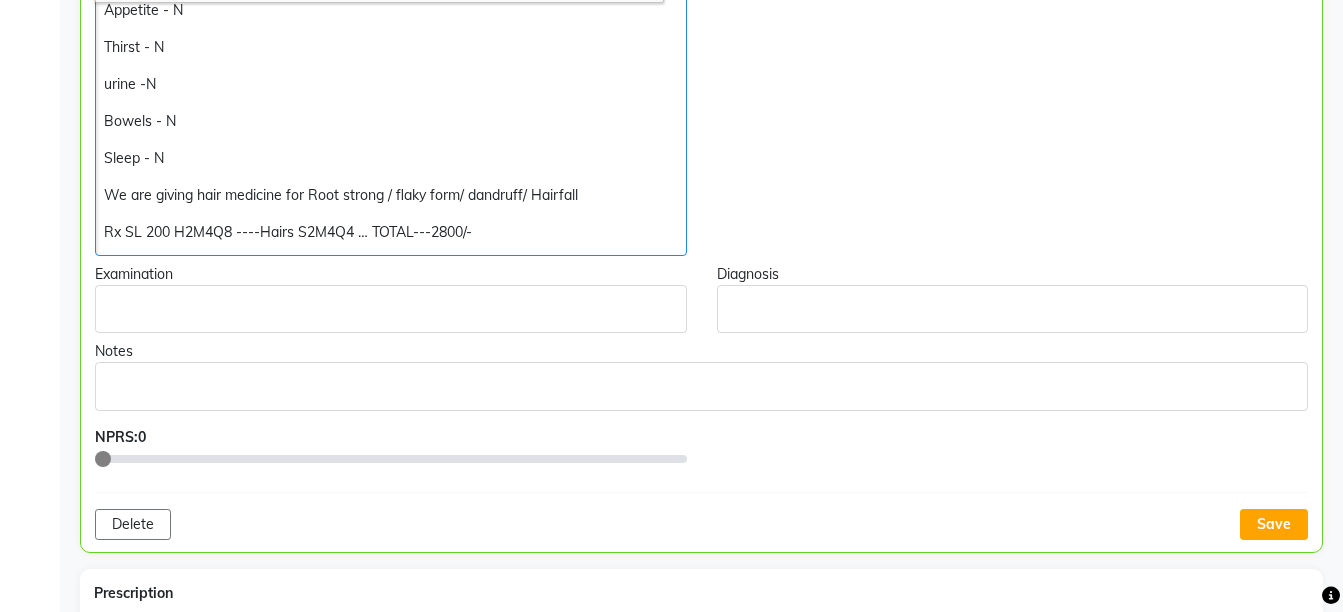scroll, scrollTop: 630, scrollLeft: 0, axis: vertical 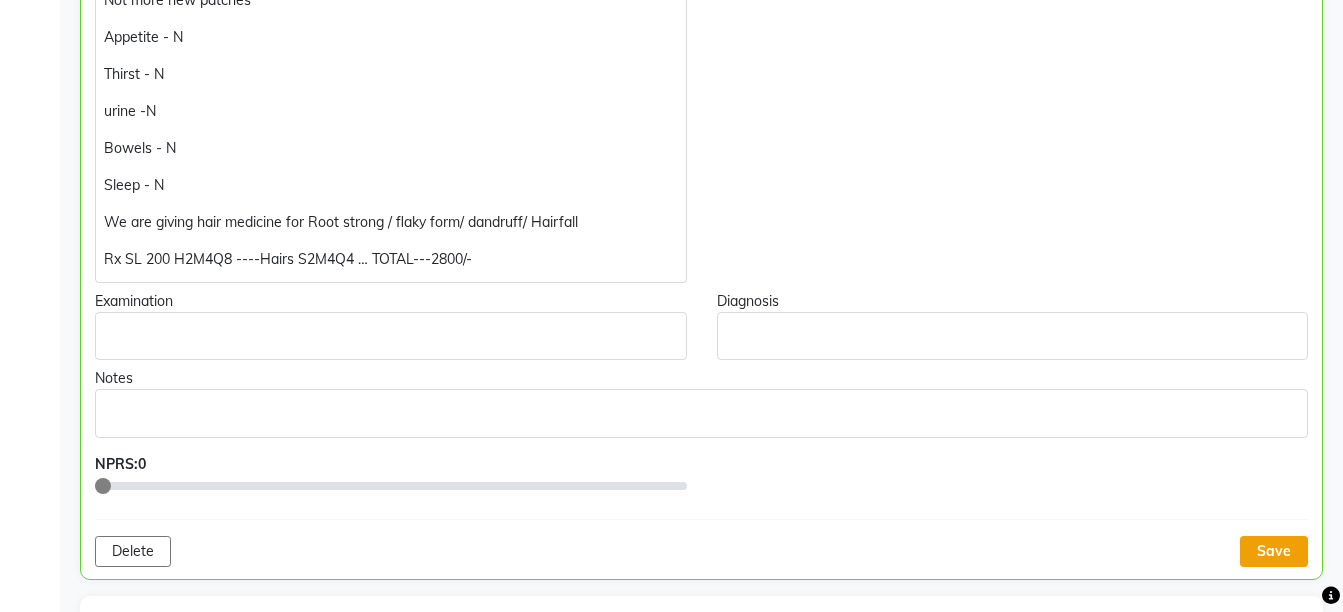 click on "Save" 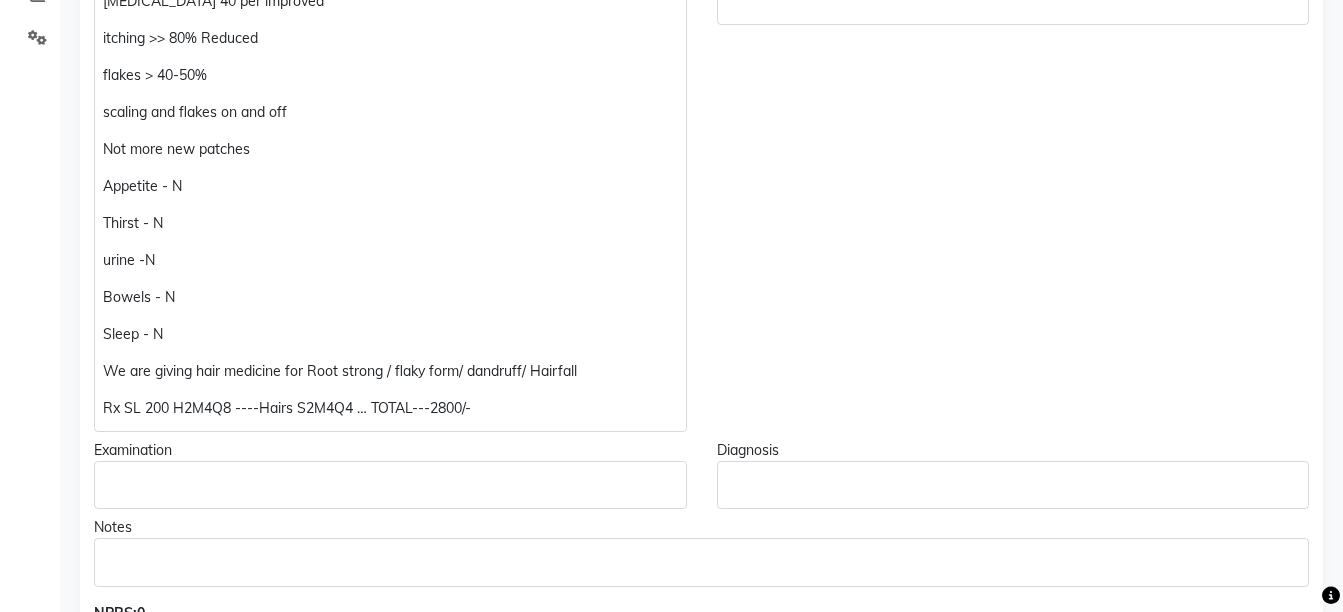 scroll, scrollTop: 1025, scrollLeft: 0, axis: vertical 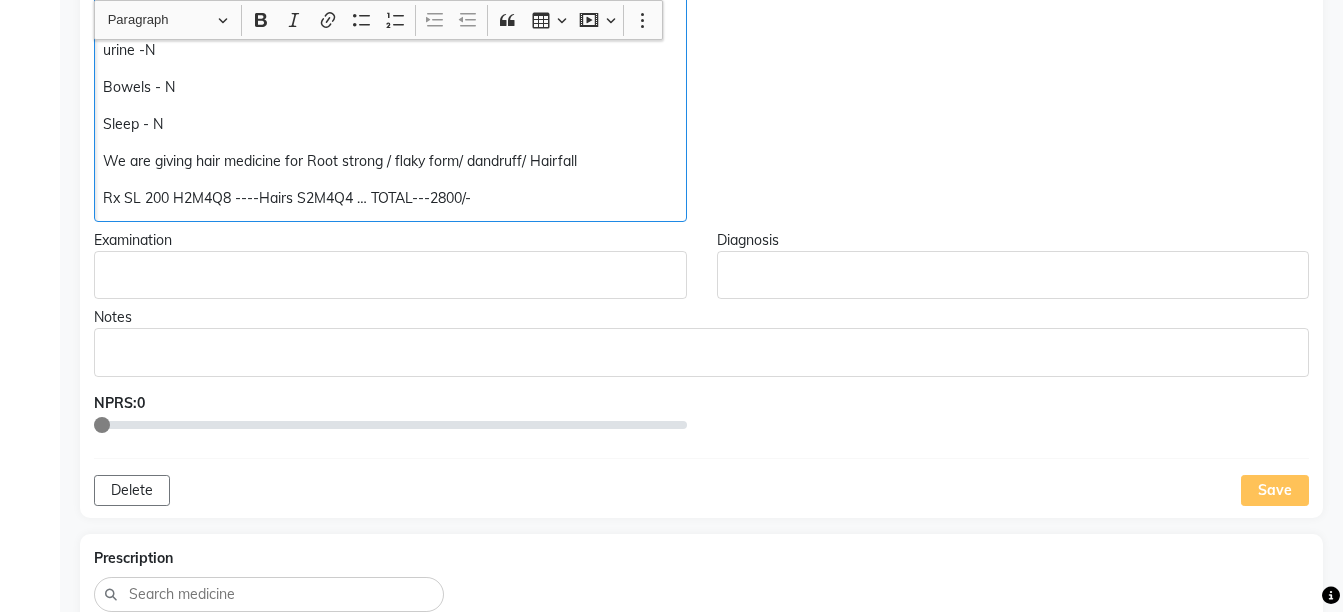 click on "Rx SL 200 H2M4Q8 ----Hairs S2M4Q4 … TOTAL---2800/-" 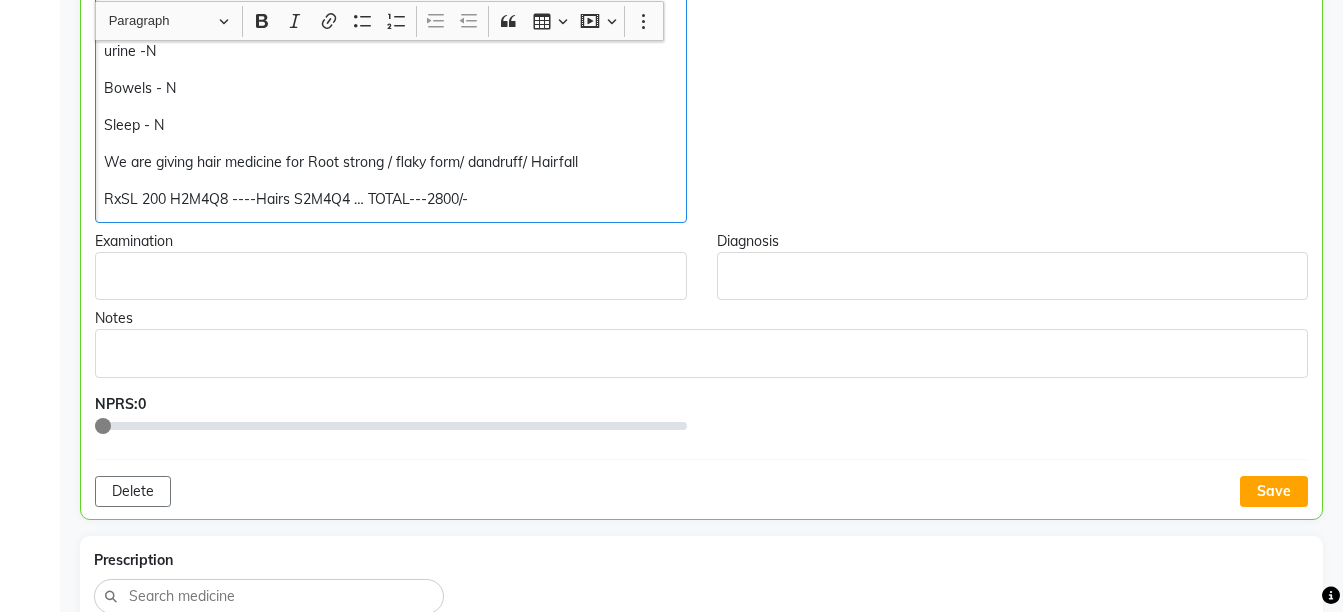 scroll, scrollTop: 701, scrollLeft: 0, axis: vertical 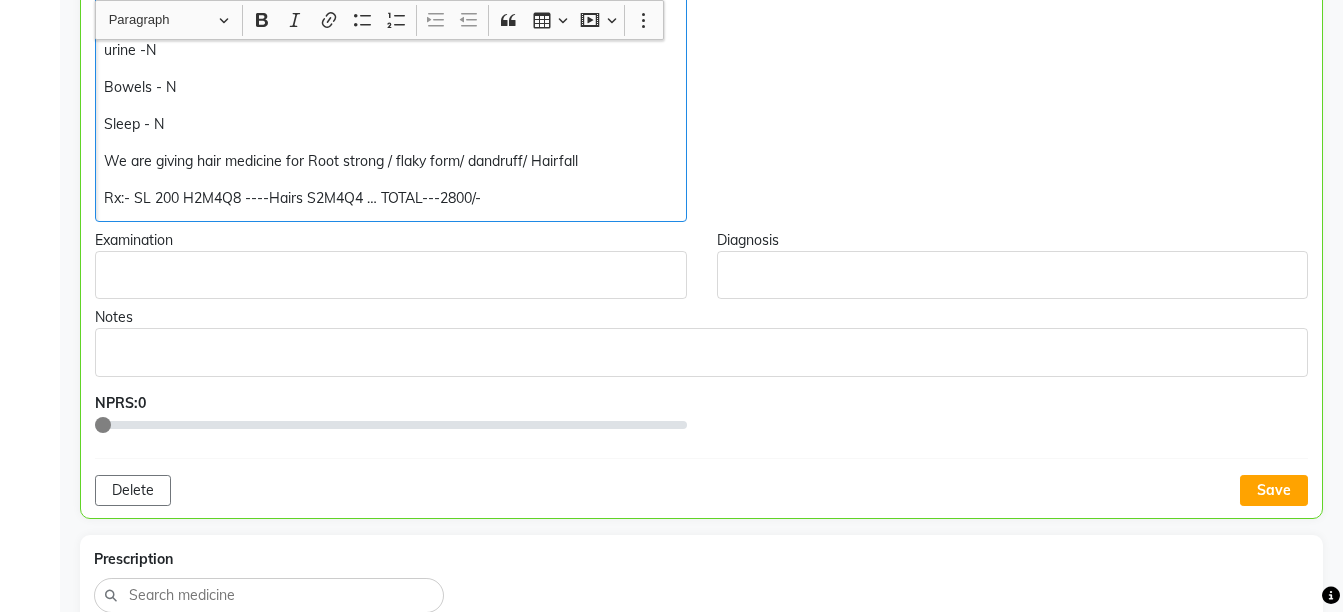 click on "Rx:- SL 200 H2M4Q8 ----Hairs S2M4Q4 … TOTAL---2800/-" 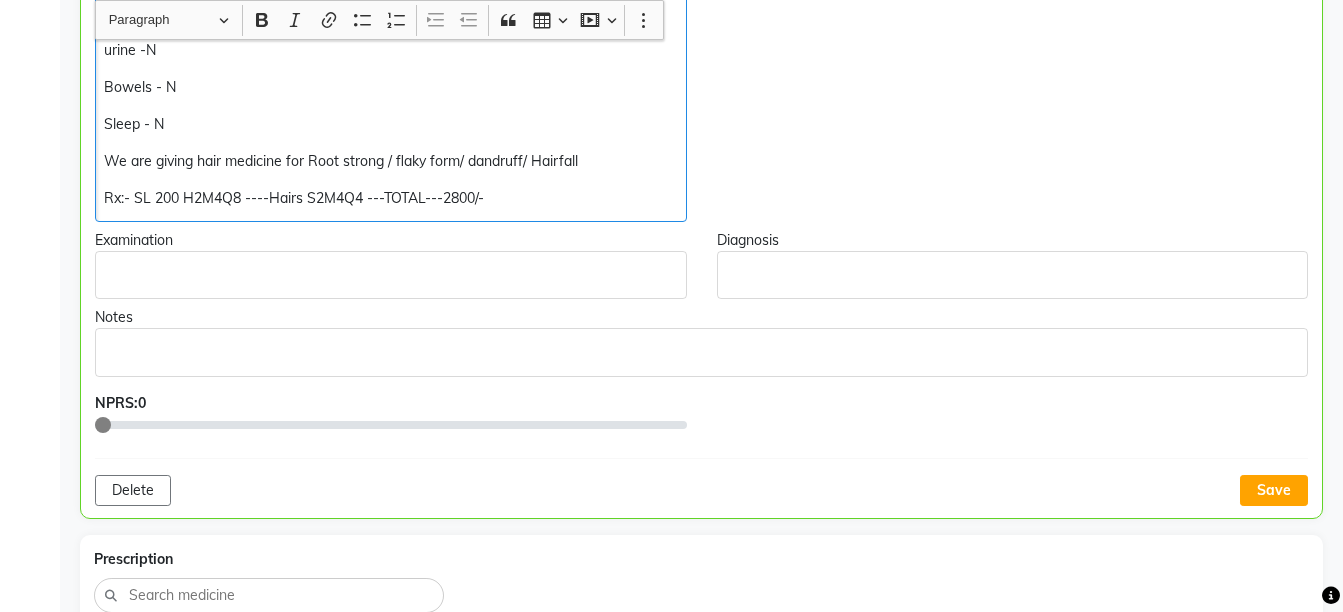 click on "Rx:- SL 200 H2M4Q8 ----Hairs S2M4Q4 ---TOTAL---2800/-" 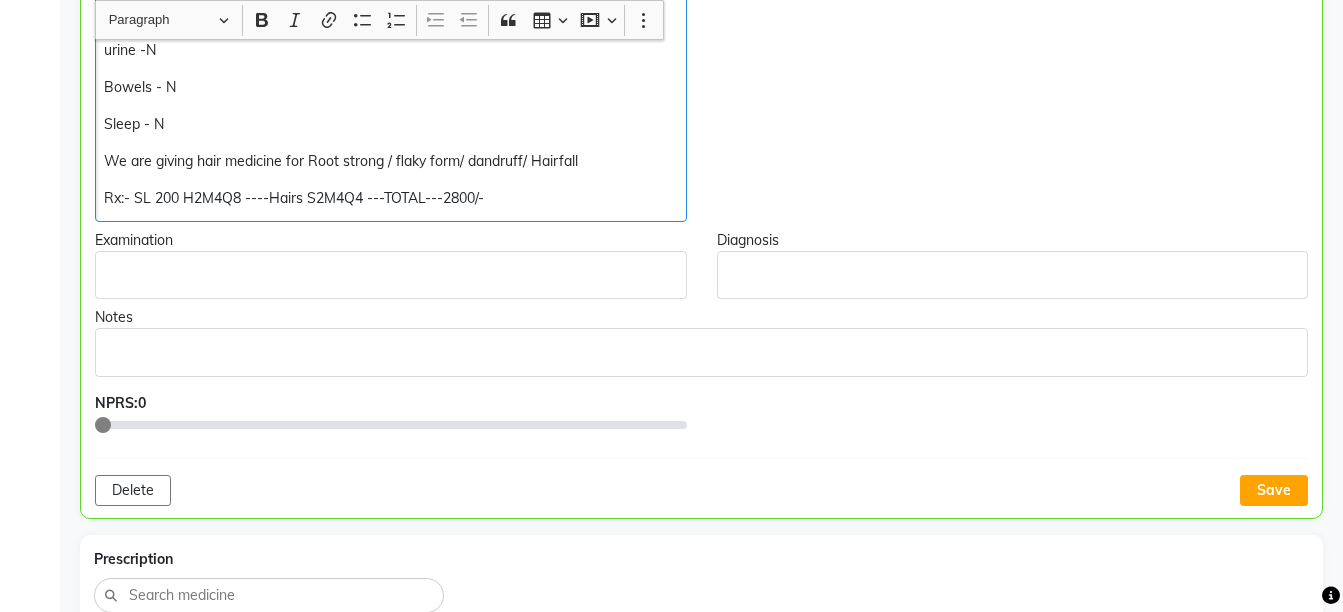 copy on "We are giving hair medicine for Root strong / flaky form/ dandruff/ Hairfall  Rx:- SL 200 H2M4Q8 ----Hairs S2M4Q4 ---TOTAL---2800/-" 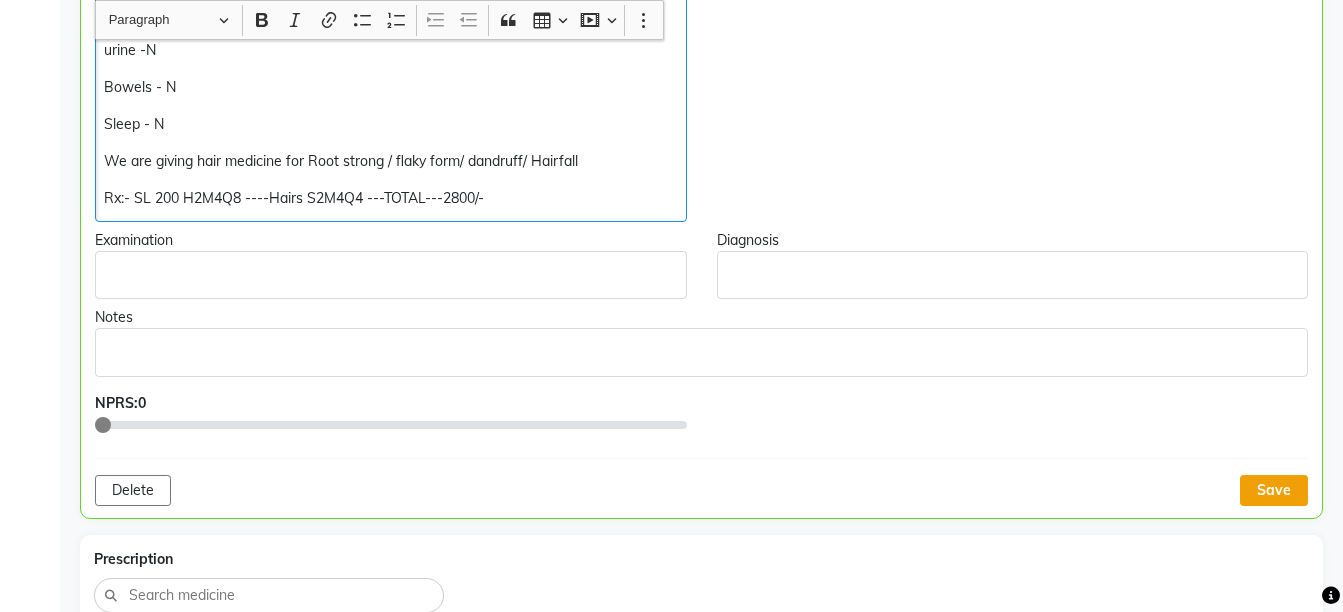 click on "Save" 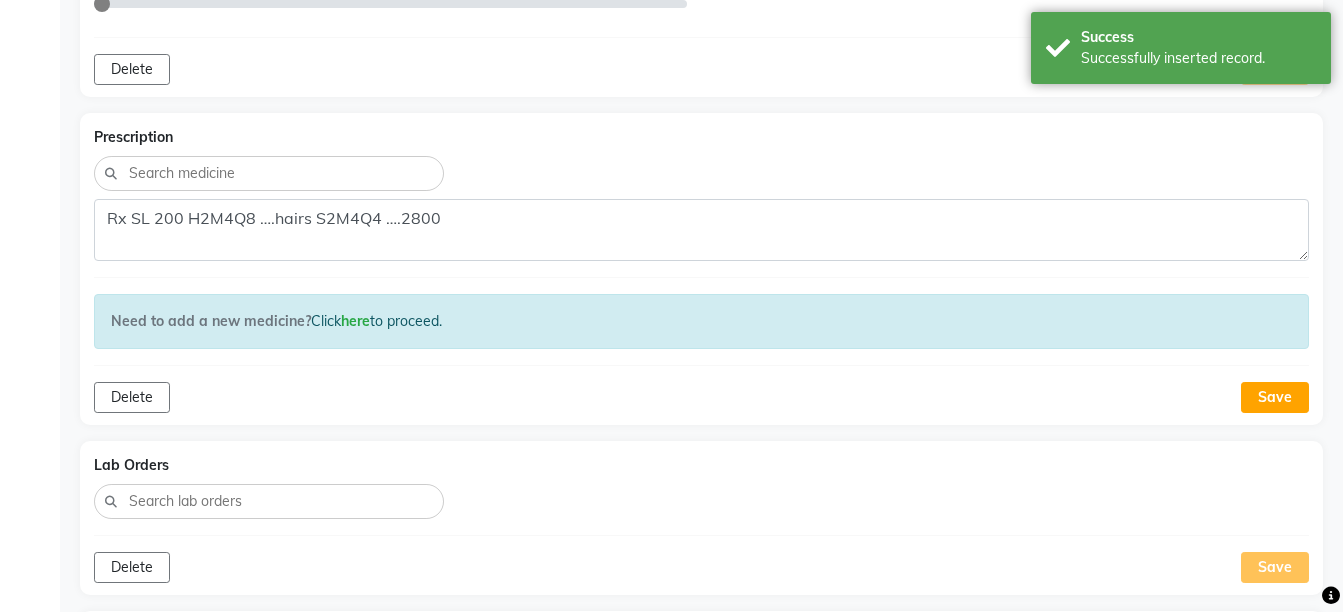scroll, scrollTop: 1131, scrollLeft: 0, axis: vertical 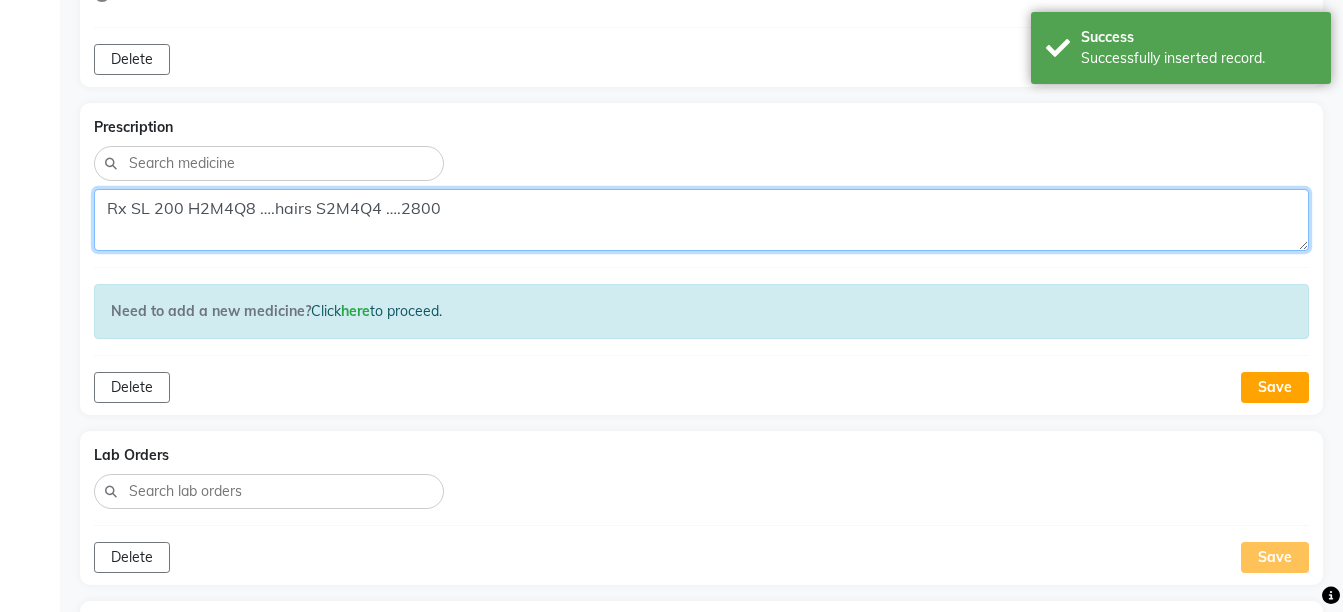 click on "Rx SL 200 H2M4Q8 ….hairs S2M4Q4 ….2800" 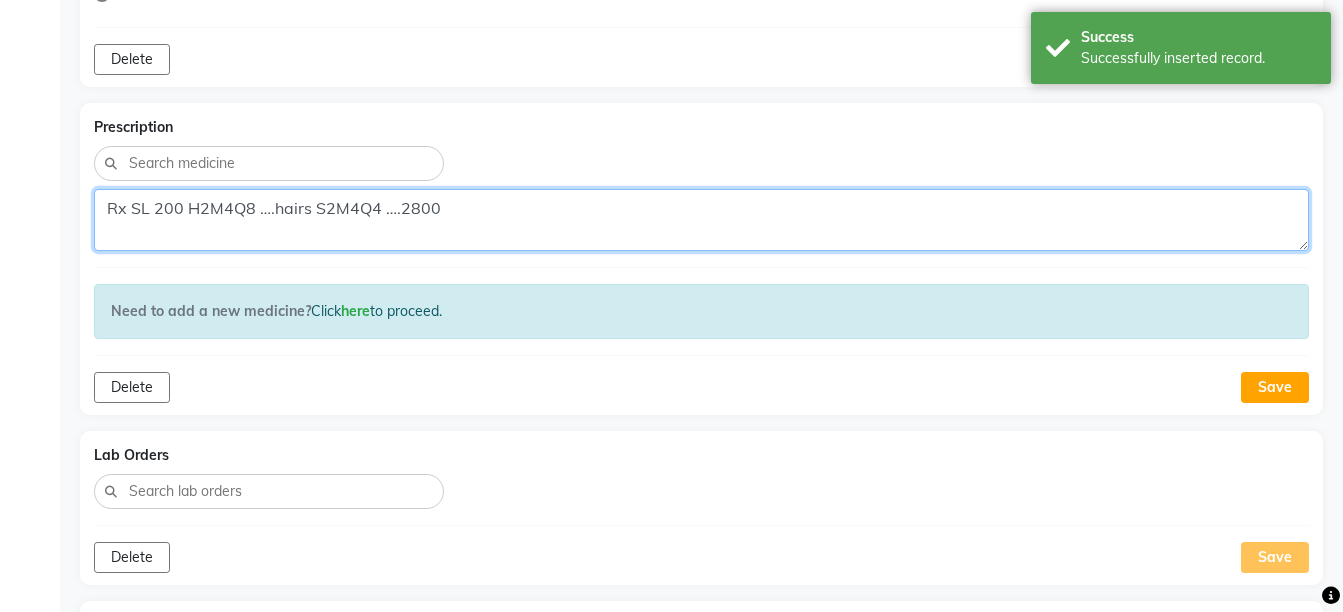 paste on ":- SL 200 H2M4Q8 ----Hairs S2M4Q4 ---TOTAL---2800/-" 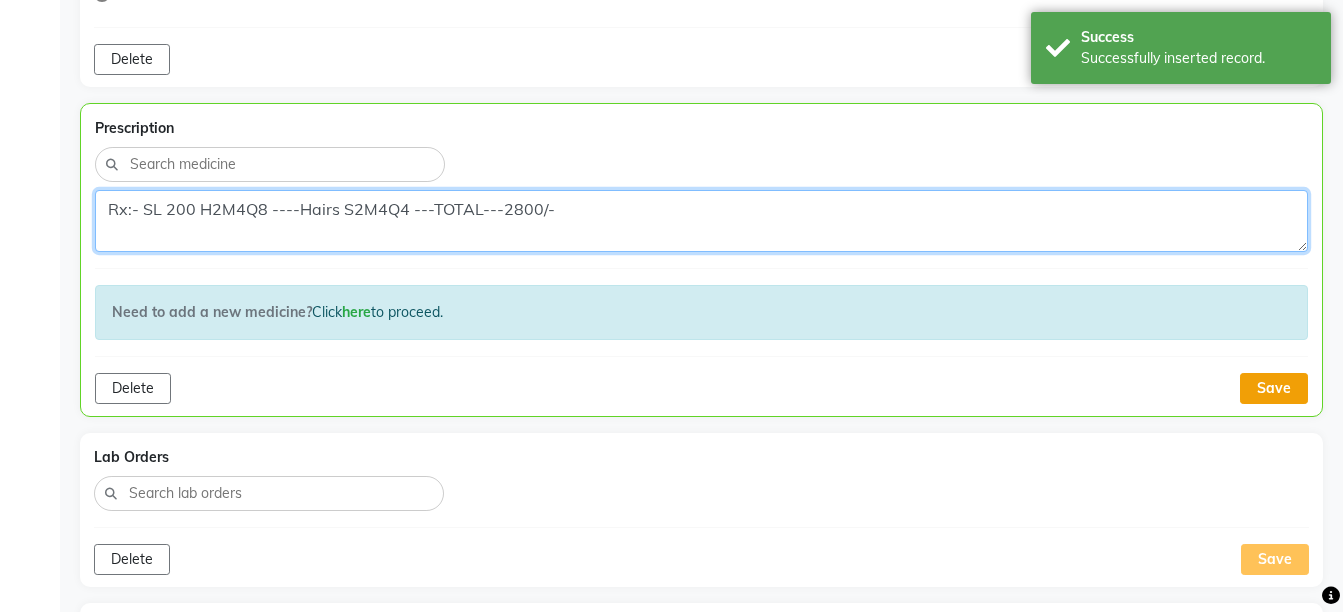type on "Rx:- SL 200 H2M4Q8 ----Hairs S2M4Q4 ---TOTAL---2800/-" 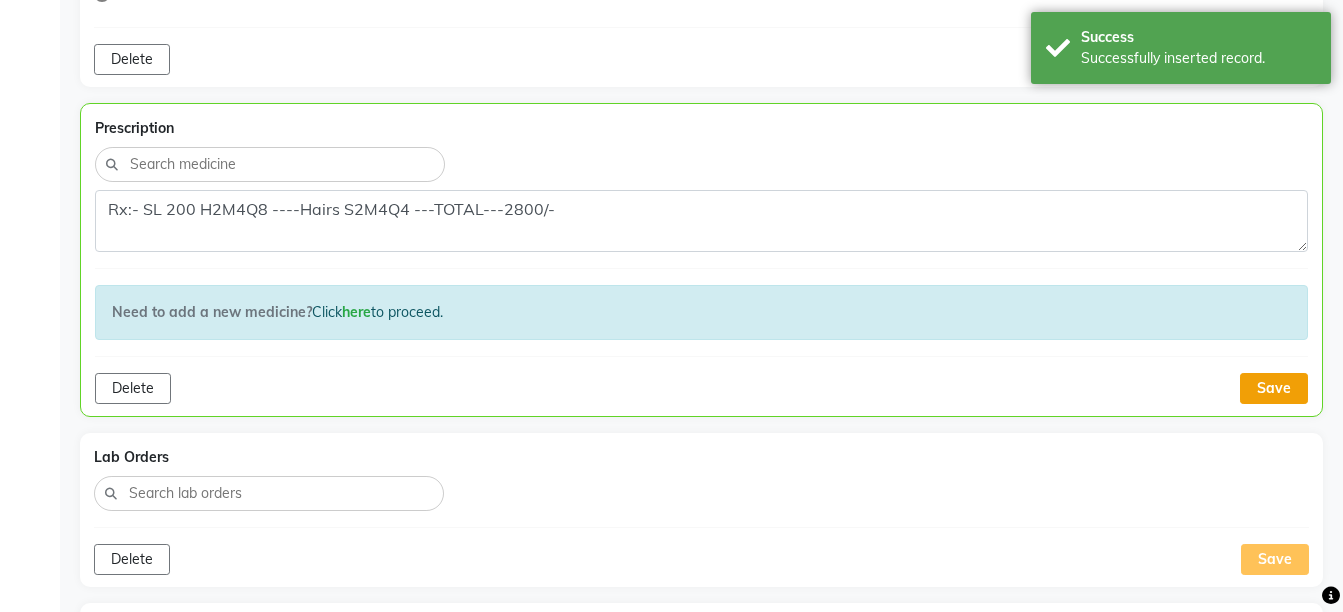 click on "Save" 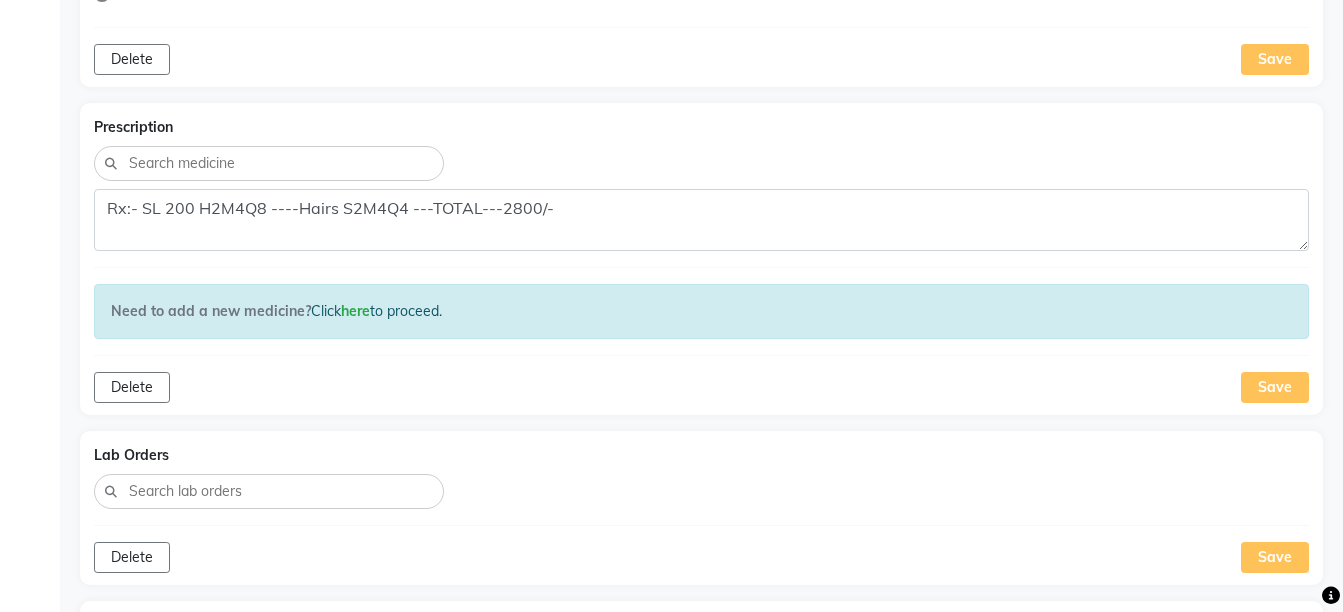 scroll, scrollTop: 157, scrollLeft: 0, axis: vertical 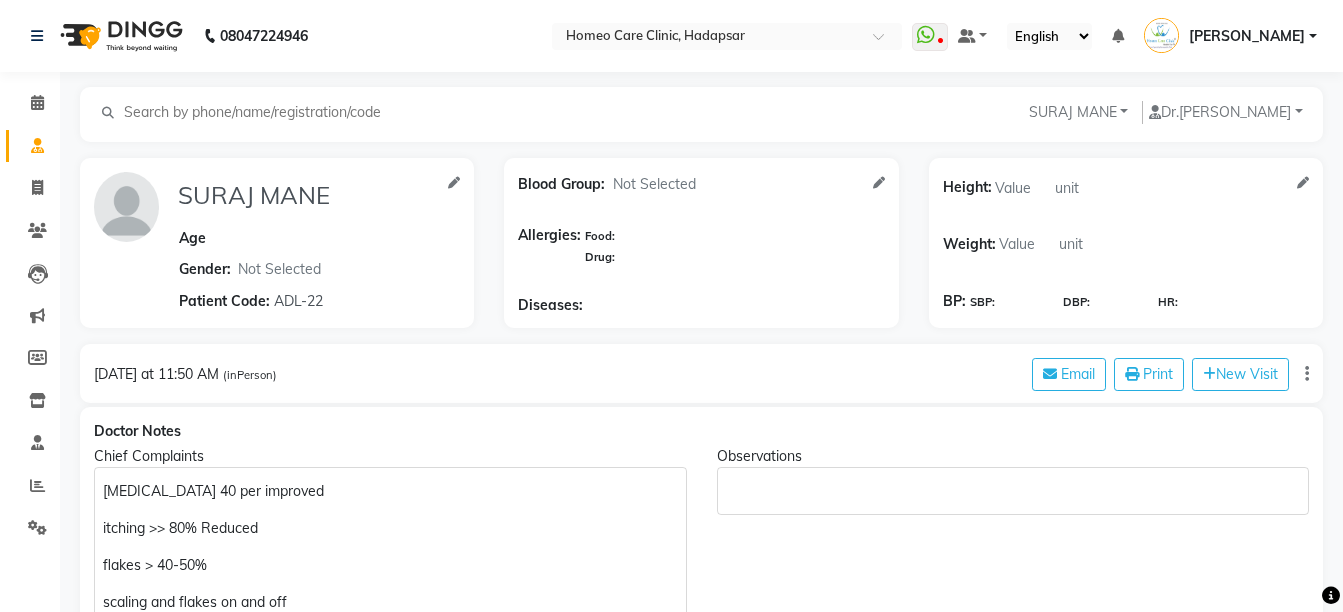 click on "Patients" 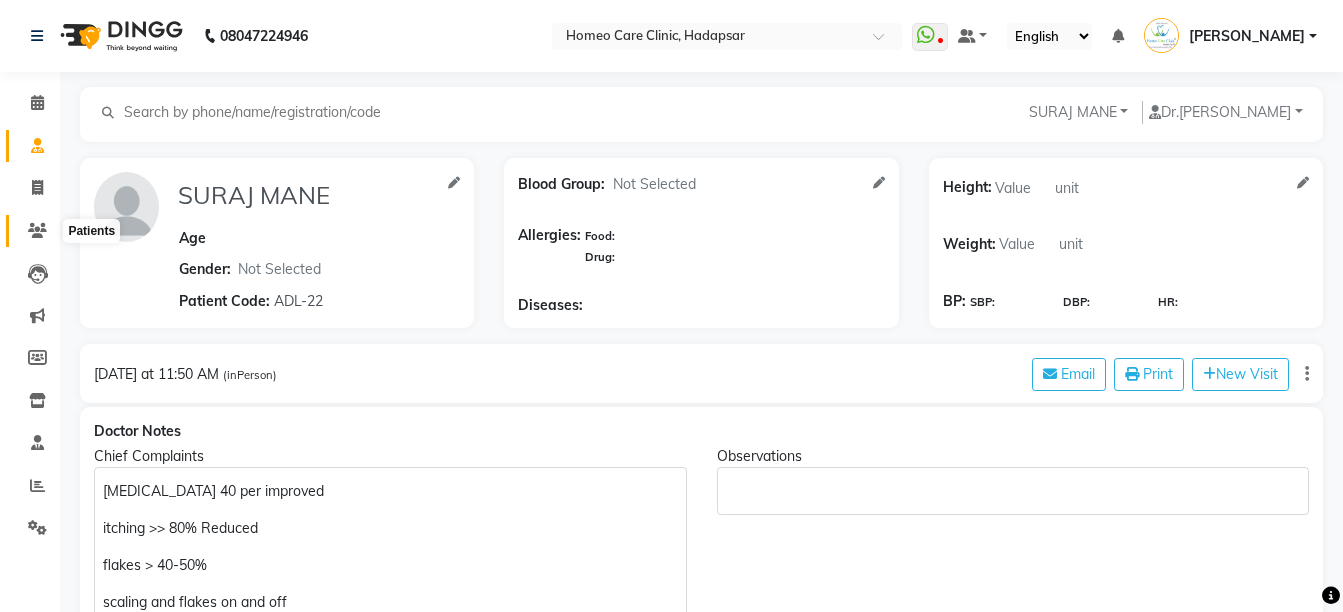 click 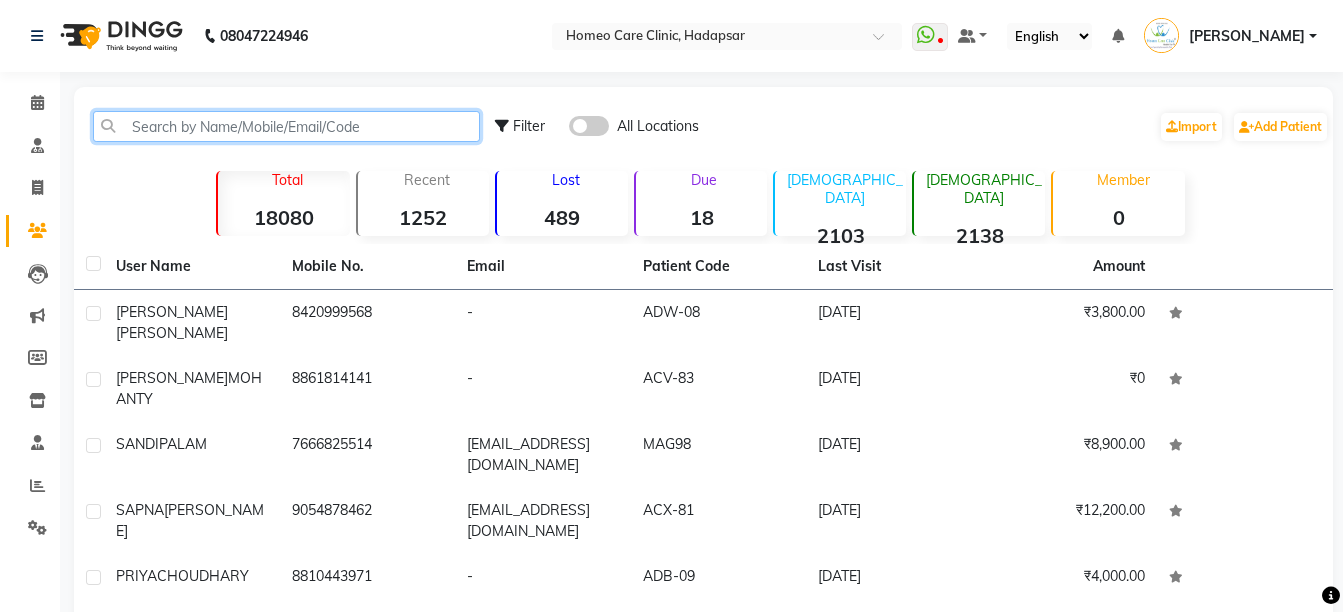 click 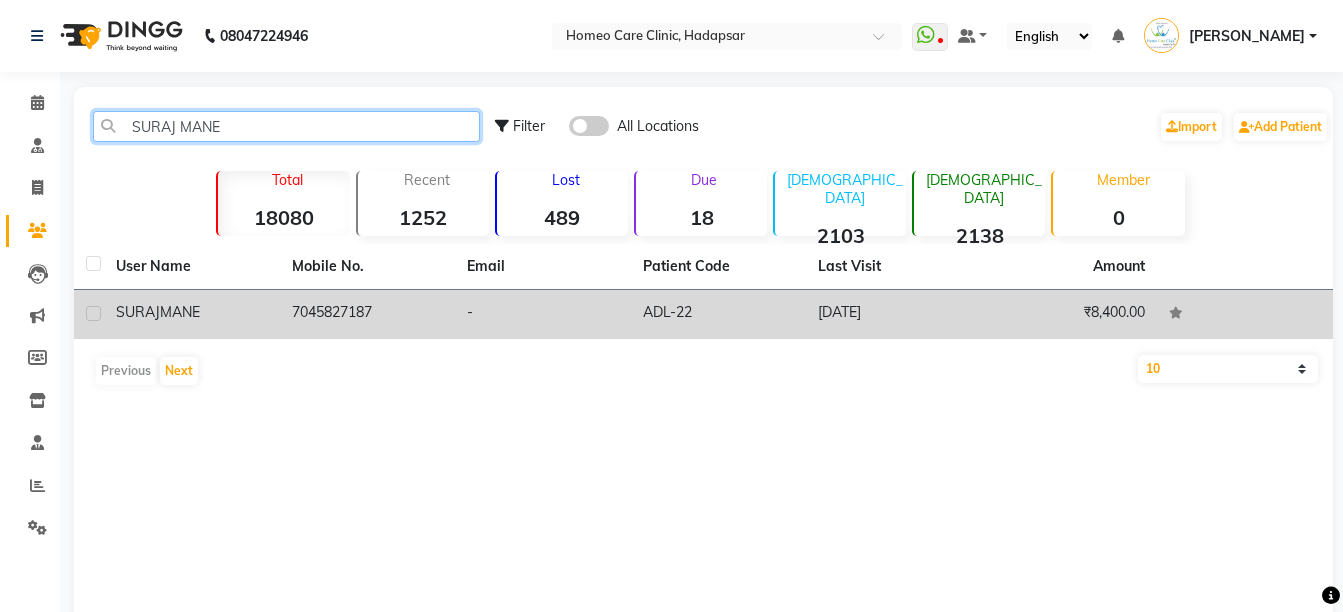 type on "SURAJ MANE" 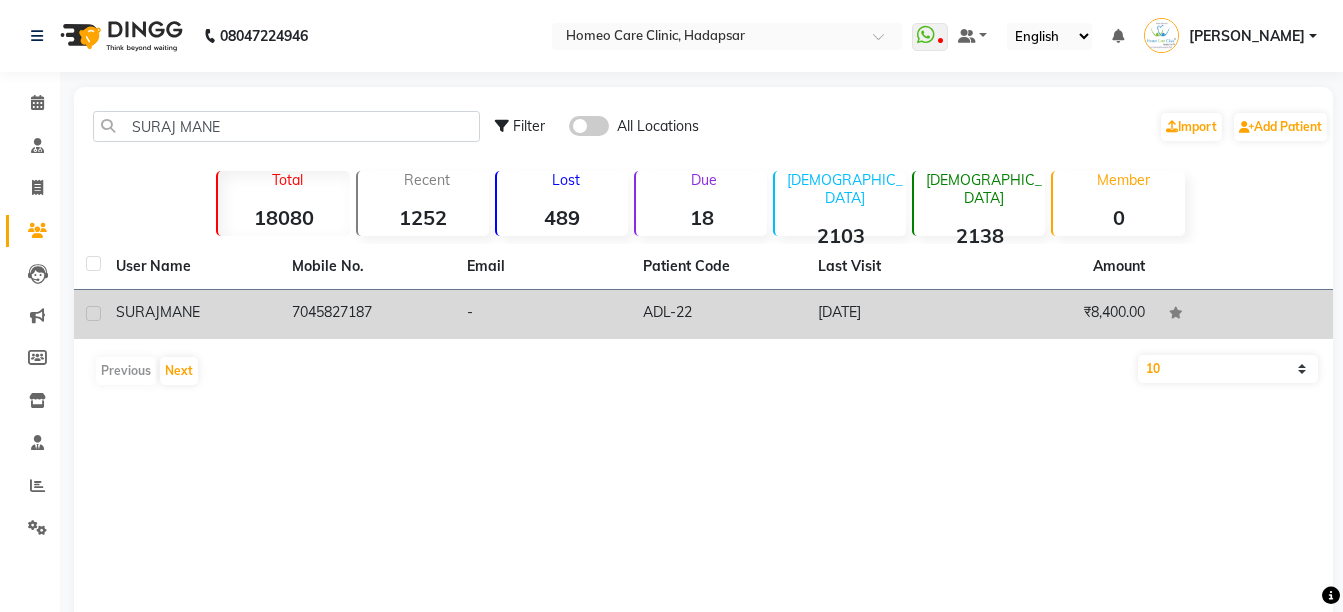click on "SURAJ  MANE" 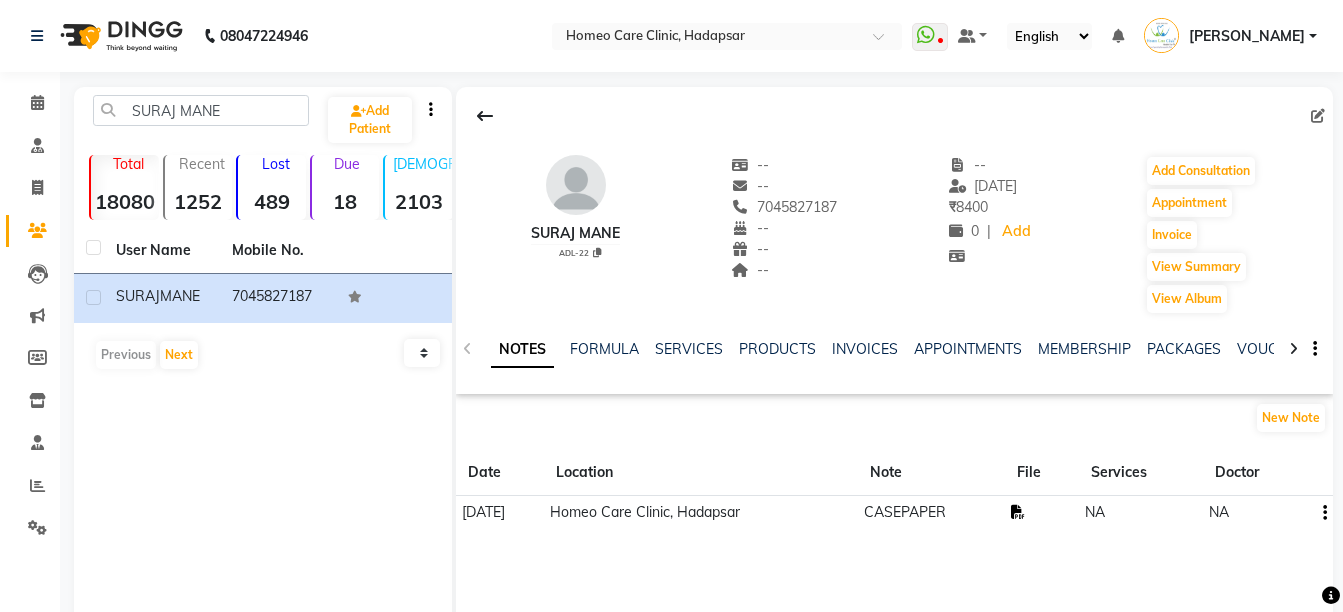click 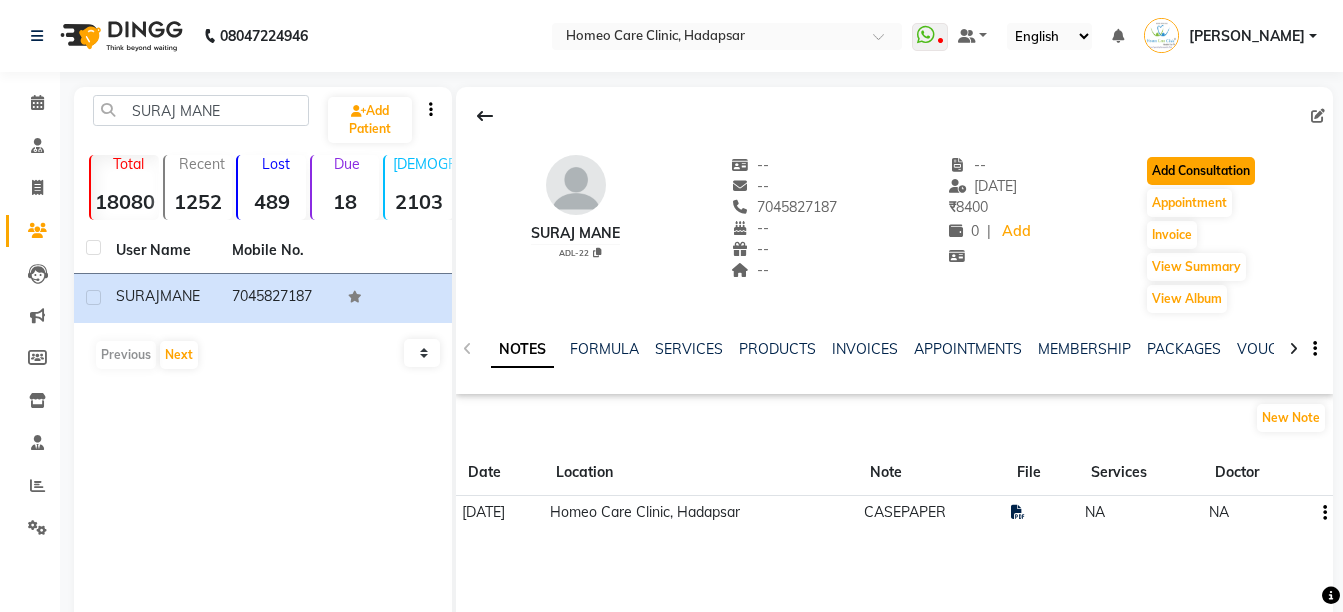click on "Add Consultation" 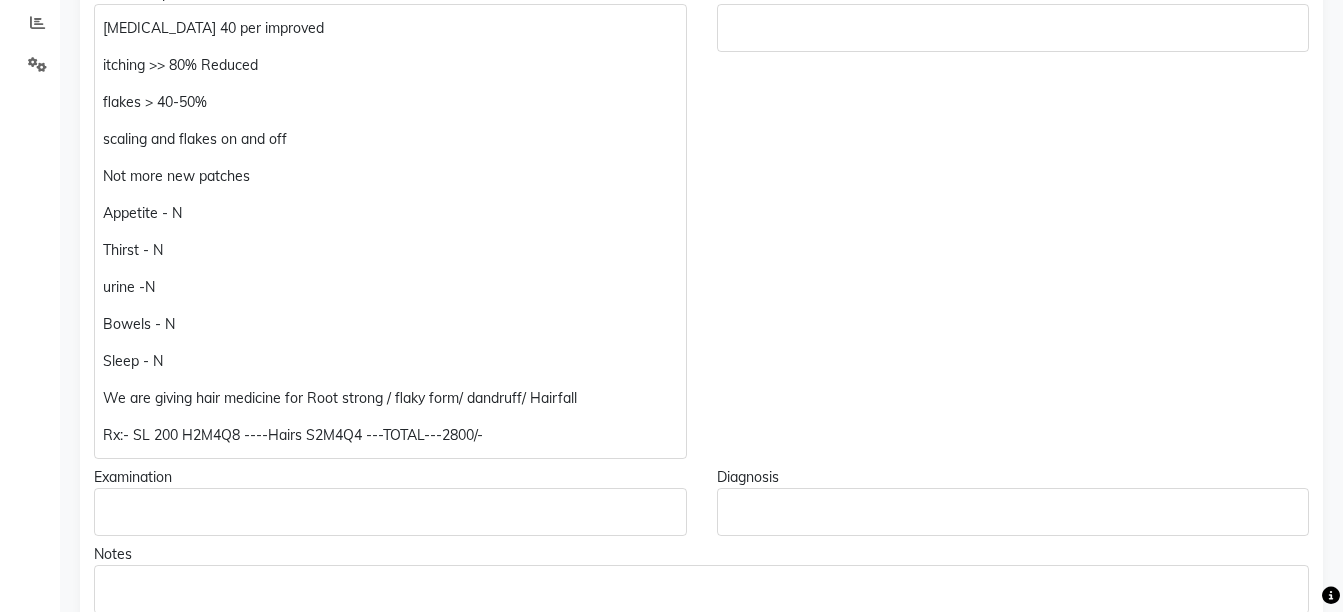 scroll, scrollTop: 203, scrollLeft: 0, axis: vertical 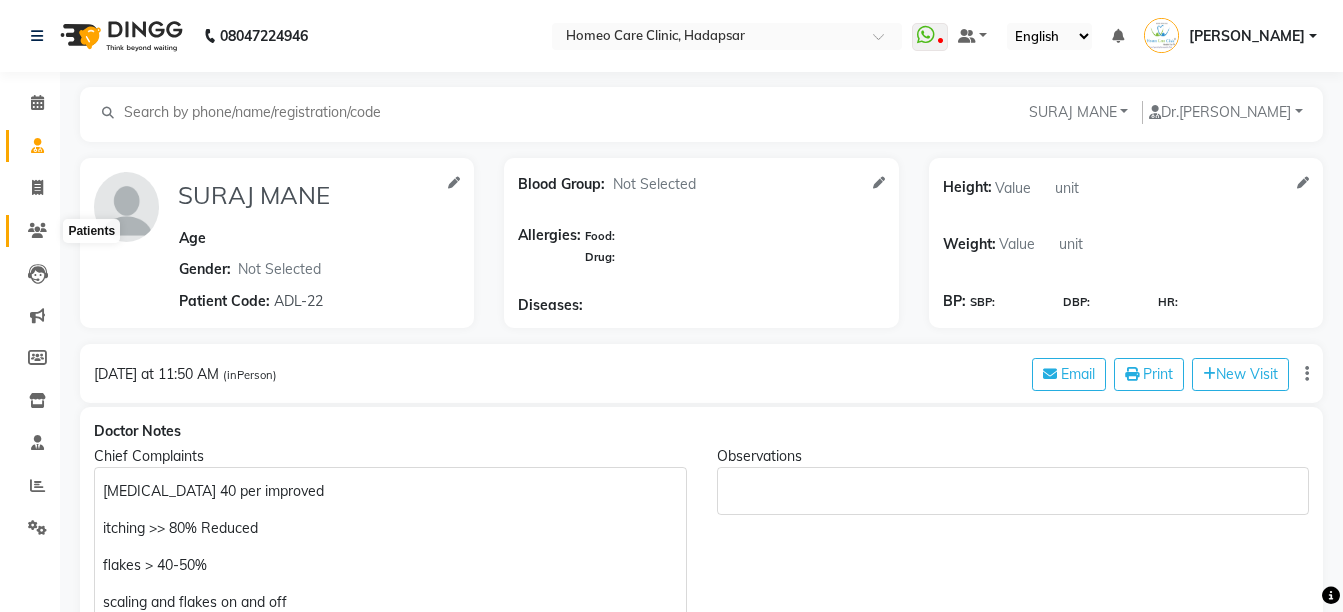 click 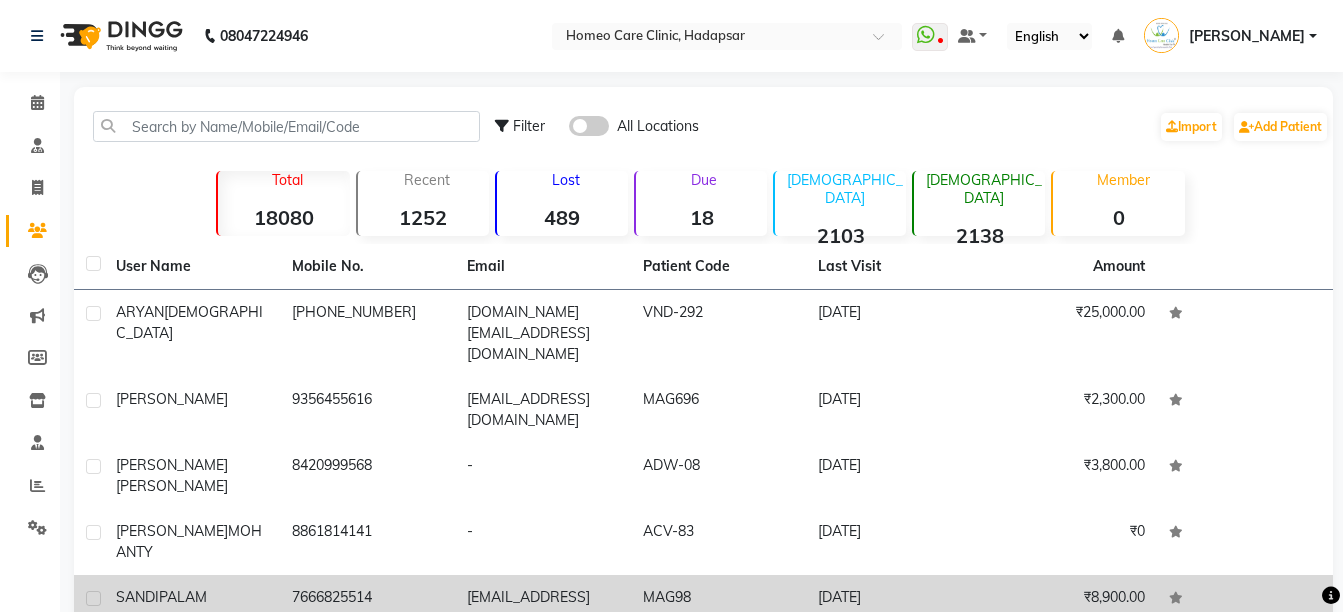 click on "[PERSON_NAME]" 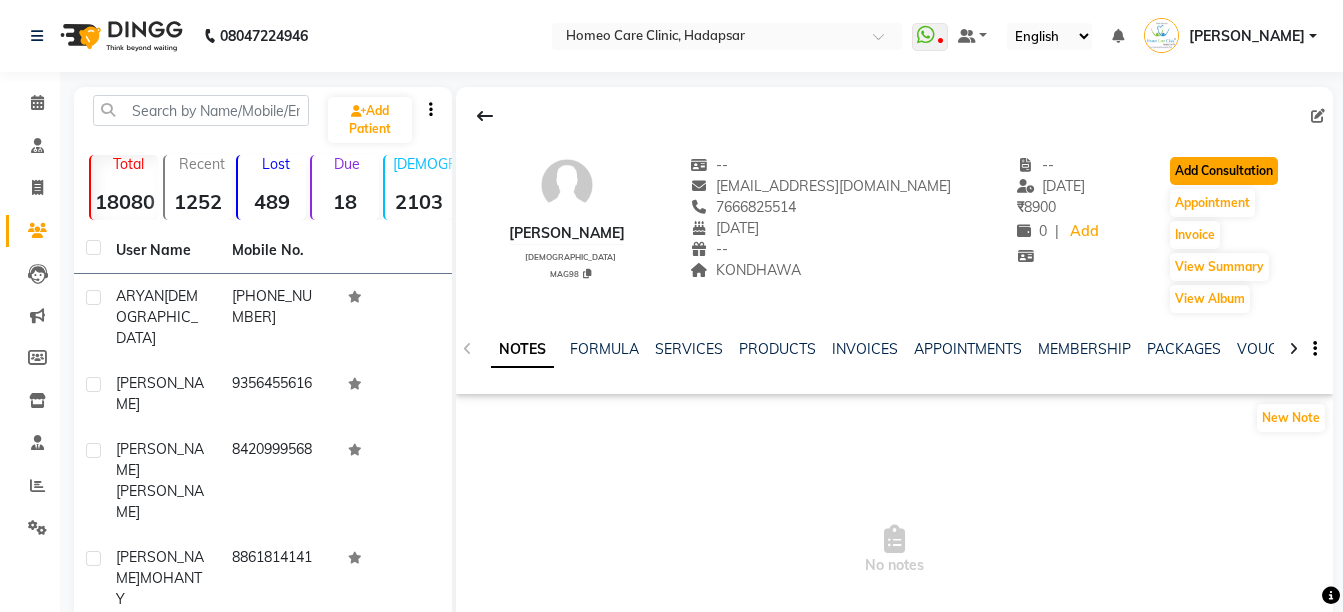 click on "Add Consultation" 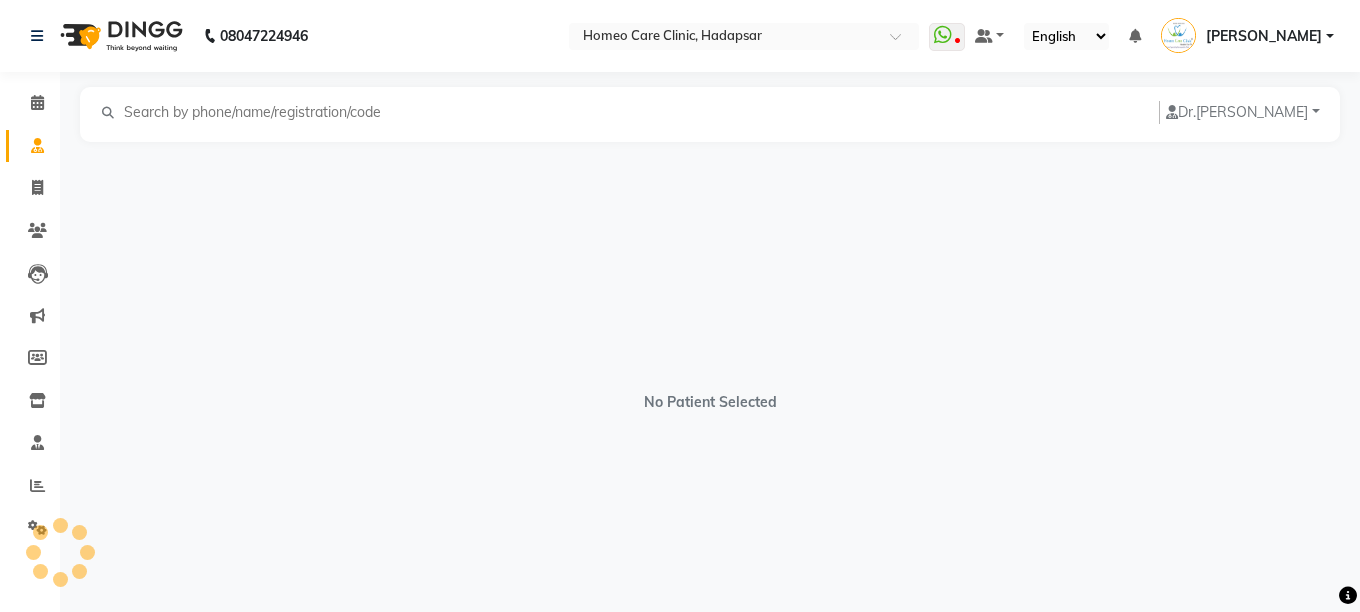 select on "[DEMOGRAPHIC_DATA]" 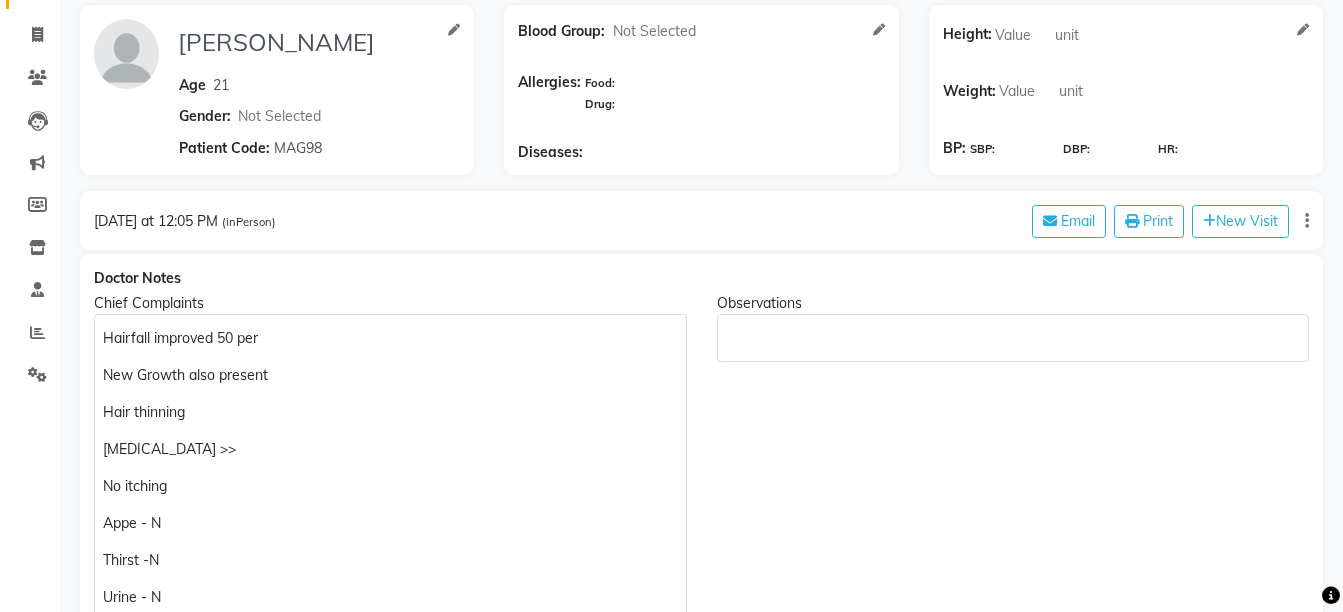 scroll, scrollTop: 349, scrollLeft: 0, axis: vertical 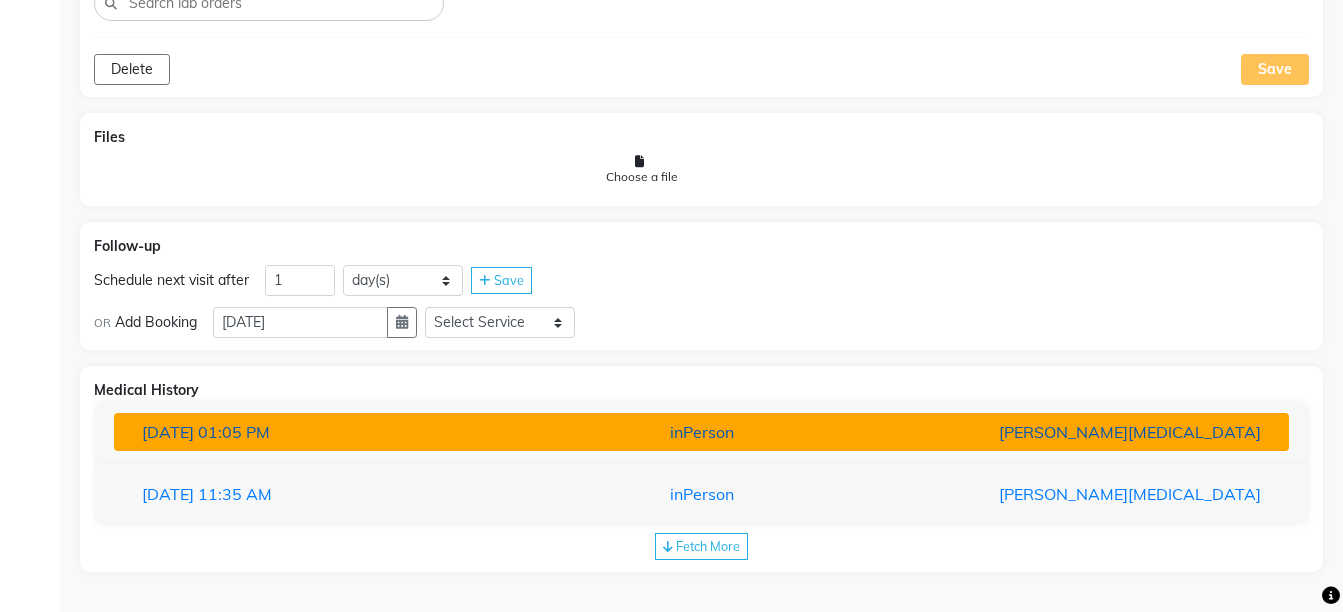 click on "[PERSON_NAME][MEDICAL_DATA]" at bounding box center (1084, 432) 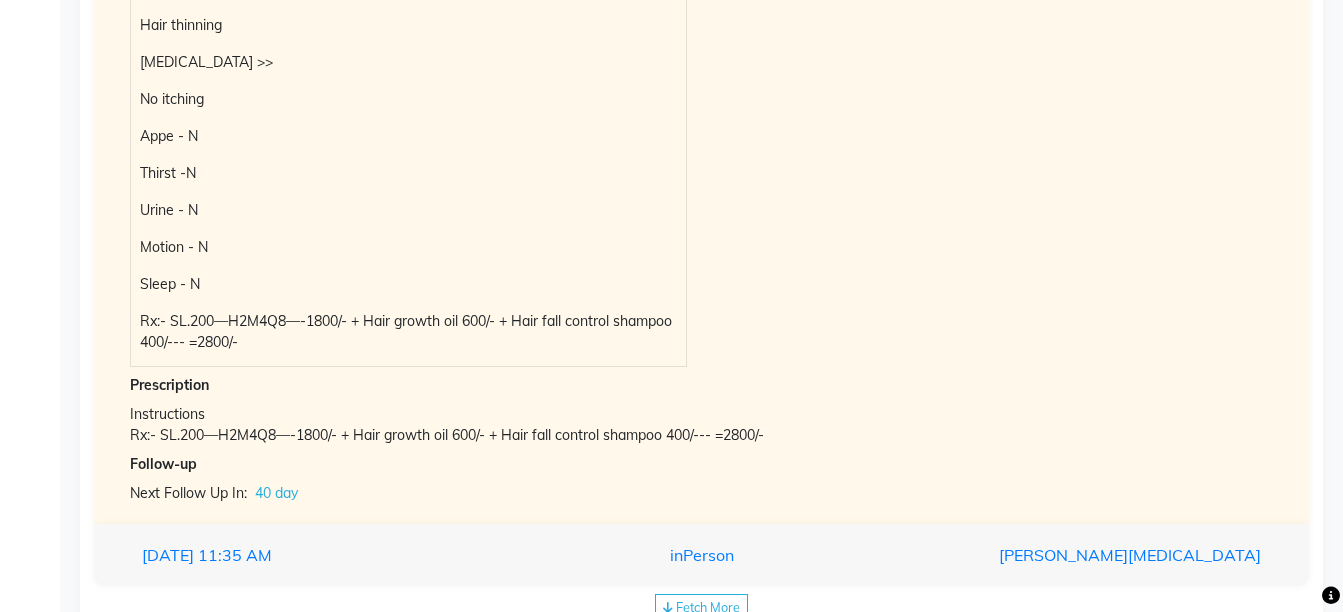 scroll, scrollTop: 2194, scrollLeft: 0, axis: vertical 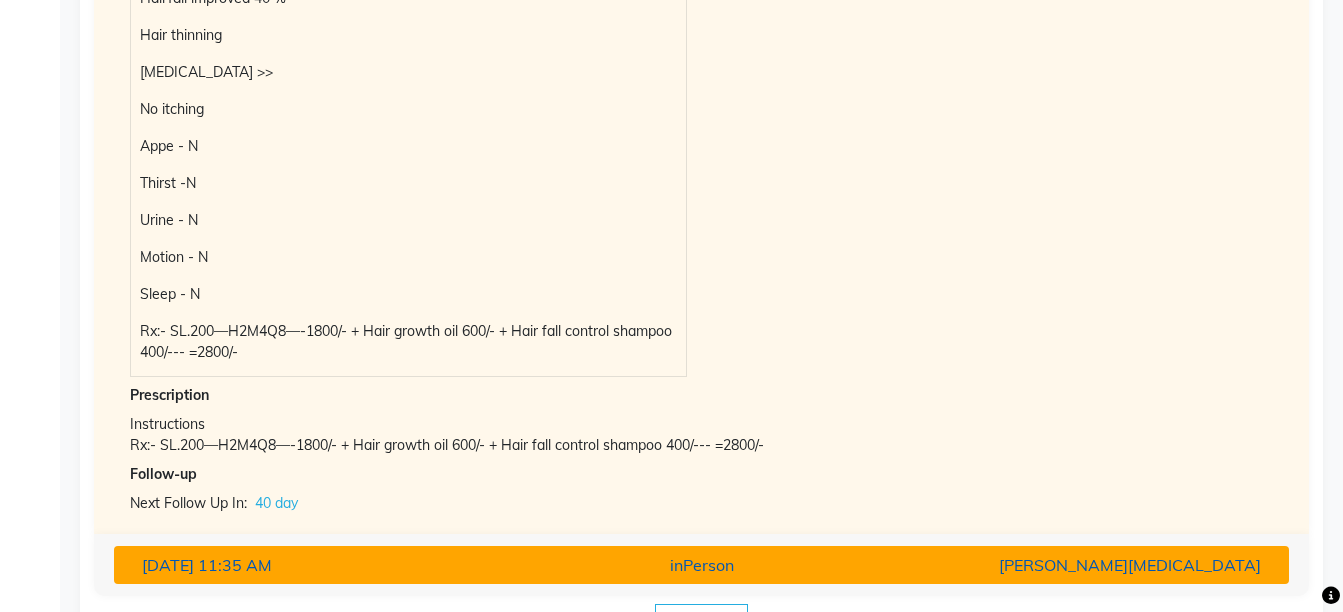 click on "[DATE] 11:35 AM inPerson [PERSON_NAME][MEDICAL_DATA]" at bounding box center (701, 565) 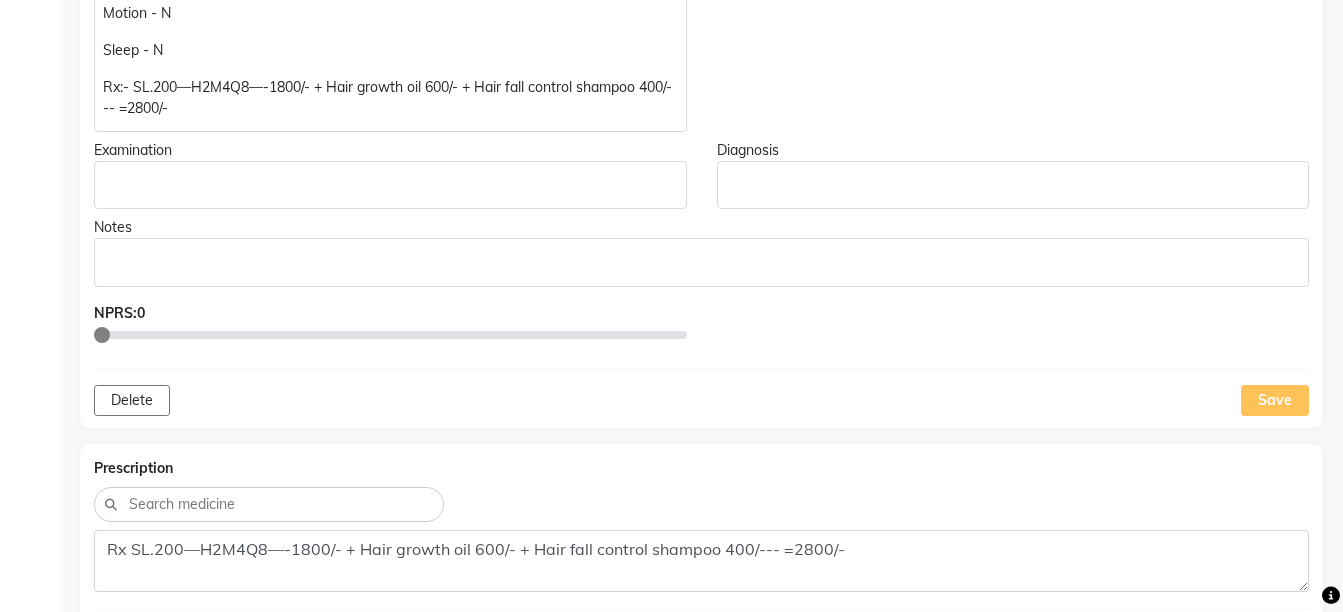 scroll, scrollTop: 16, scrollLeft: 0, axis: vertical 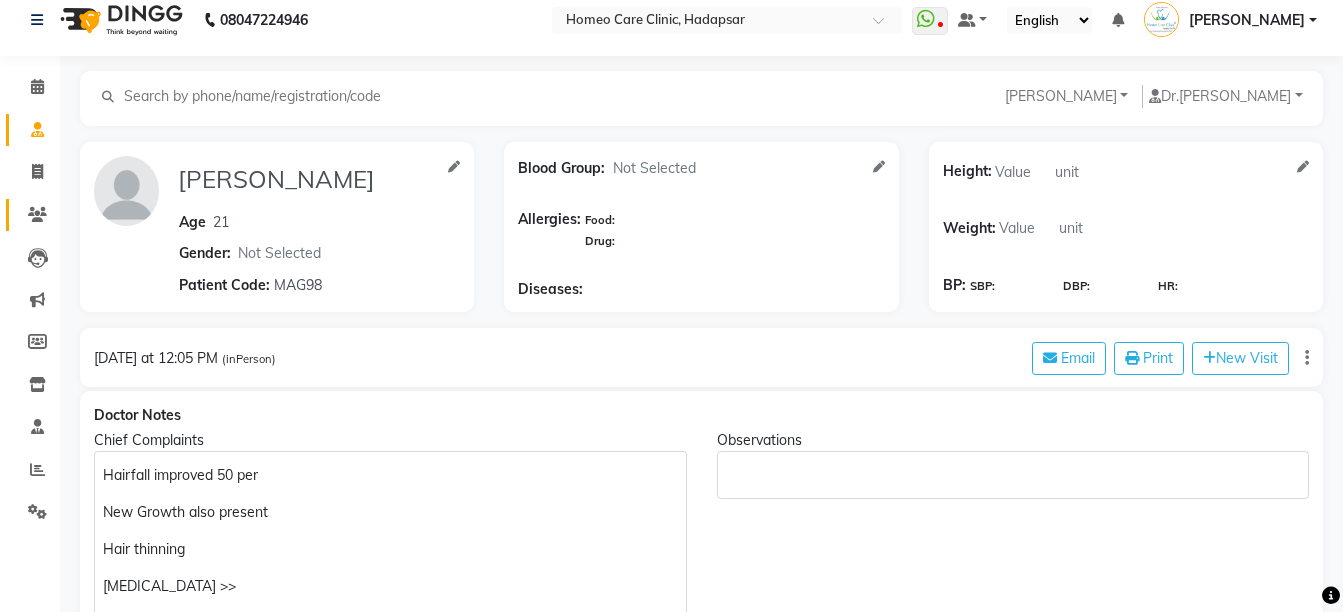 click on "Patients" 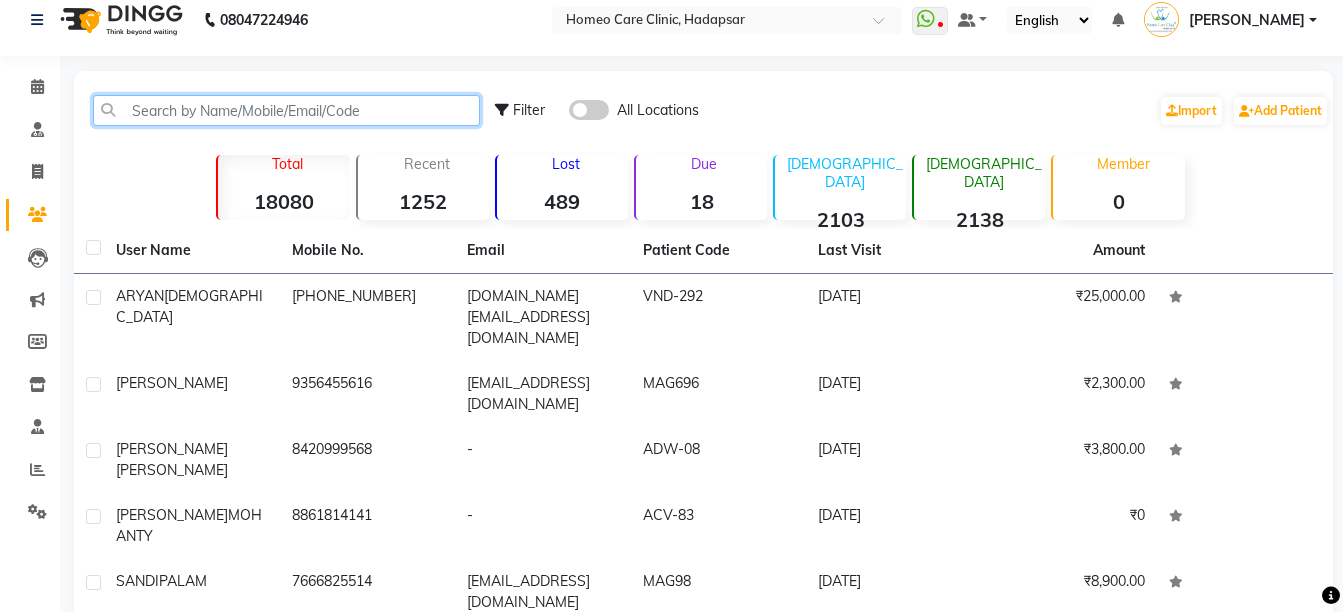 click 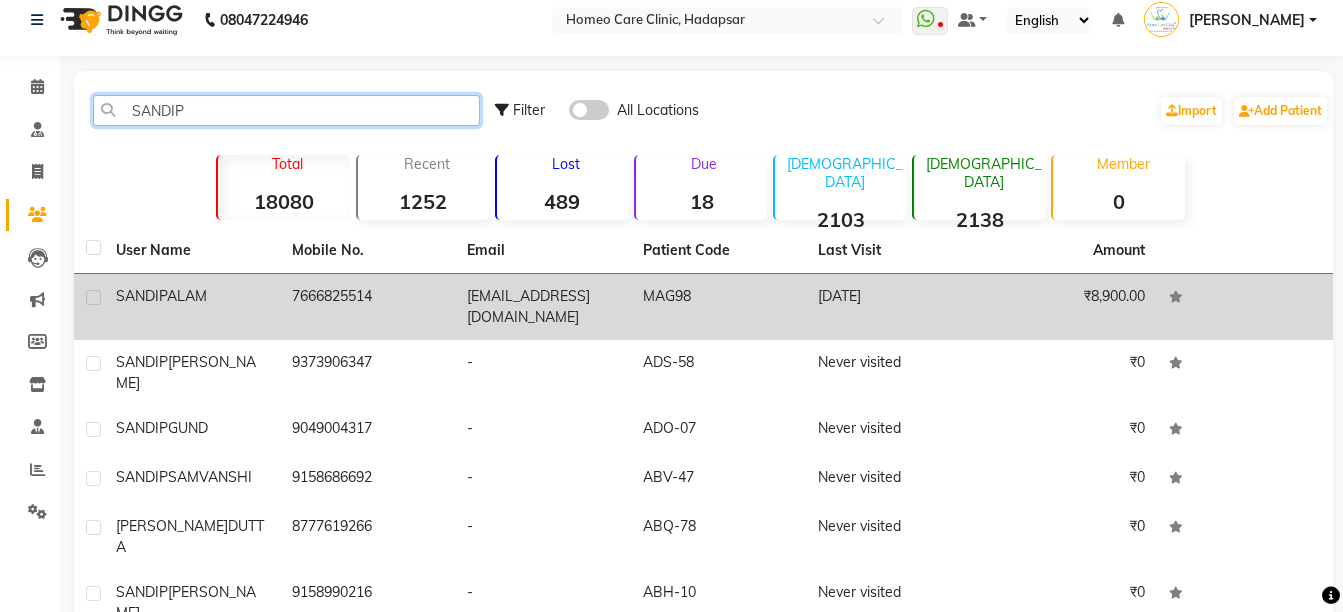 type on "SANDIP" 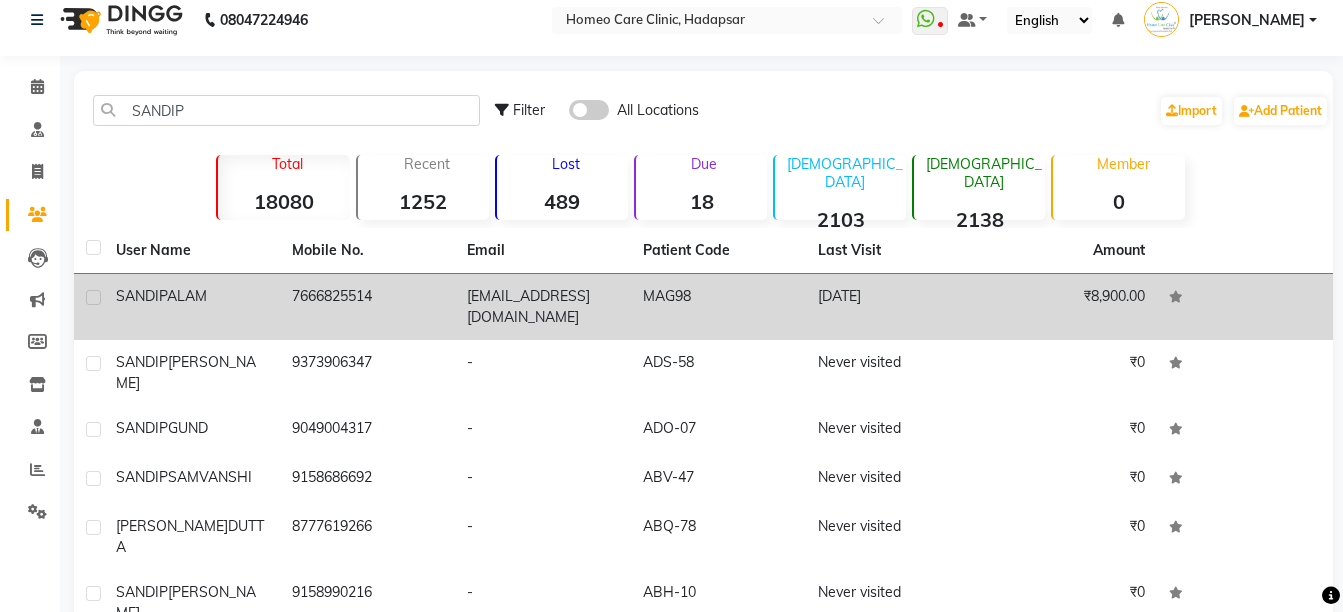 click on "[PERSON_NAME]" 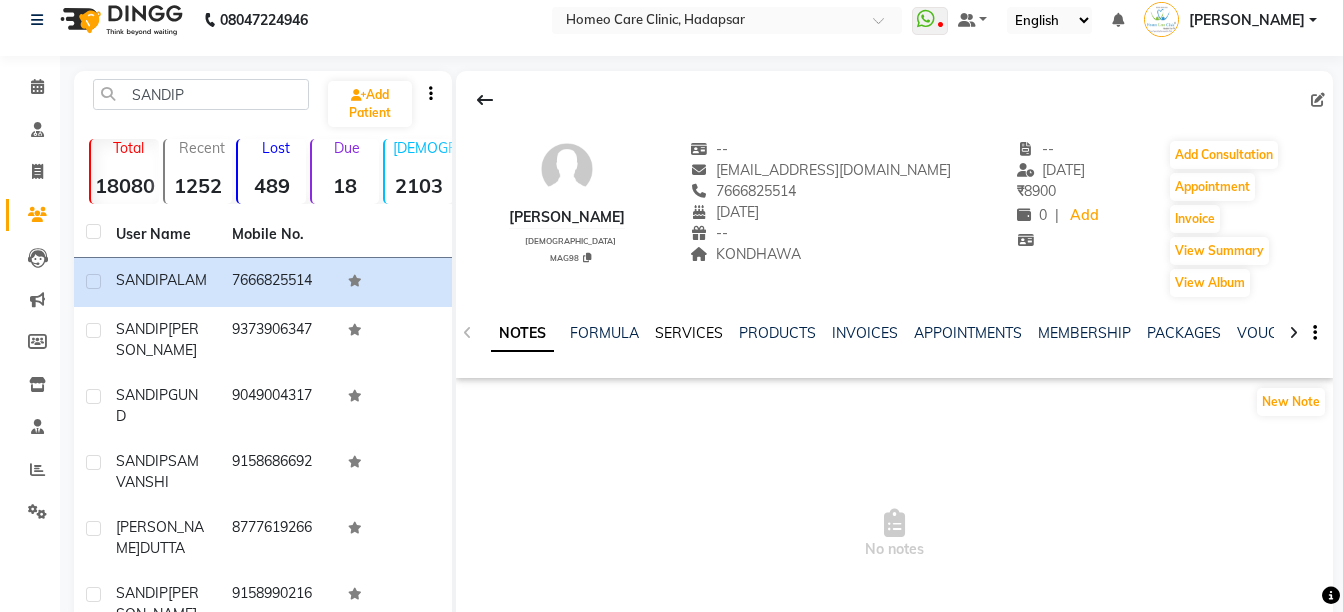 click on "SERVICES" 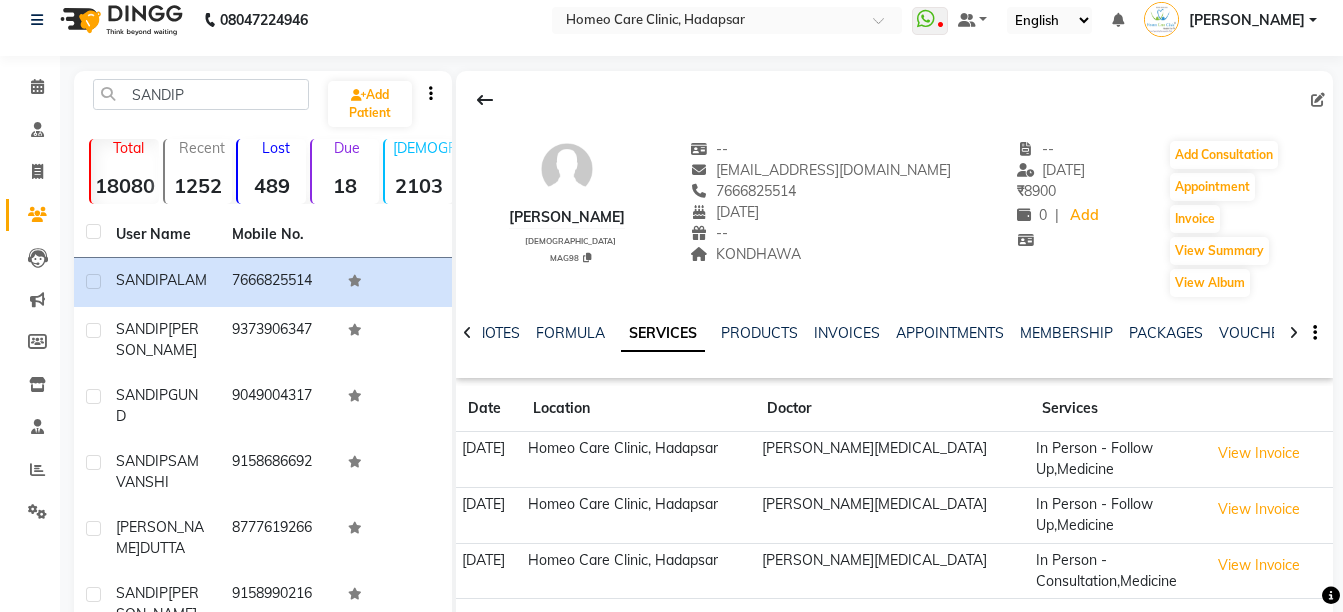 click on "Add Consultation" 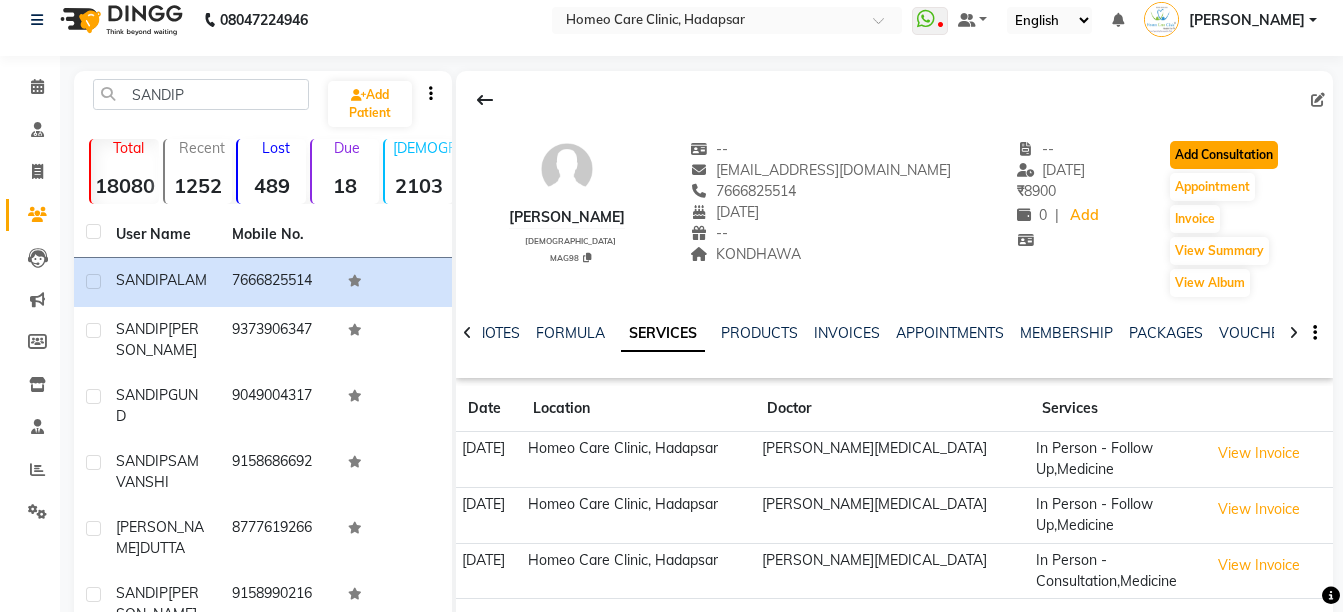 click on "Add Consultation" 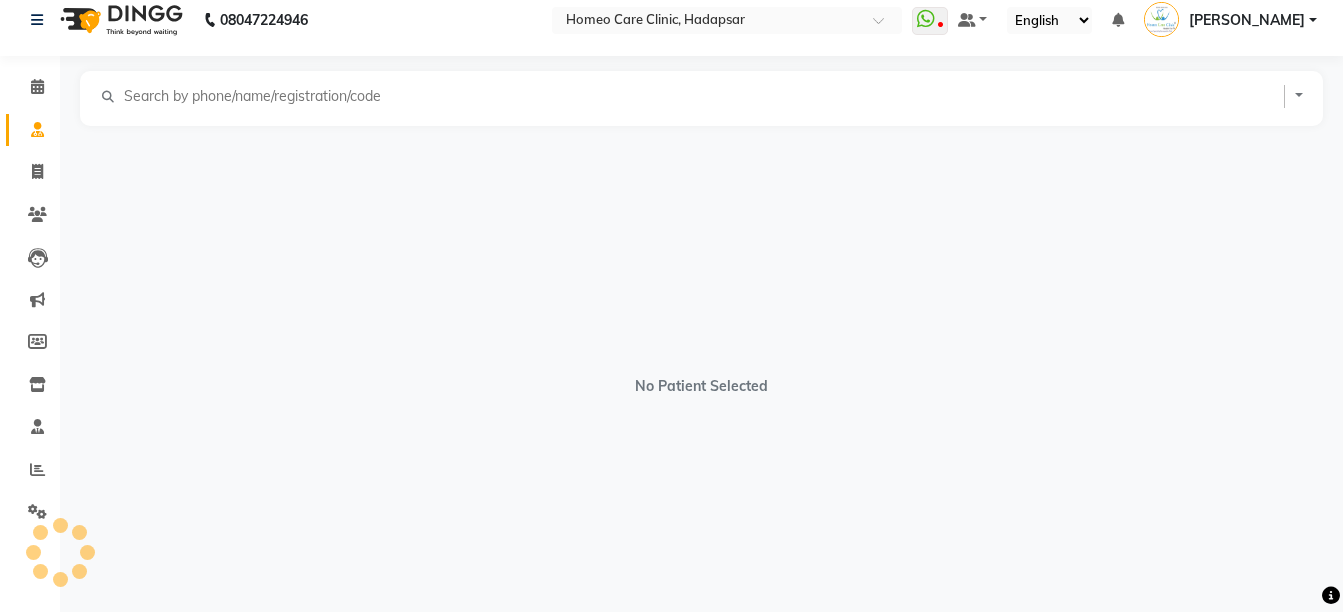 scroll, scrollTop: 0, scrollLeft: 0, axis: both 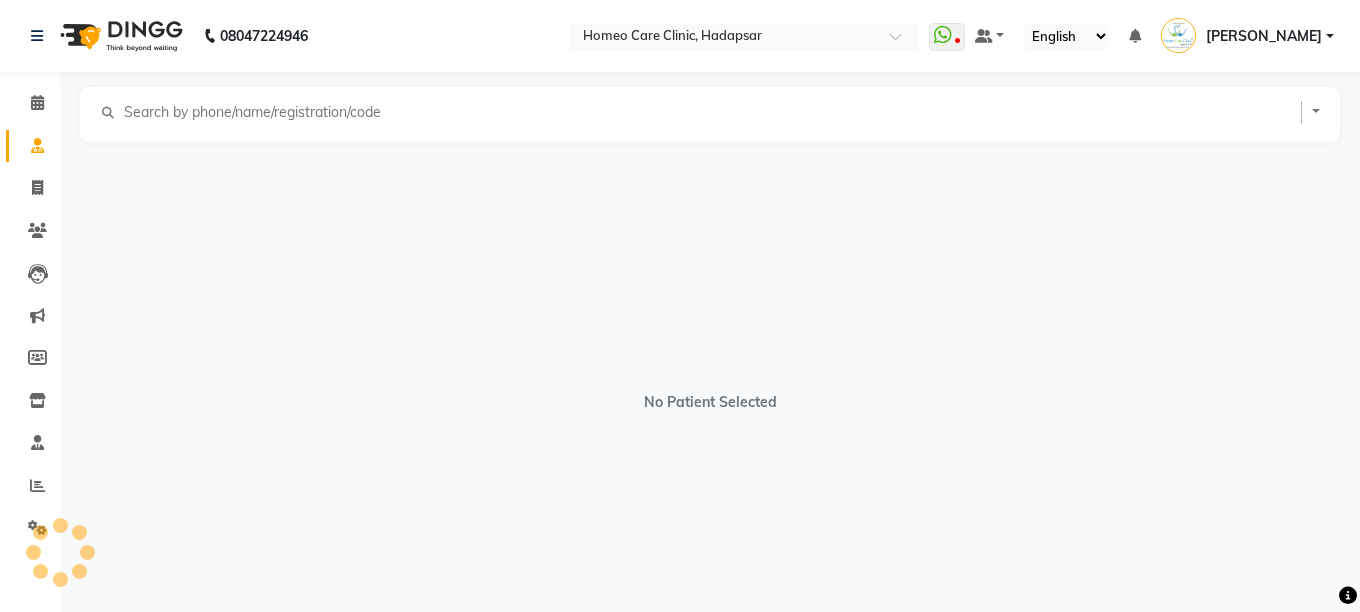 select on "[DEMOGRAPHIC_DATA]" 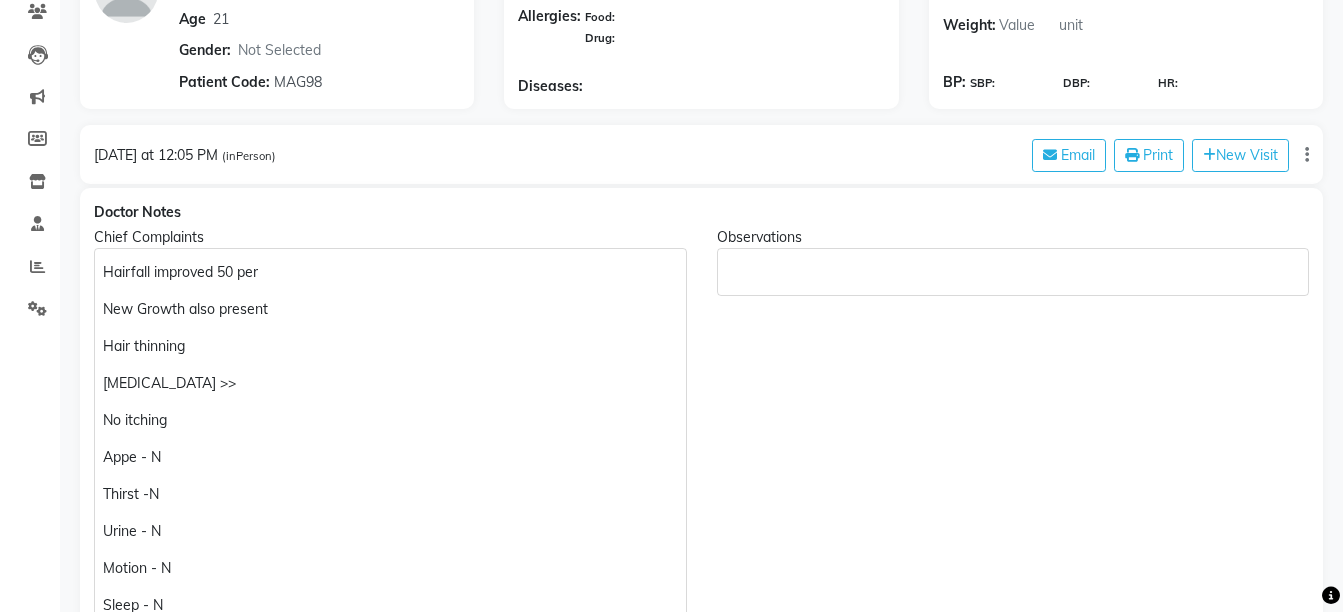 scroll, scrollTop: 230, scrollLeft: 0, axis: vertical 